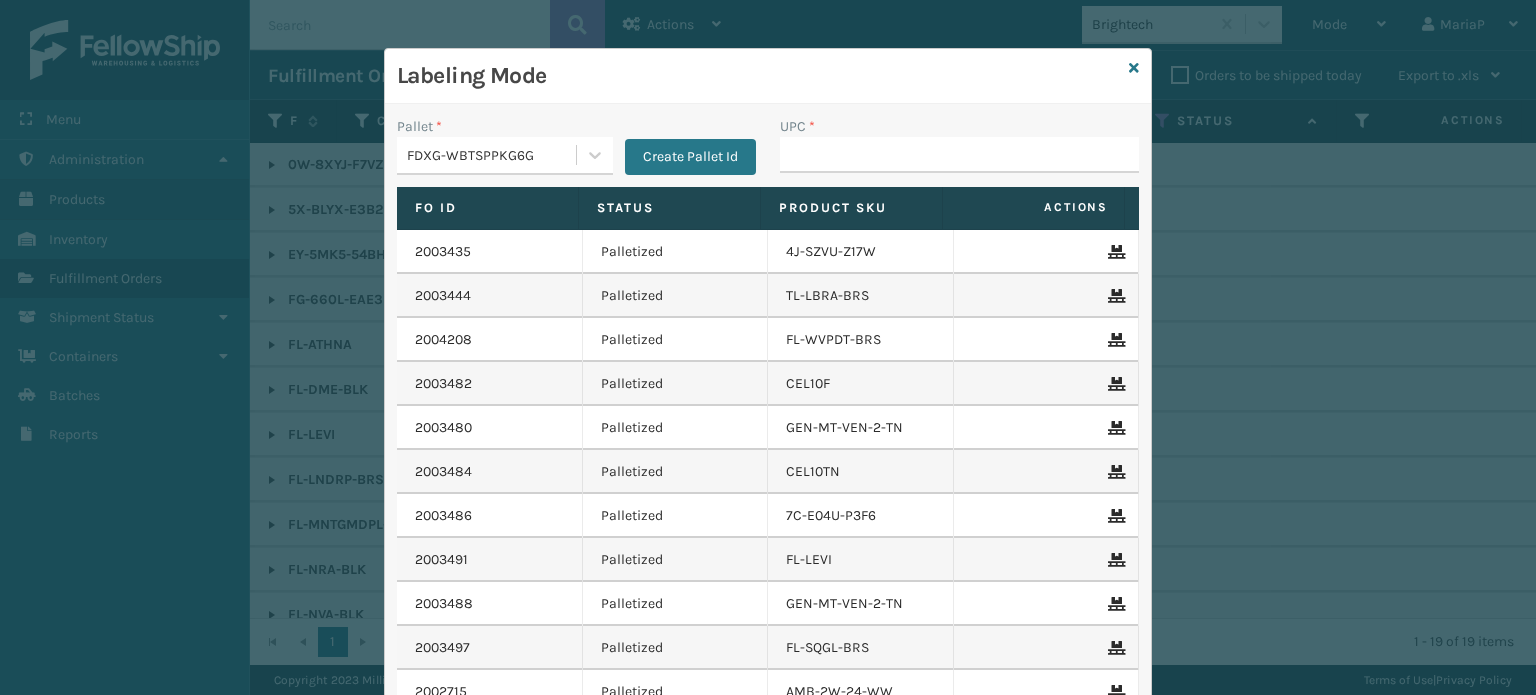 scroll, scrollTop: 0, scrollLeft: 0, axis: both 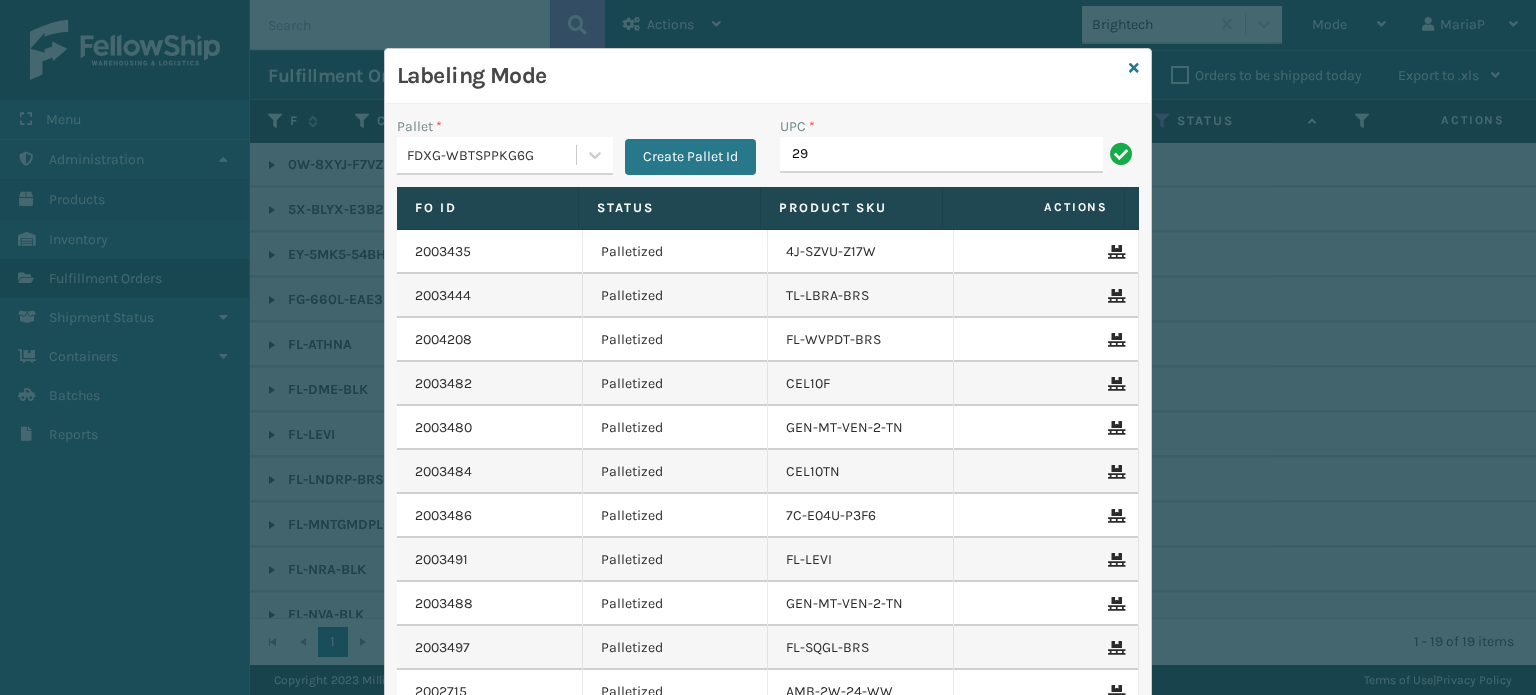type on "2984FEMGL" 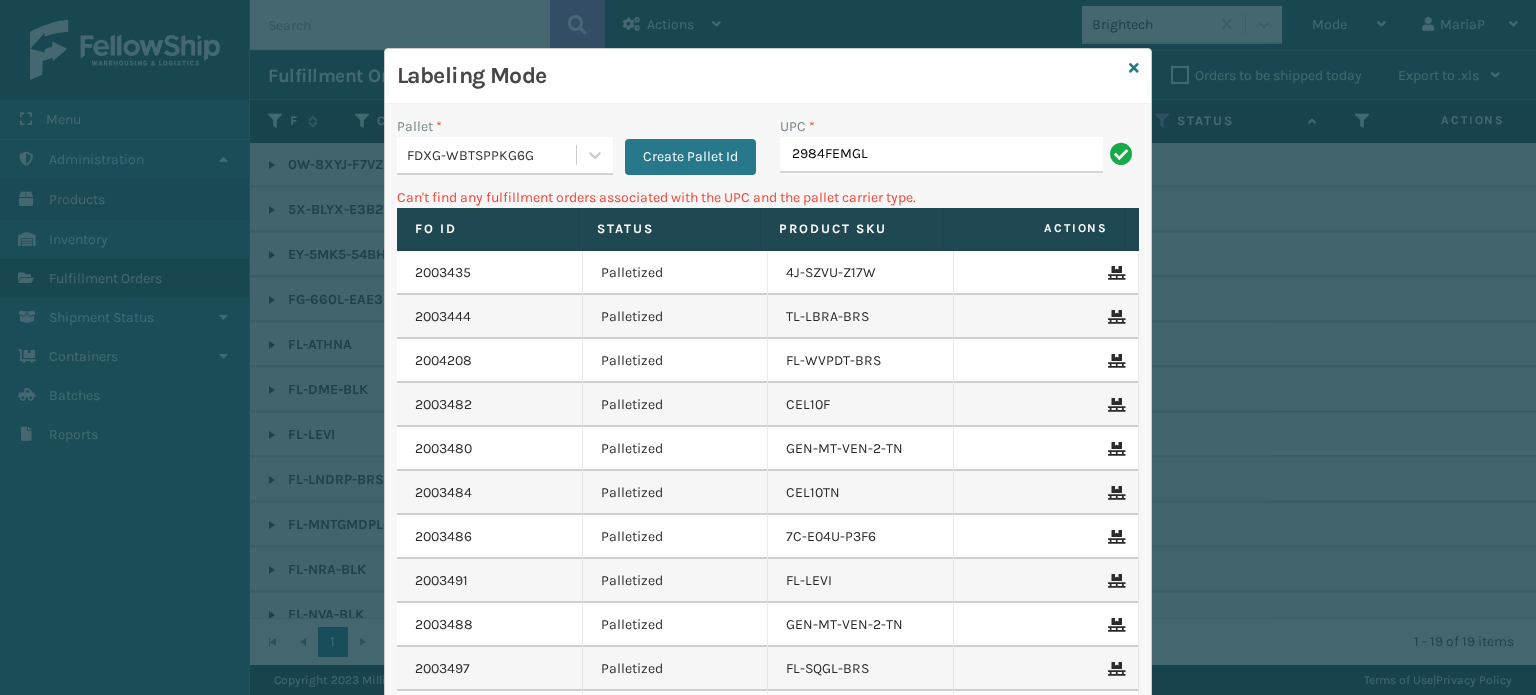 click on "FDXG-WBTSPPKG6G" at bounding box center [486, 155] 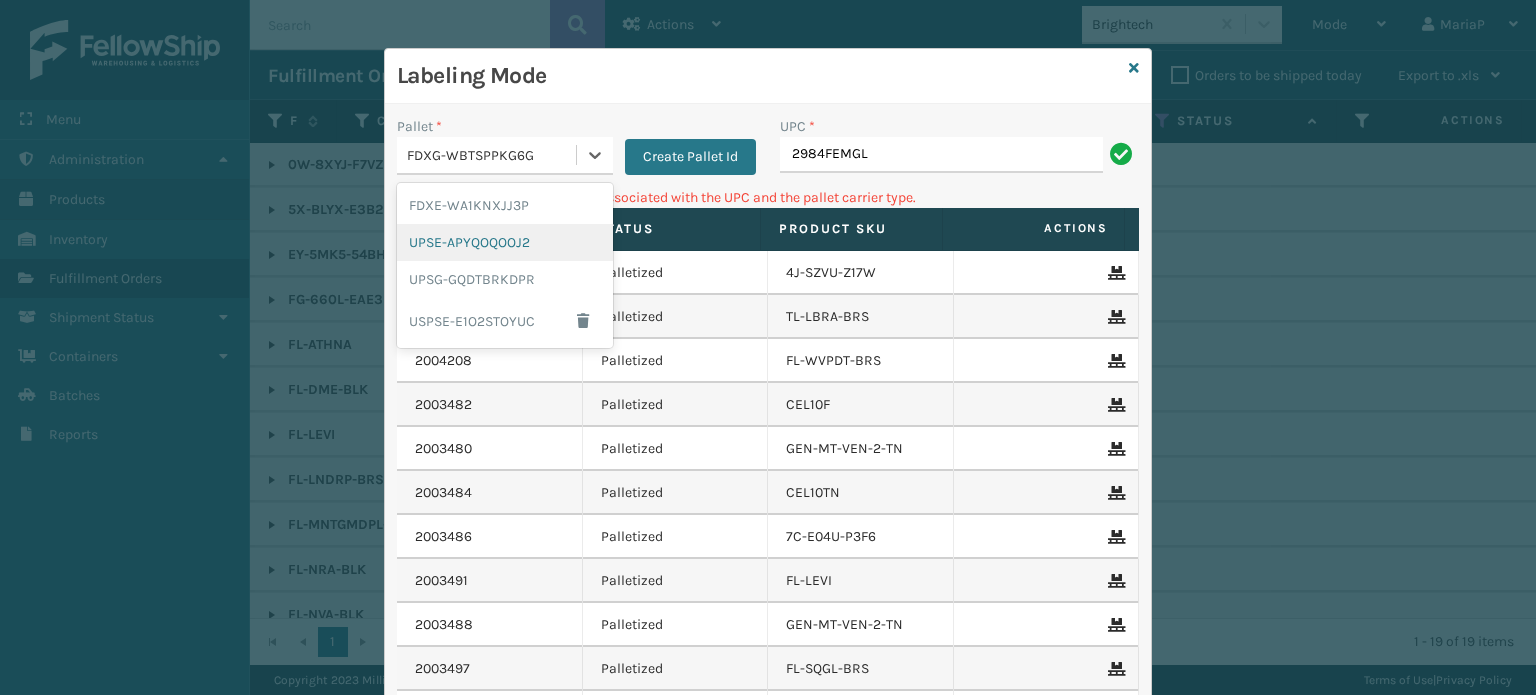 click on "UPSE-APYQOQOOJ2" at bounding box center [505, 242] 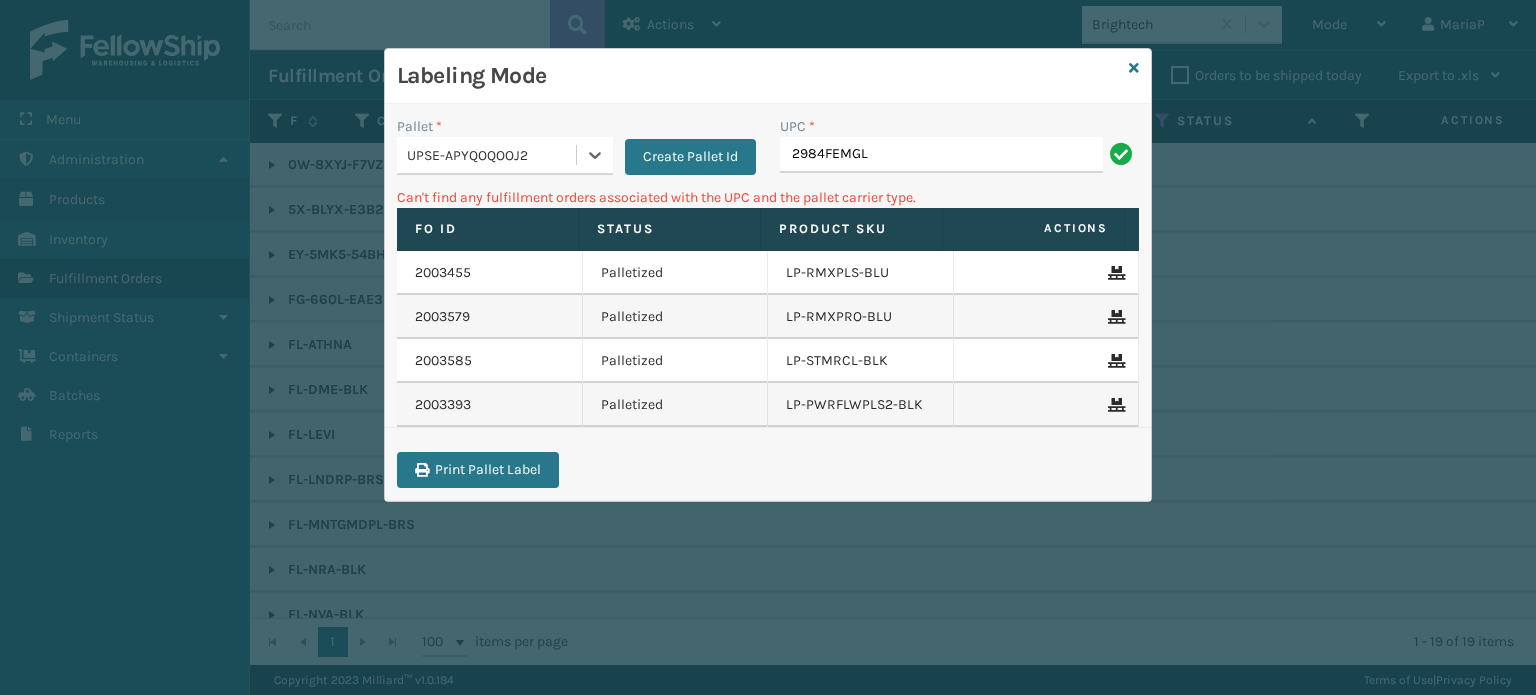click on "UPSE-APYQOQOOJ2" at bounding box center (486, 155) 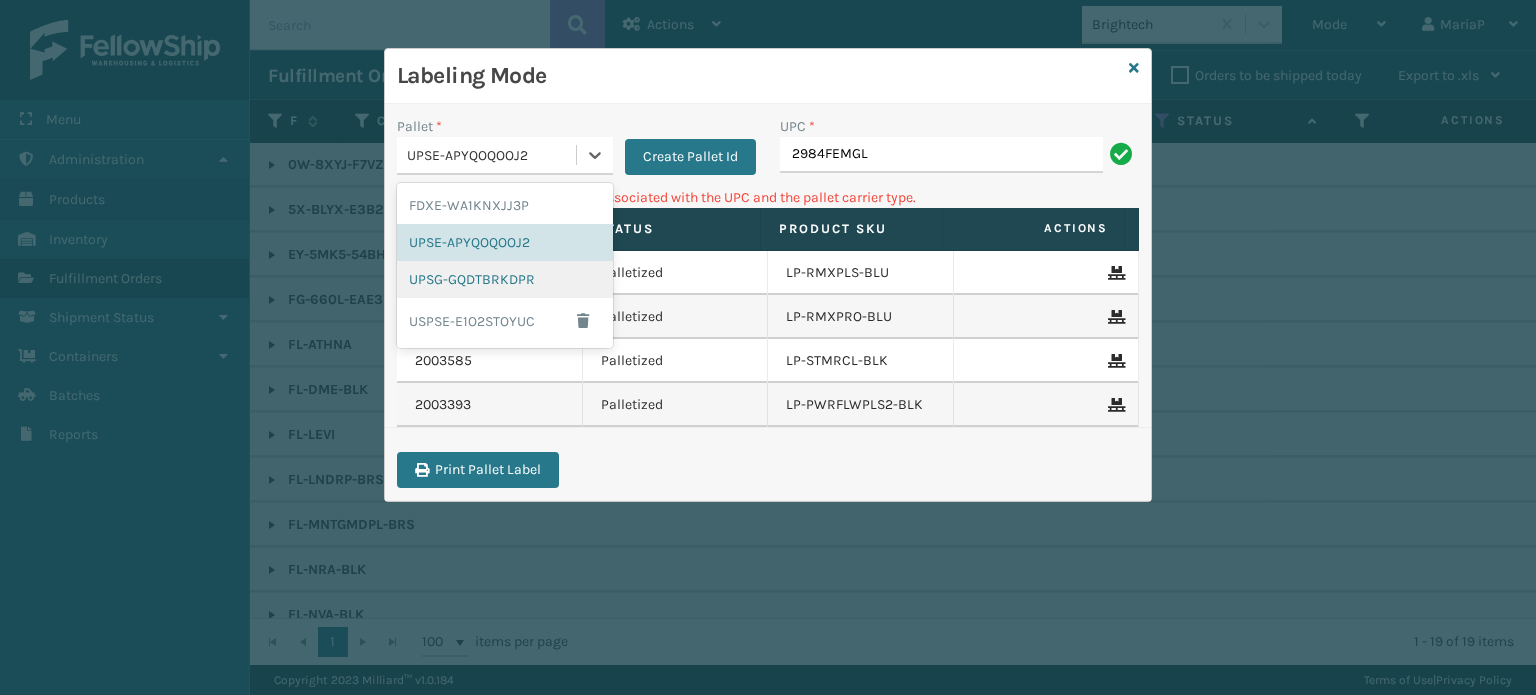 click on "UPSG-GQDTBRKDPR" at bounding box center (505, 279) 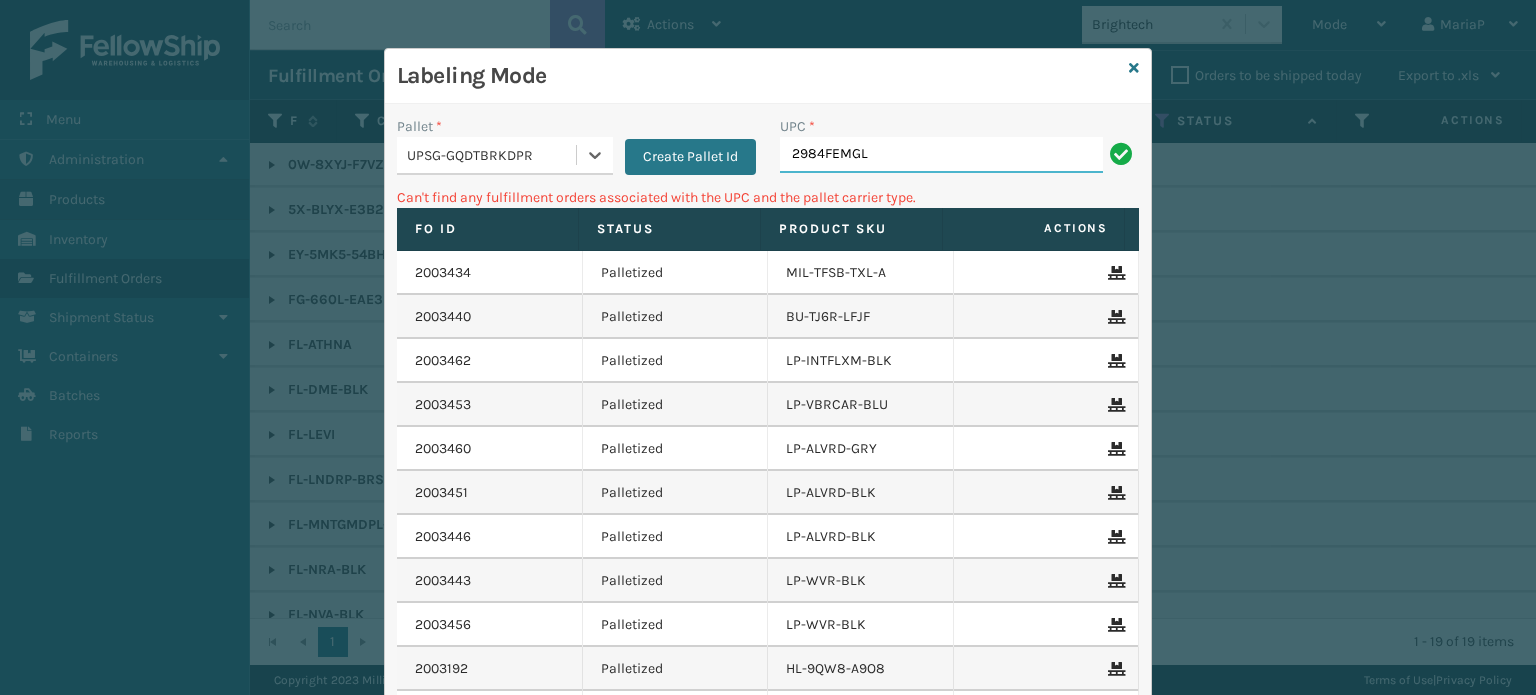 click on "2984FEMGL" at bounding box center [941, 155] 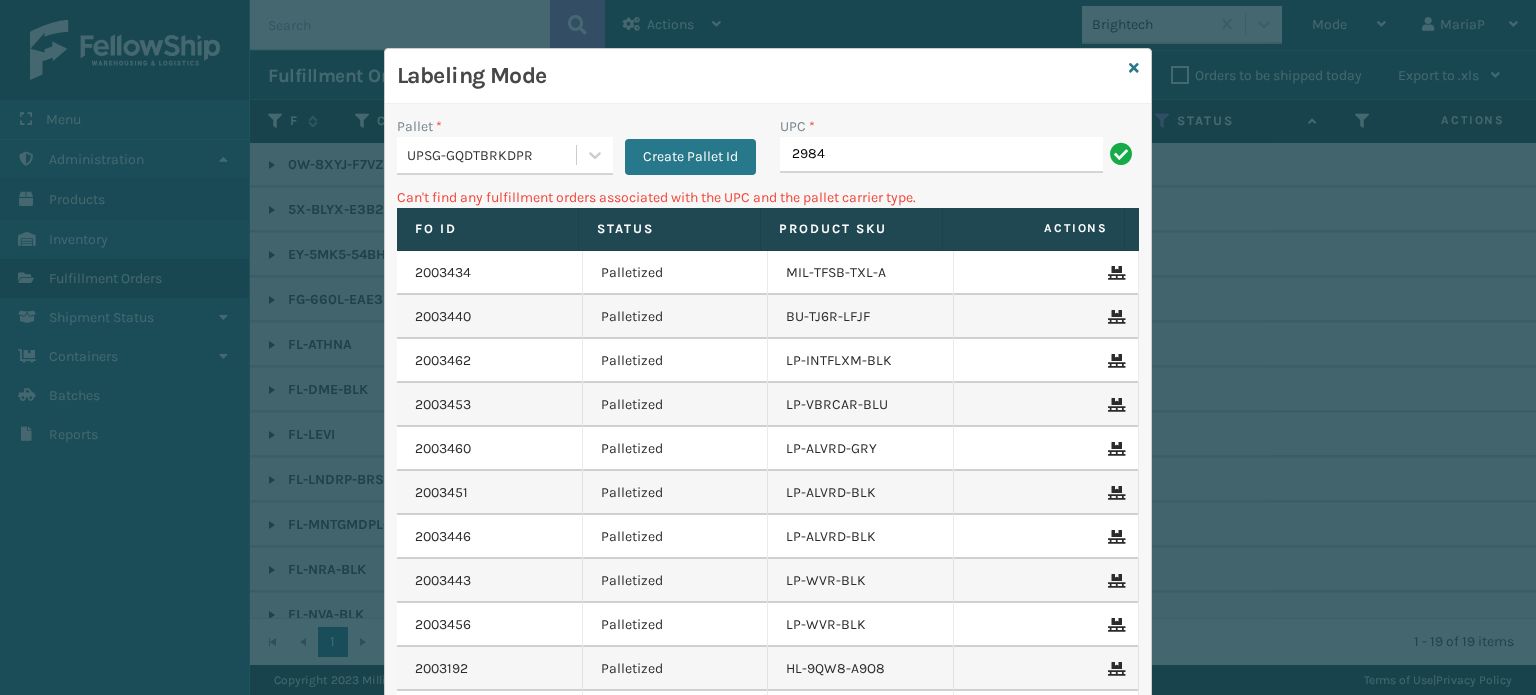 type on "2984" 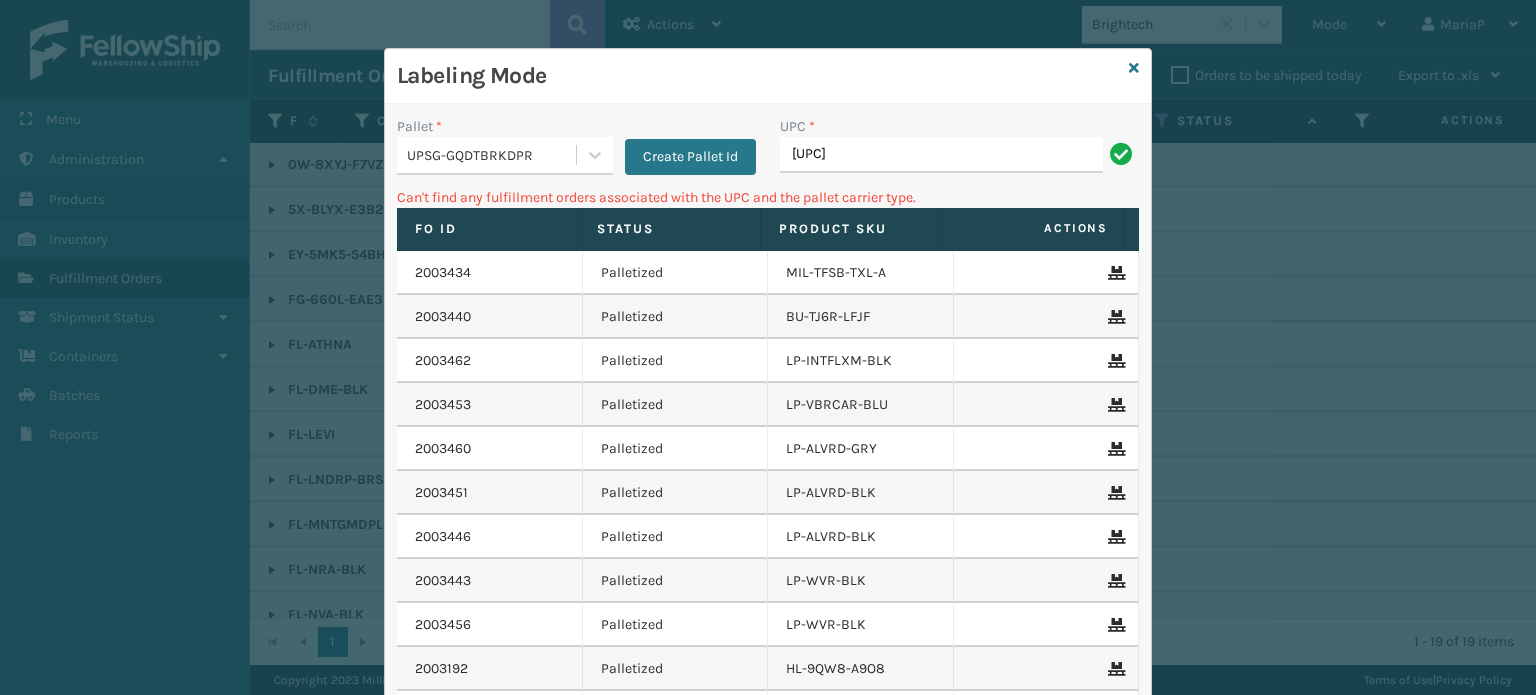 type on "[UPC]" 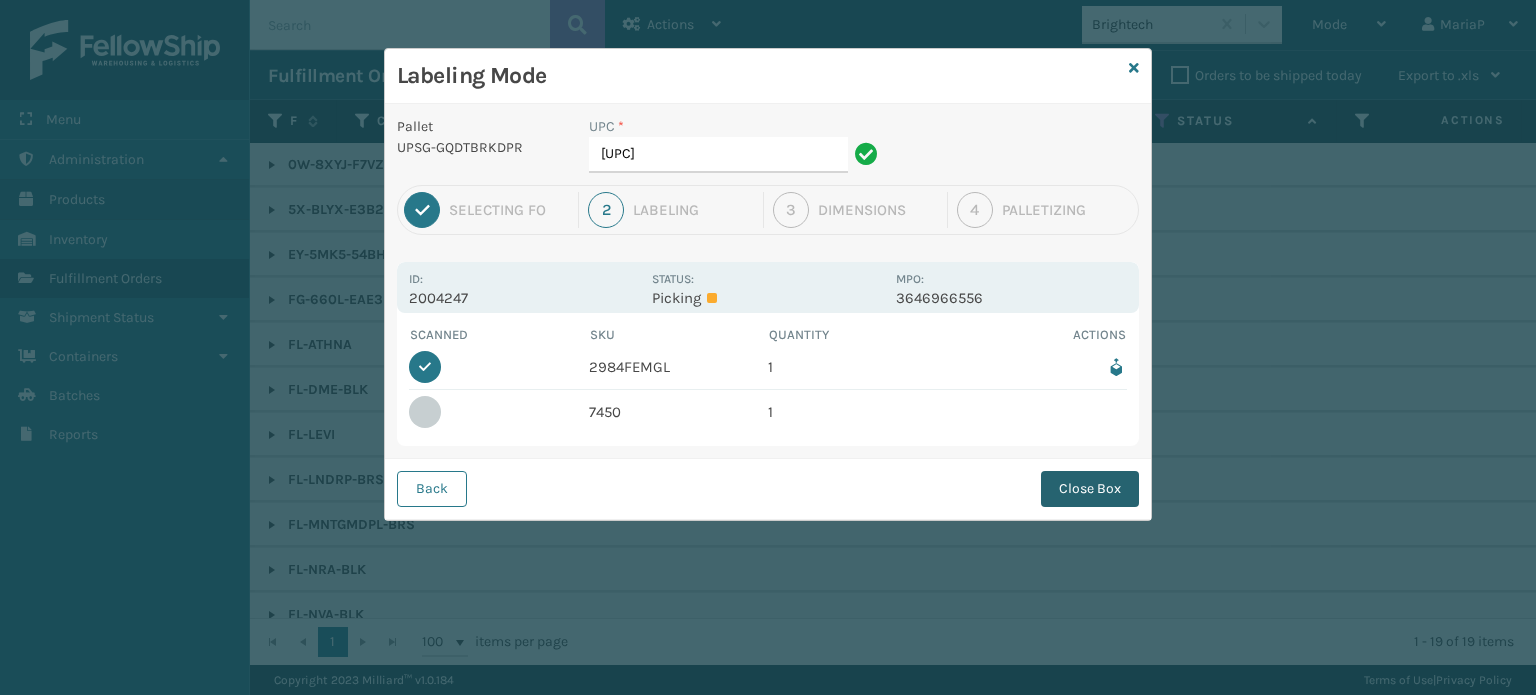click on "Close Box" at bounding box center [1090, 489] 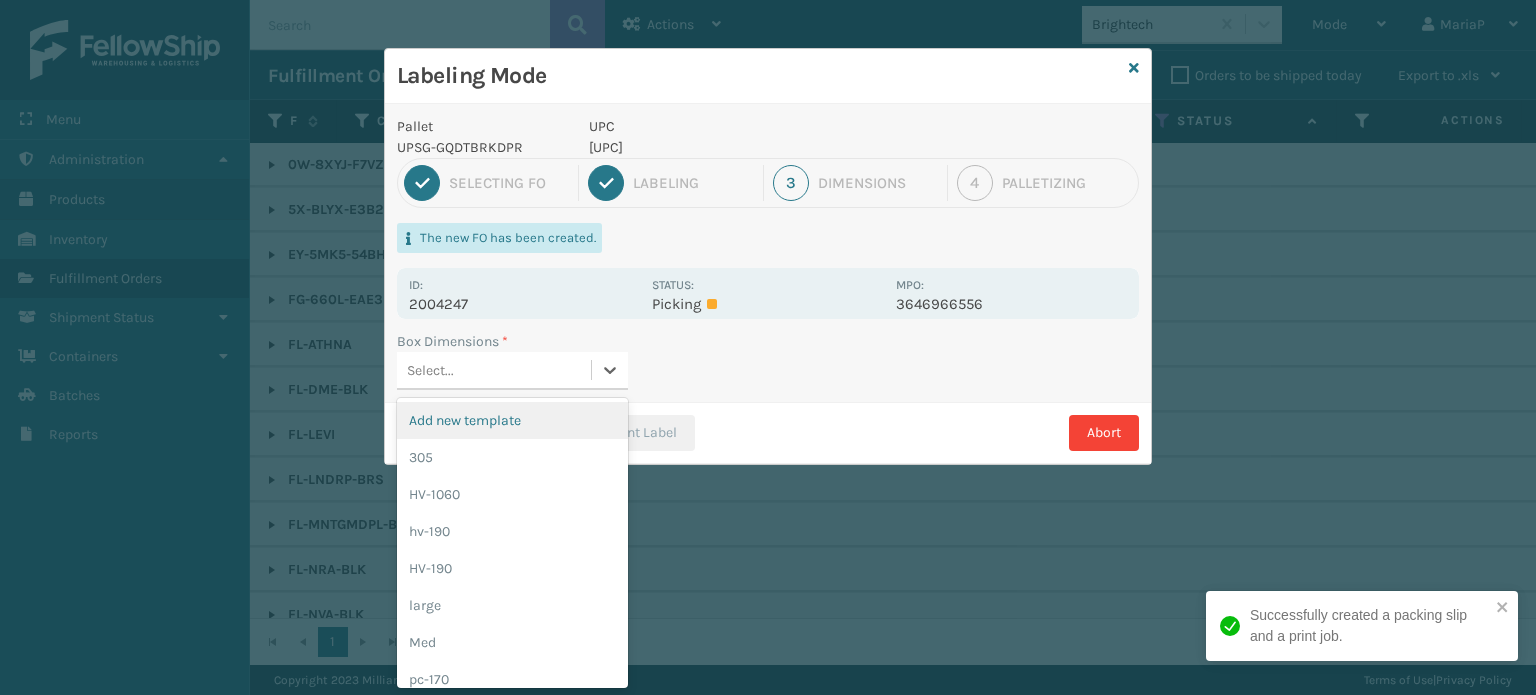 click on "Select..." at bounding box center (494, 370) 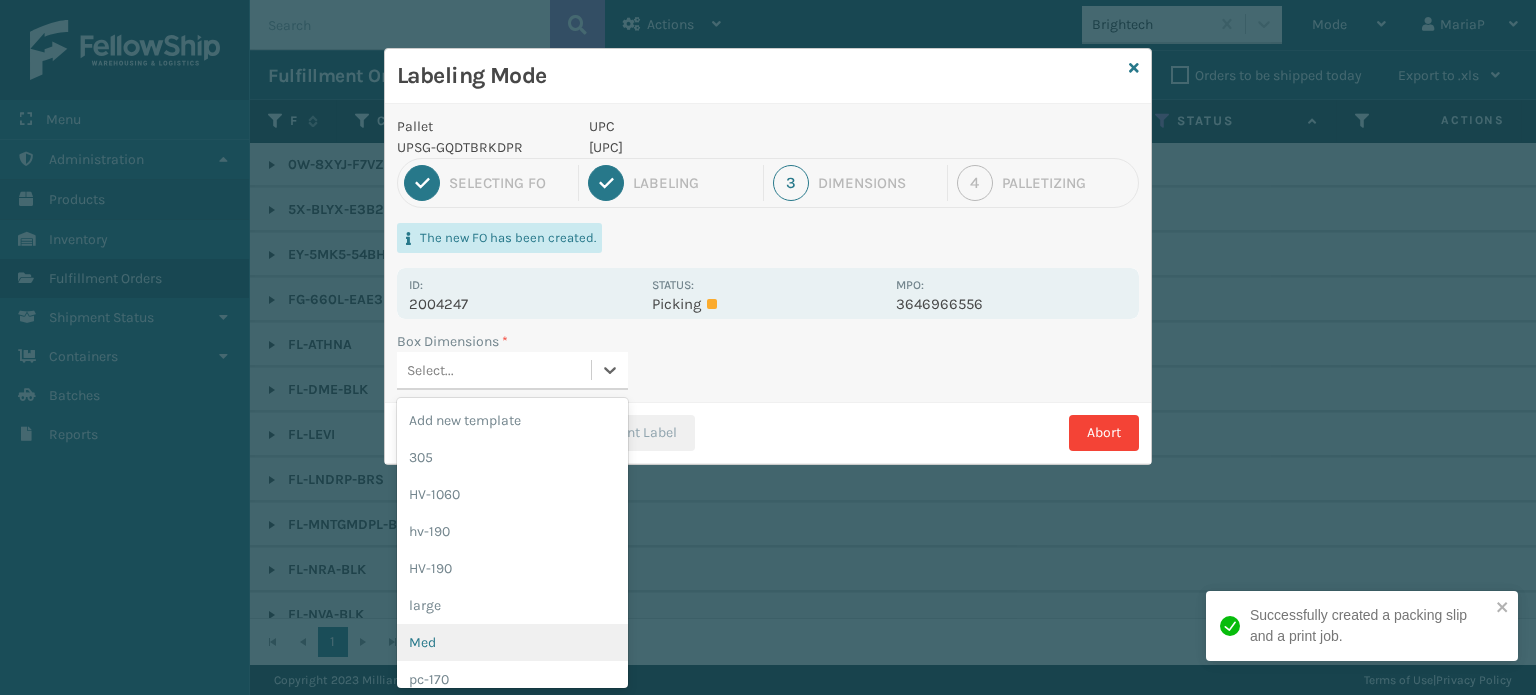 click on "Med" at bounding box center [512, 642] 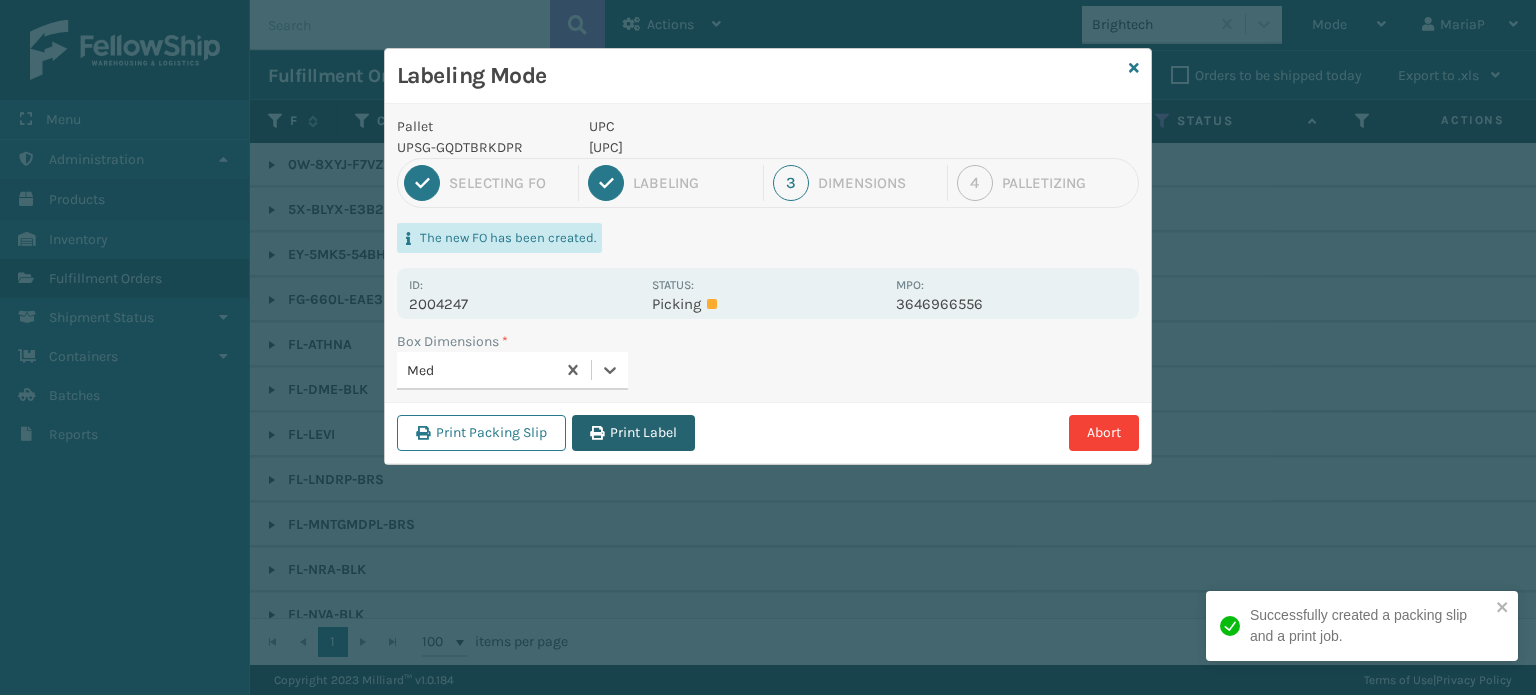 click on "Print Label" at bounding box center (633, 433) 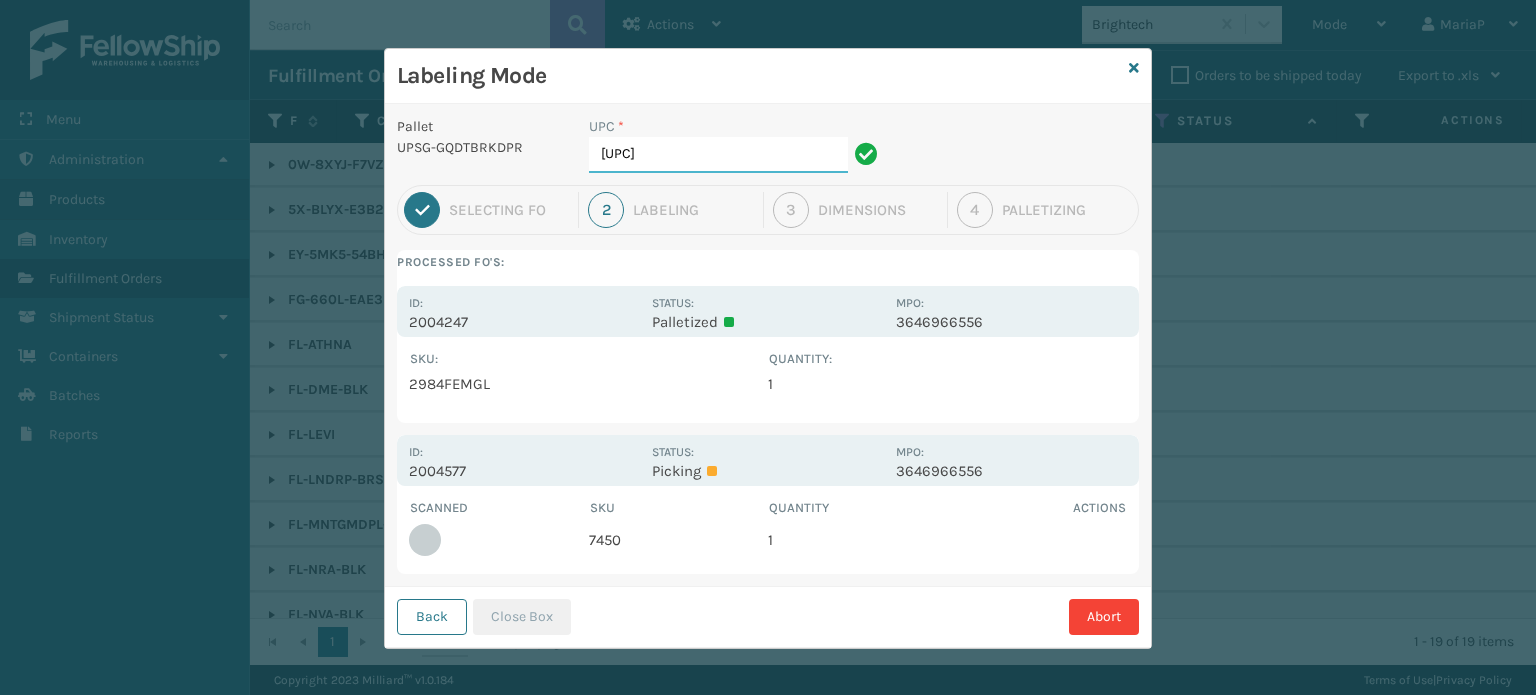 click on "[UPC]" at bounding box center [718, 155] 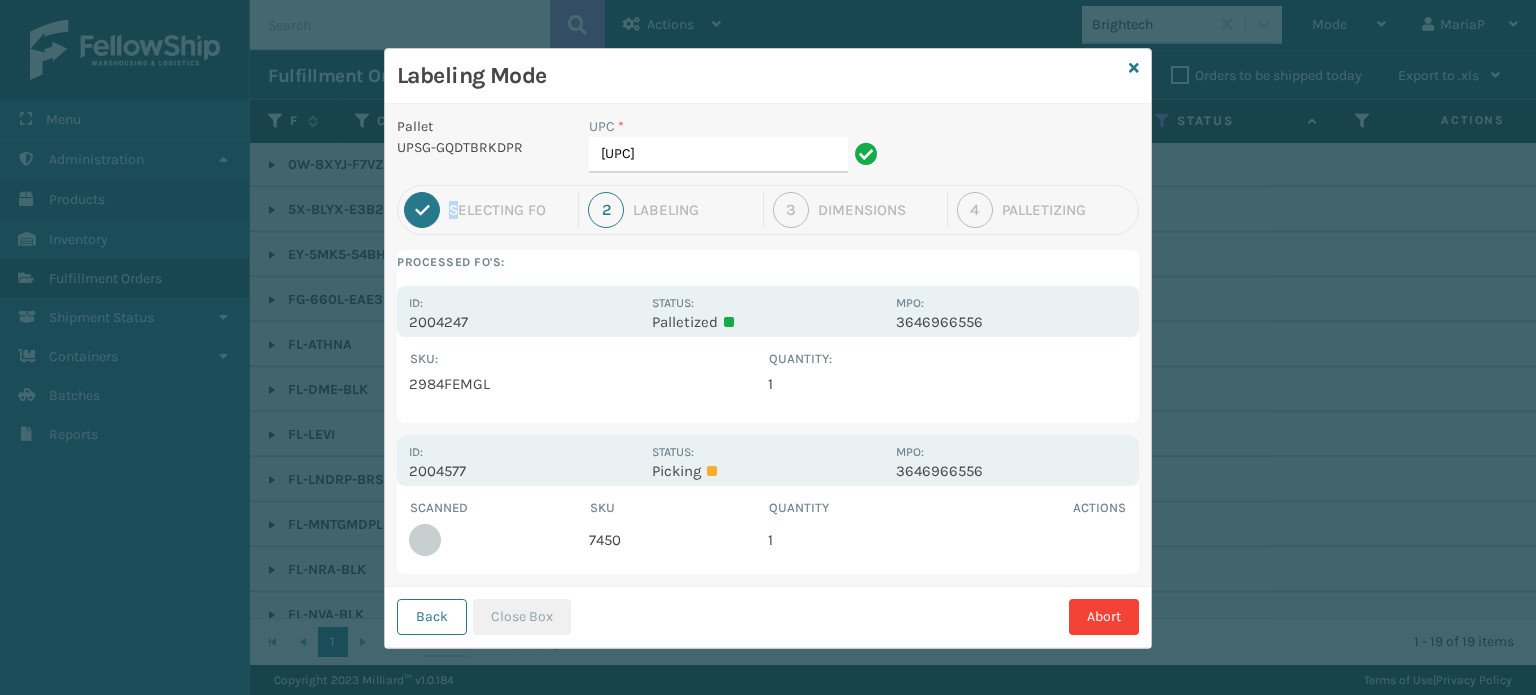 click on "1 Selecting FO" at bounding box center (491, 210) 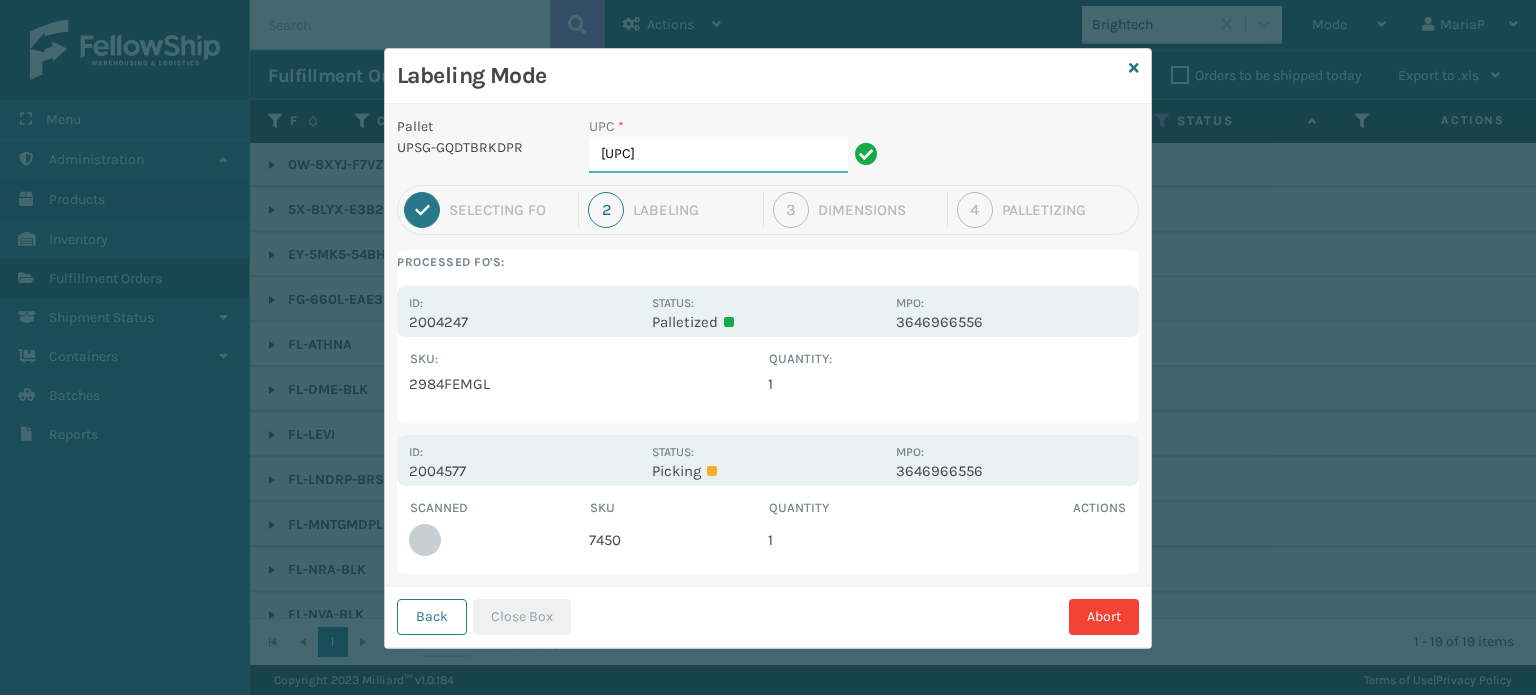 click on "[UPC]" at bounding box center (718, 155) 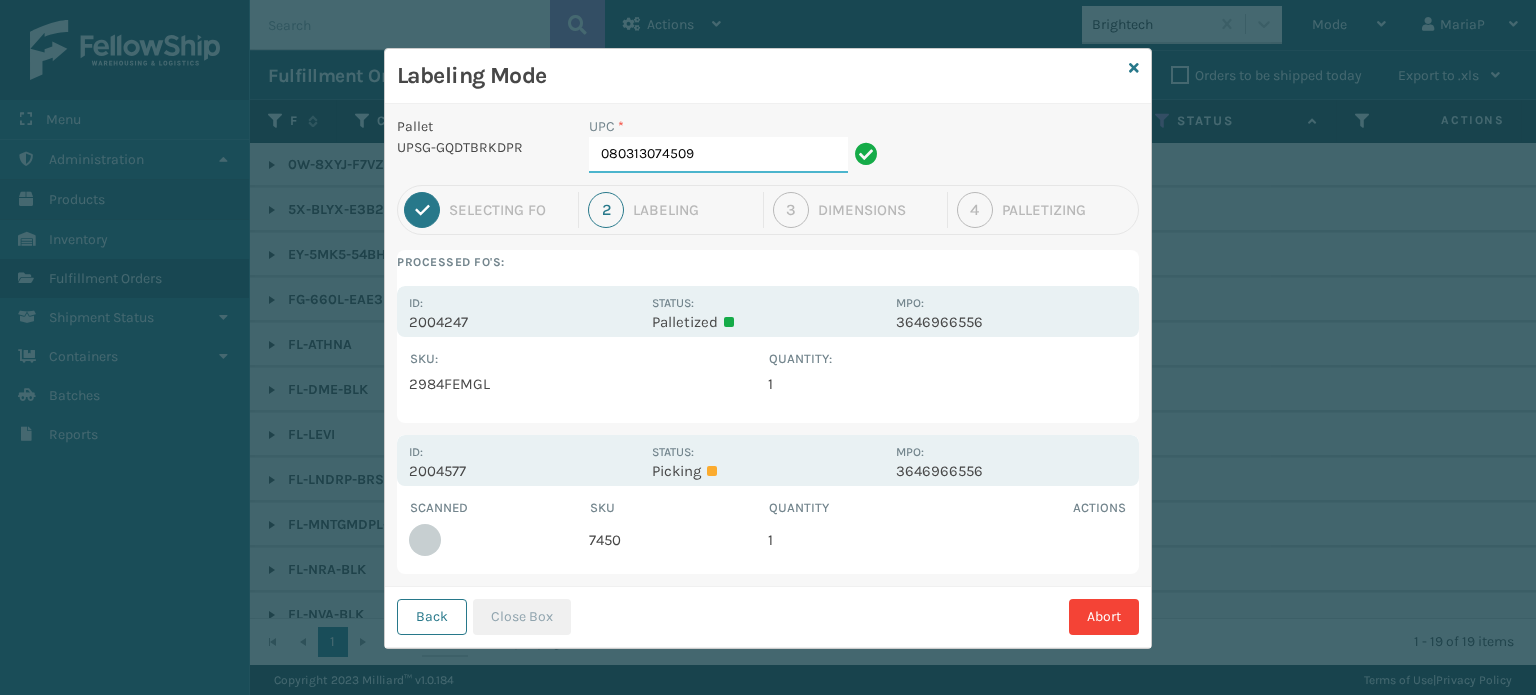type on "080313074509" 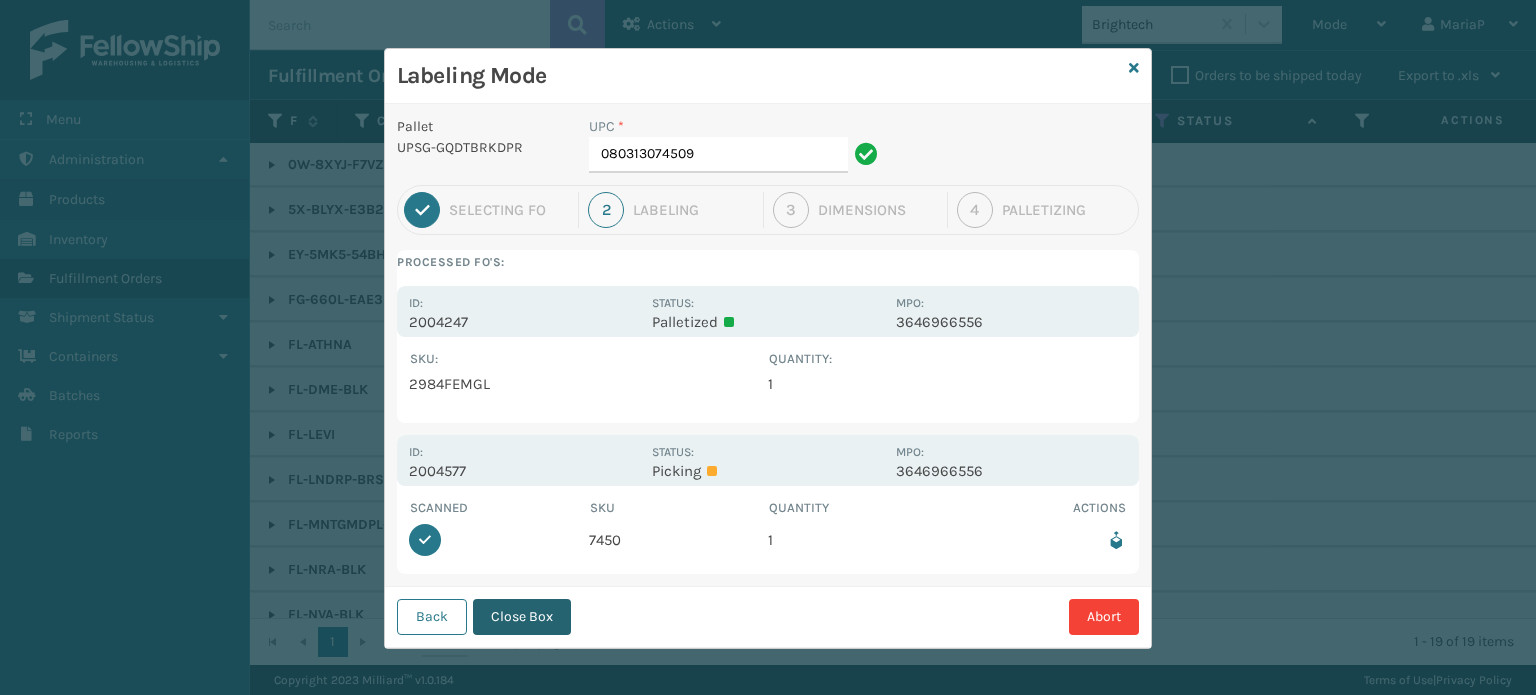 click on "Close Box" at bounding box center [522, 617] 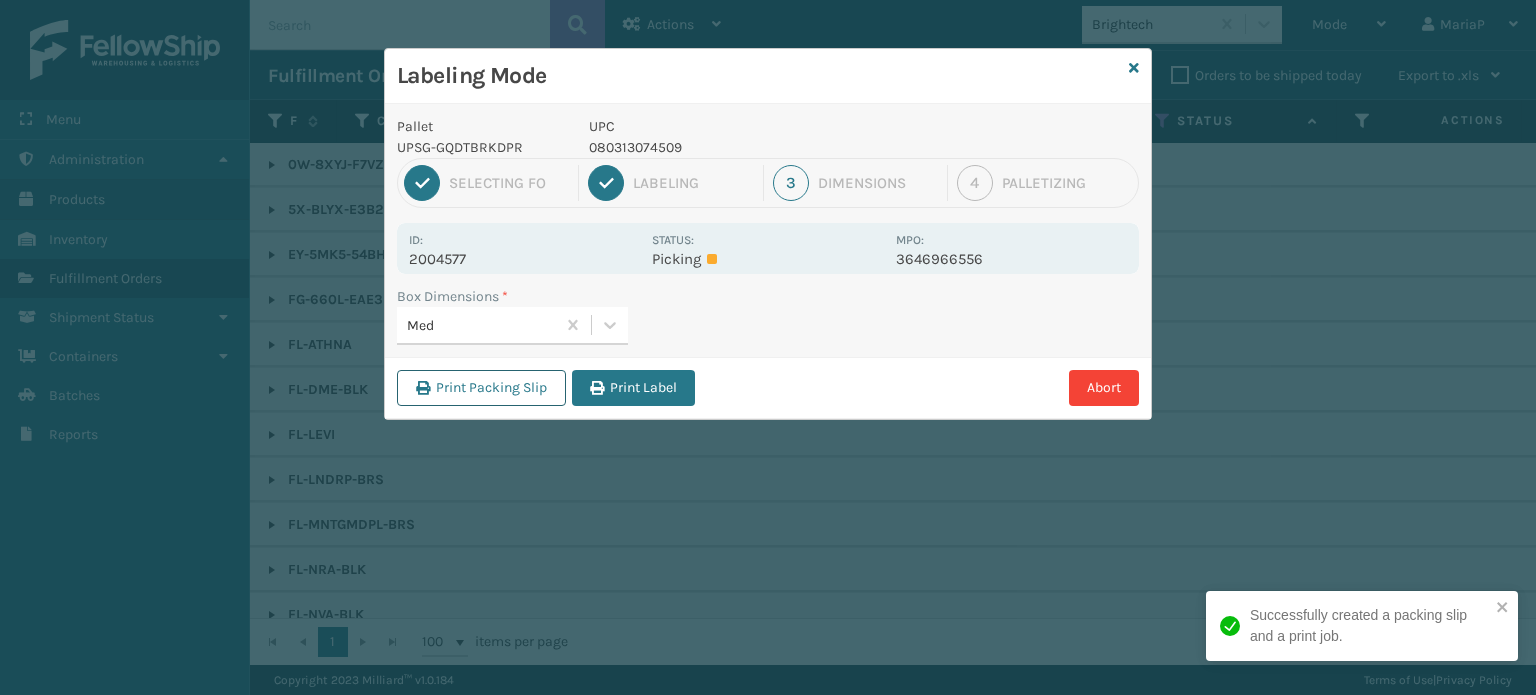 click on "Print Packing Slip" at bounding box center [481, 388] 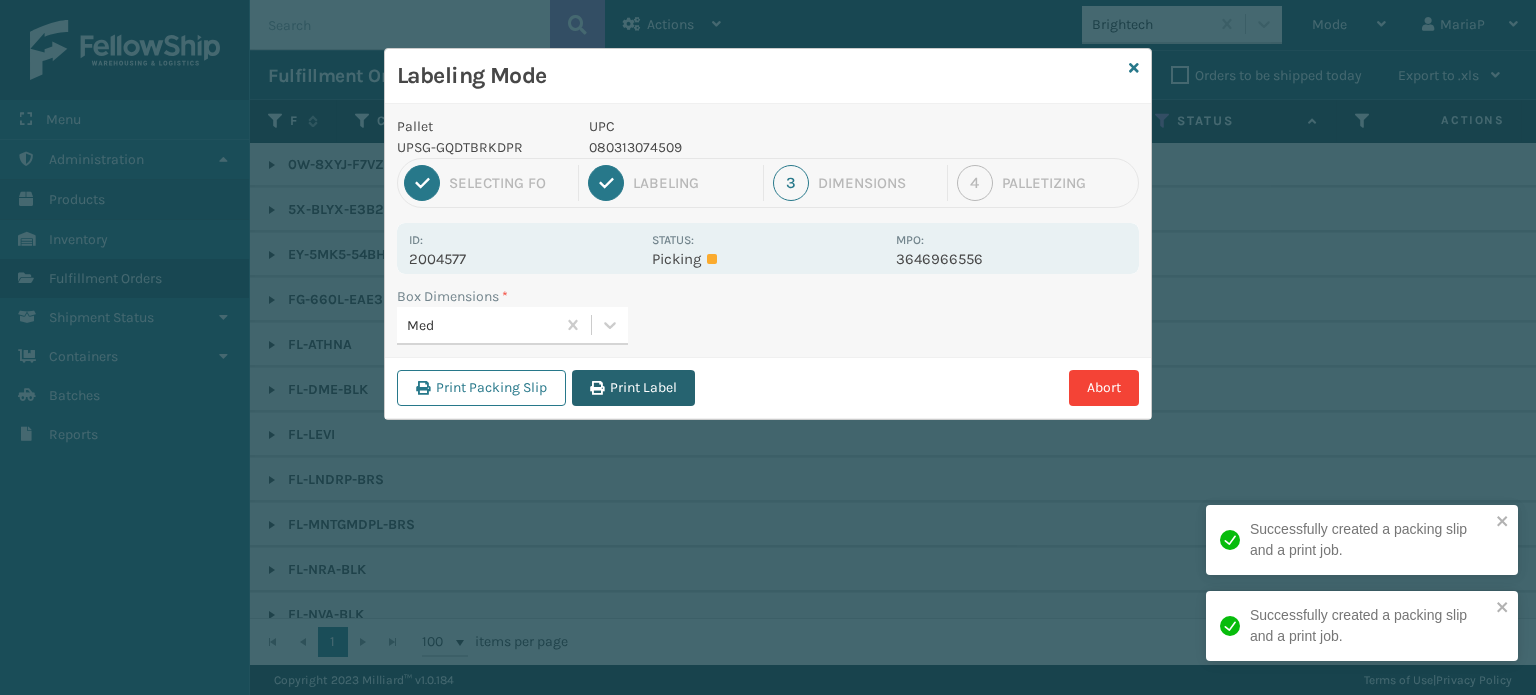 click on "Print Label" at bounding box center [633, 388] 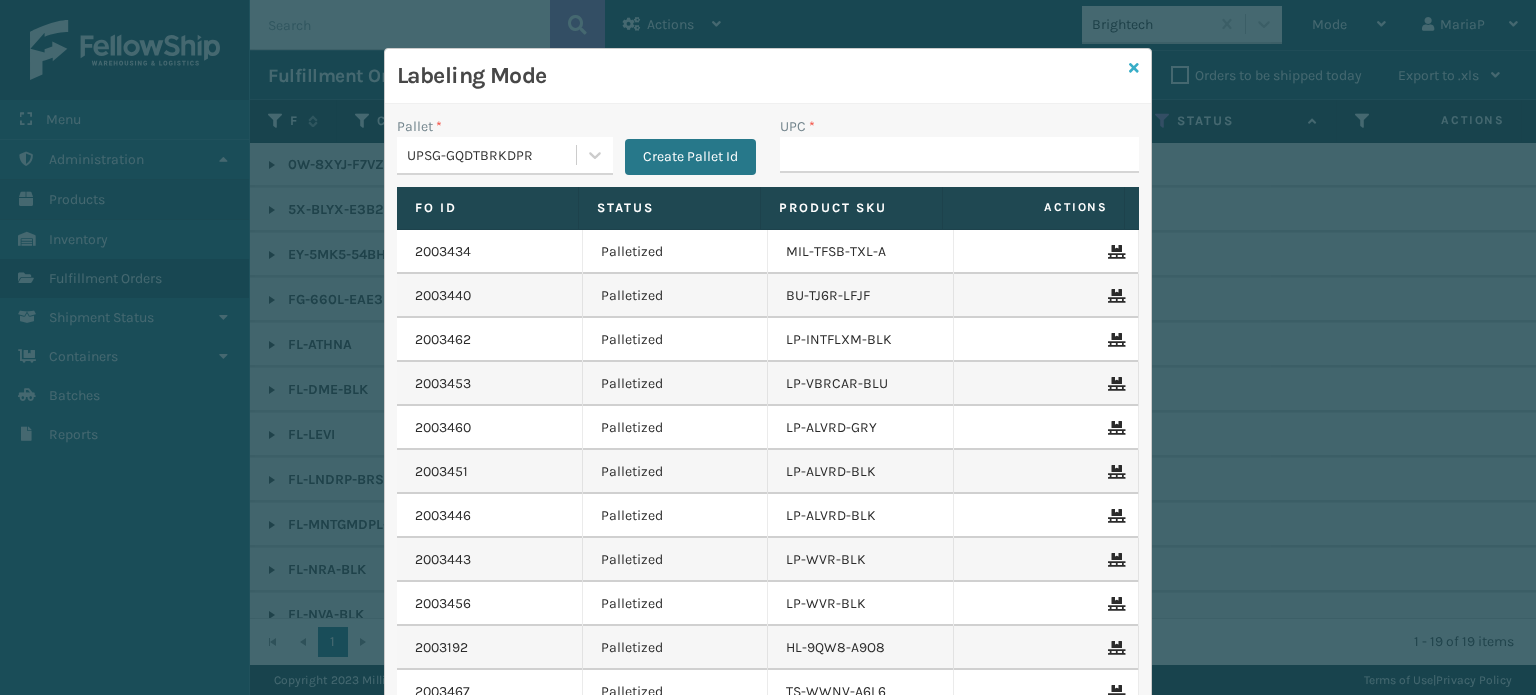 click at bounding box center (1134, 68) 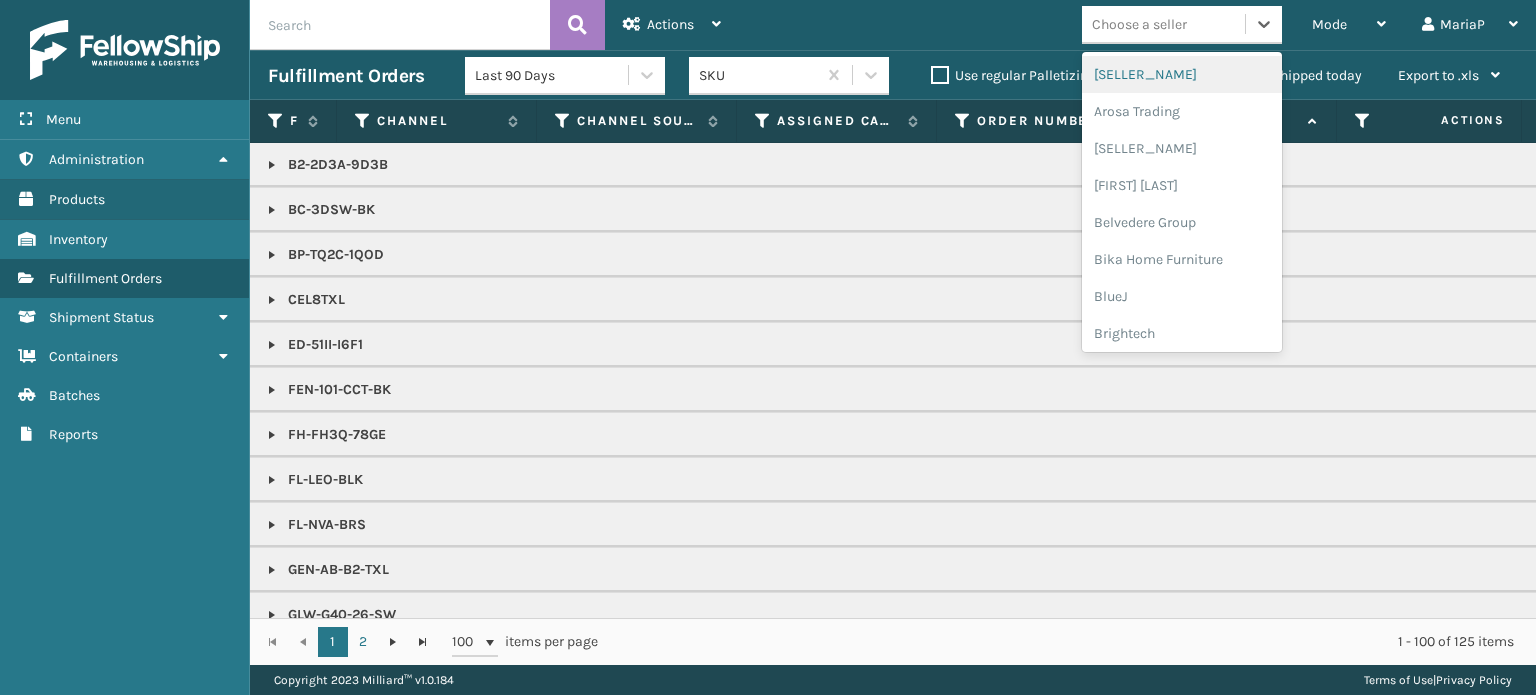 click on "Choose a seller" at bounding box center (1139, 24) 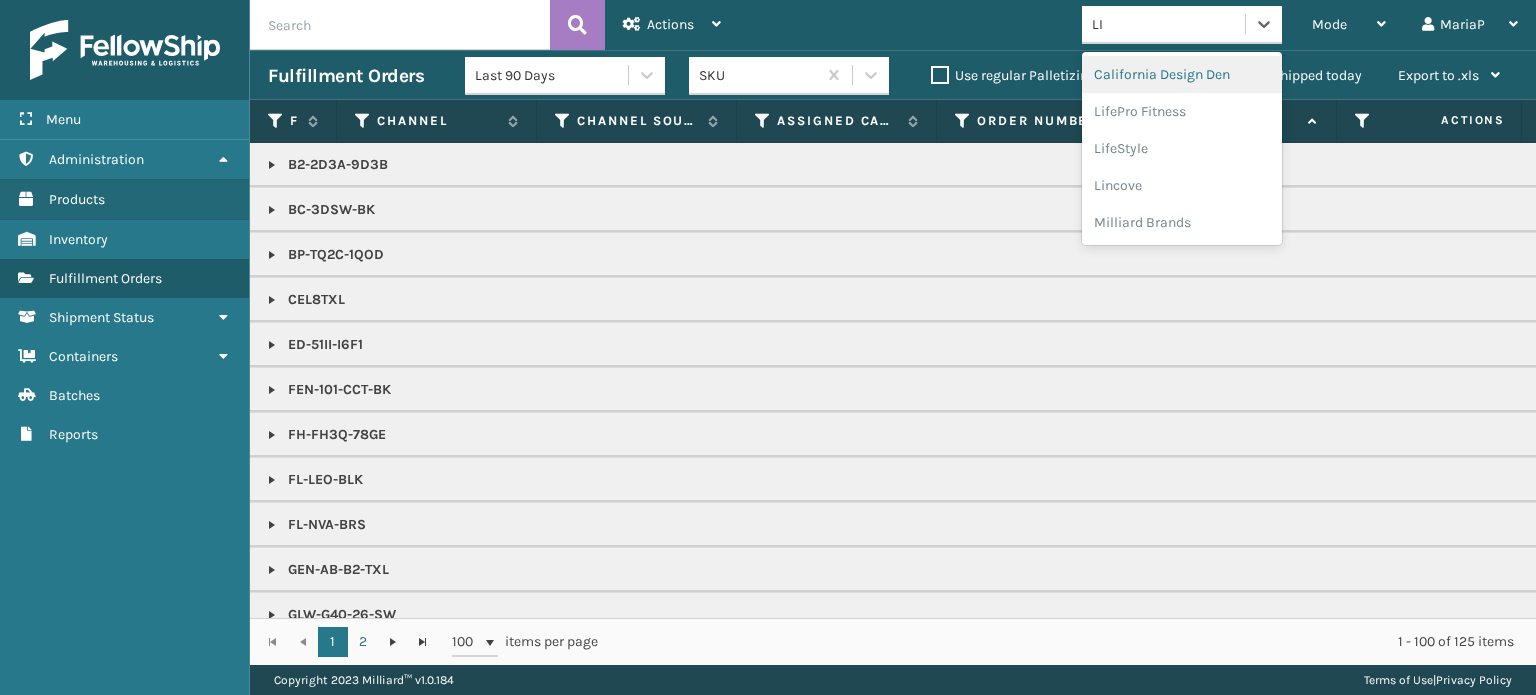type on "LIF" 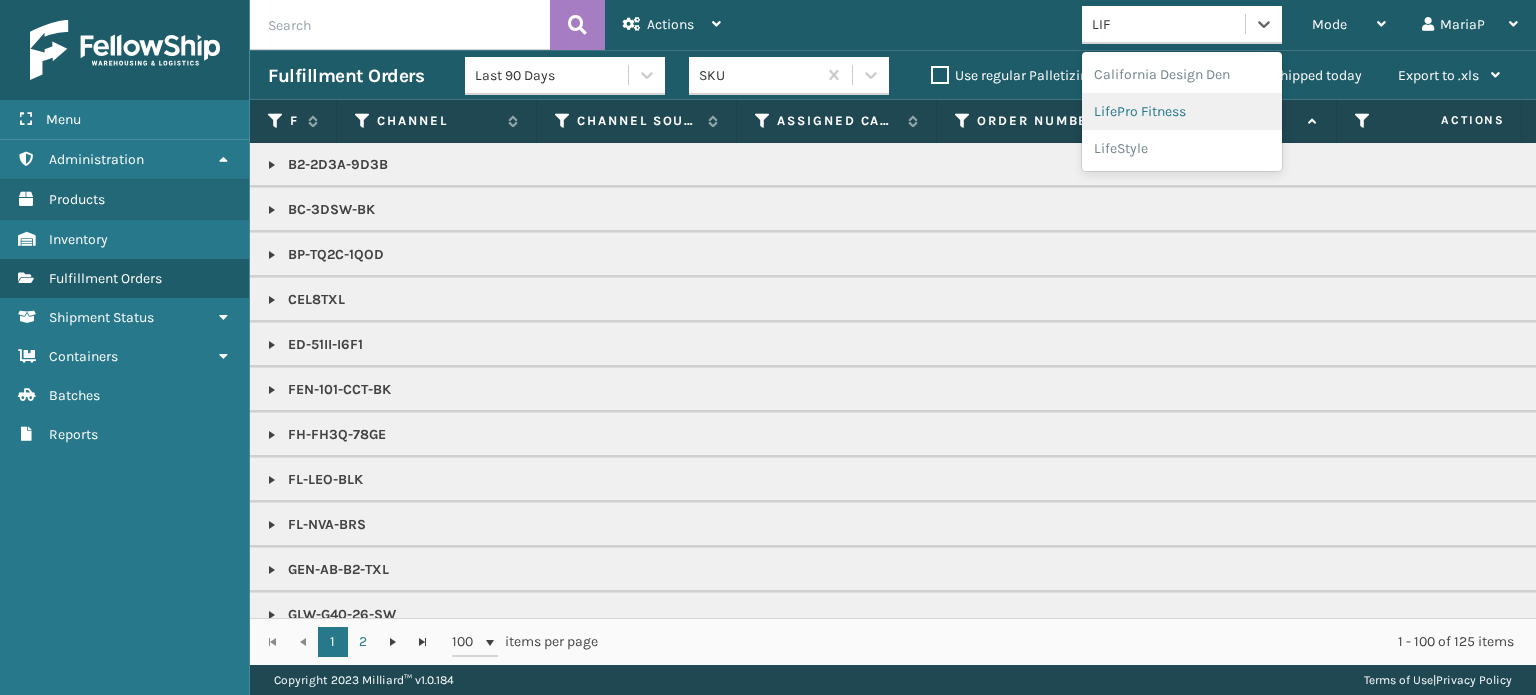 click on "LifePro Fitness" at bounding box center (1182, 111) 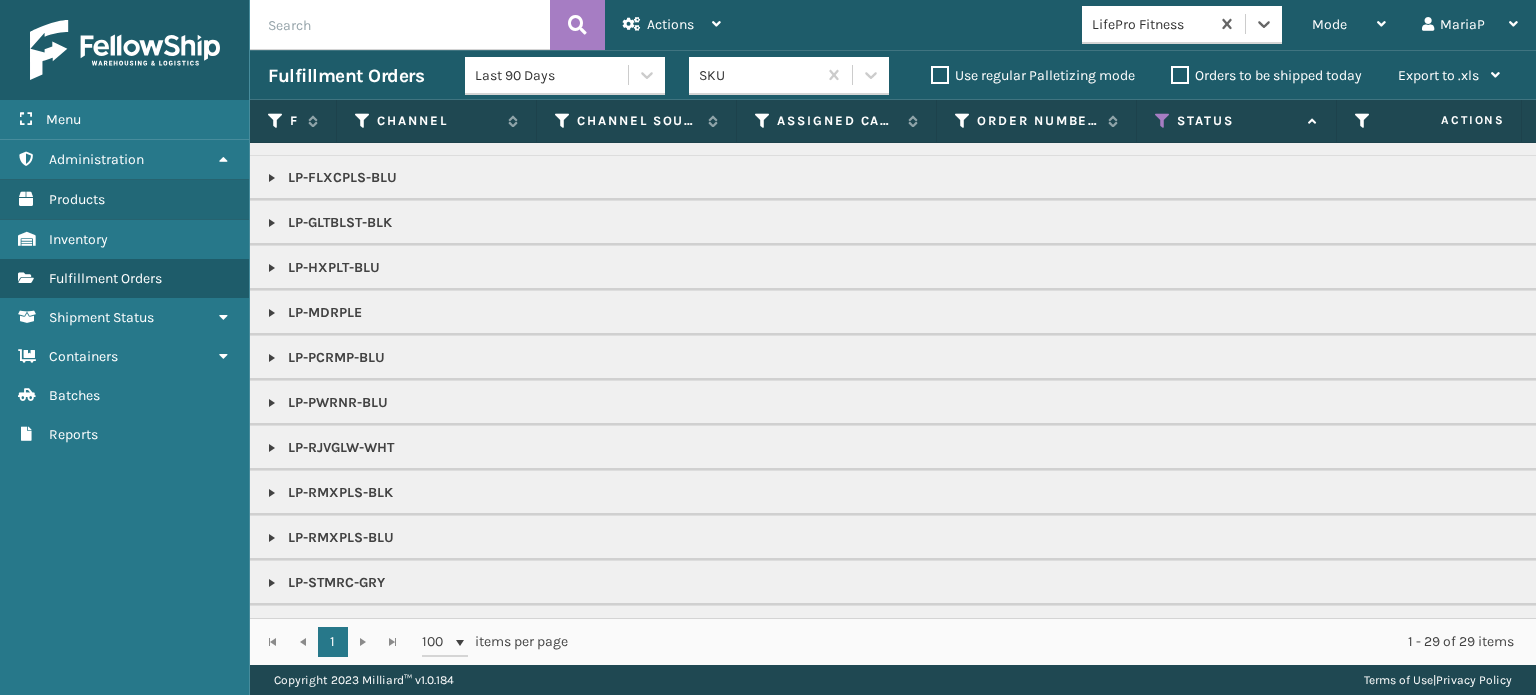scroll, scrollTop: 0, scrollLeft: 0, axis: both 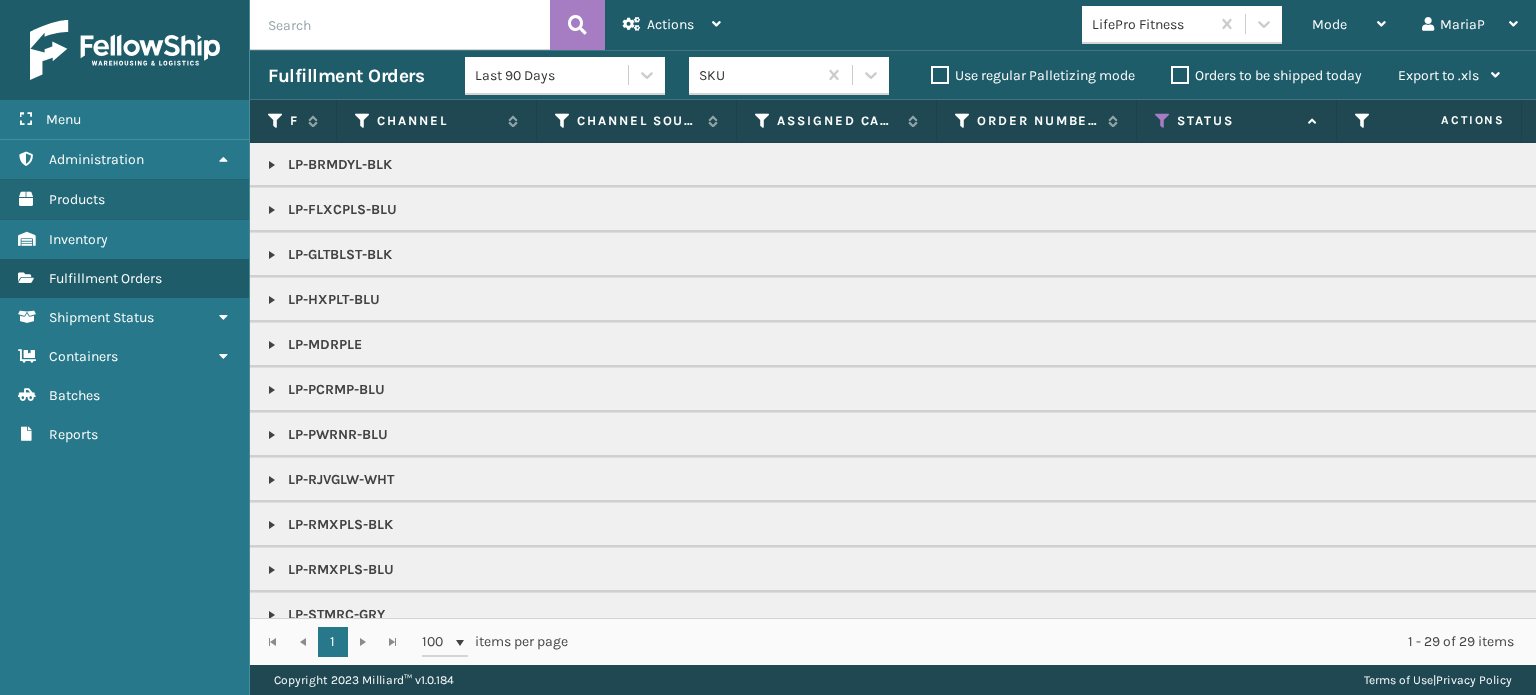 click at bounding box center [272, 210] 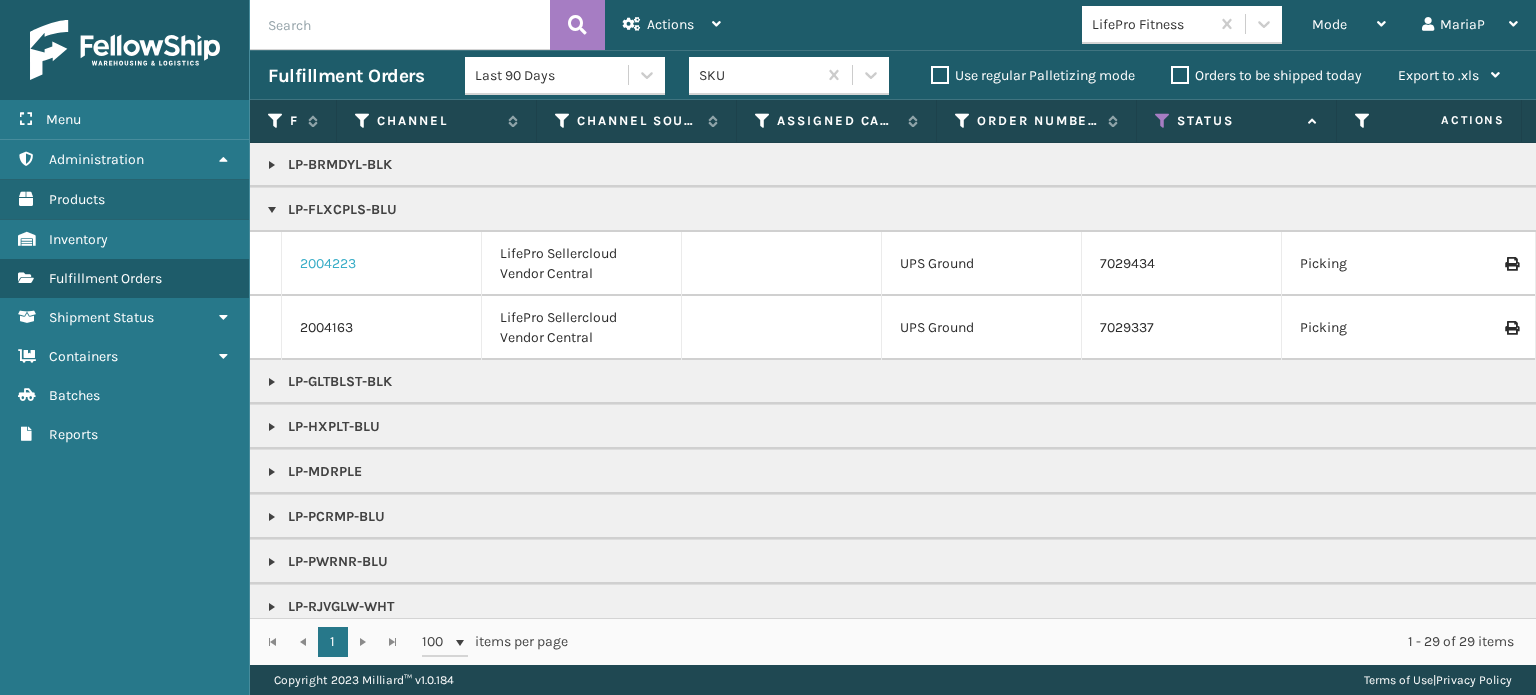 click on "2004223" at bounding box center [328, 264] 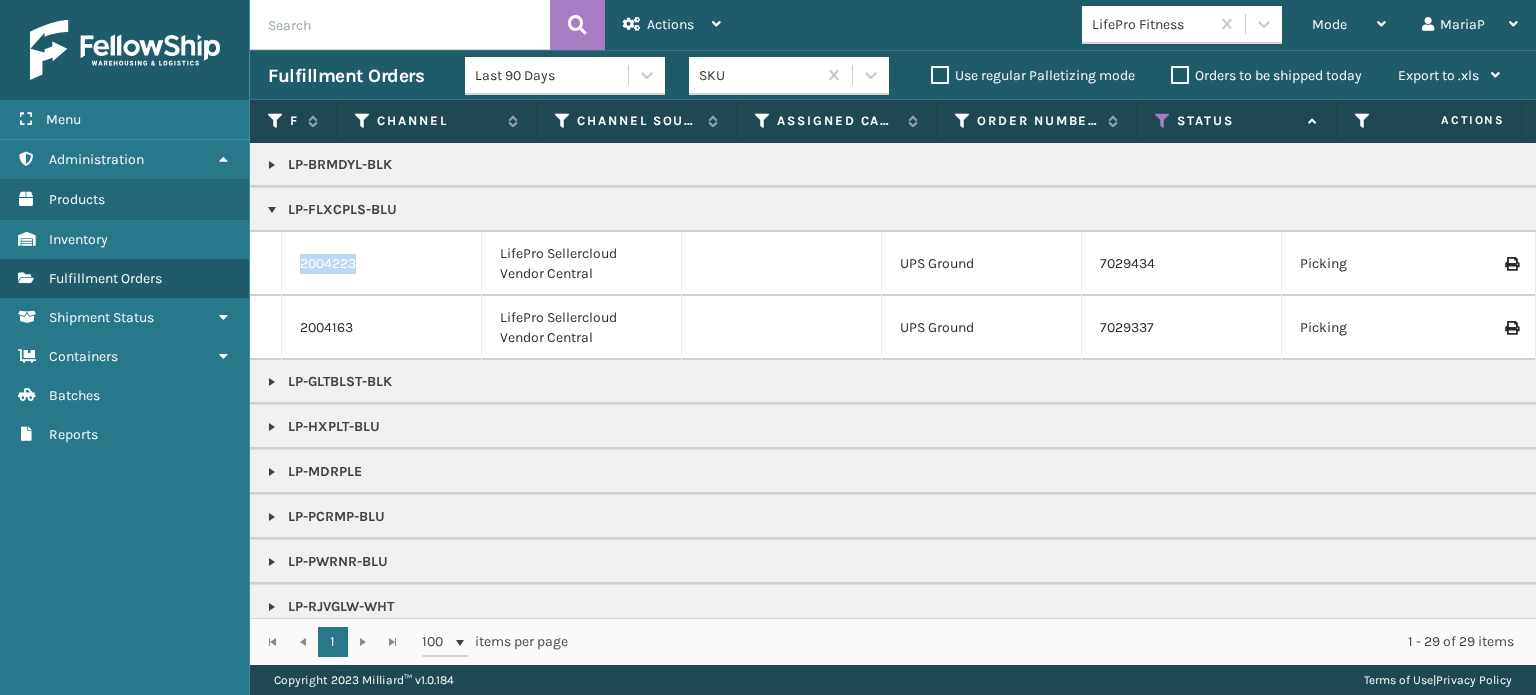 click on "2004223" at bounding box center (328, 264) 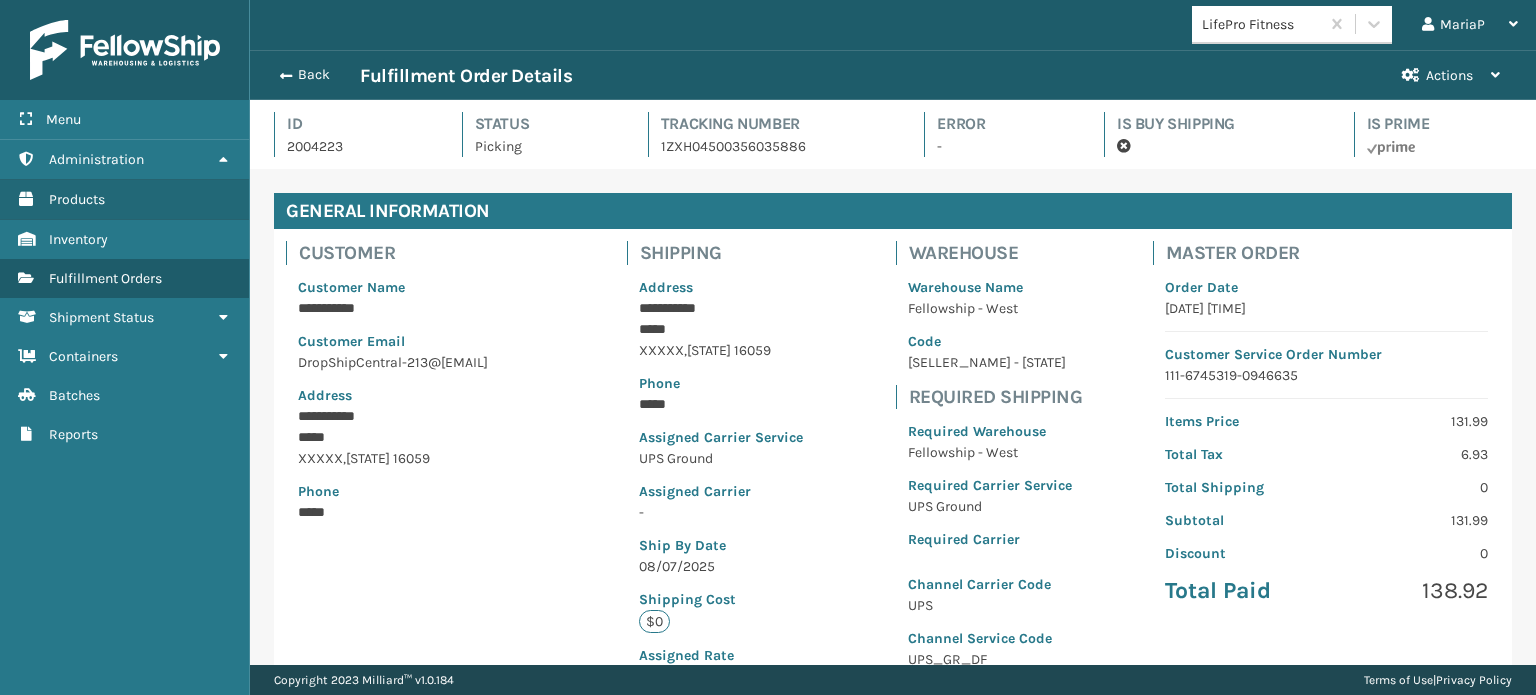 scroll, scrollTop: 99951, scrollLeft: 98713, axis: both 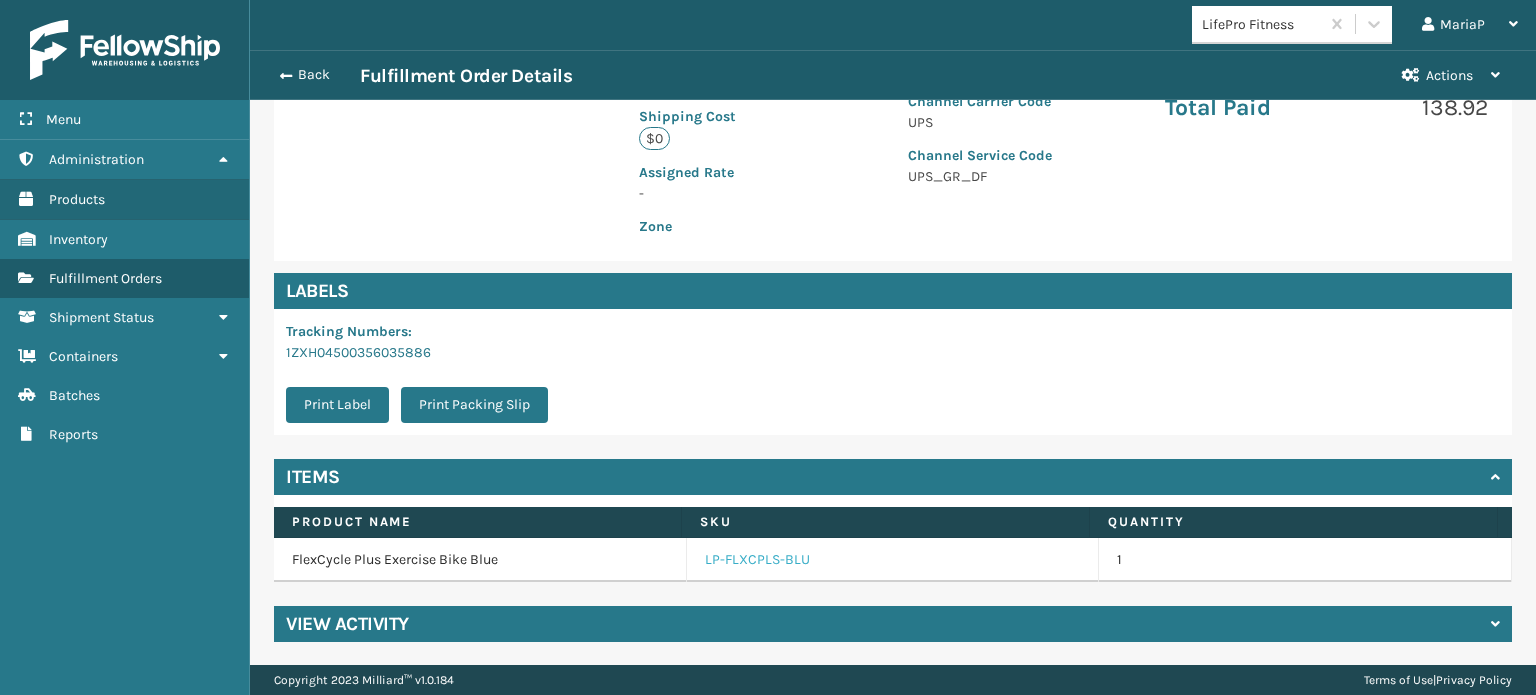 click on "LP-FLXCPLS-BLU" at bounding box center [757, 560] 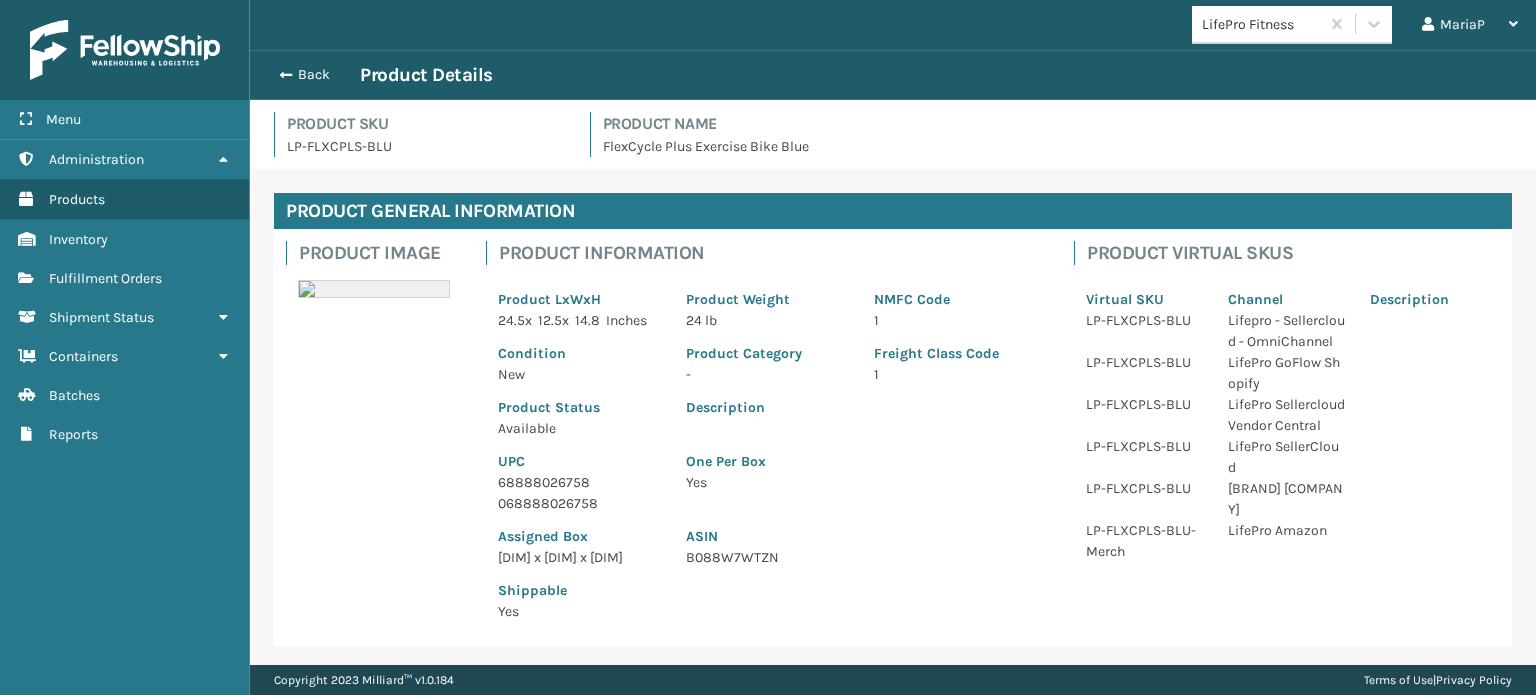 click on "068888026758" at bounding box center (580, 503) 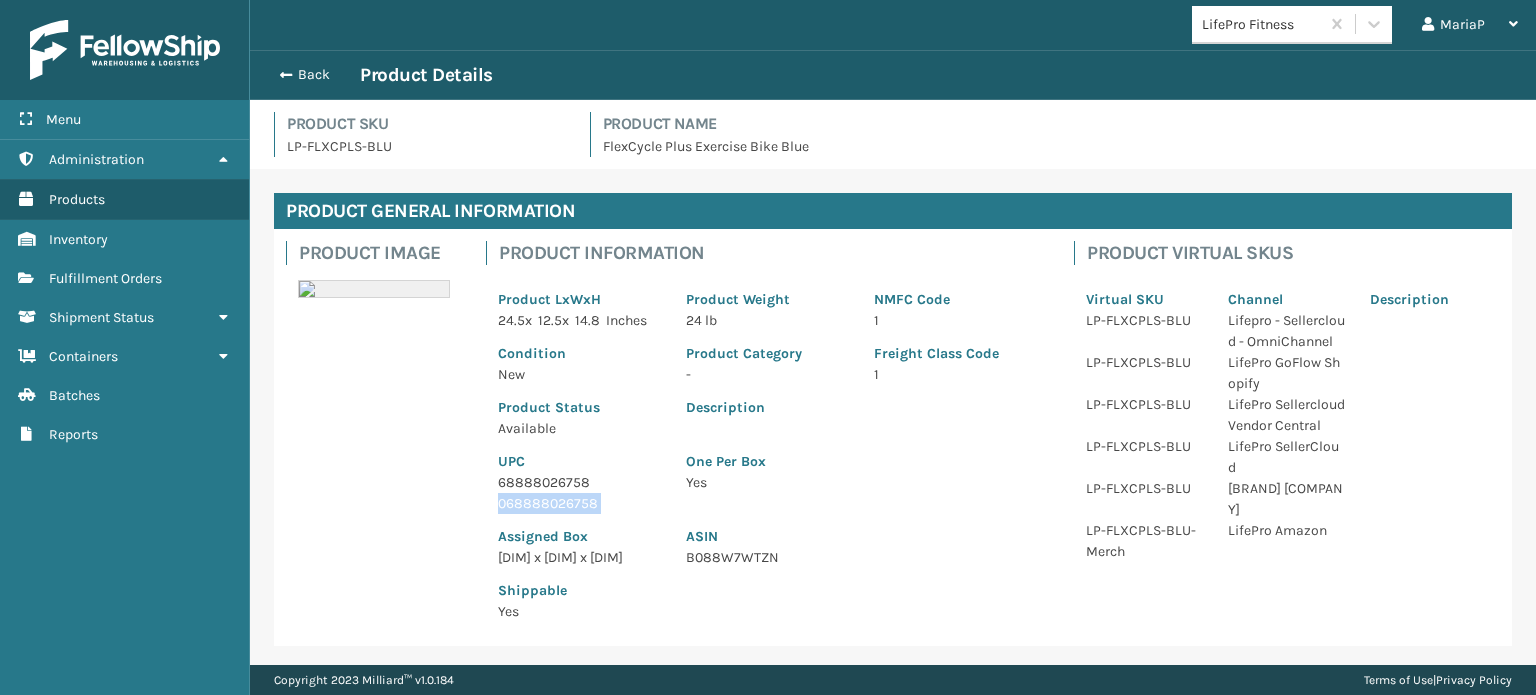click on "068888026758" at bounding box center (580, 503) 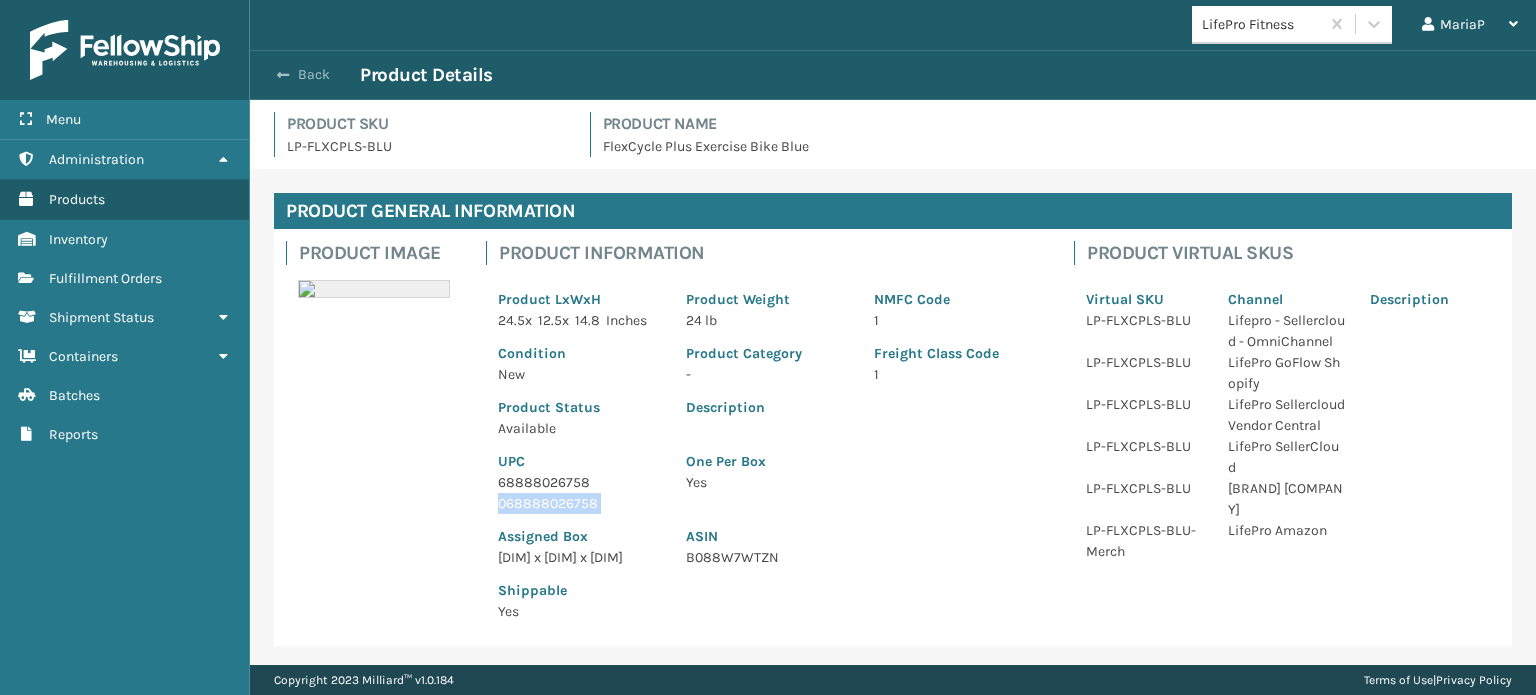 click on "Back" at bounding box center (314, 75) 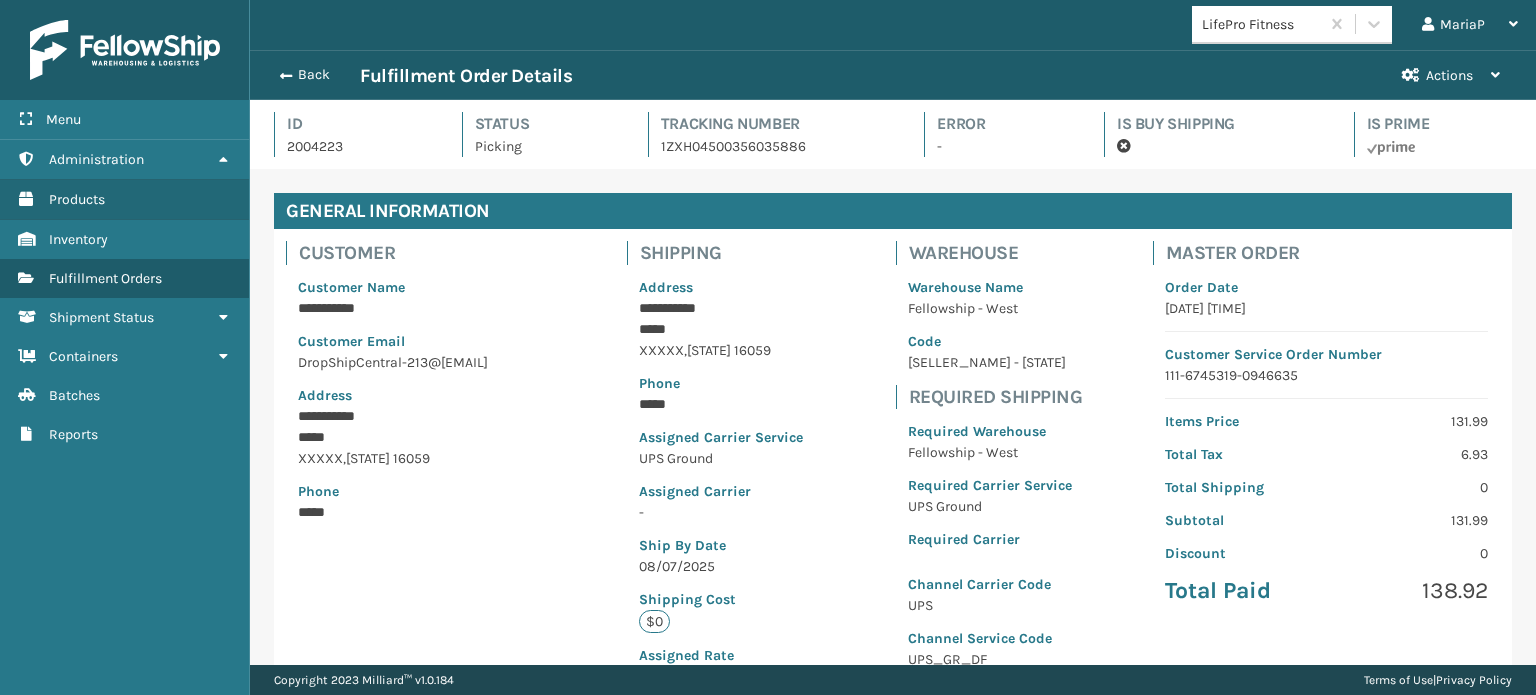 scroll, scrollTop: 99951, scrollLeft: 98713, axis: both 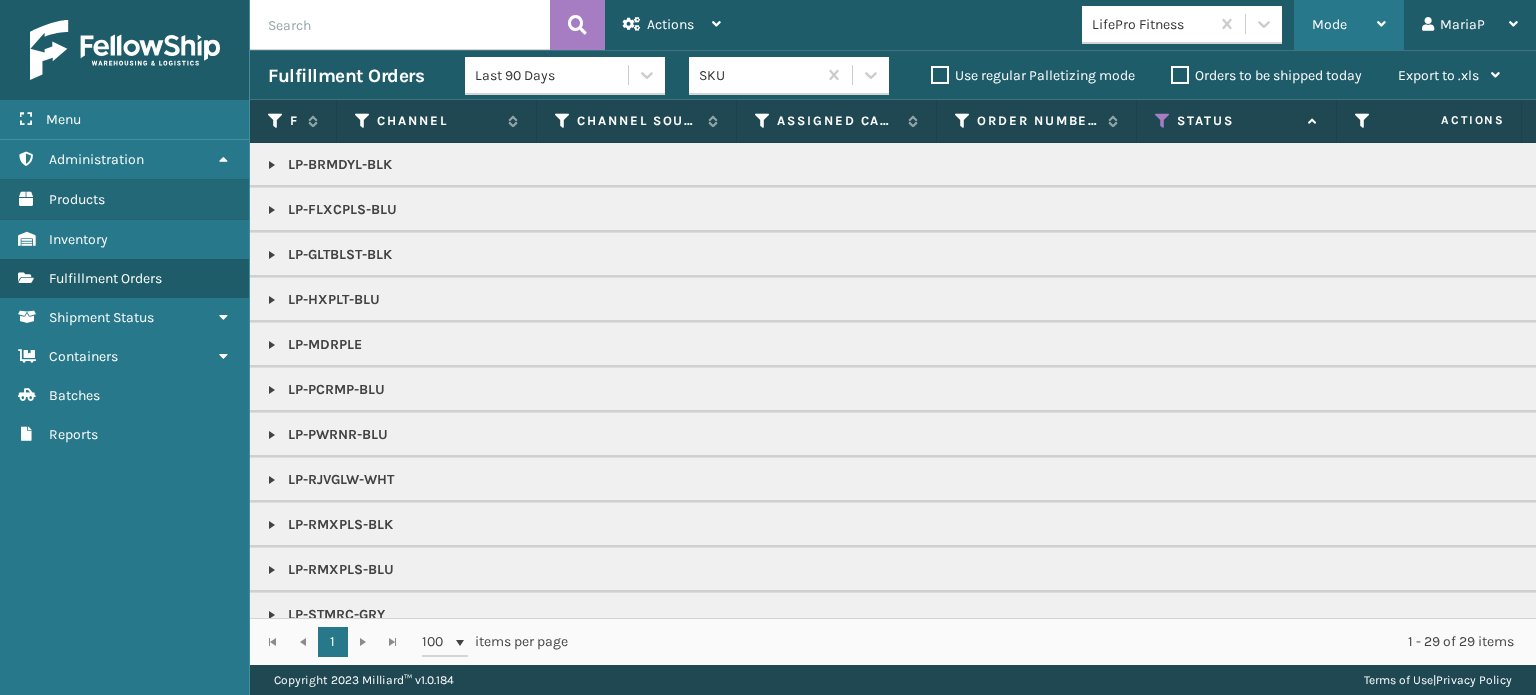 click on "Mode" at bounding box center [1349, 25] 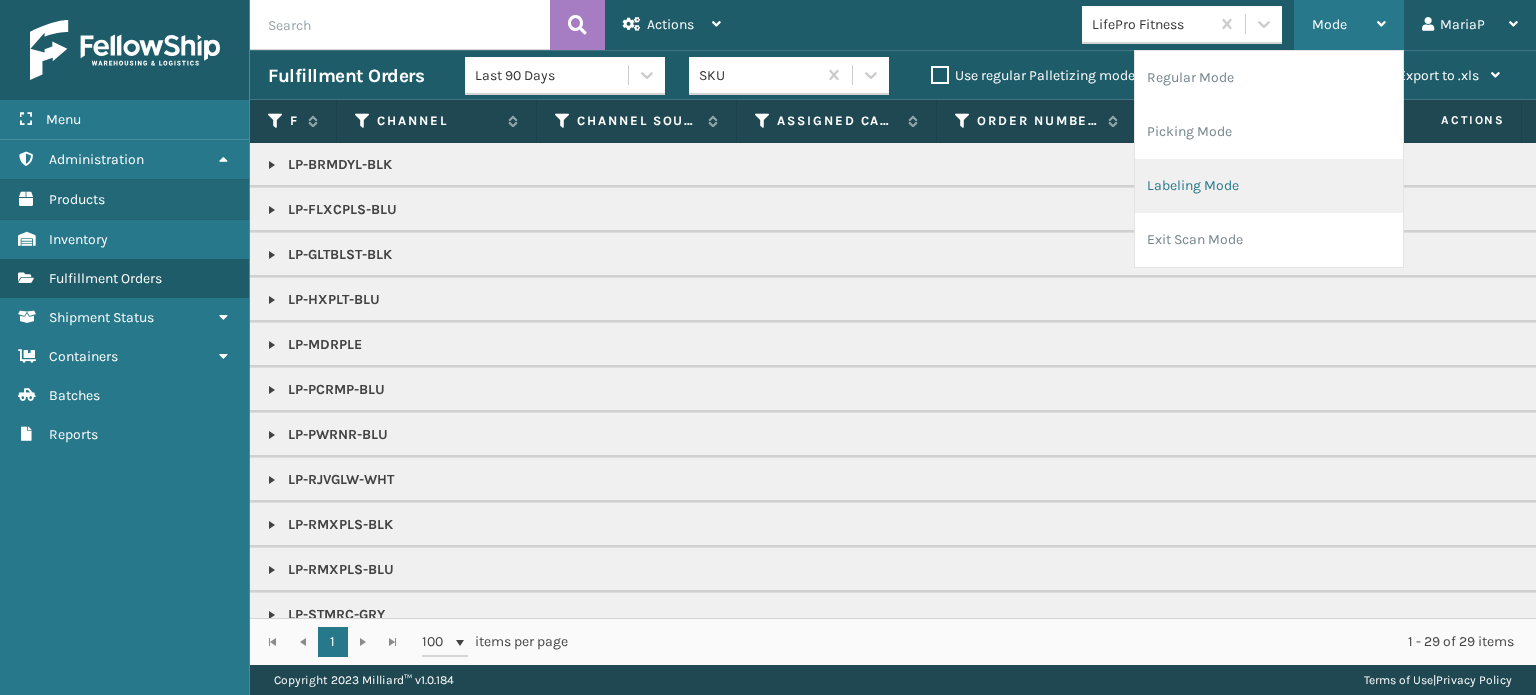 click on "Labeling Mode" at bounding box center (1269, 186) 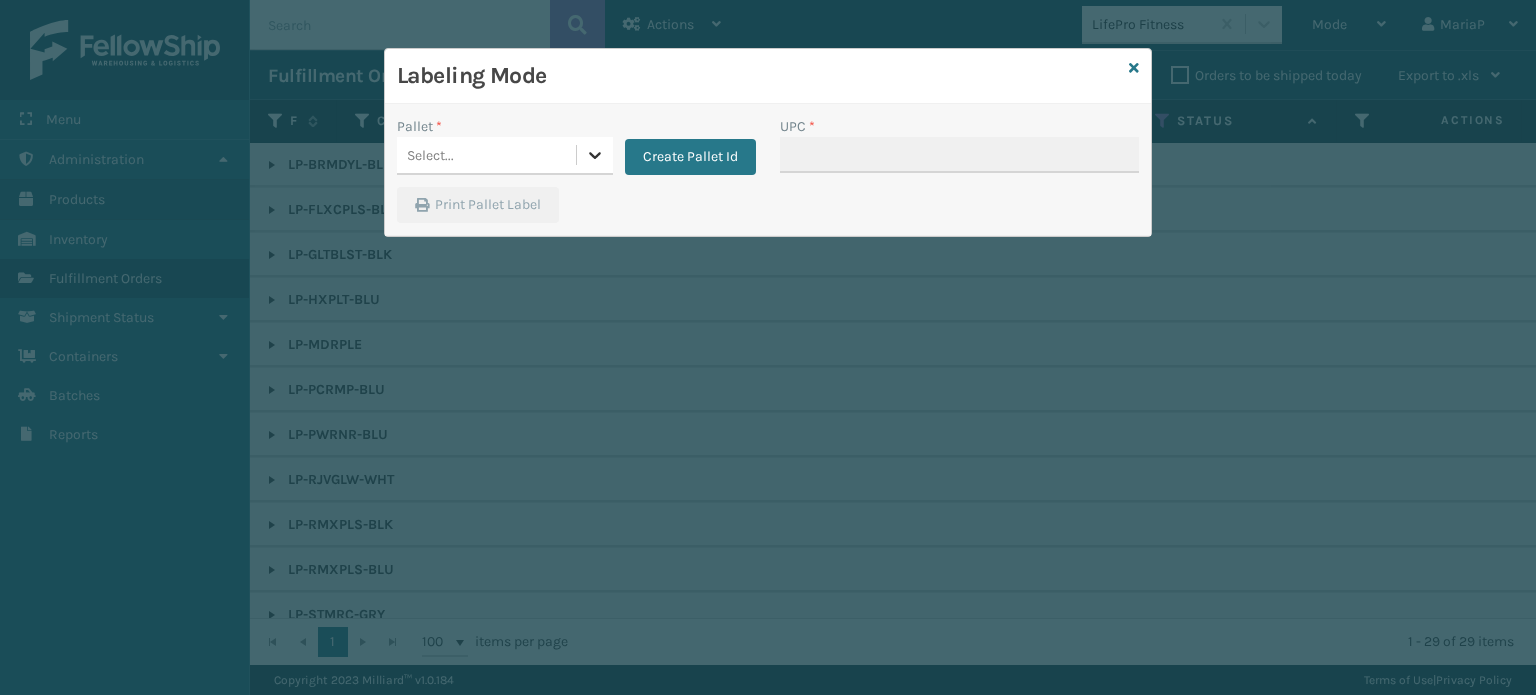 click 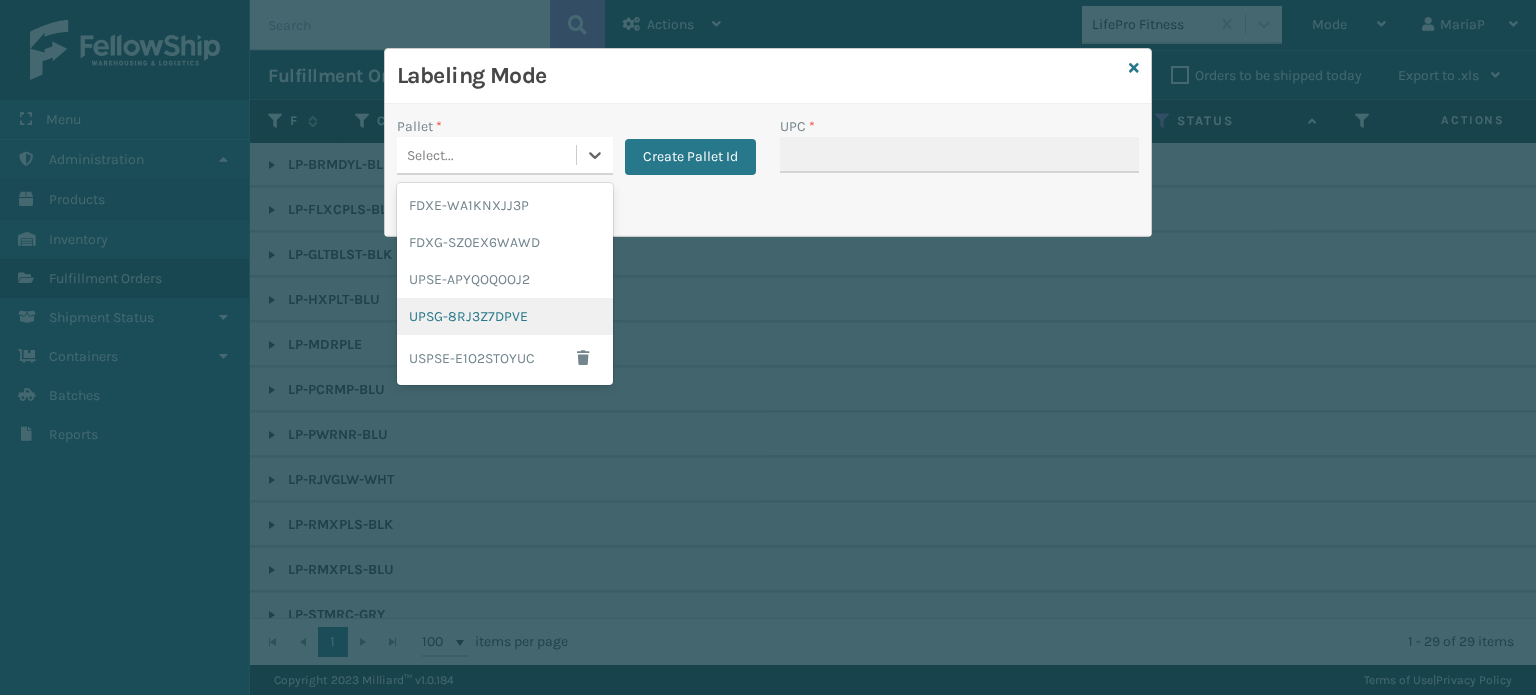 click on "UPSG-8RJ3Z7DPVE" at bounding box center [505, 316] 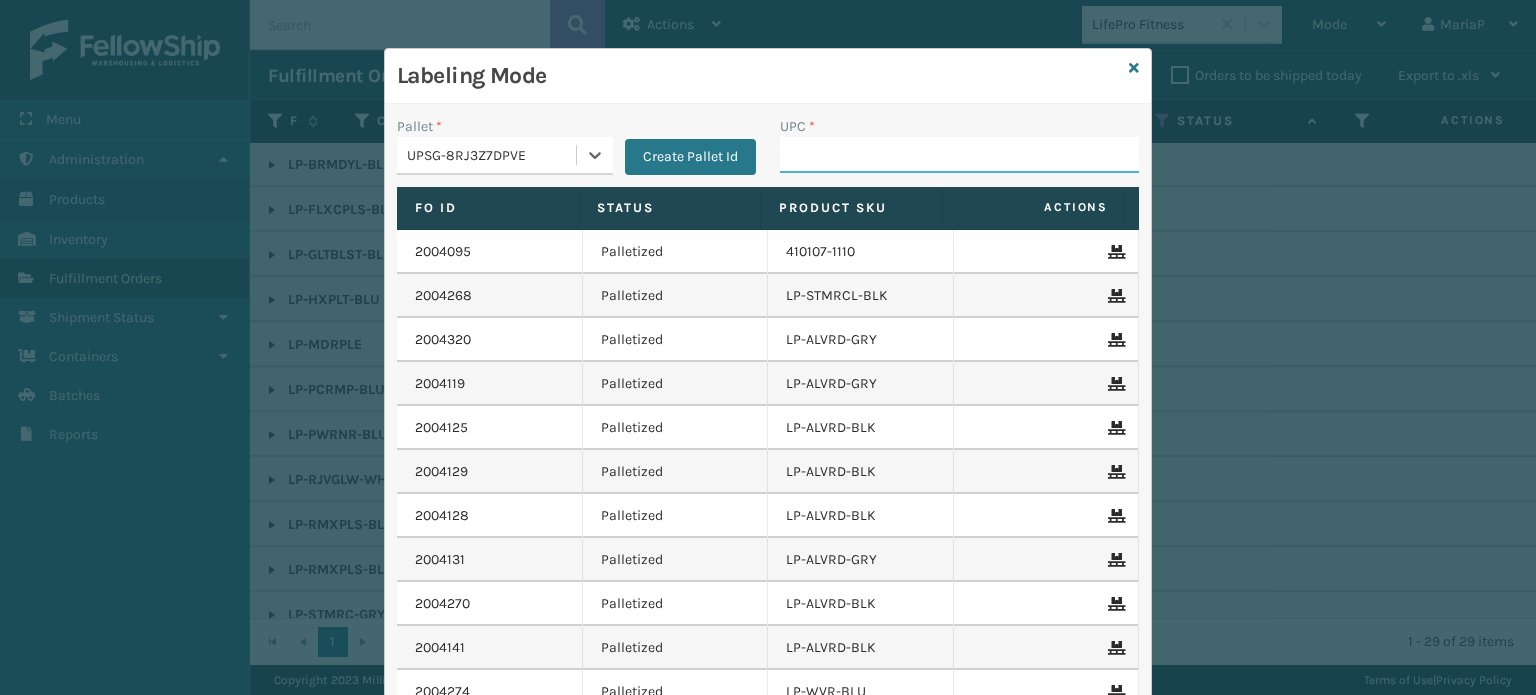 click on "UPC   *" at bounding box center (959, 155) 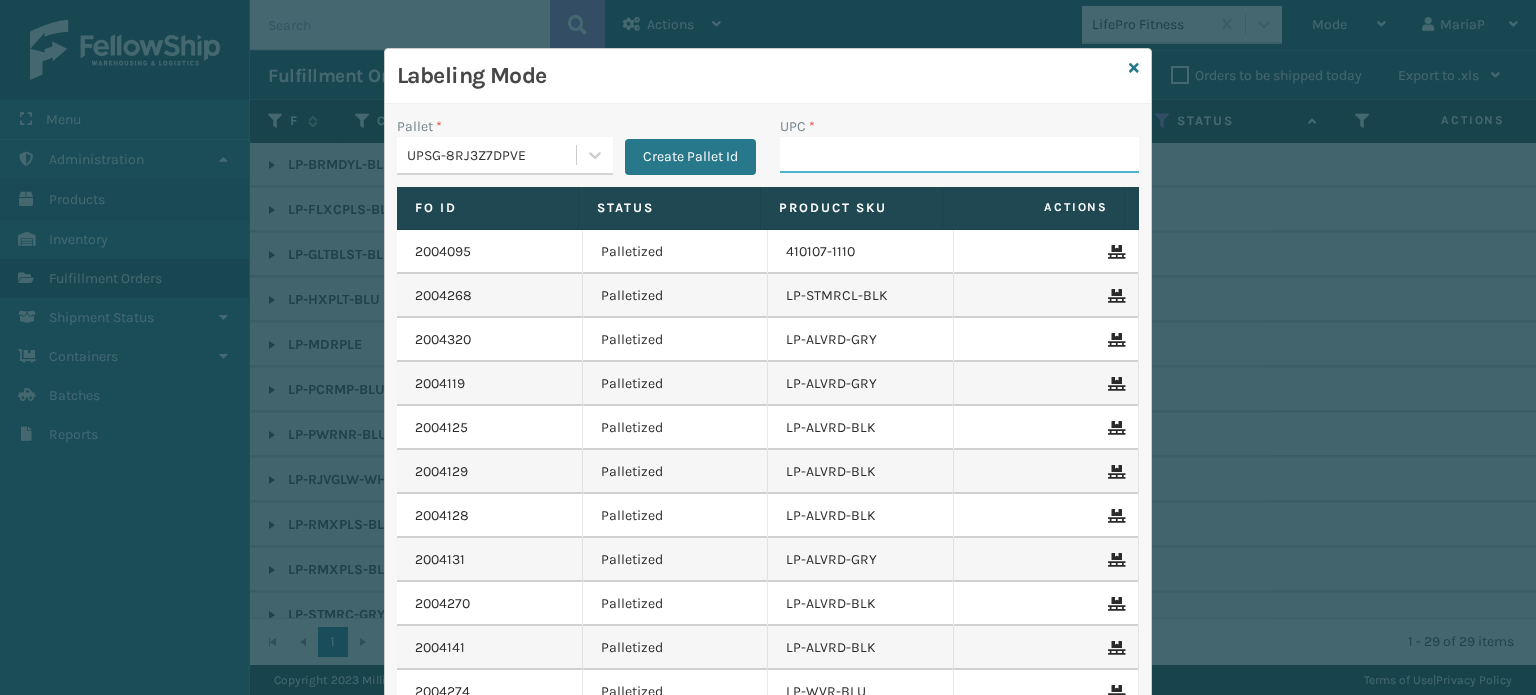 paste on "068888026758" 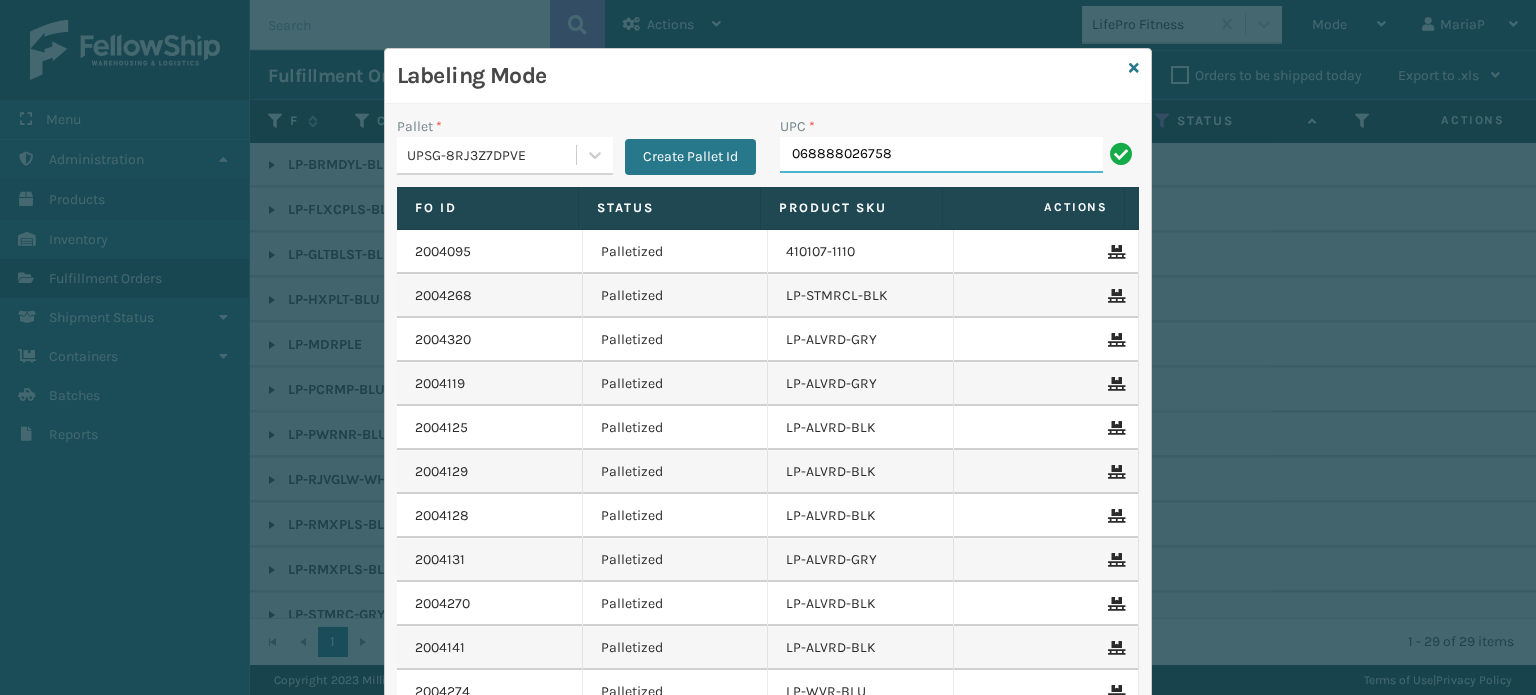 type on "068888026758" 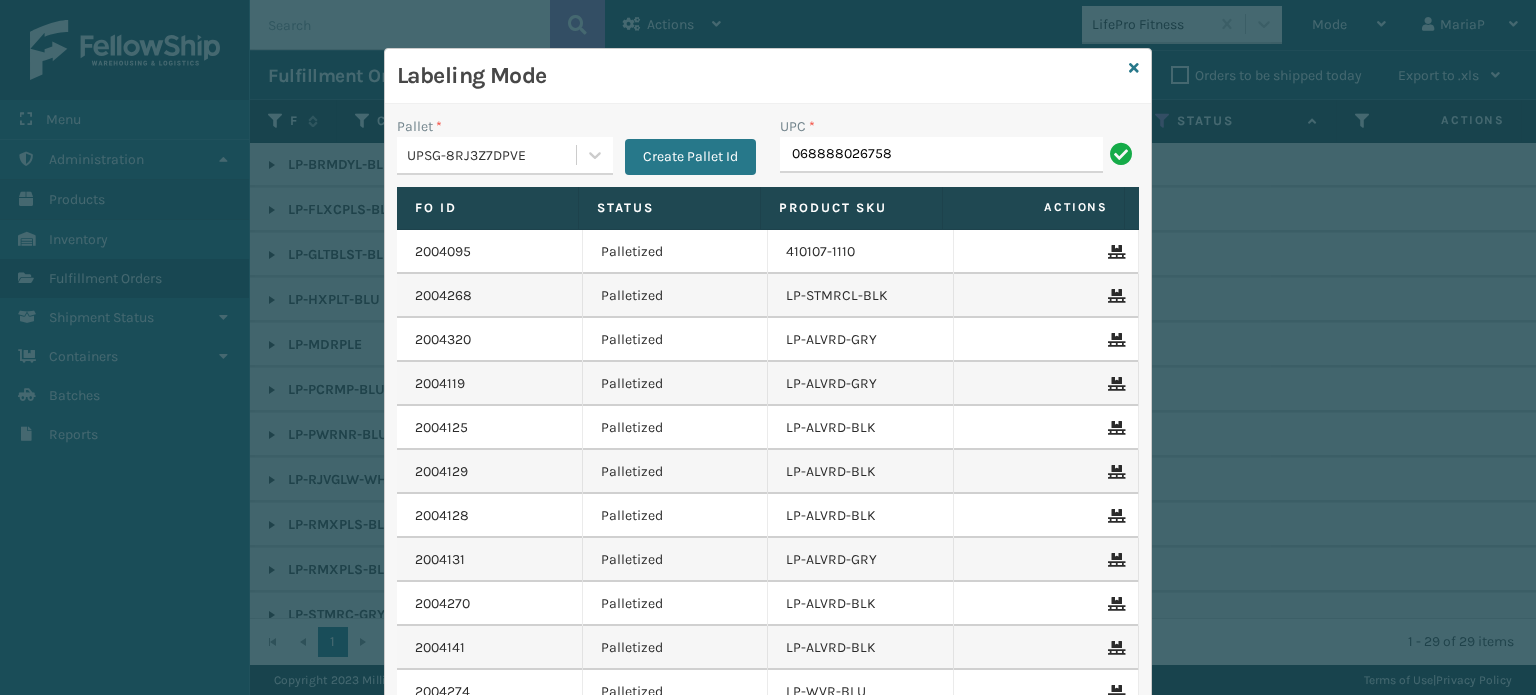 type on "068888026758" 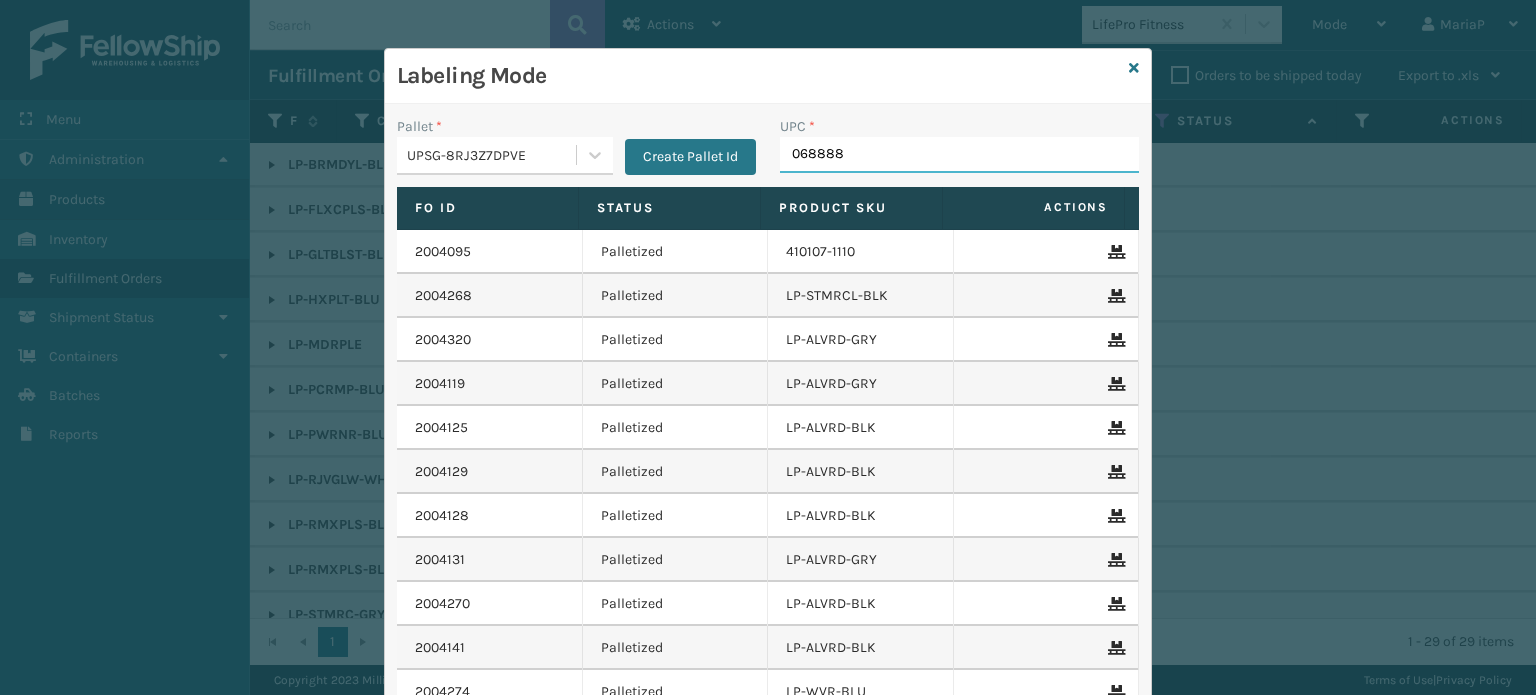 type on "[UPC]" 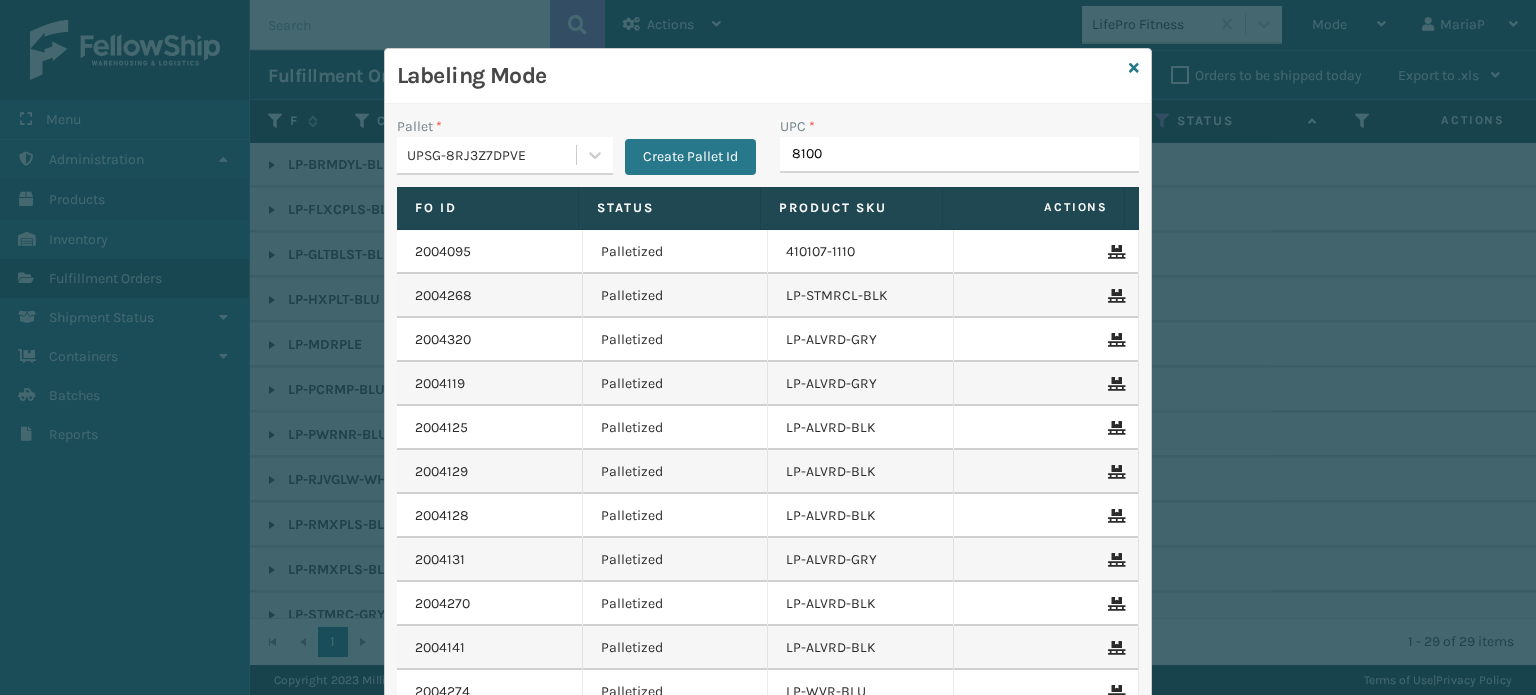 type on "81009" 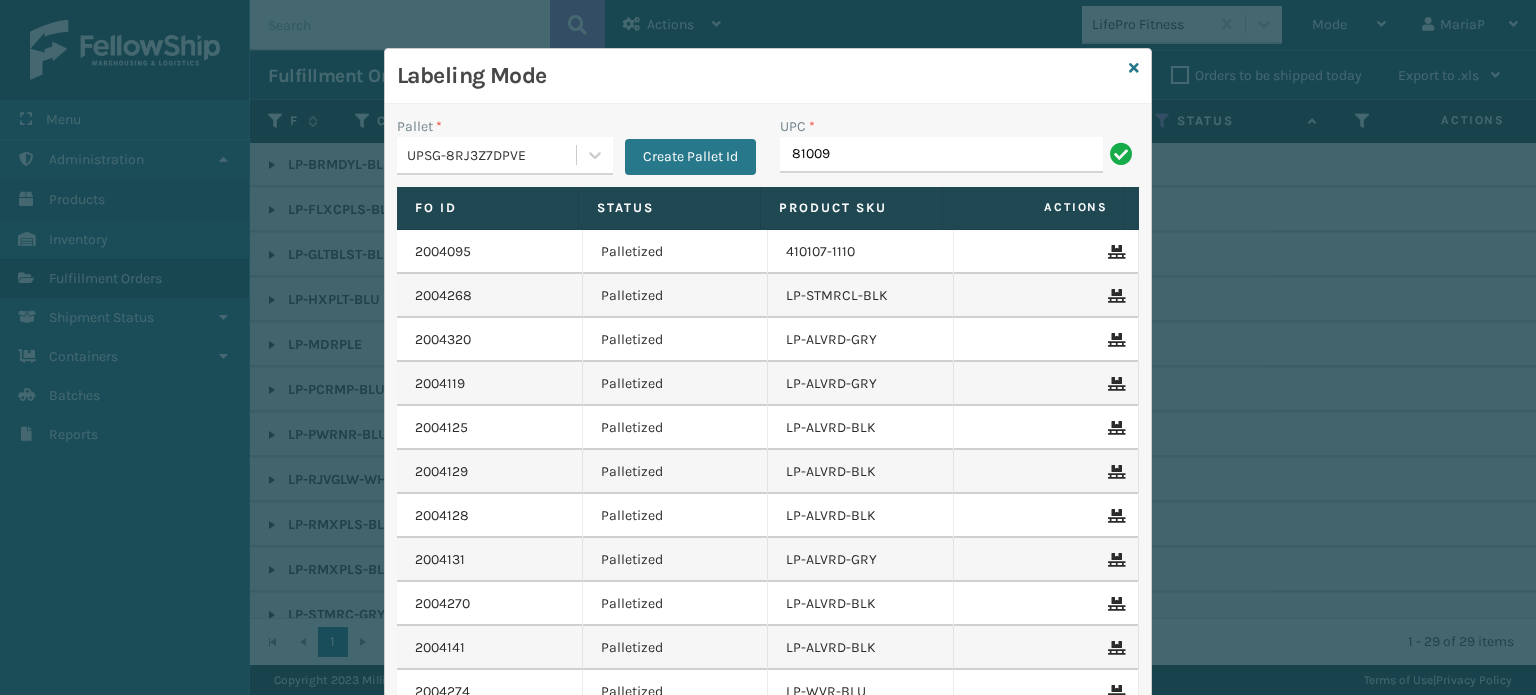 type on "810090" 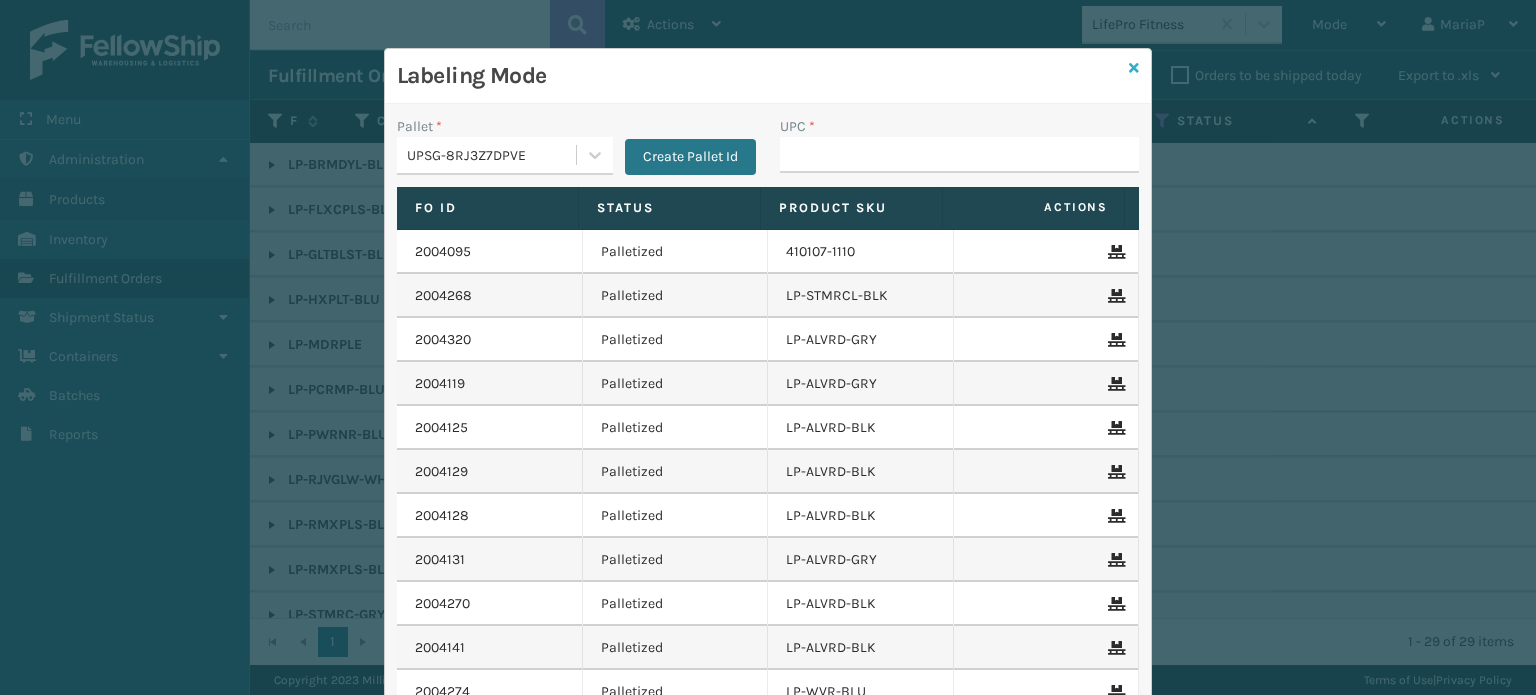 click at bounding box center [1134, 68] 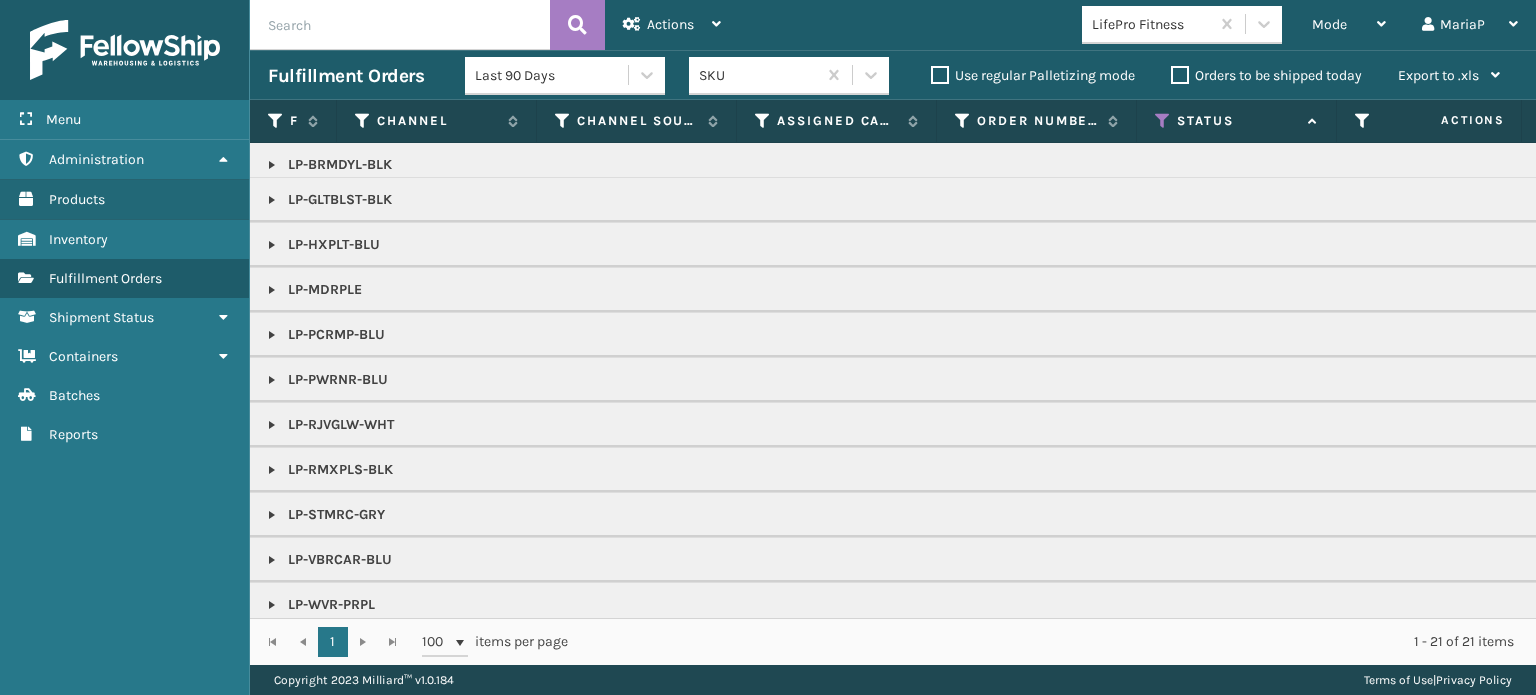 scroll, scrollTop: 0, scrollLeft: 0, axis: both 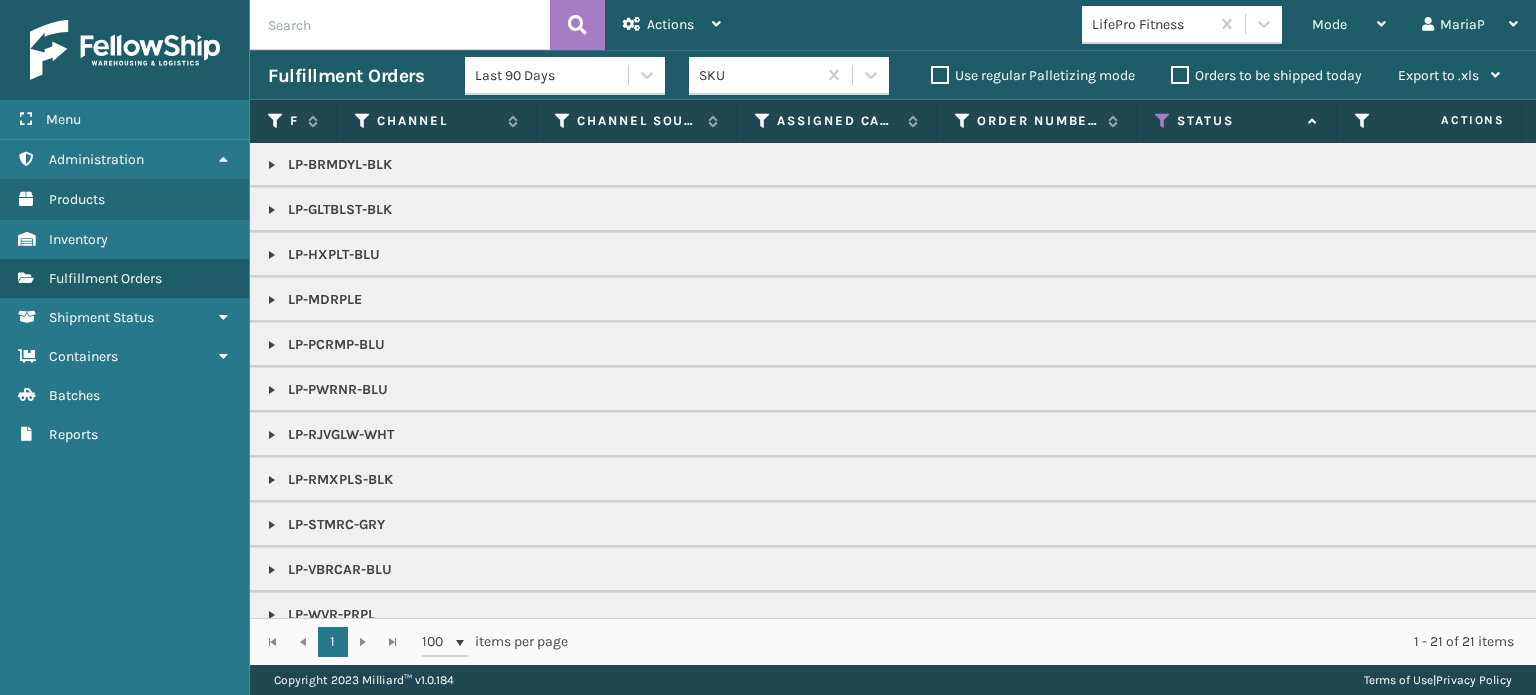 click at bounding box center [272, 390] 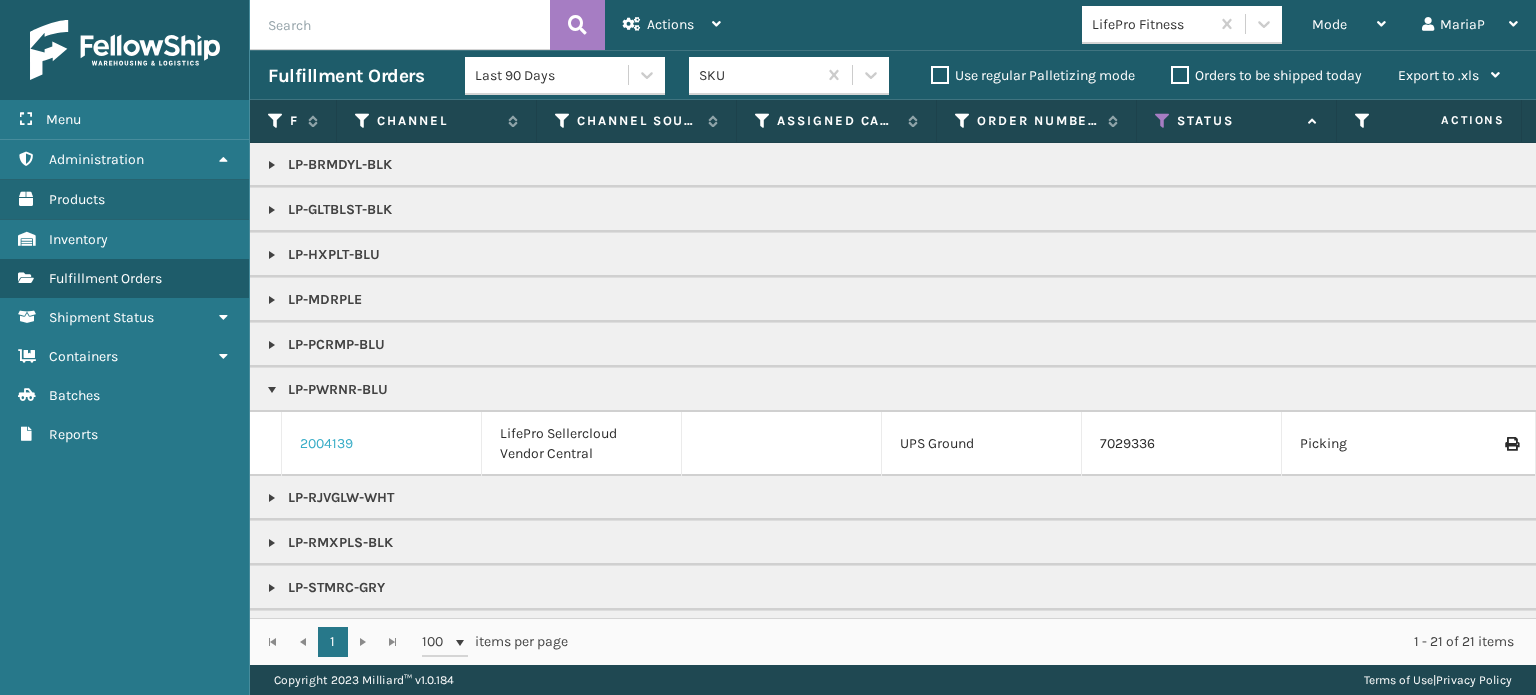 click on "2004139" at bounding box center [326, 444] 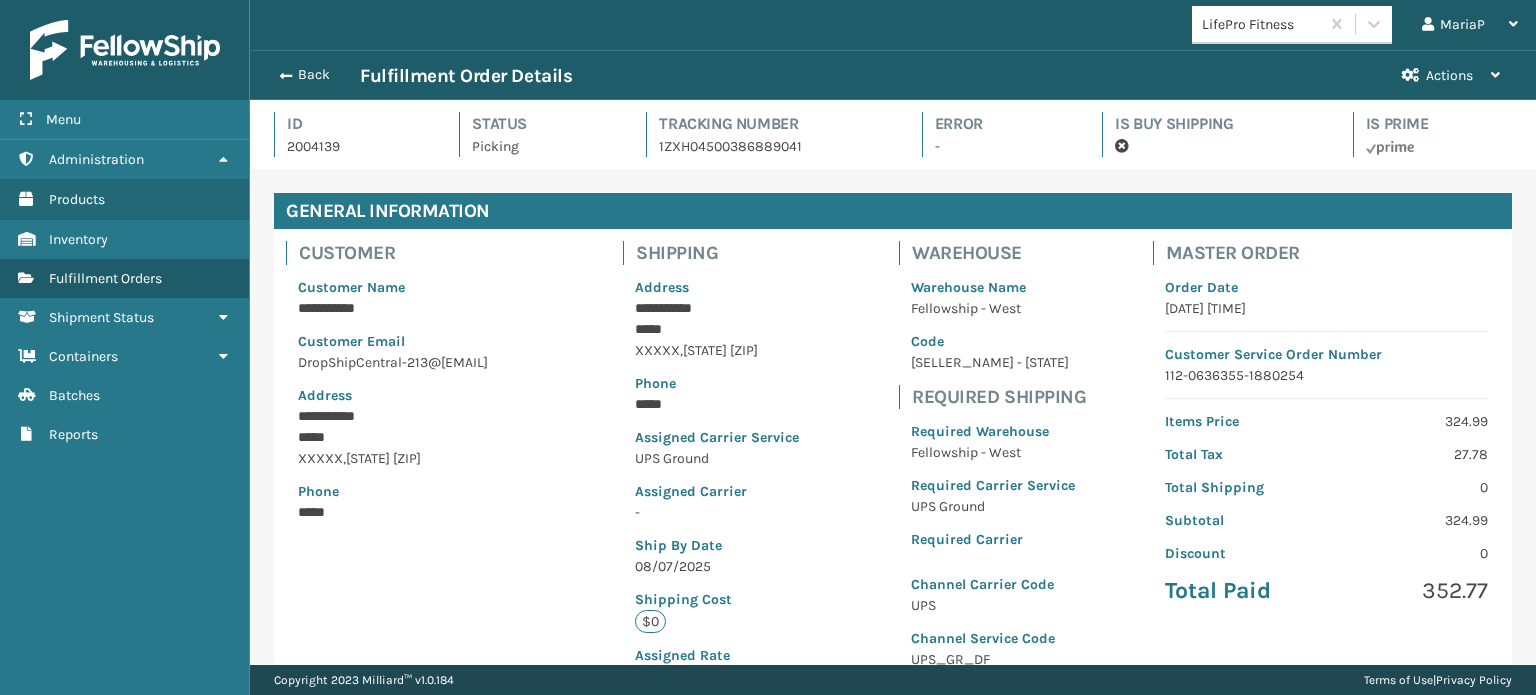 scroll, scrollTop: 99951, scrollLeft: 98713, axis: both 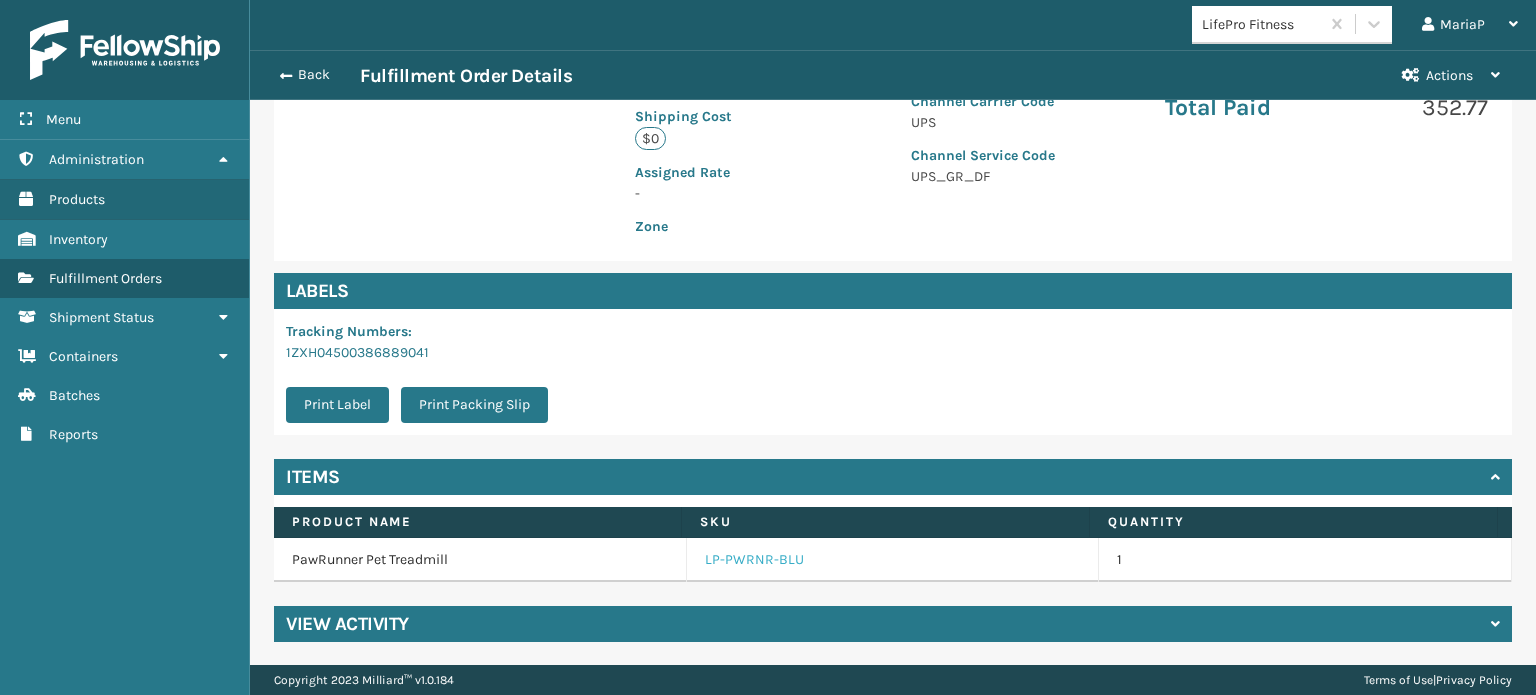 click on "LP-PWRNR-BLU" at bounding box center [754, 560] 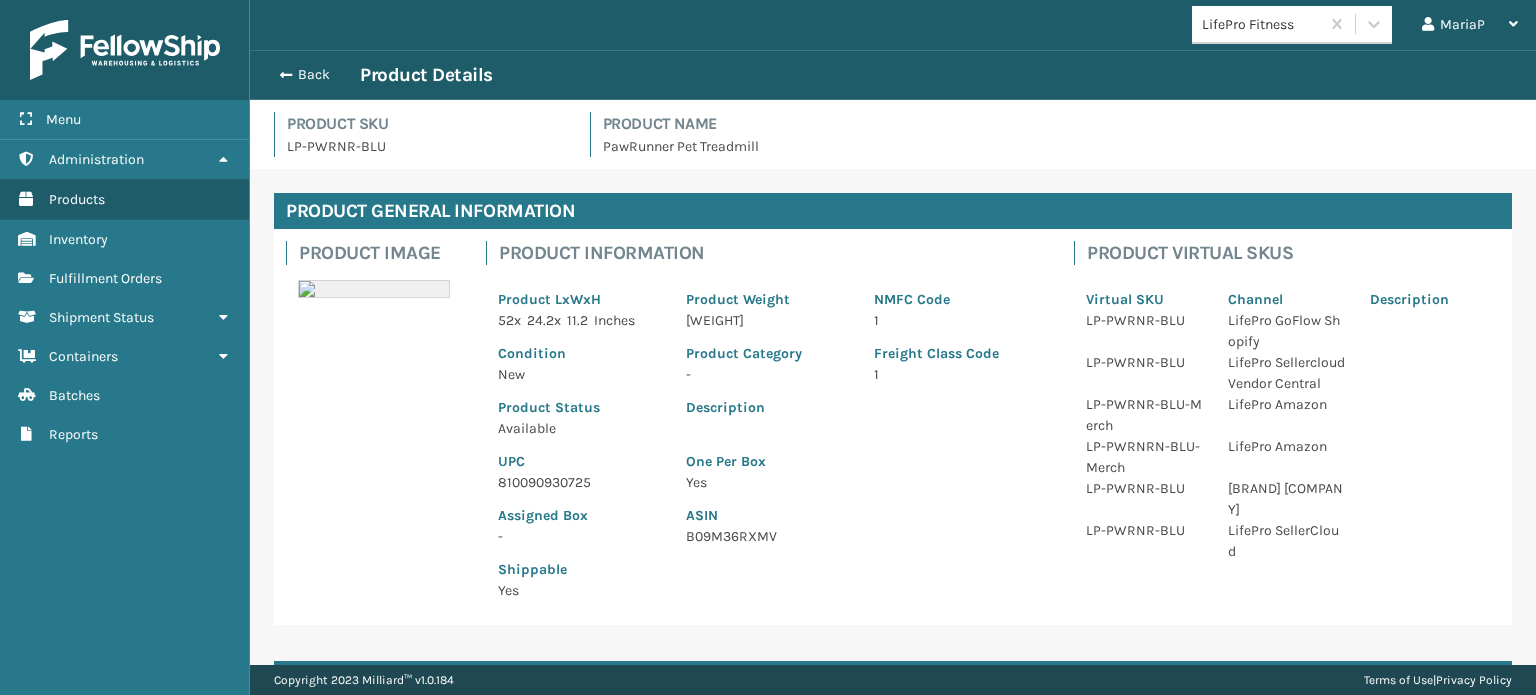 click on "810090930725" at bounding box center [580, 482] 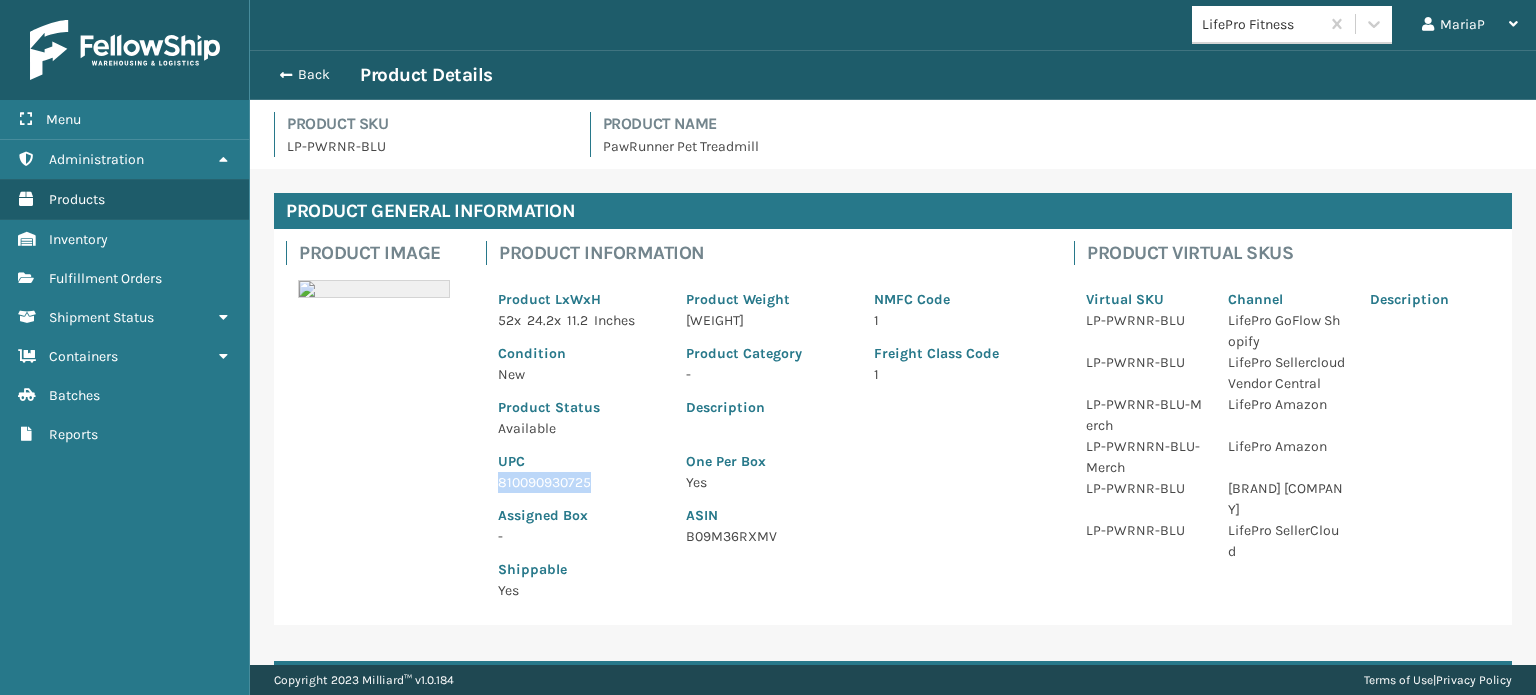 click on "810090930725" at bounding box center (580, 482) 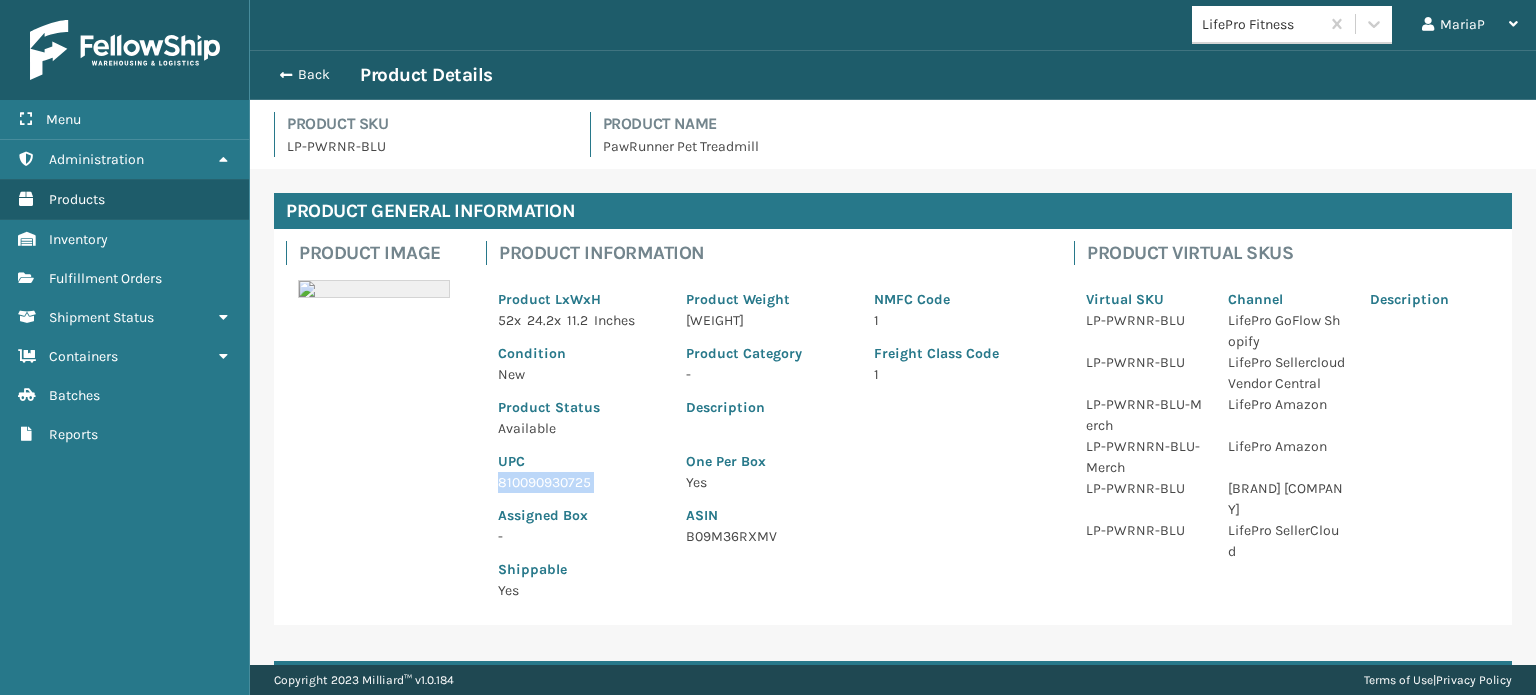 click on "810090930725" at bounding box center [580, 482] 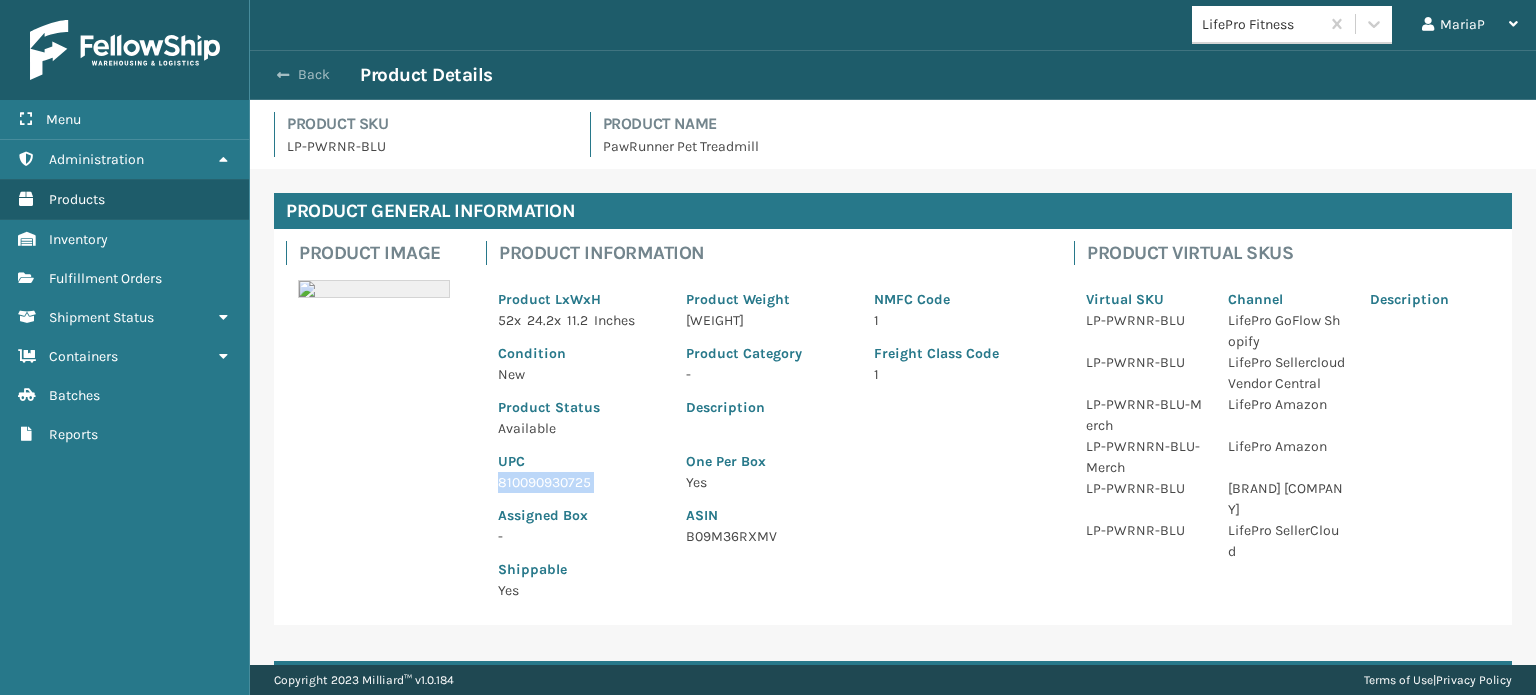 click on "Back" at bounding box center (314, 75) 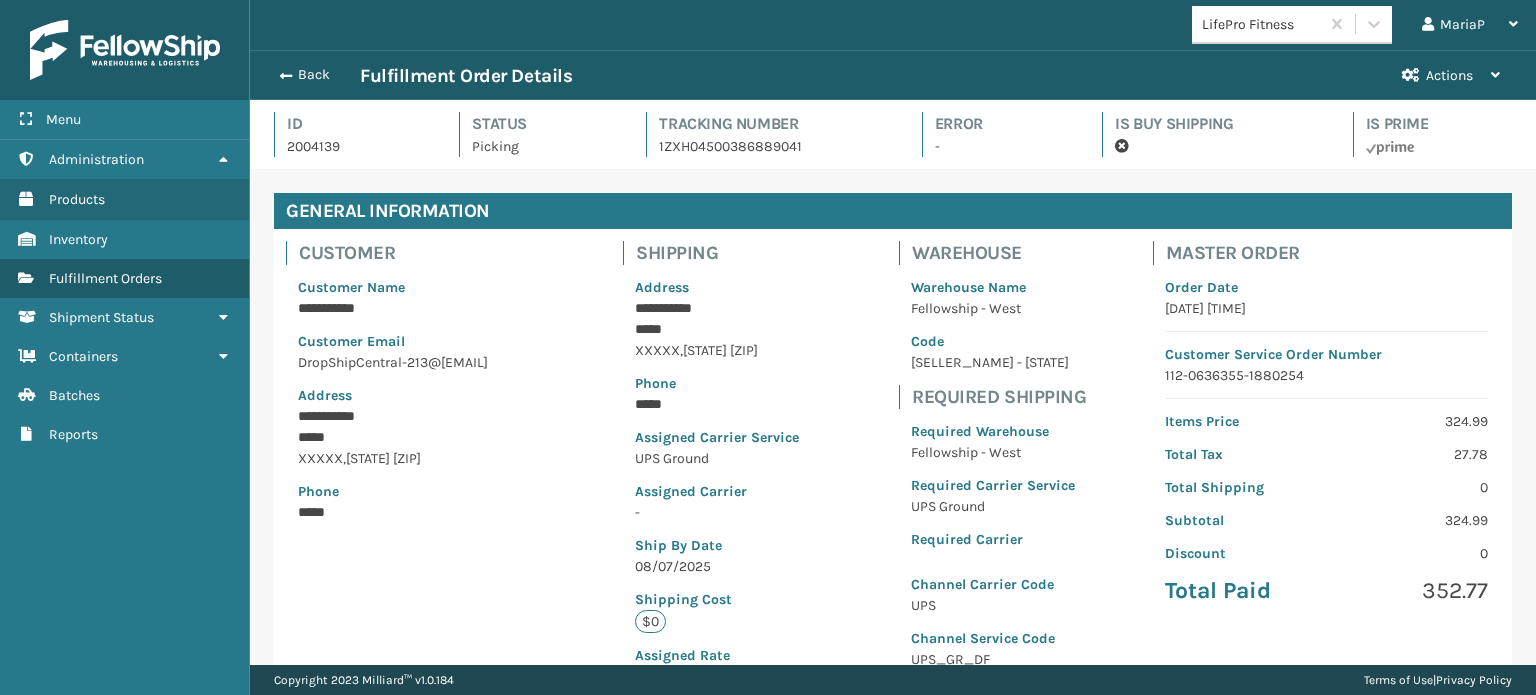 scroll, scrollTop: 99951, scrollLeft: 98713, axis: both 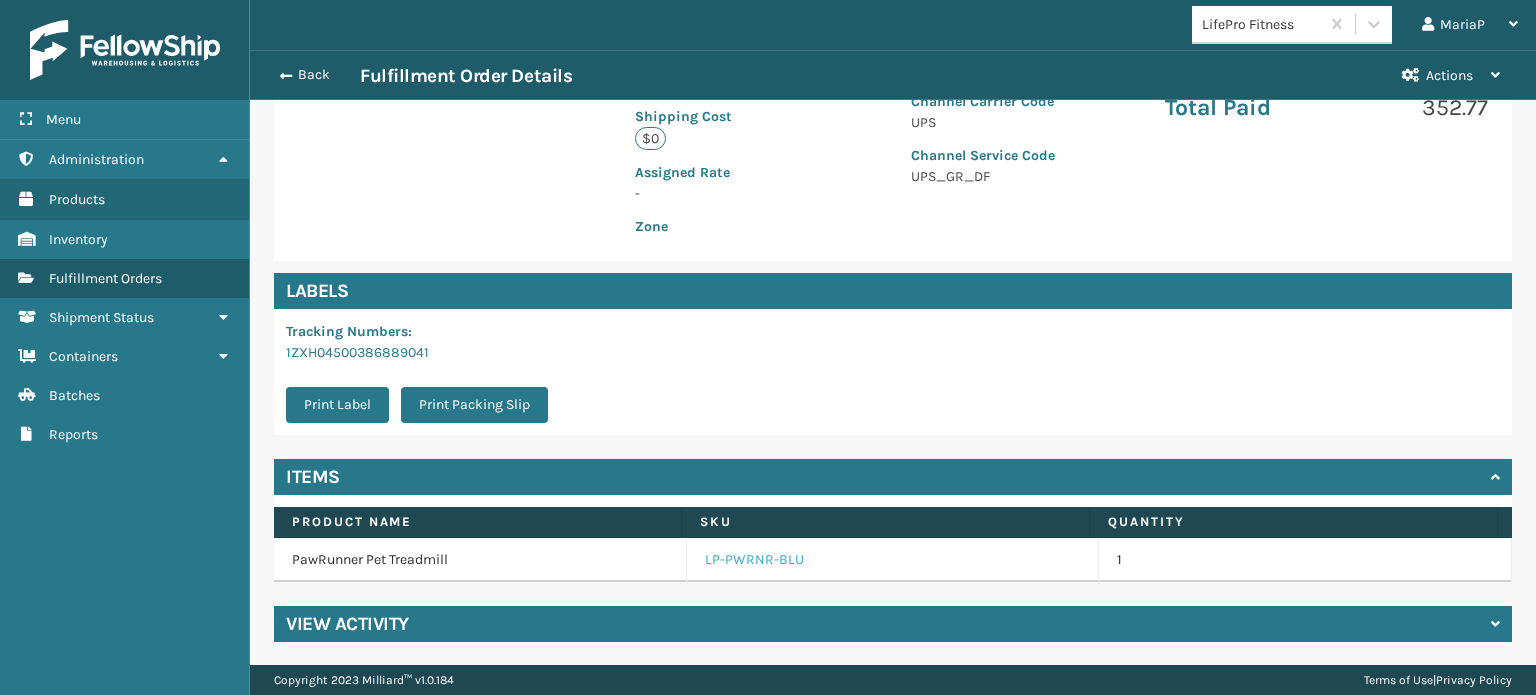 click on "LP-PWRNR-BLU" at bounding box center (754, 560) 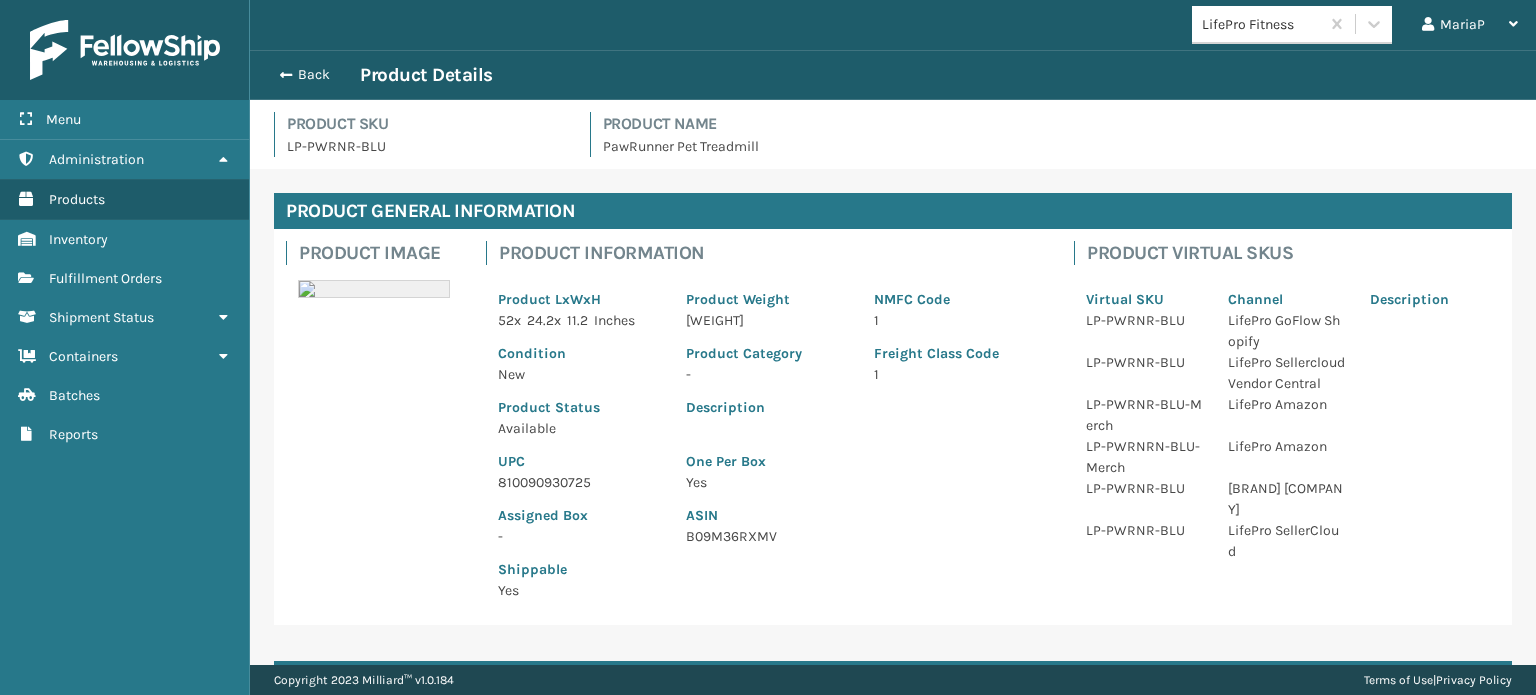 click on "810090930725" at bounding box center (580, 482) 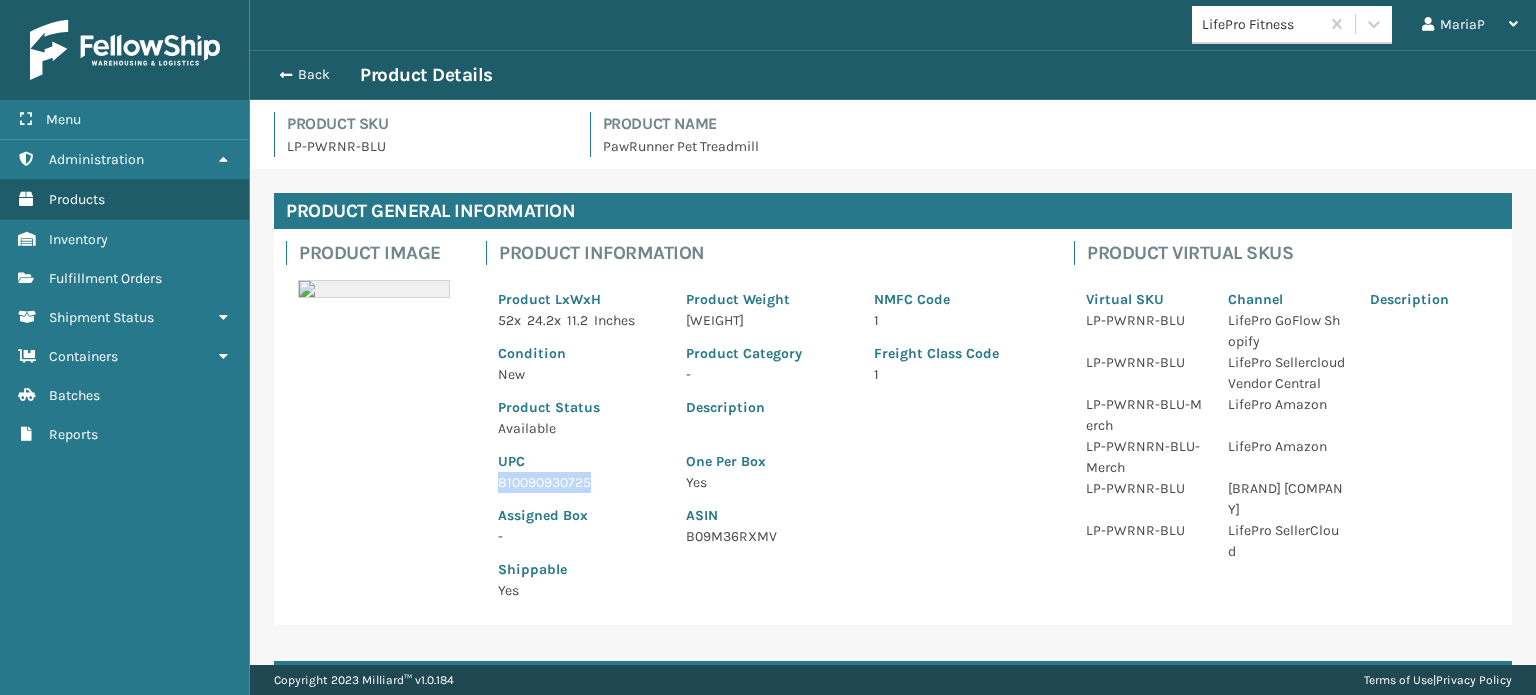 click on "810090930725" at bounding box center (580, 482) 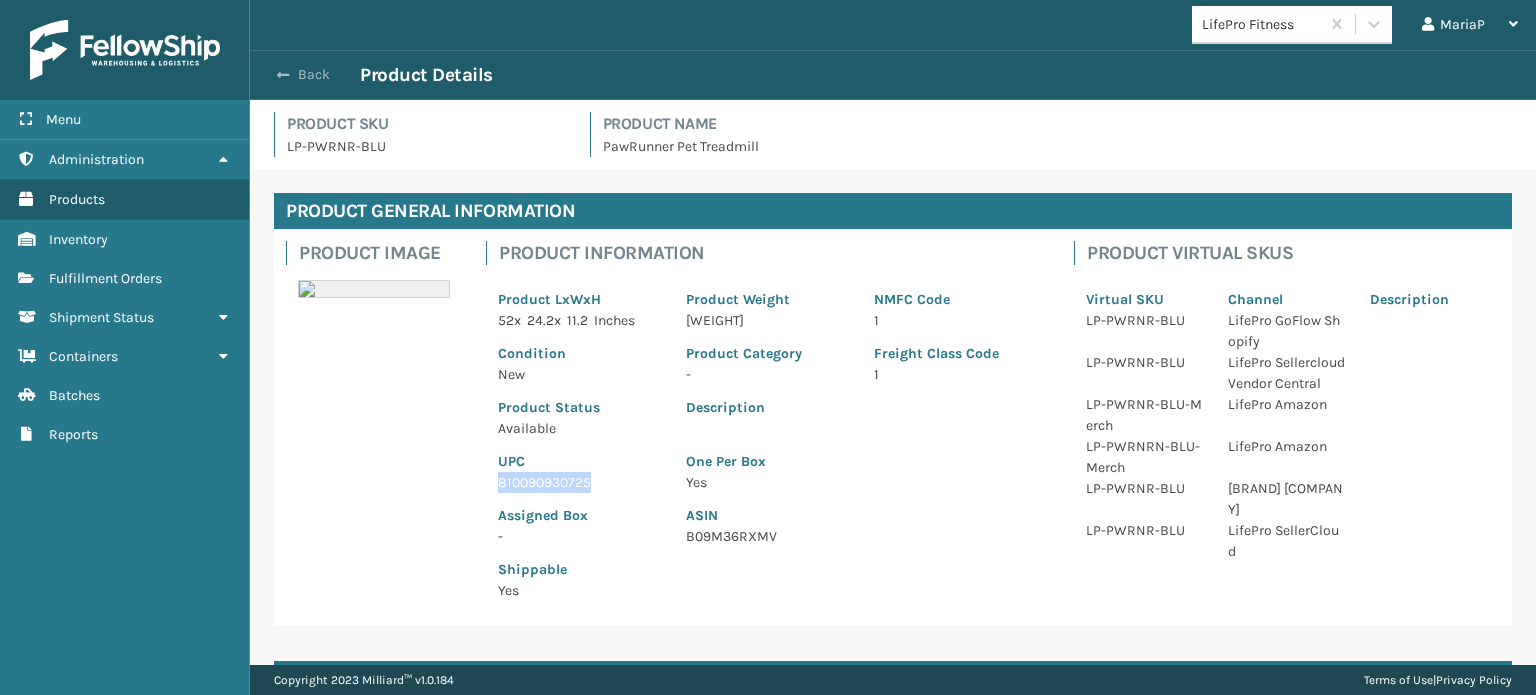 click on "Back" at bounding box center (314, 75) 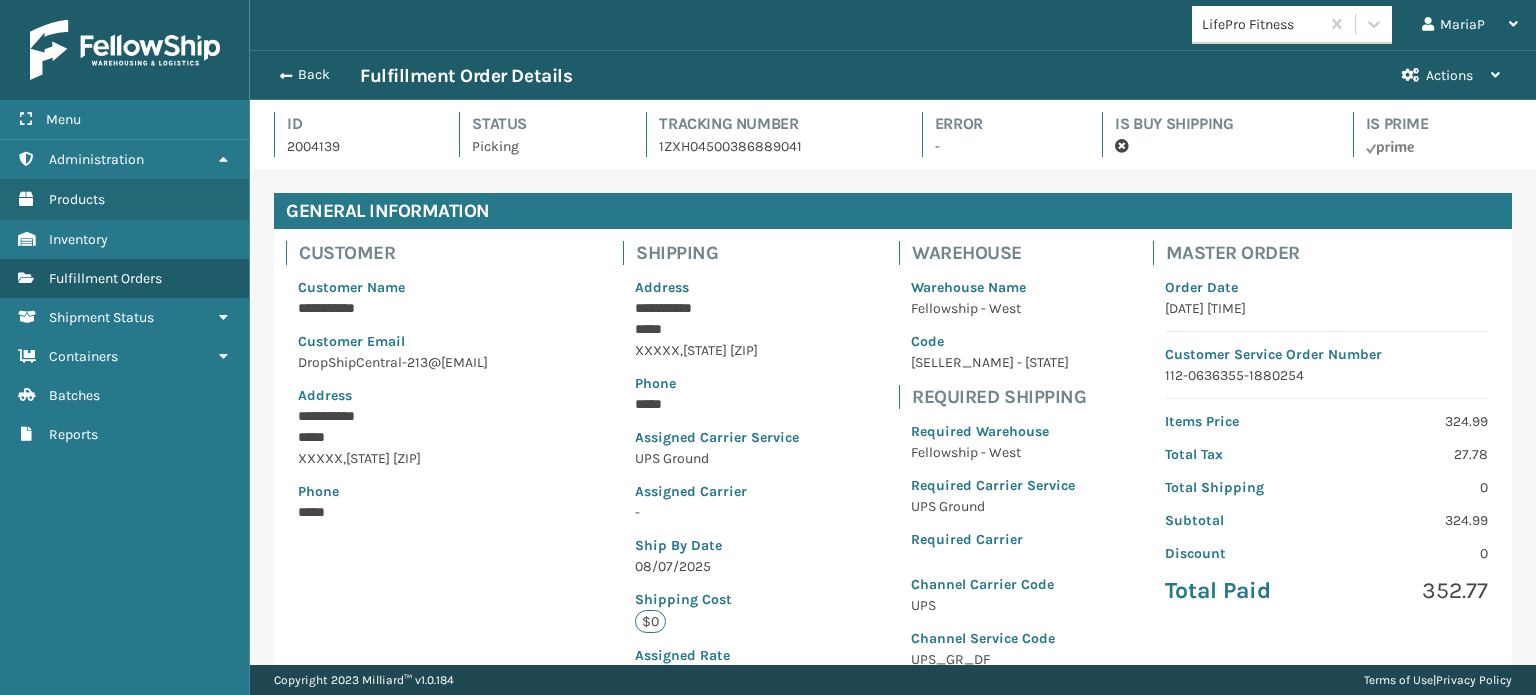 scroll, scrollTop: 99951, scrollLeft: 98713, axis: both 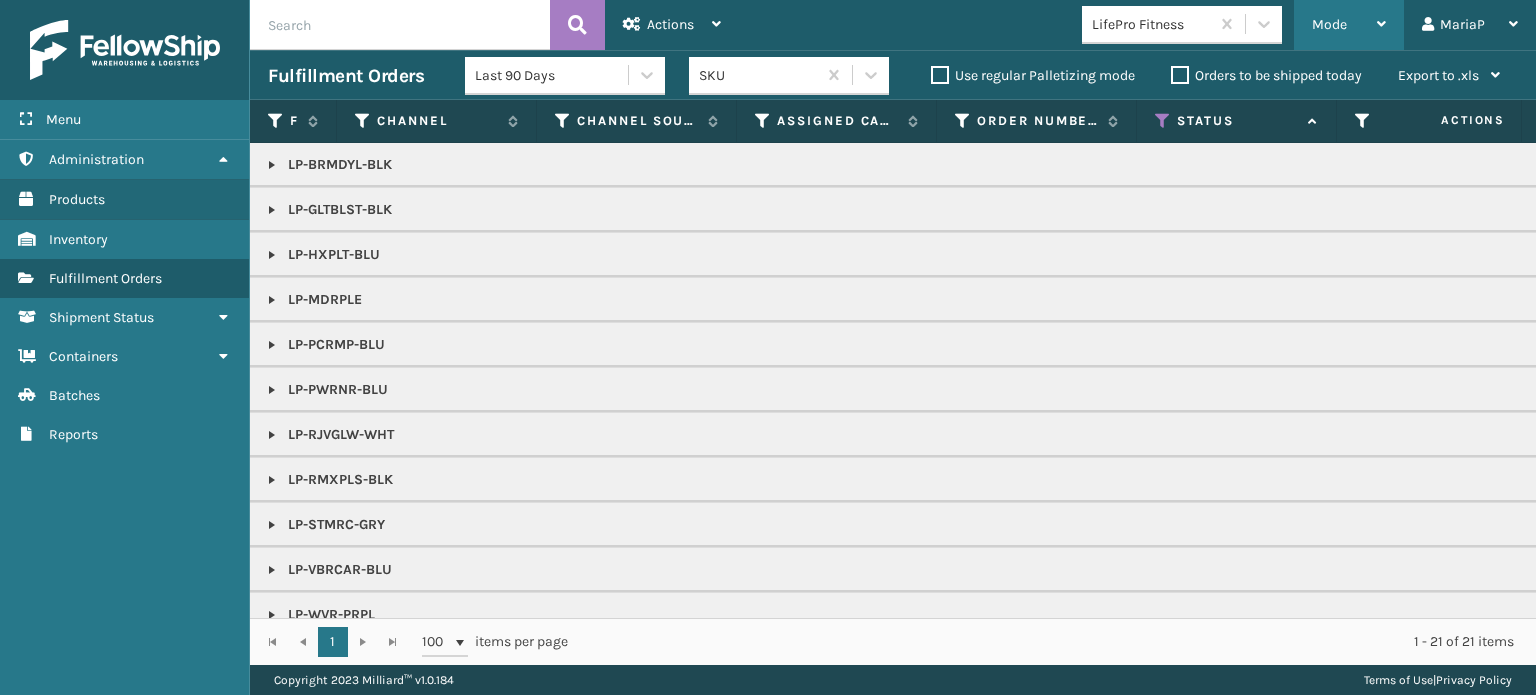 click on "Mode" at bounding box center [1329, 24] 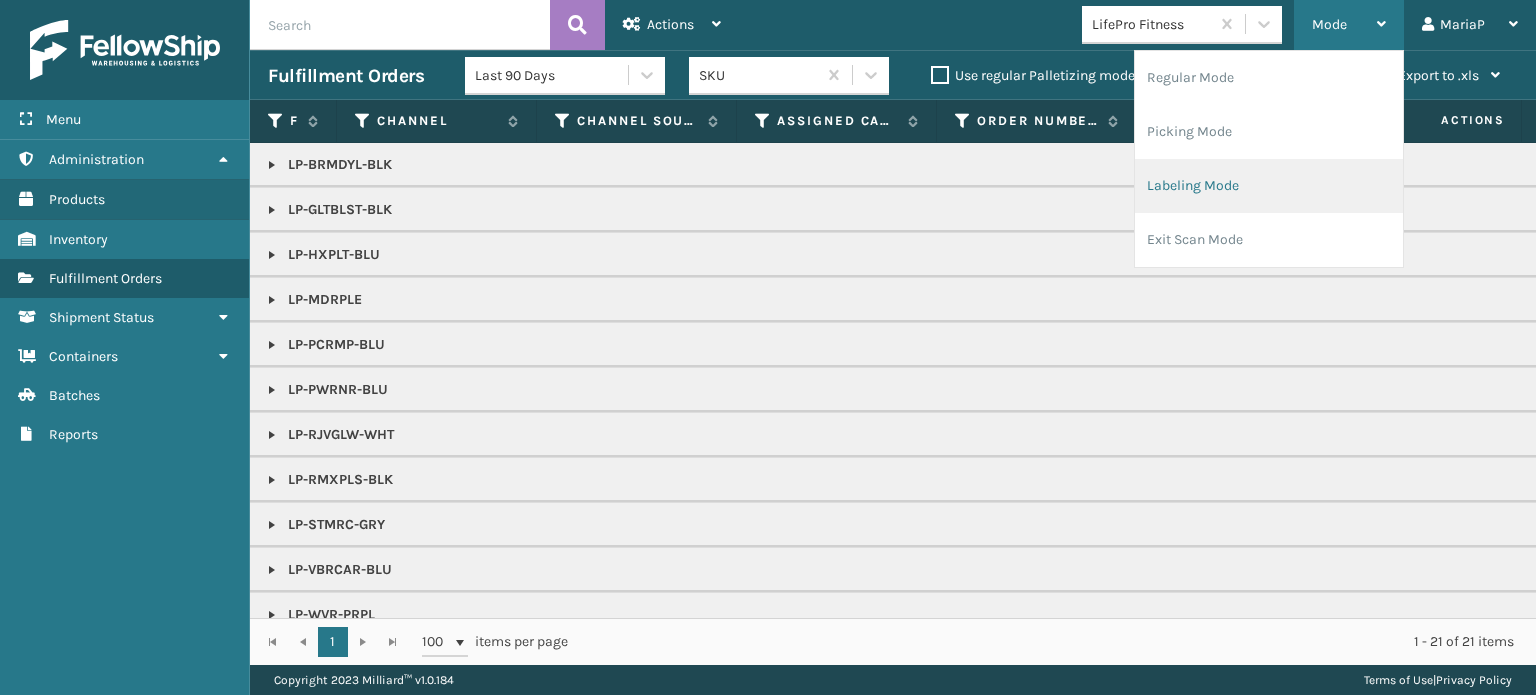 click on "Labeling Mode" at bounding box center [1269, 186] 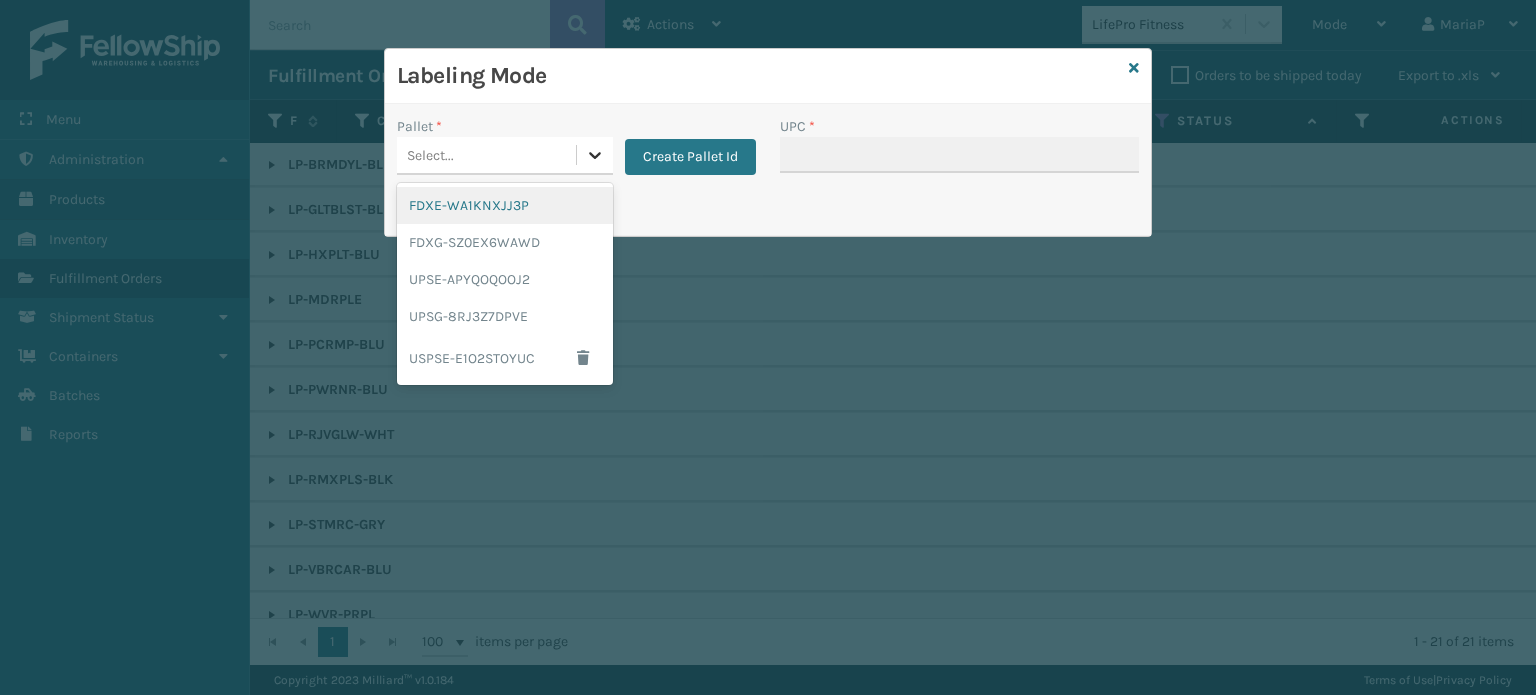 click at bounding box center [595, 155] 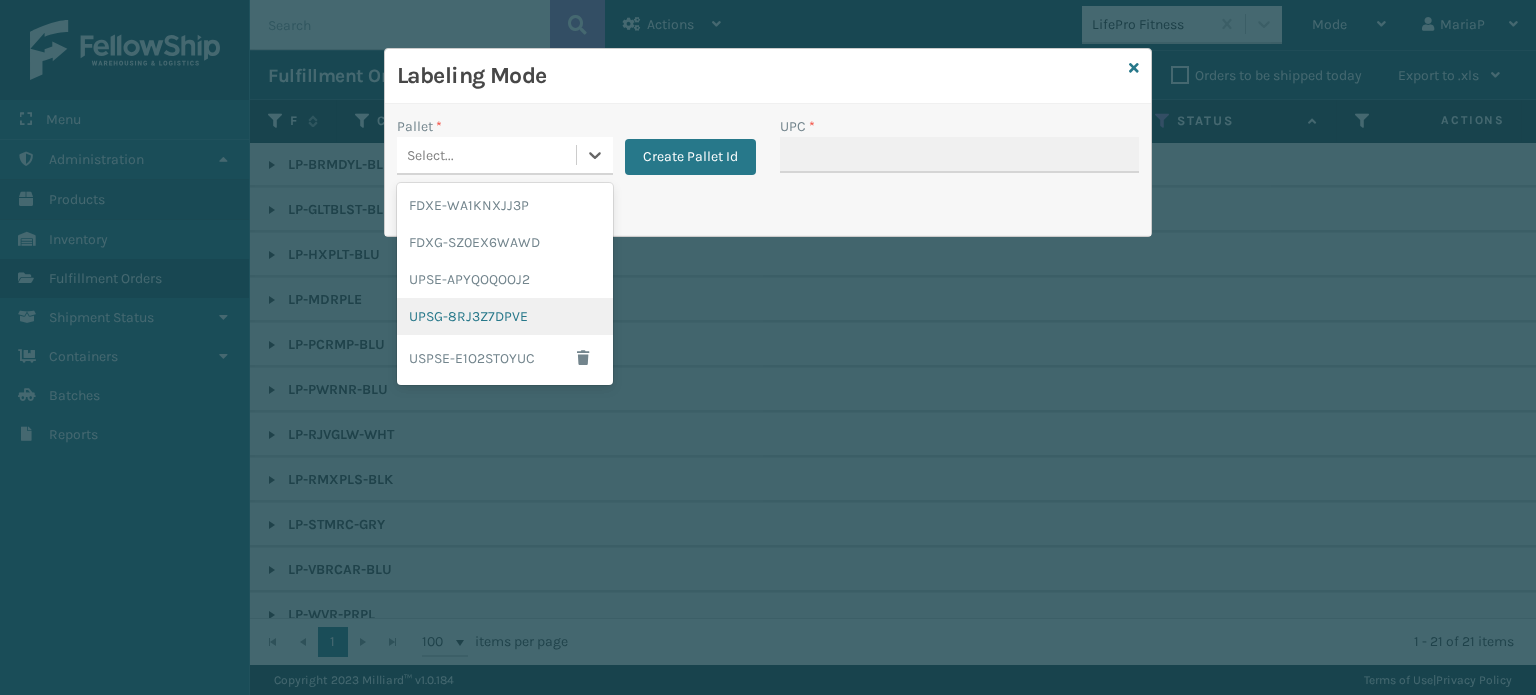 click on "UPSG-8RJ3Z7DPVE" at bounding box center [505, 316] 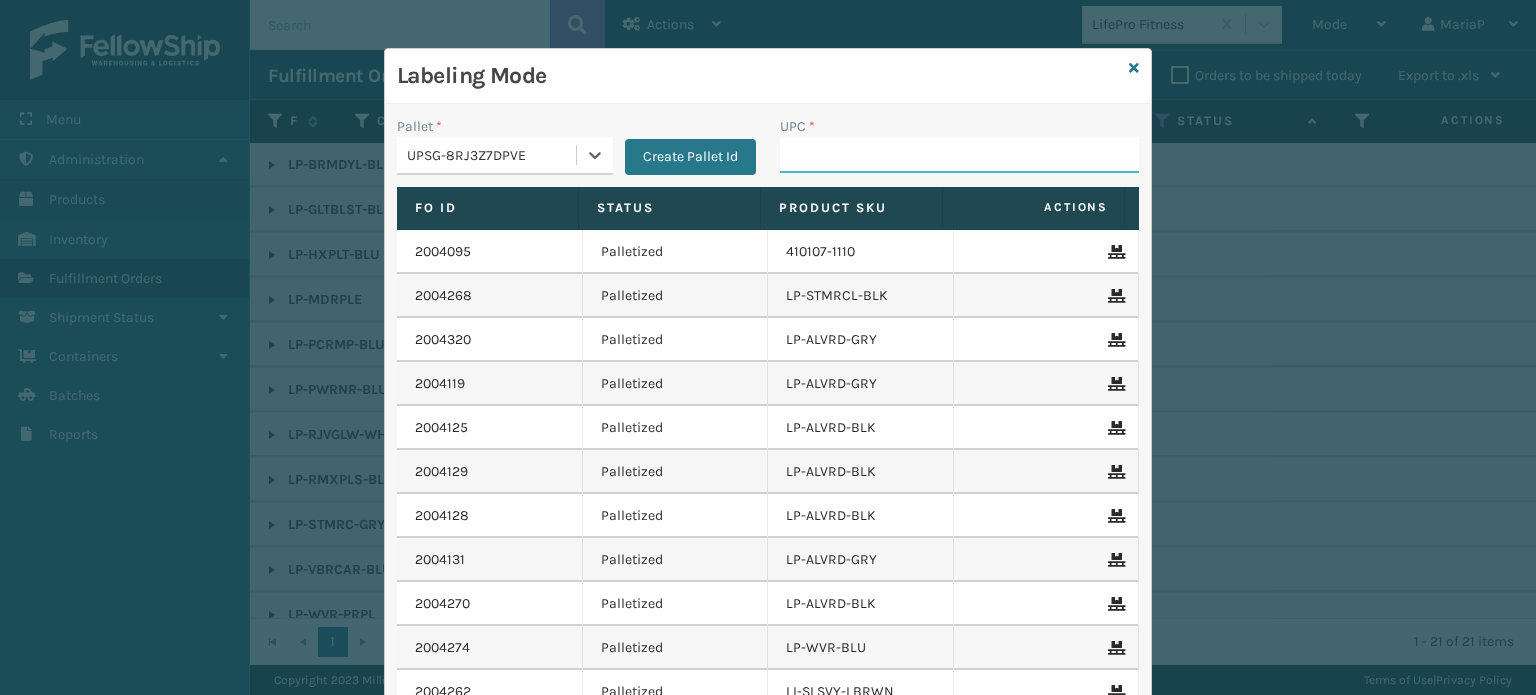 click on "UPC   *" at bounding box center (959, 155) 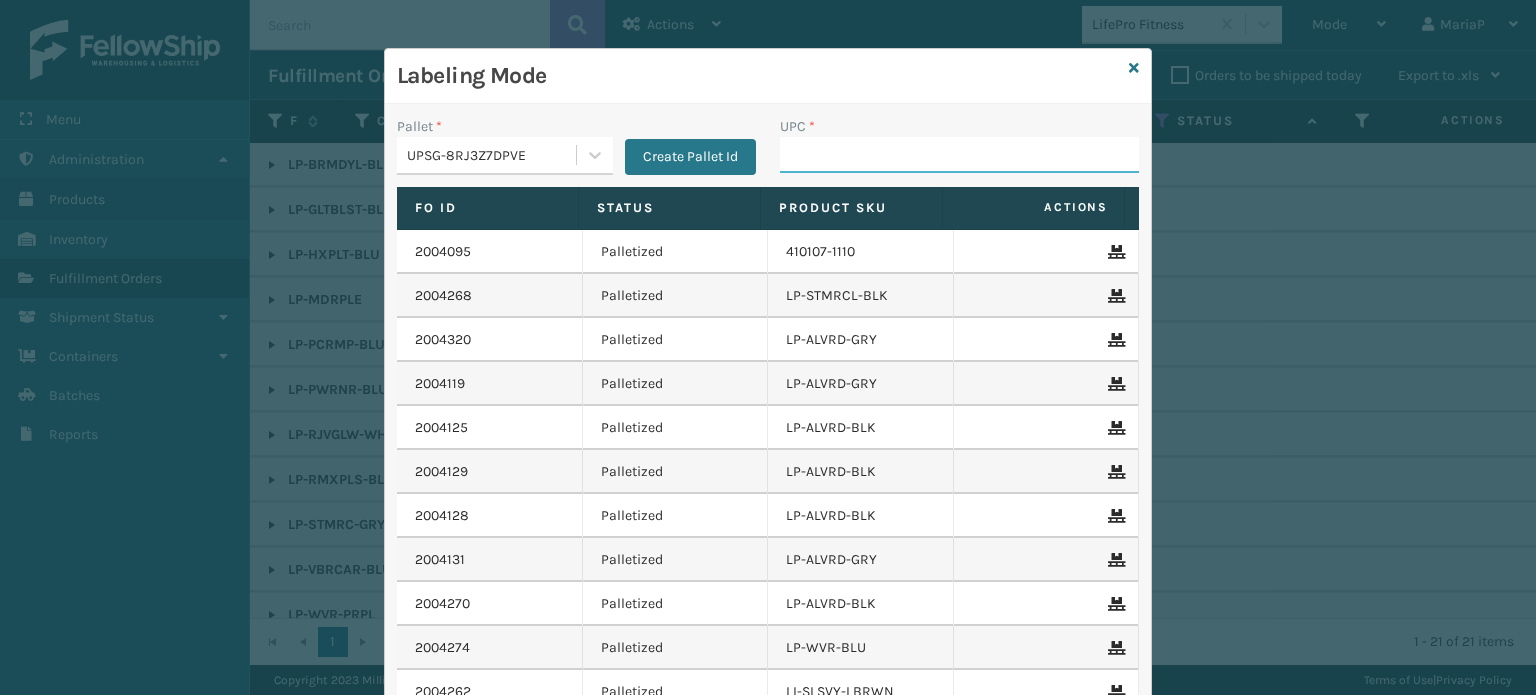 paste on "810090930725" 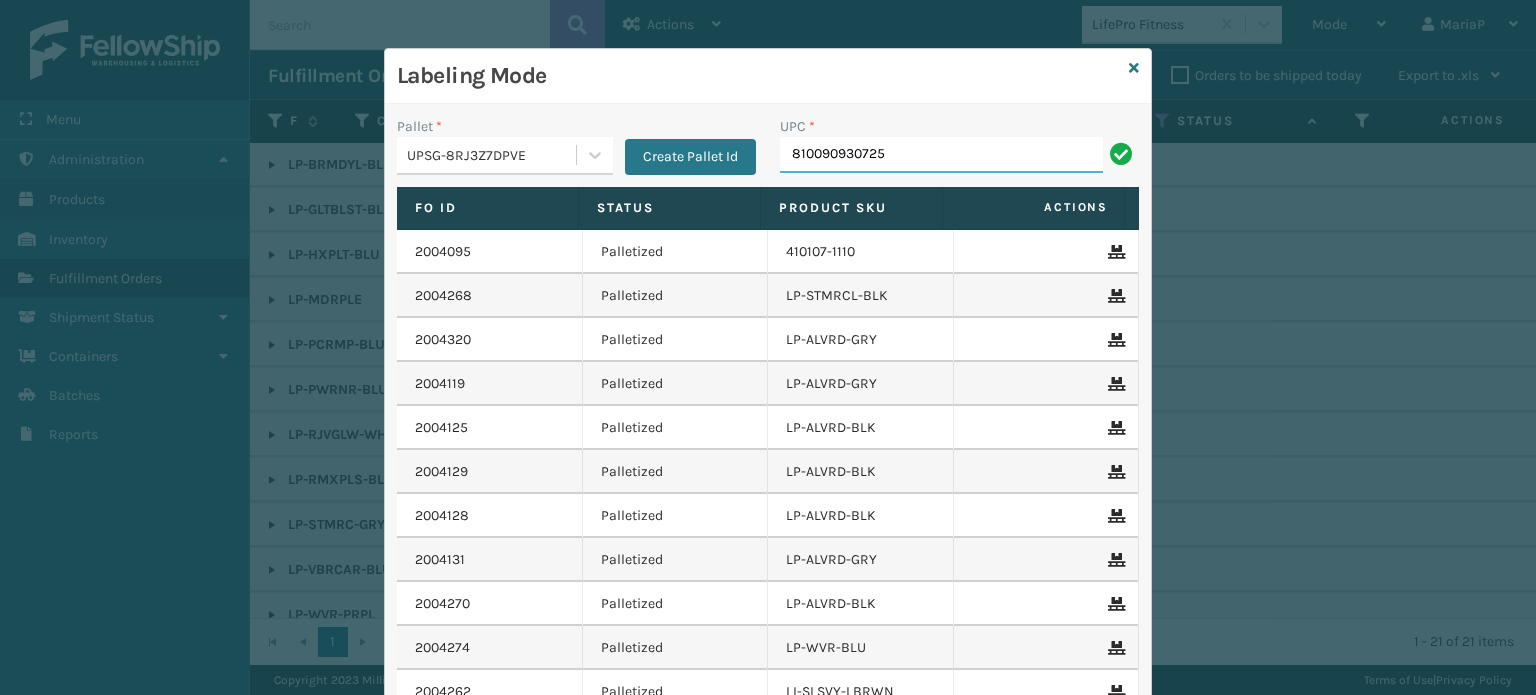 type on "810090930725" 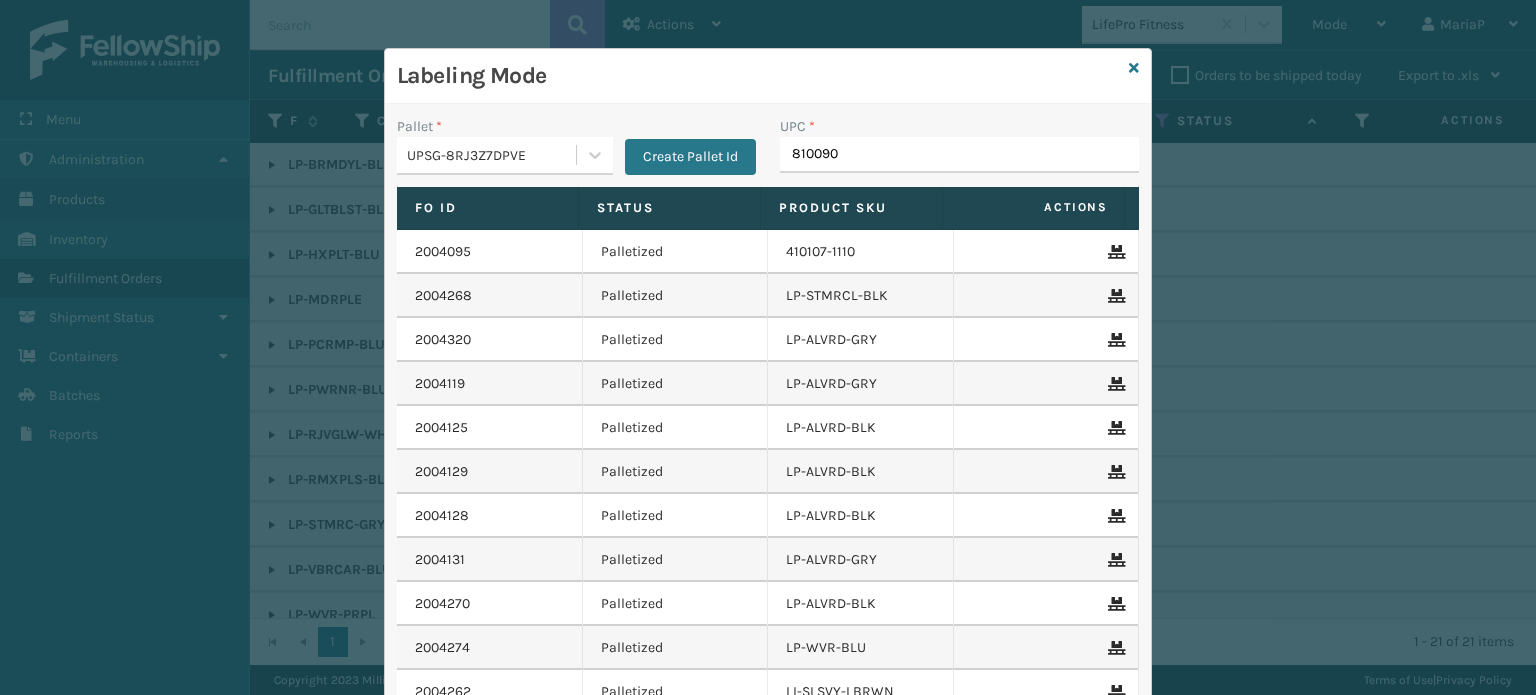 type on "8100909" 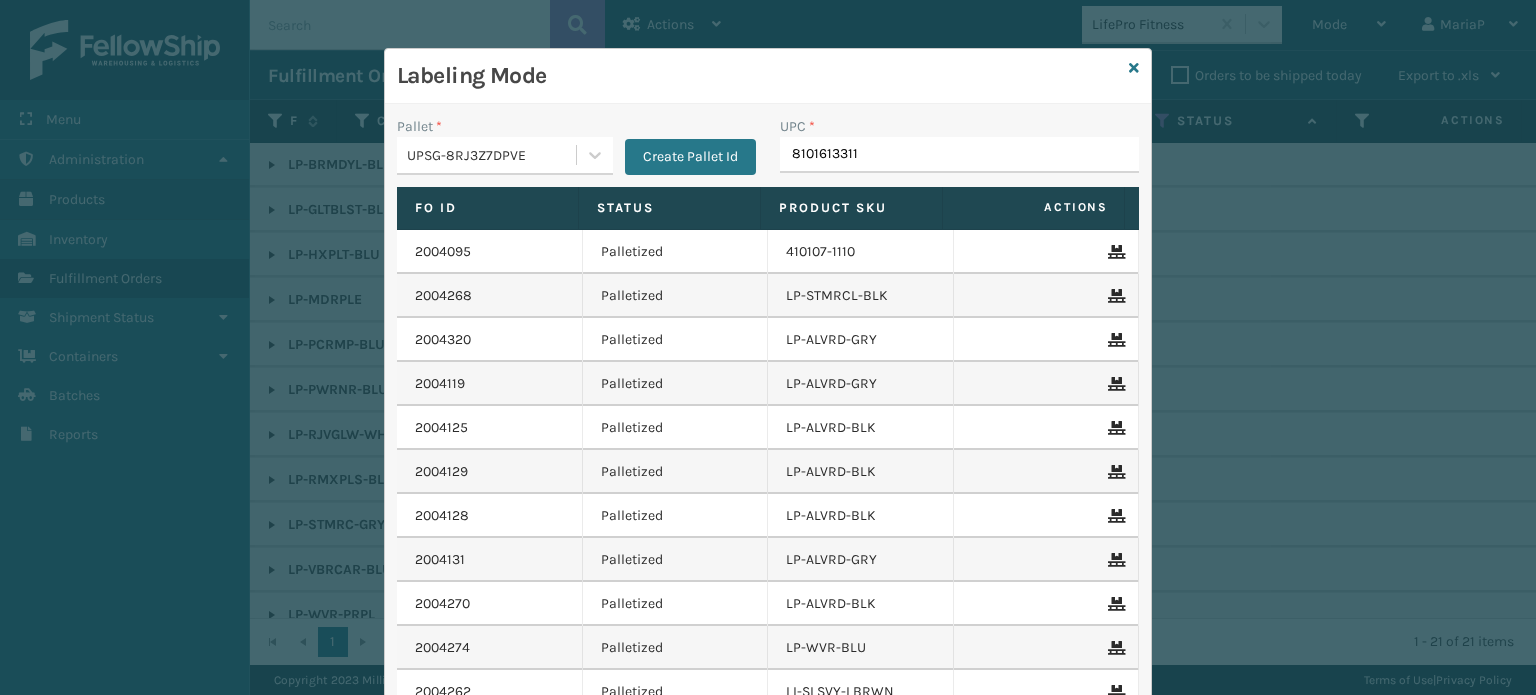 type on "81016133110" 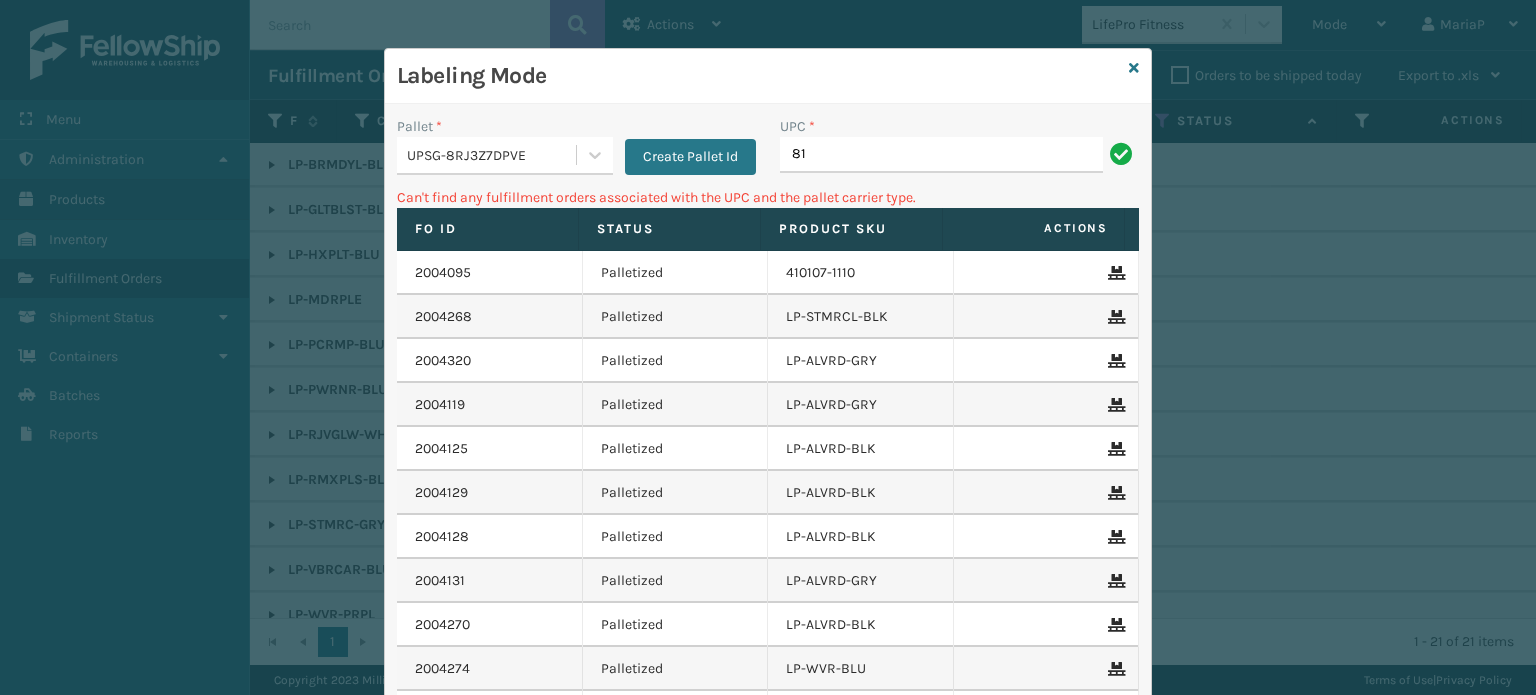 type on "8" 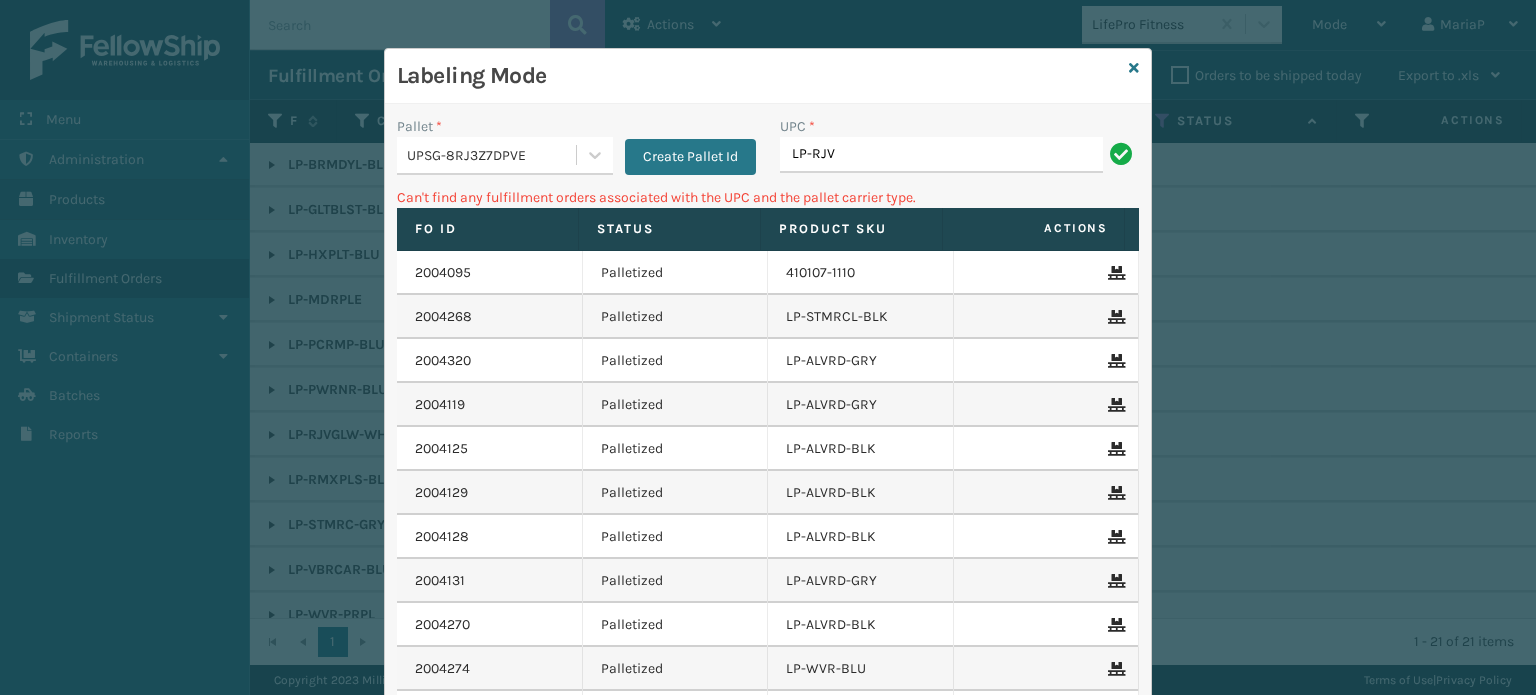 type on "LP-RJVGLW-WHT" 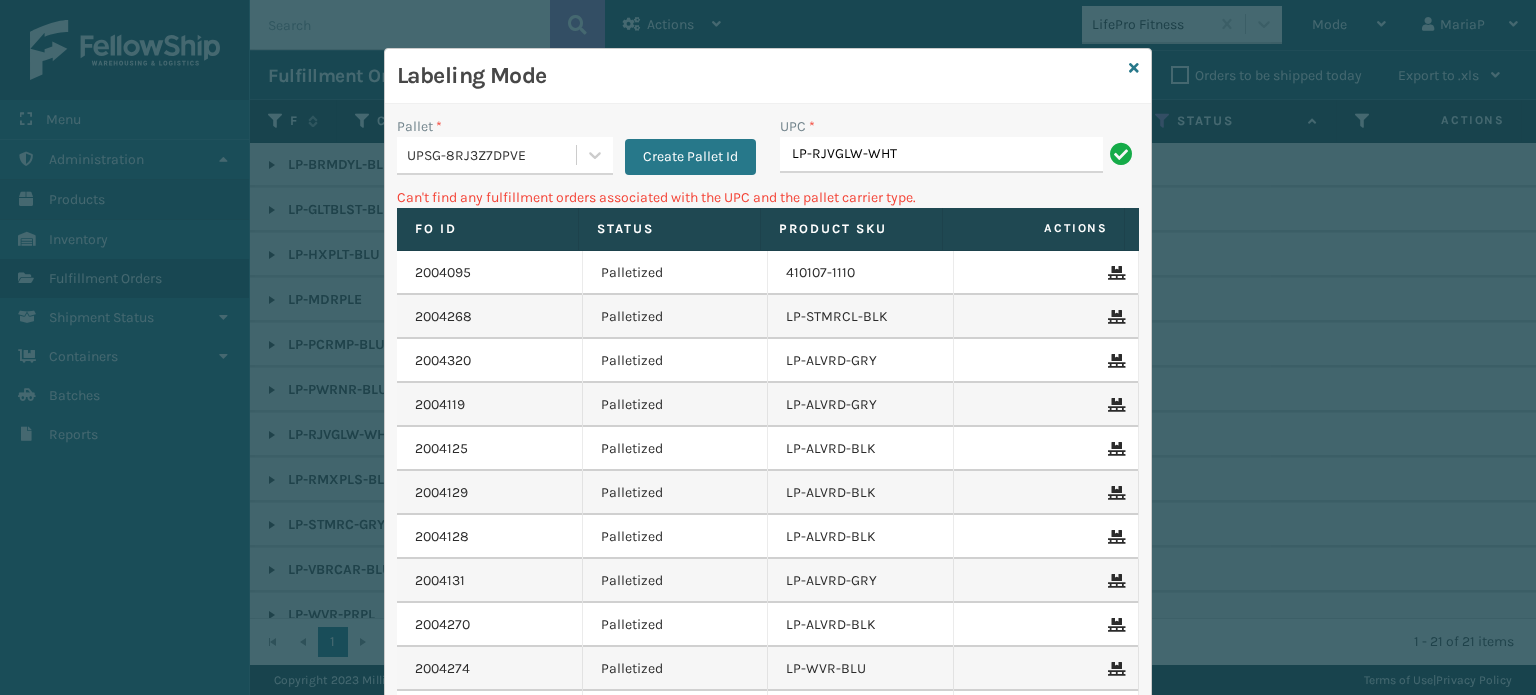 click on "LP-RJVGLW-WHT" at bounding box center (941, 155) 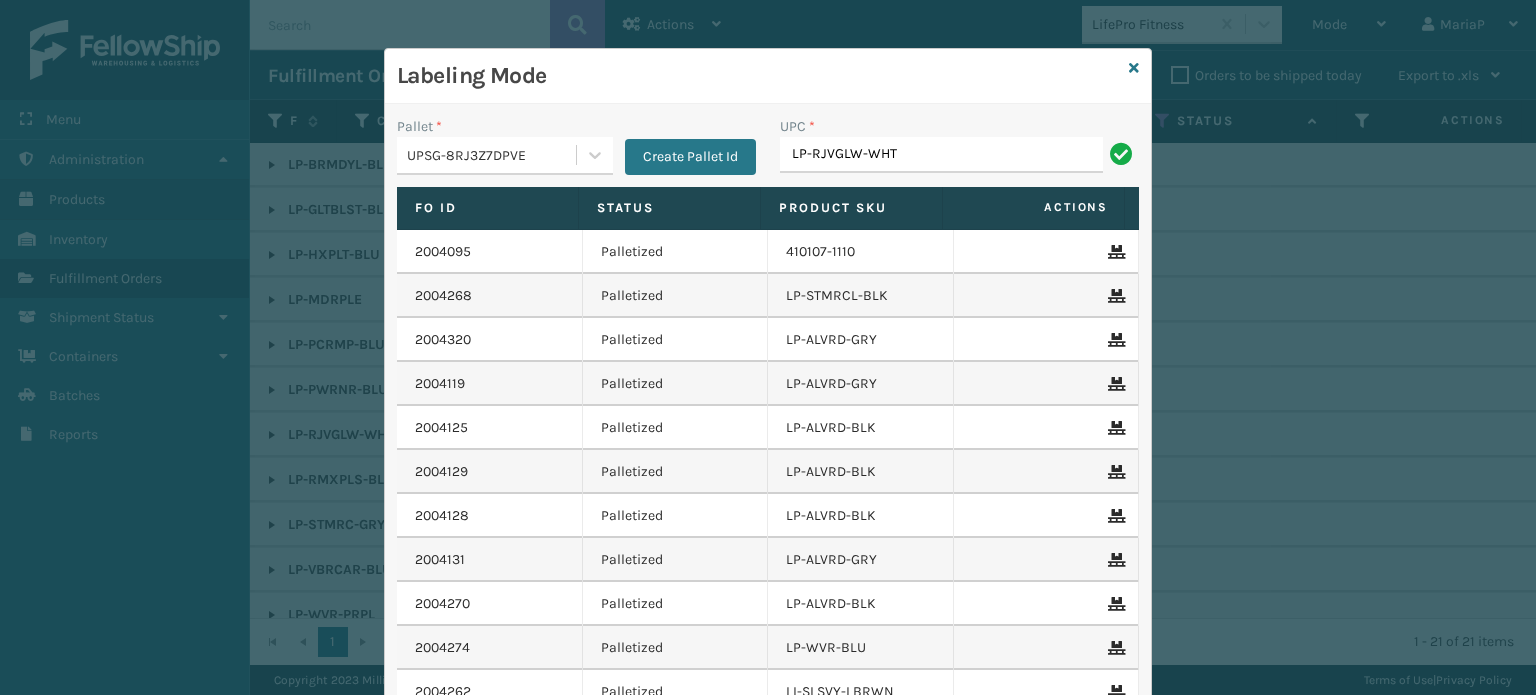 type on "LP-RJVGLW-WHT" 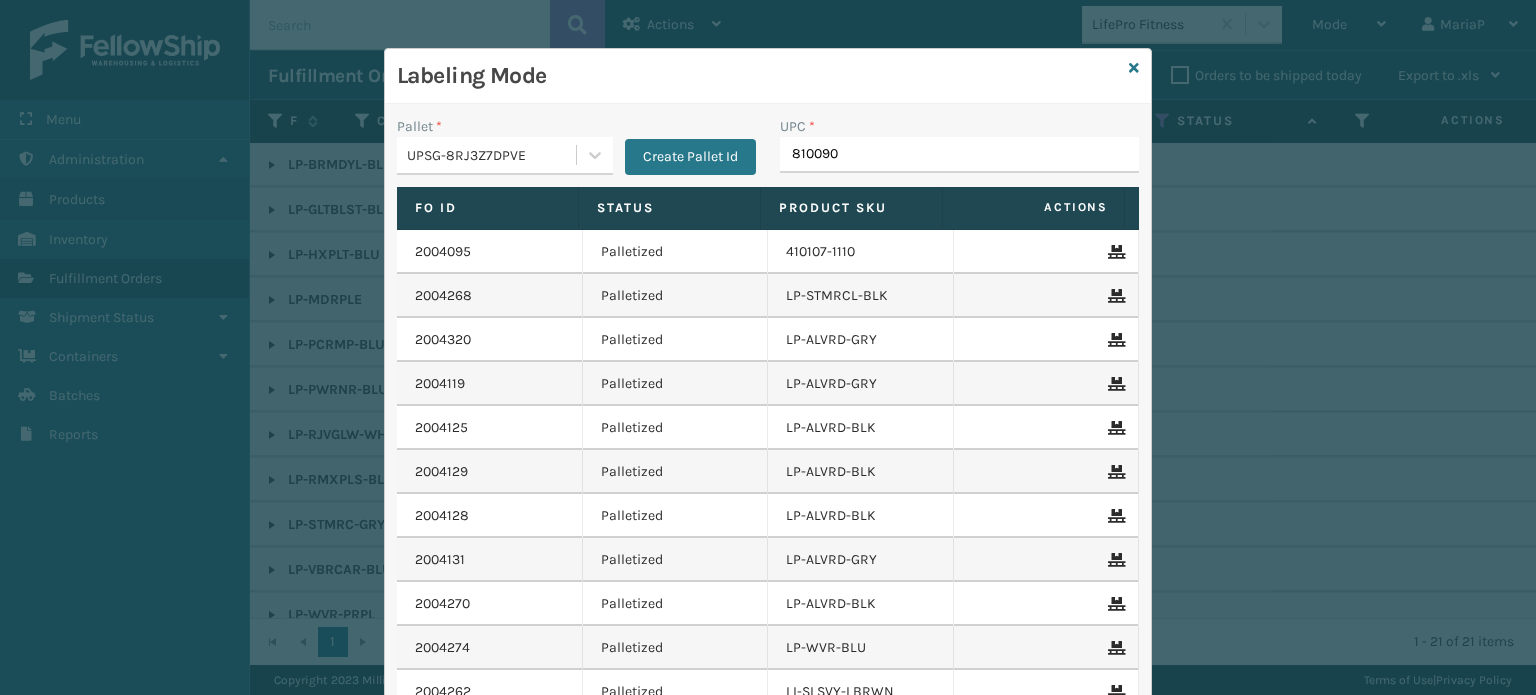 type on "8100909" 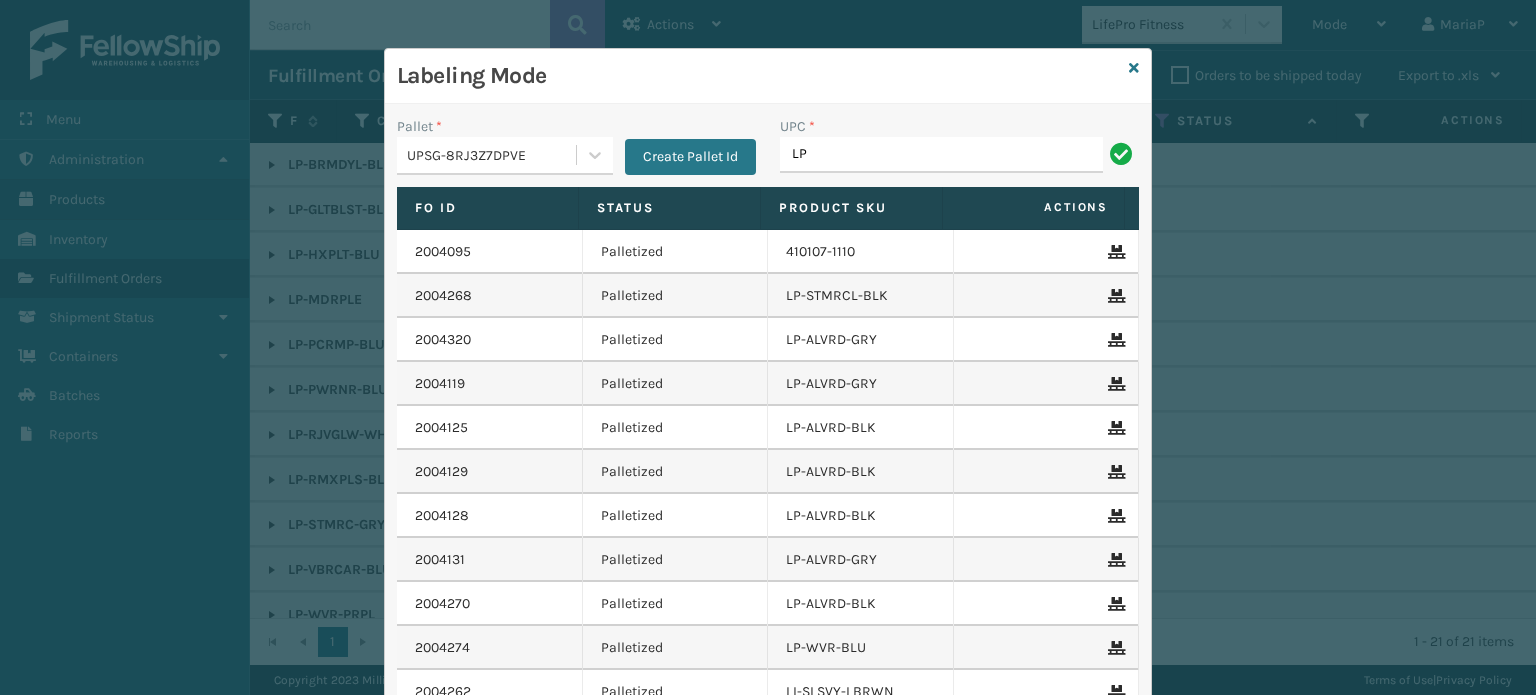 type on "L" 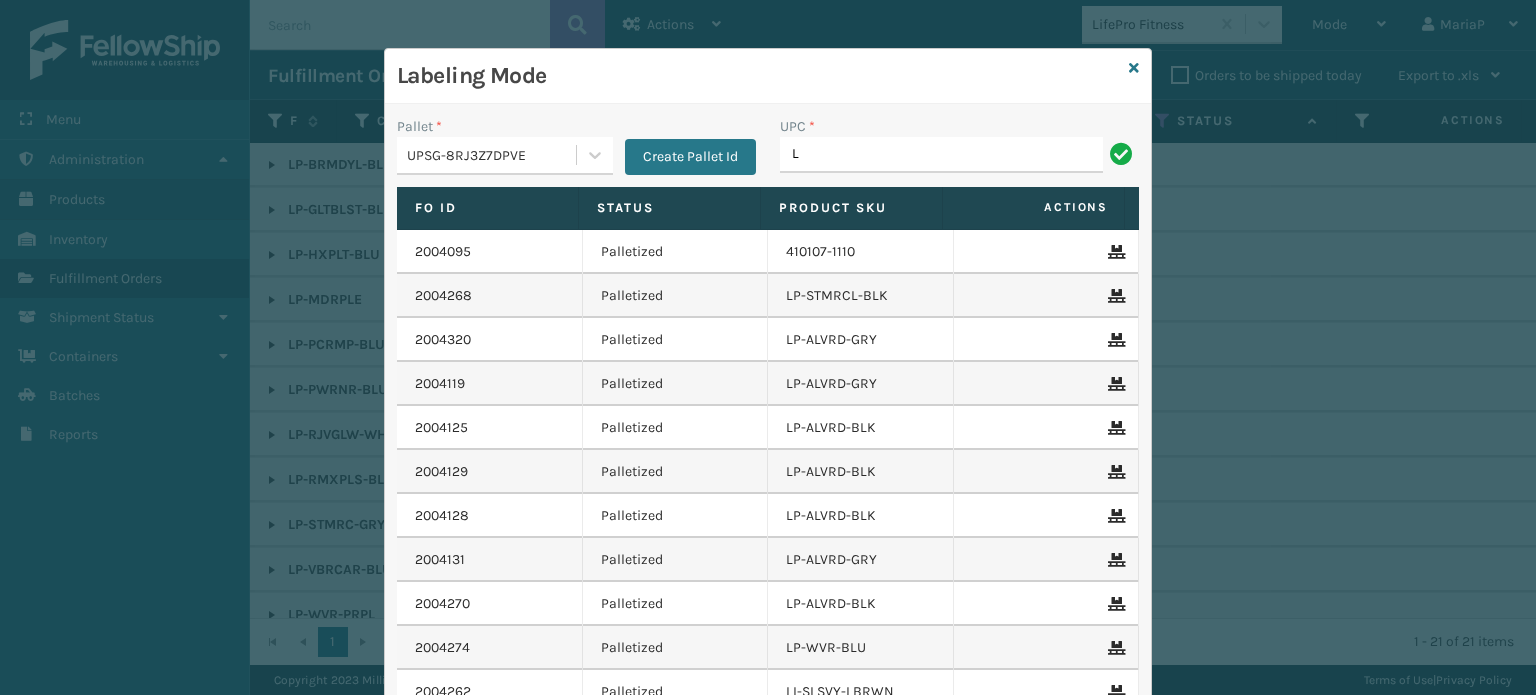type 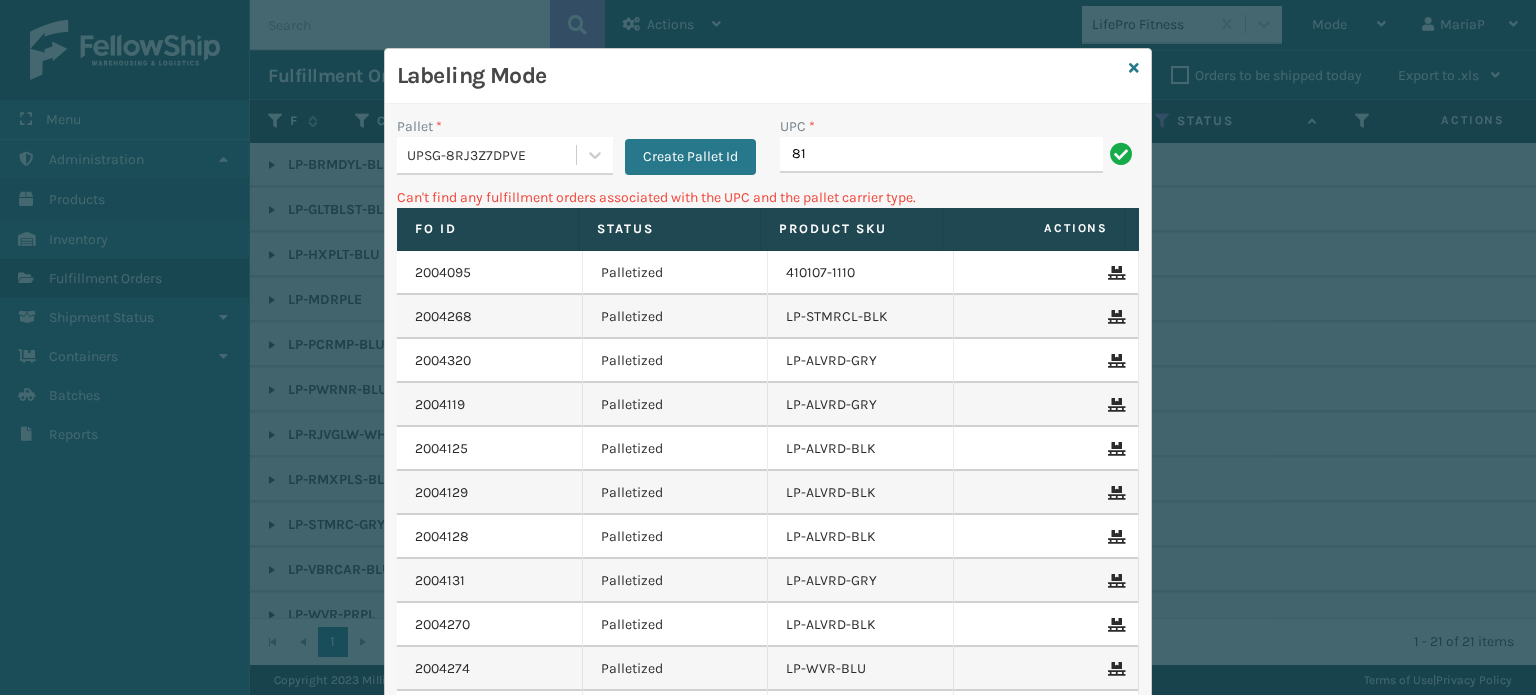 type on "8" 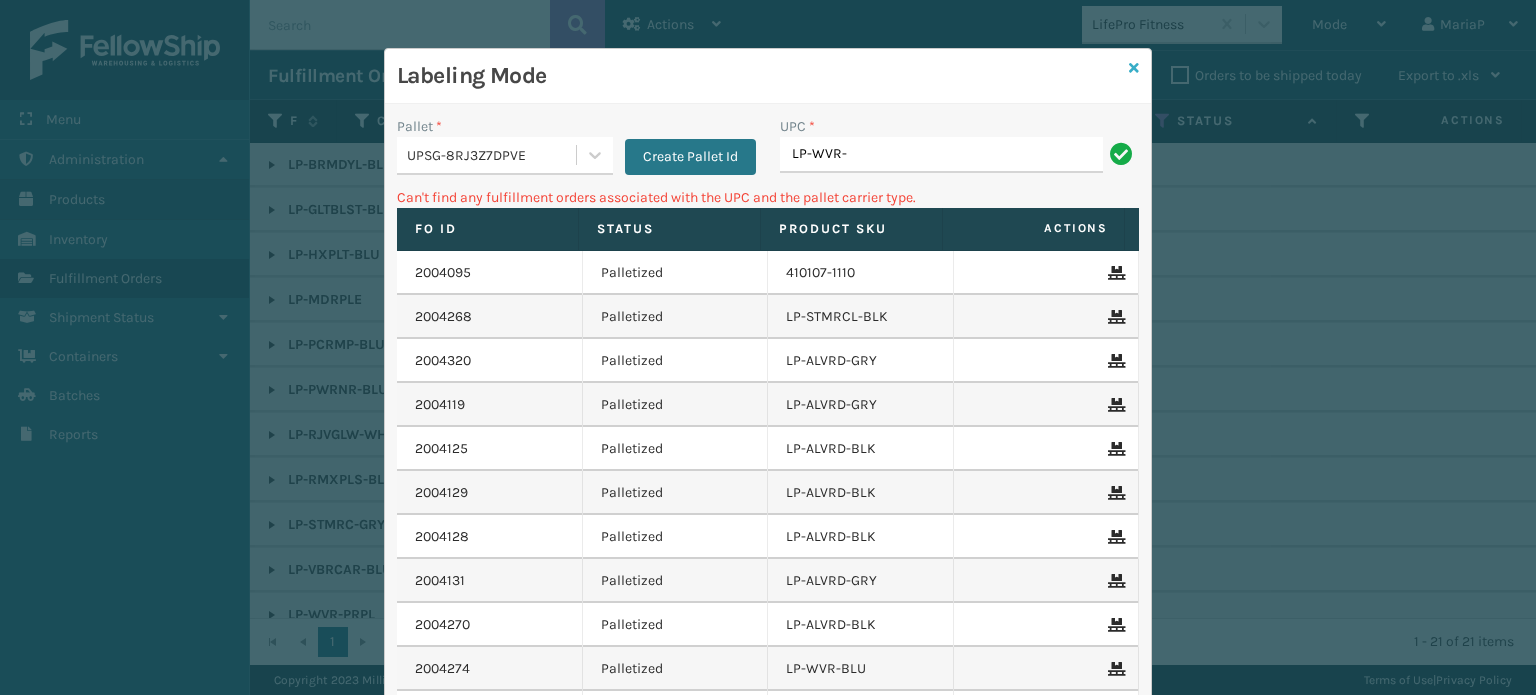 type on "LP-WVR-" 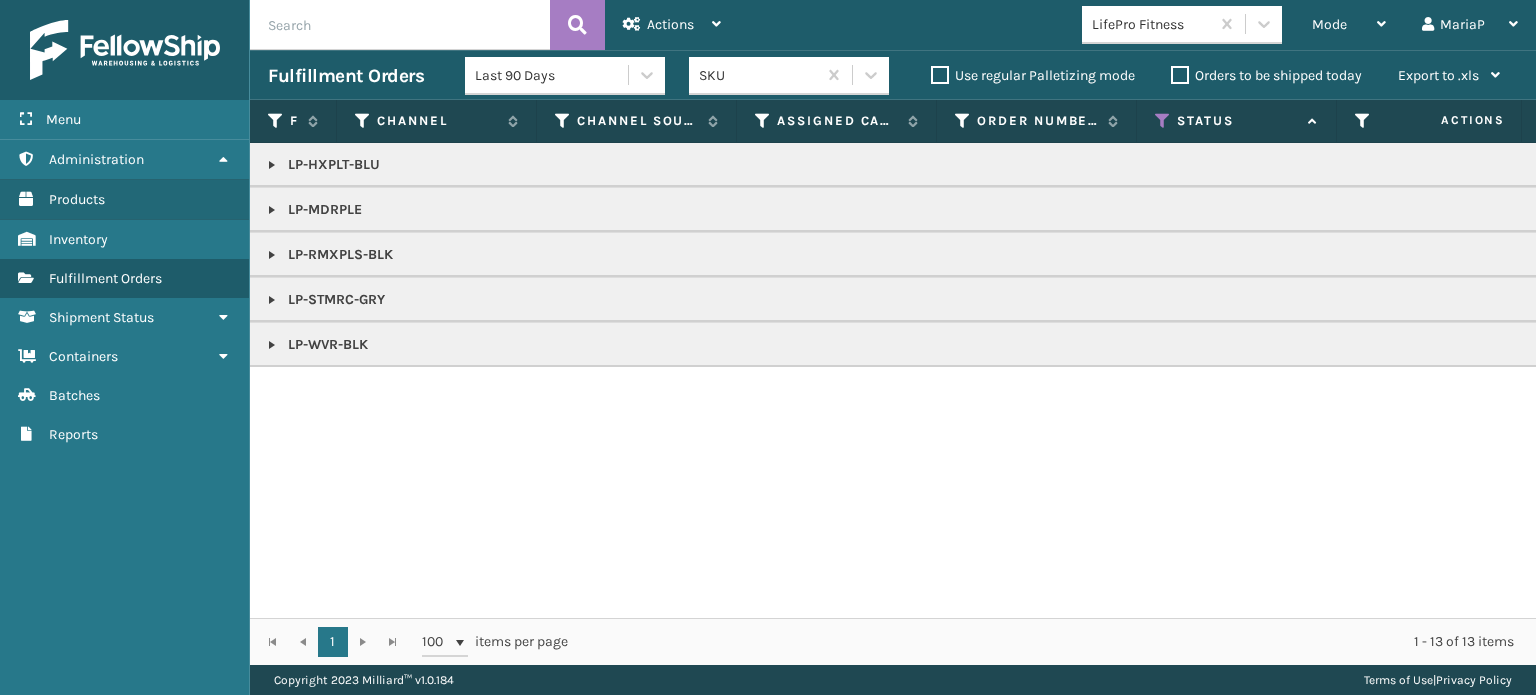 click at bounding box center (272, 165) 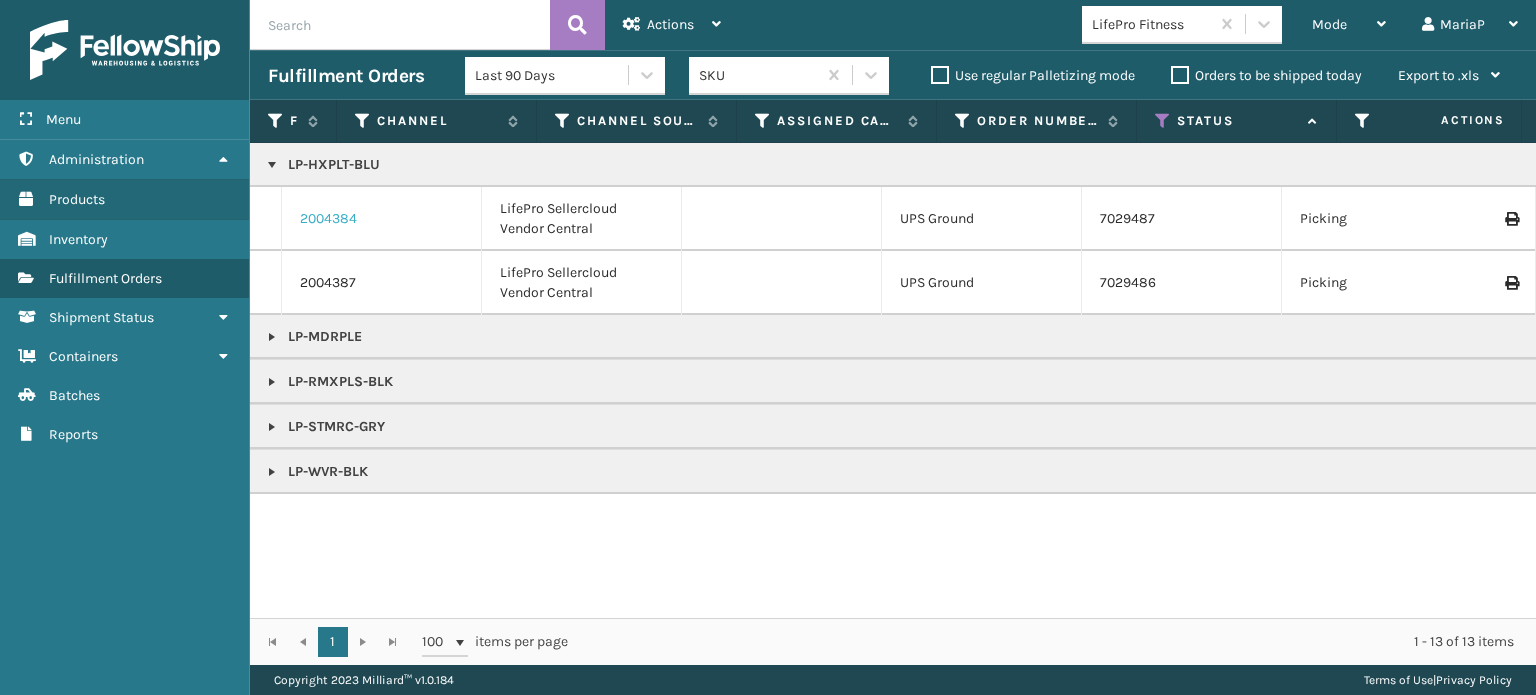 click on "2004384" at bounding box center (328, 219) 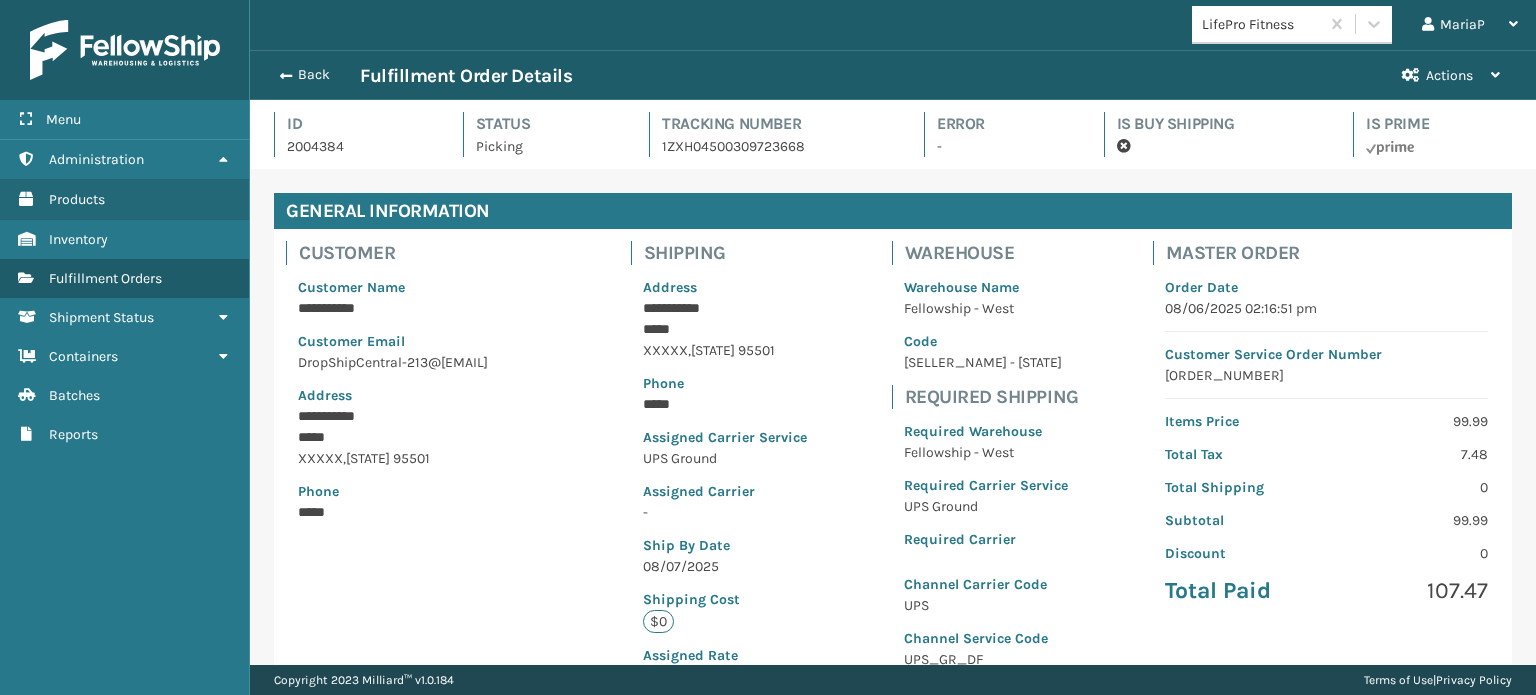 scroll, scrollTop: 99951, scrollLeft: 98713, axis: both 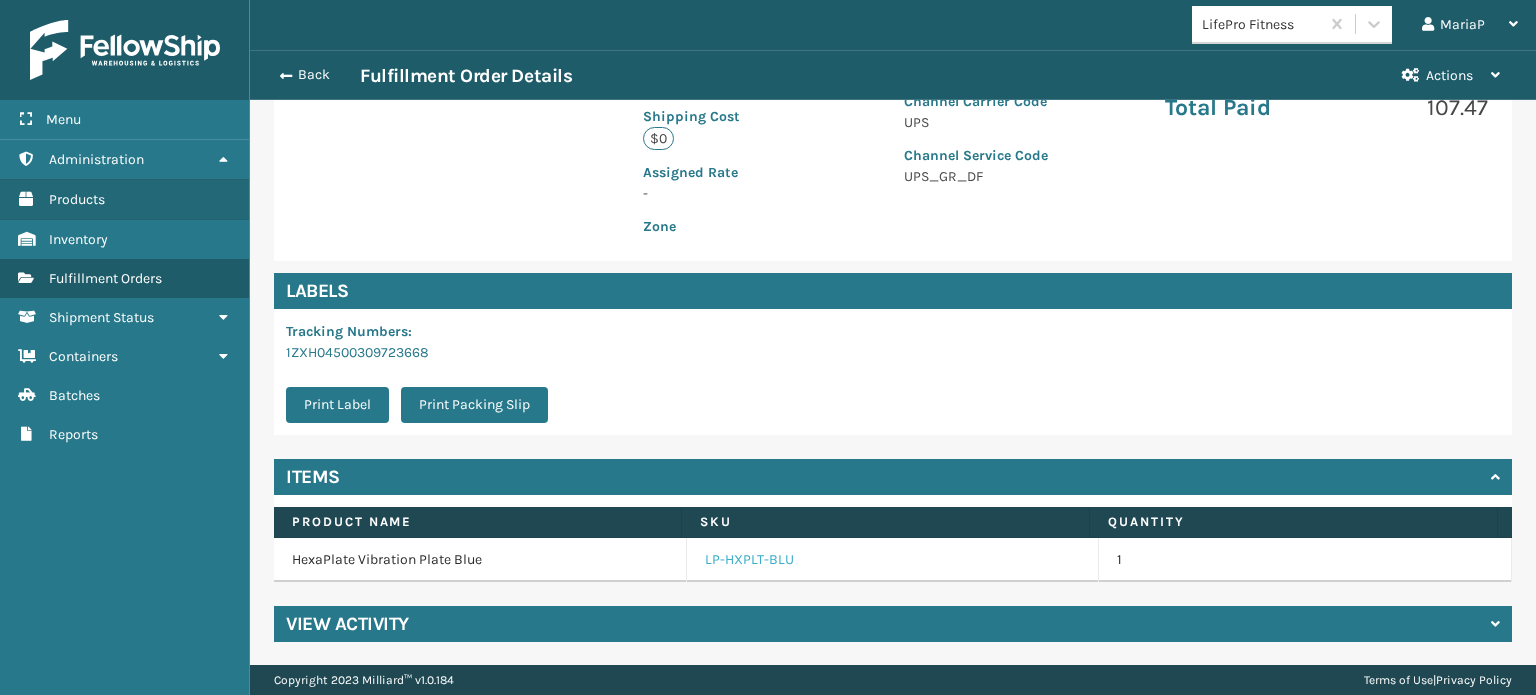 click on "LP-HXPLT-BLU" at bounding box center [749, 560] 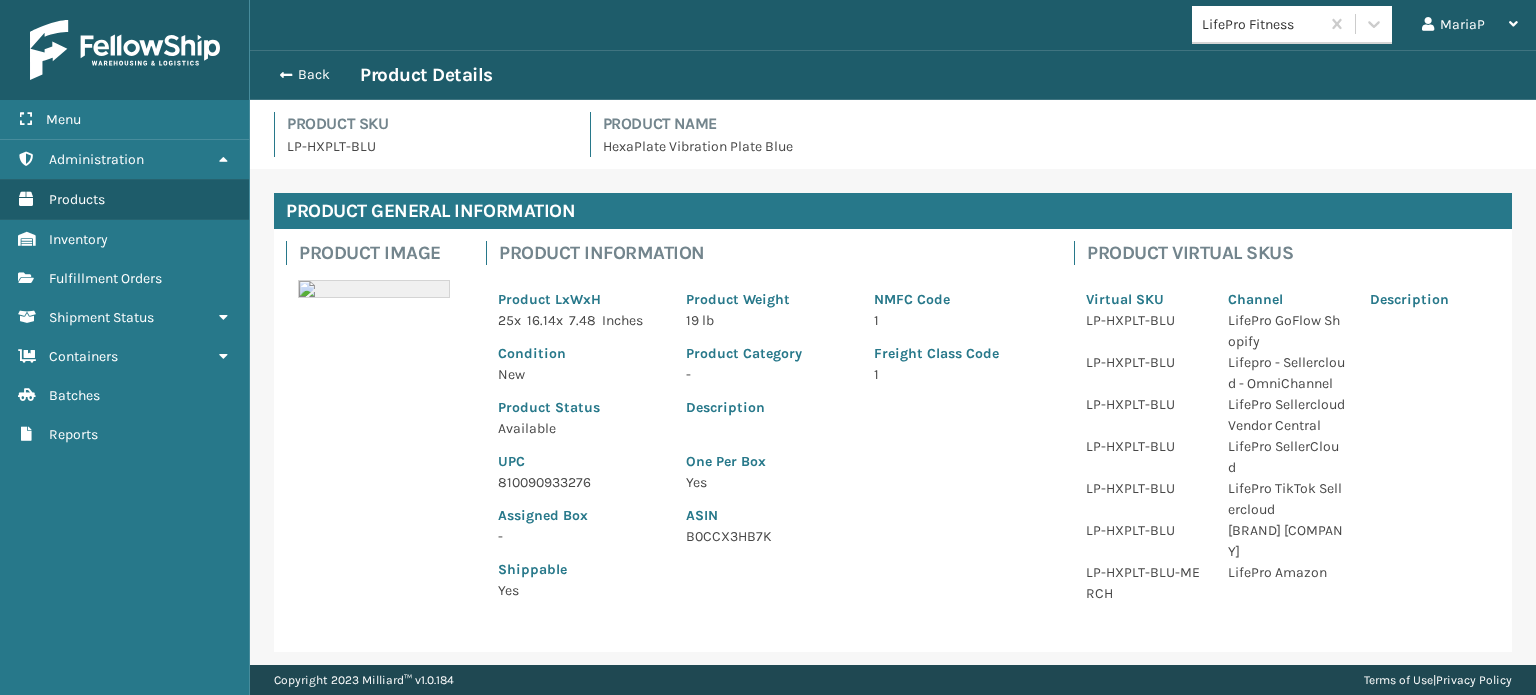 click on "810090933276" at bounding box center [580, 482] 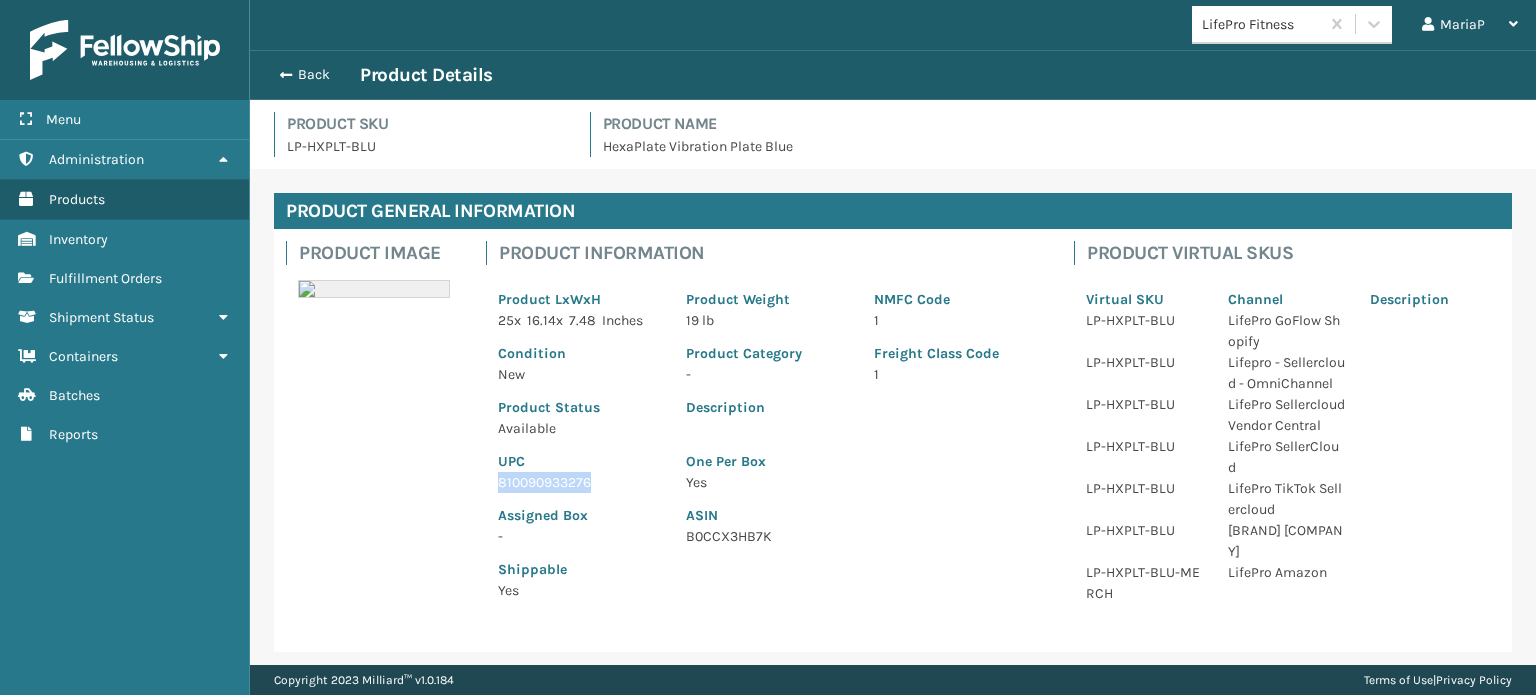 click on "810090933276" at bounding box center (580, 482) 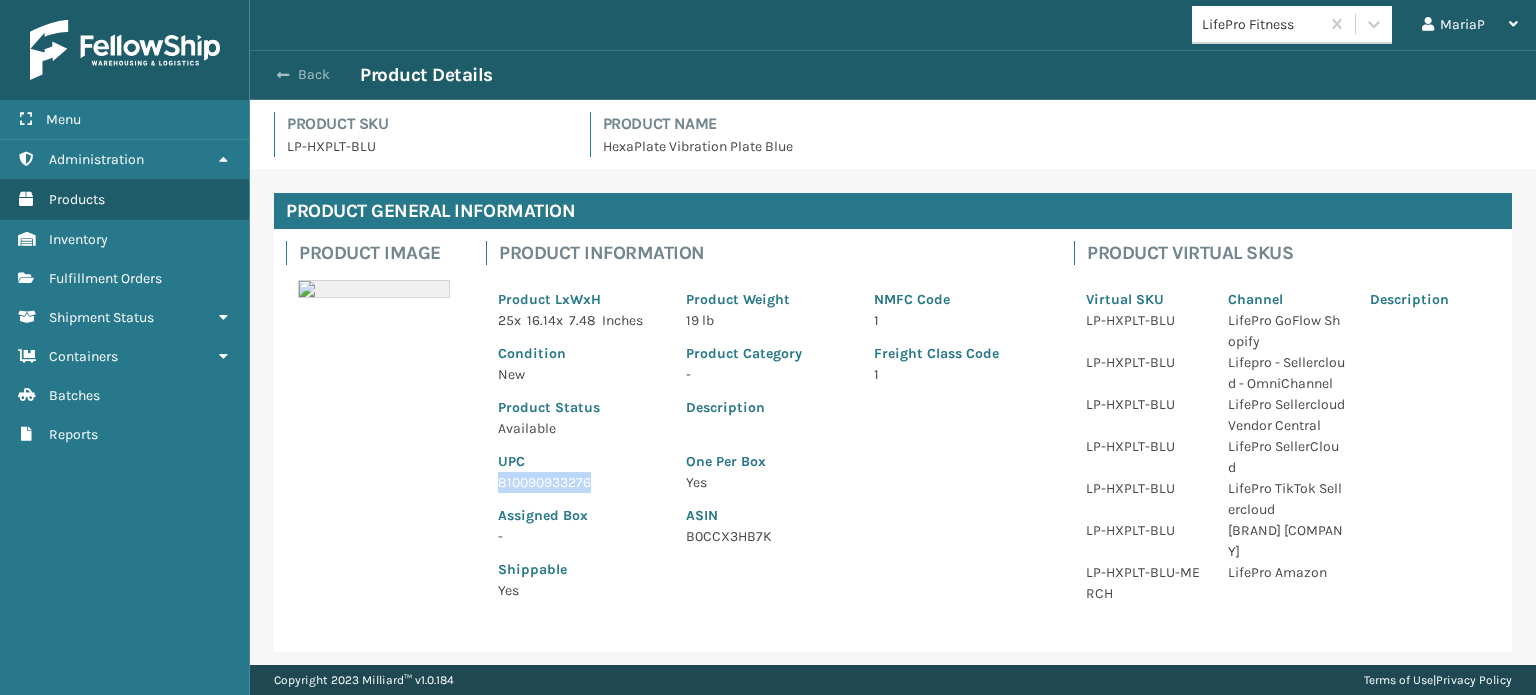 click on "Back" at bounding box center (314, 75) 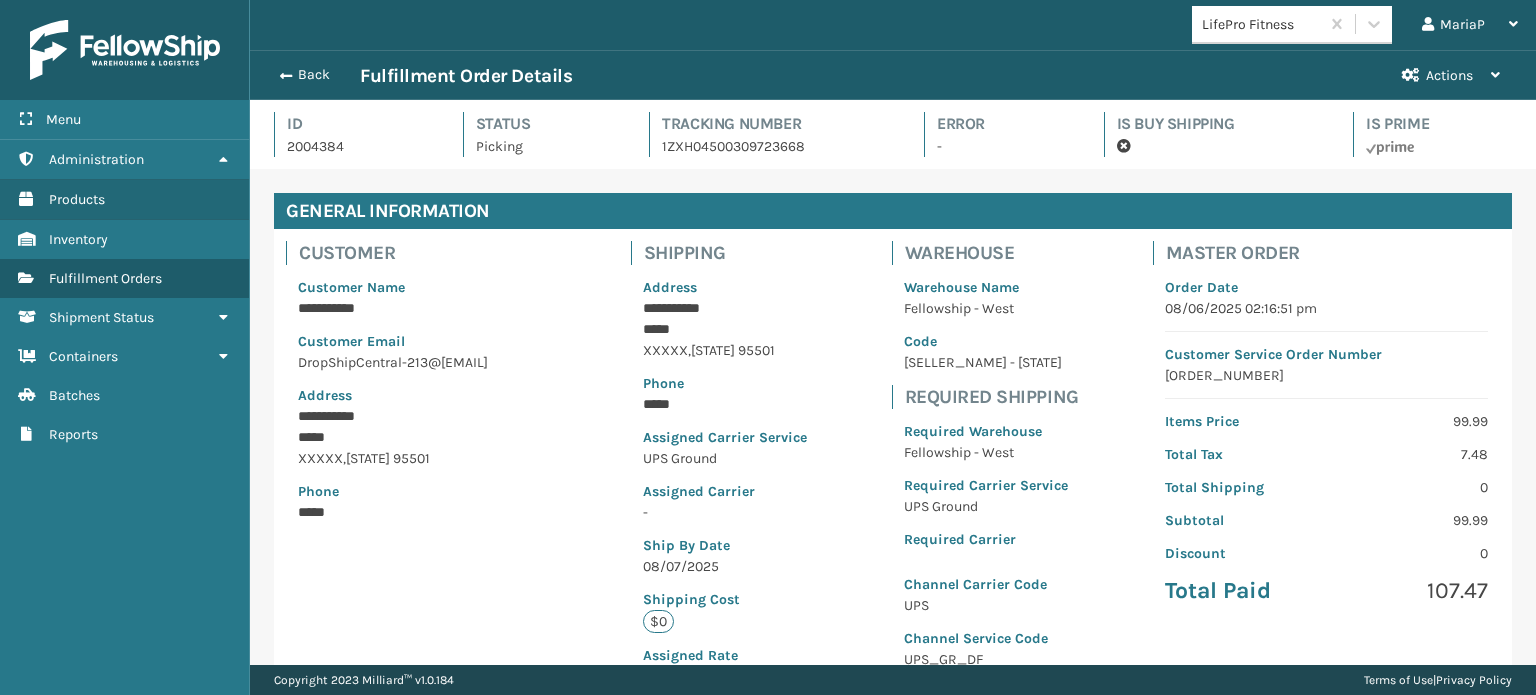 scroll, scrollTop: 99951, scrollLeft: 98713, axis: both 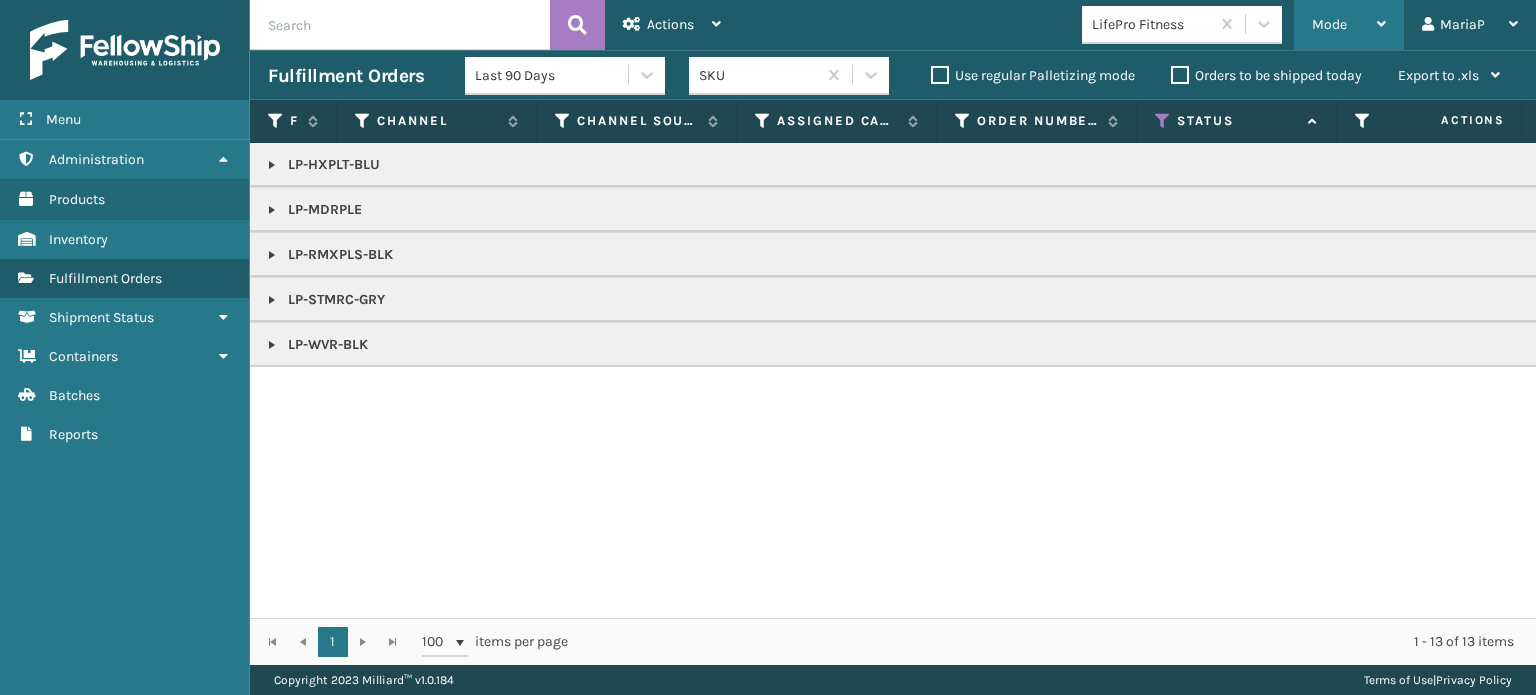 click on "Mode" at bounding box center [1329, 24] 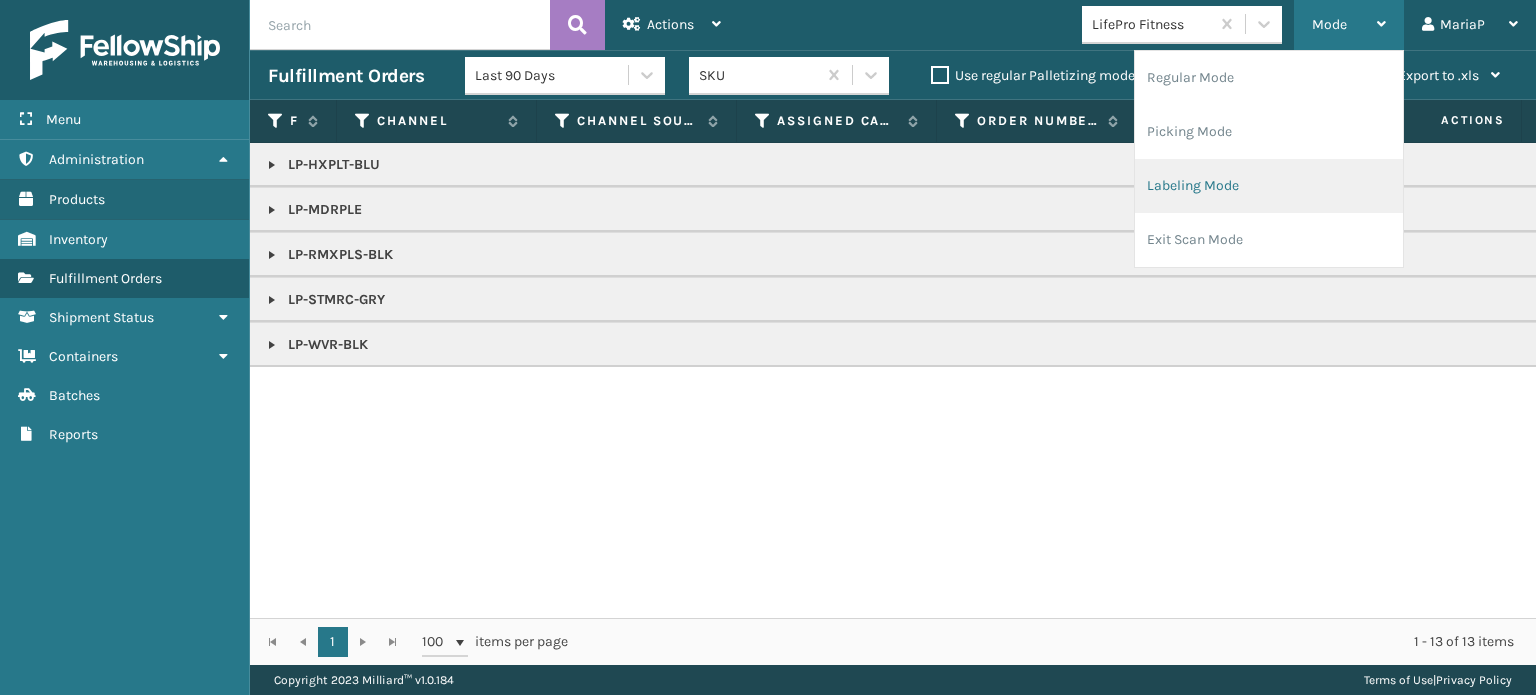 click on "Labeling Mode" at bounding box center (1269, 186) 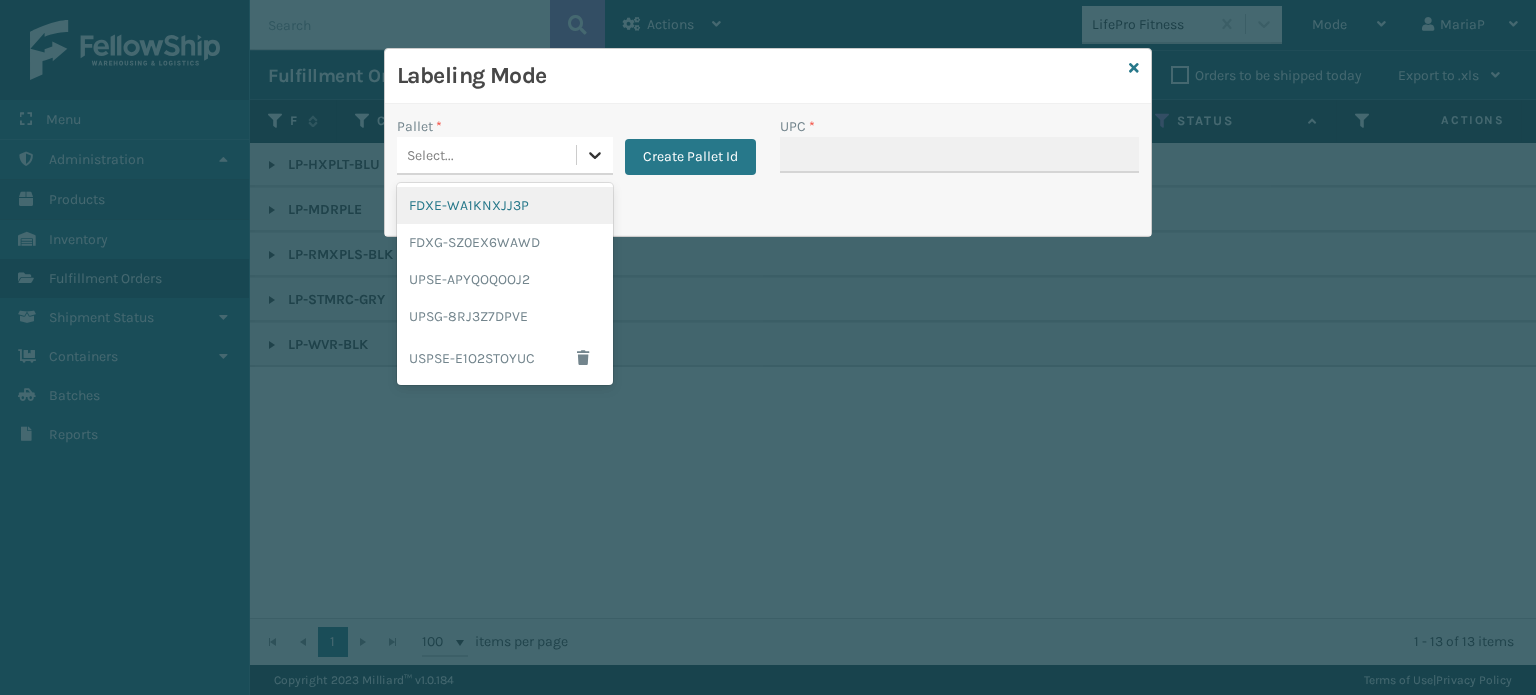 click 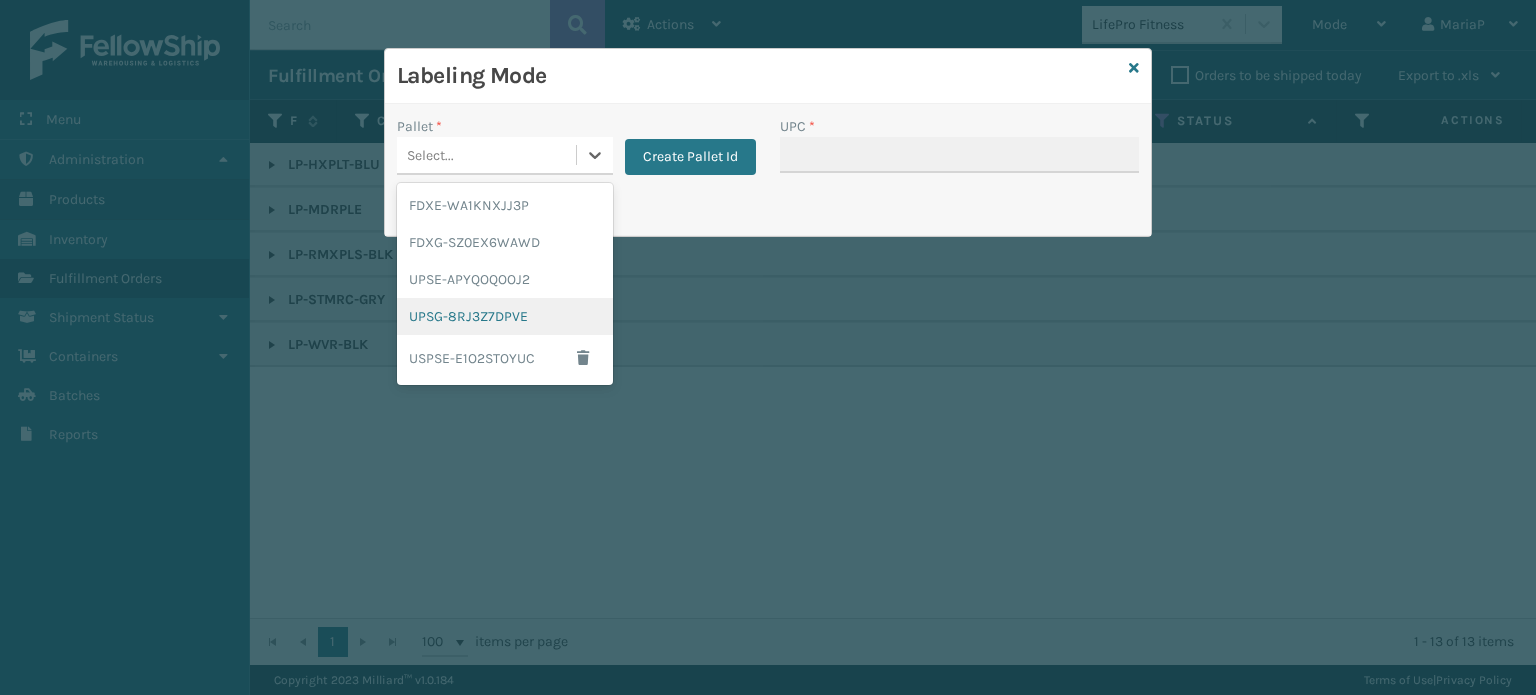click on "UPSG-8RJ3Z7DPVE" at bounding box center [505, 316] 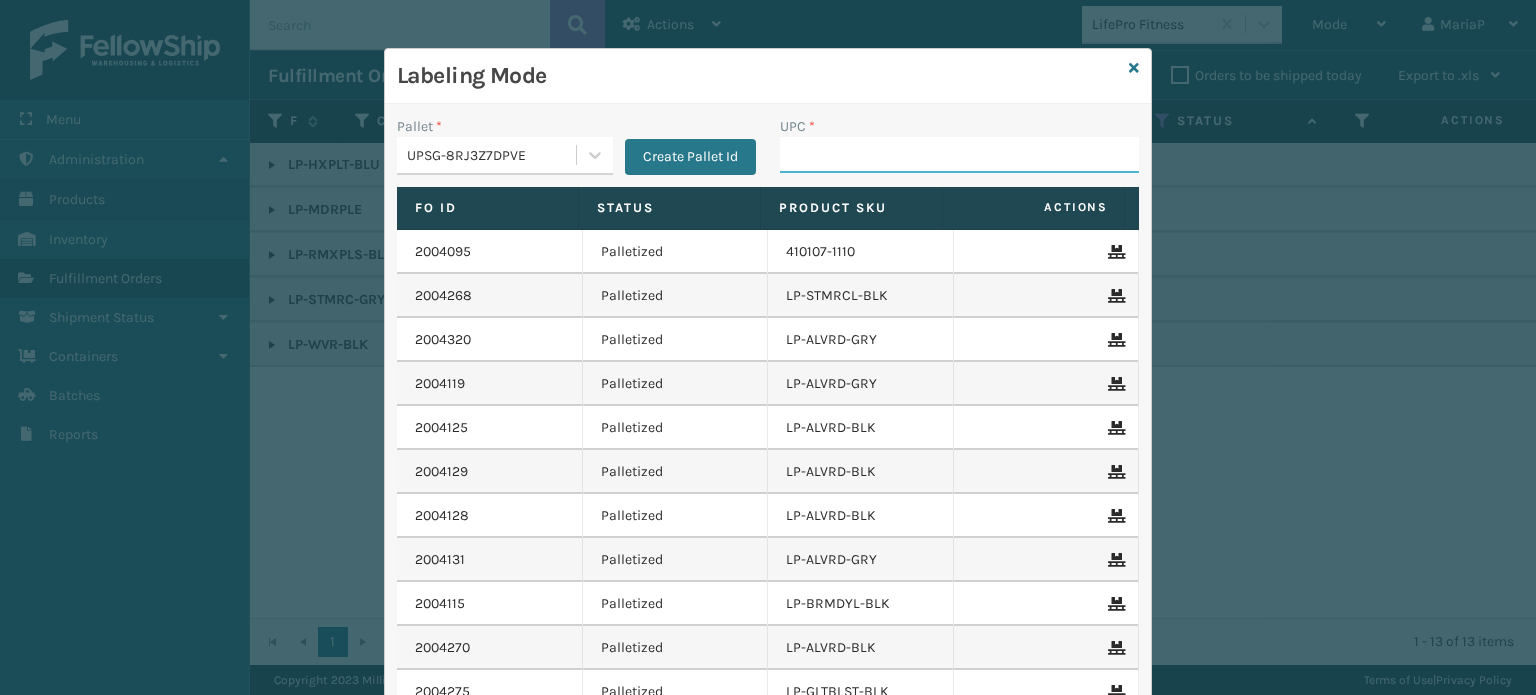 click on "UPC   *" at bounding box center [959, 155] 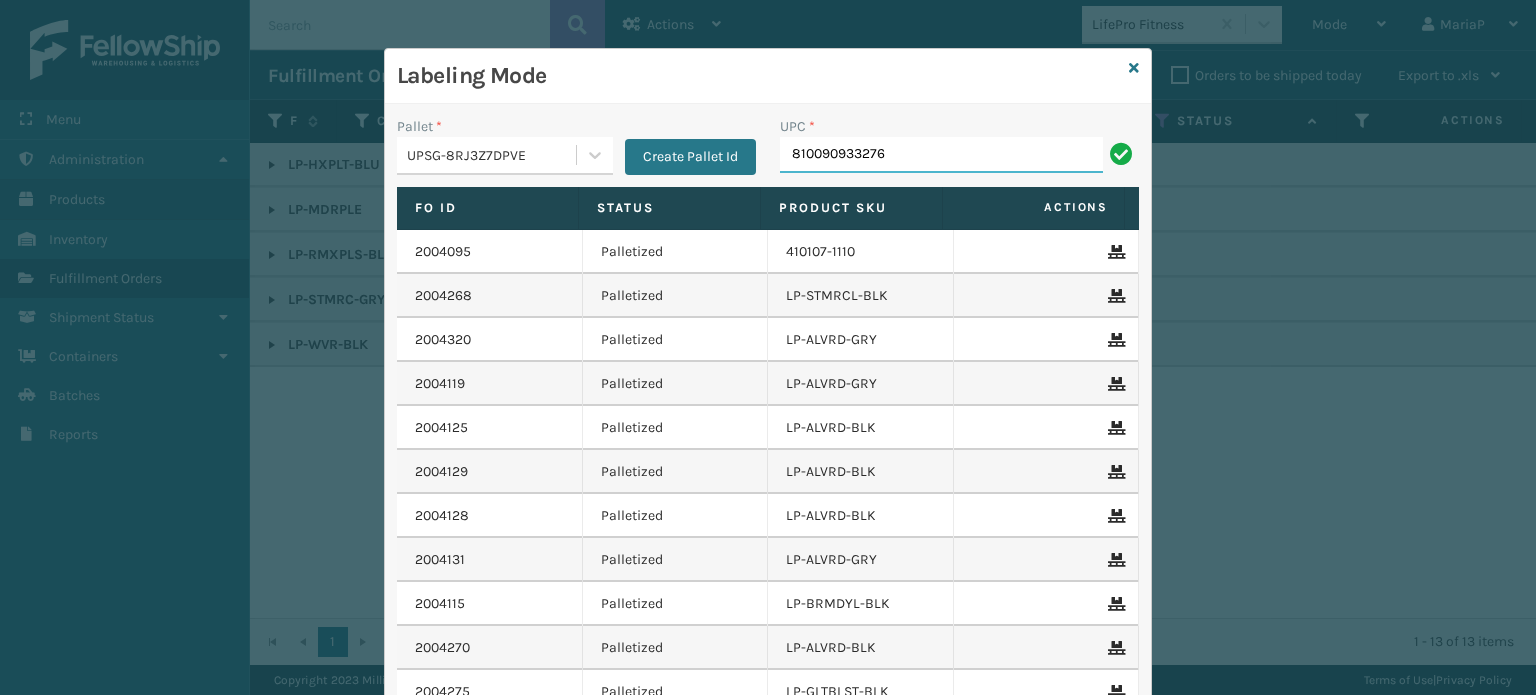 type on "810090933276" 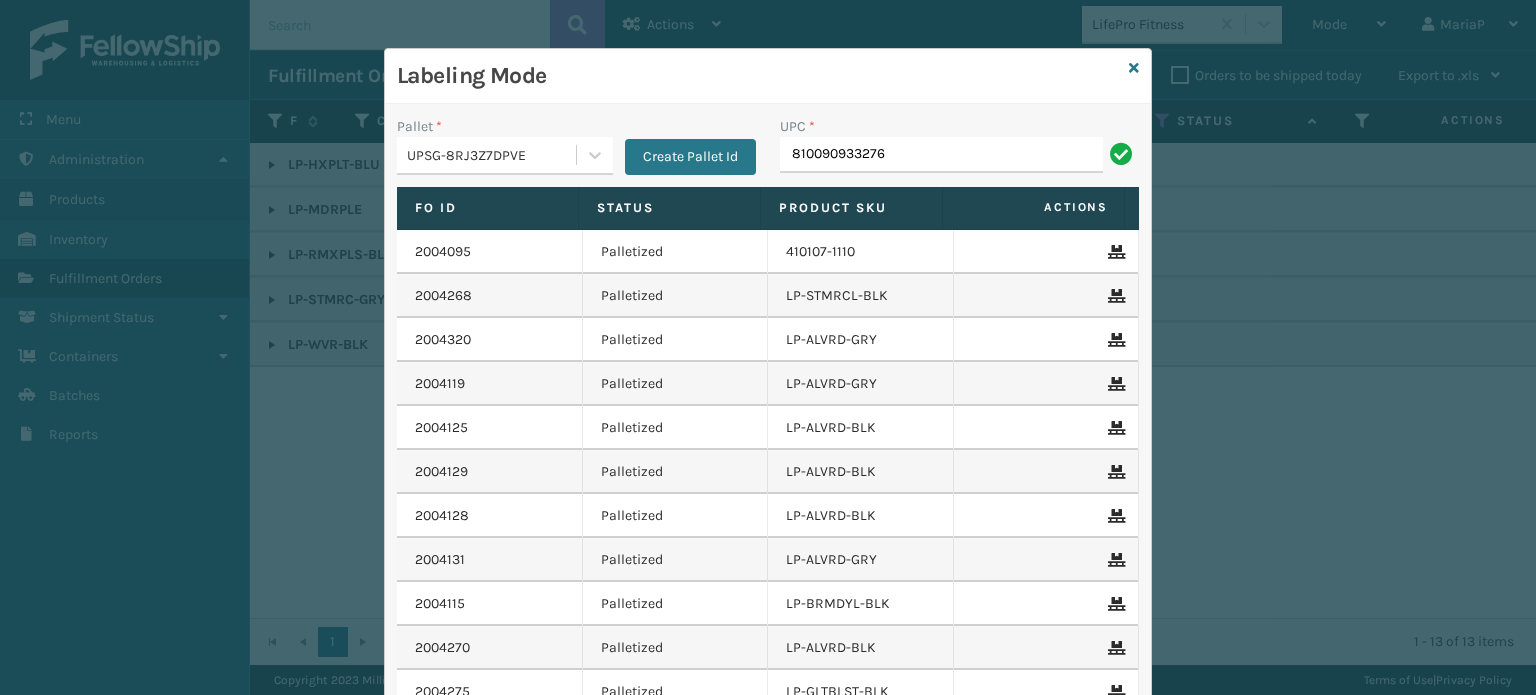 type on "810090933276" 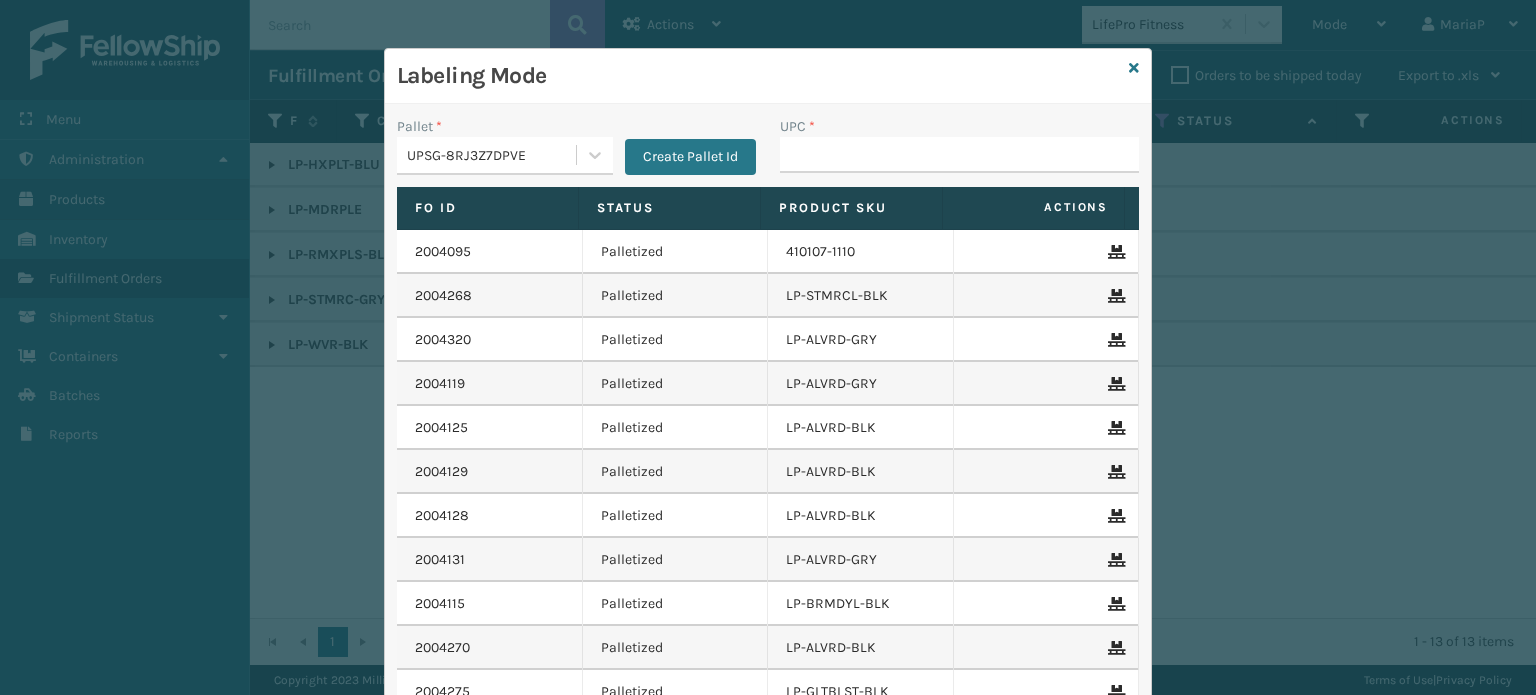 click on "Labeling Mode" at bounding box center [768, 76] 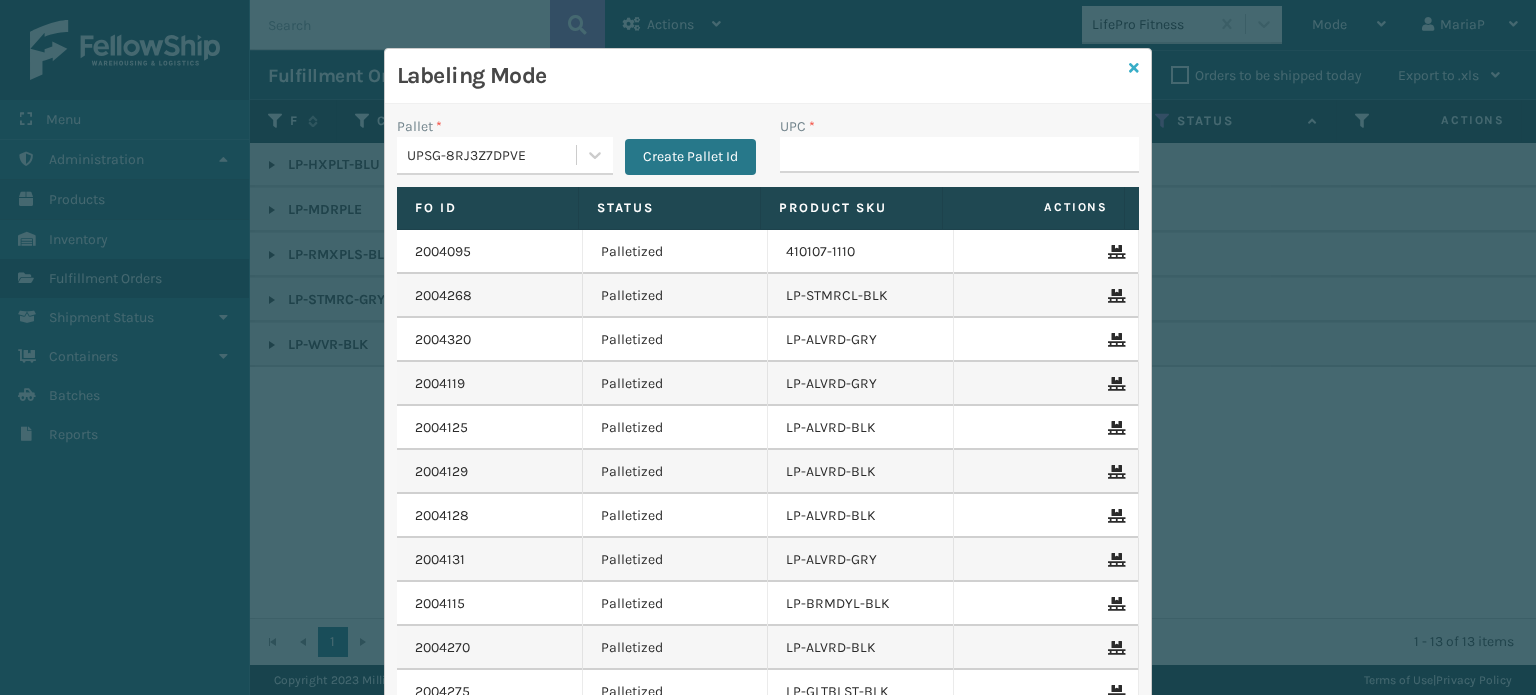 click at bounding box center (1134, 68) 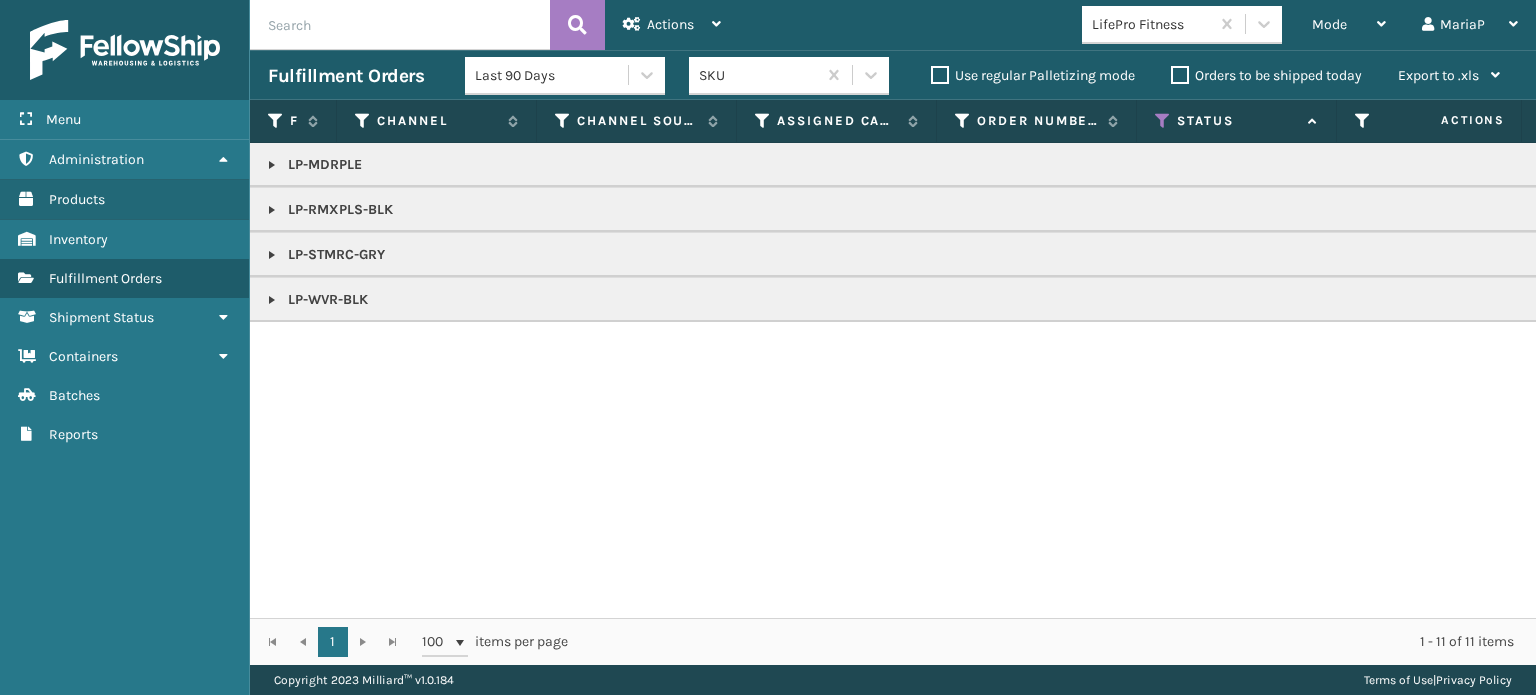 click at bounding box center [272, 165] 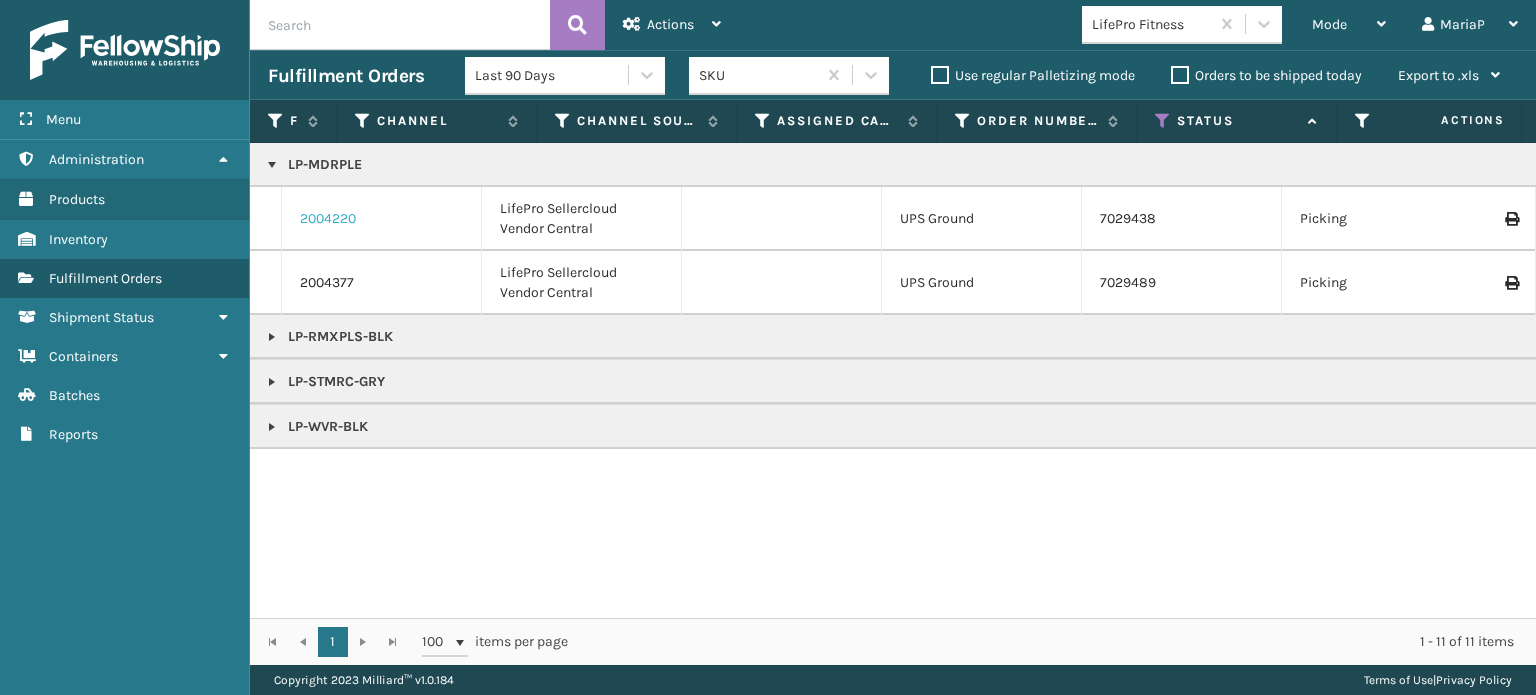 click on "2004220" at bounding box center [328, 219] 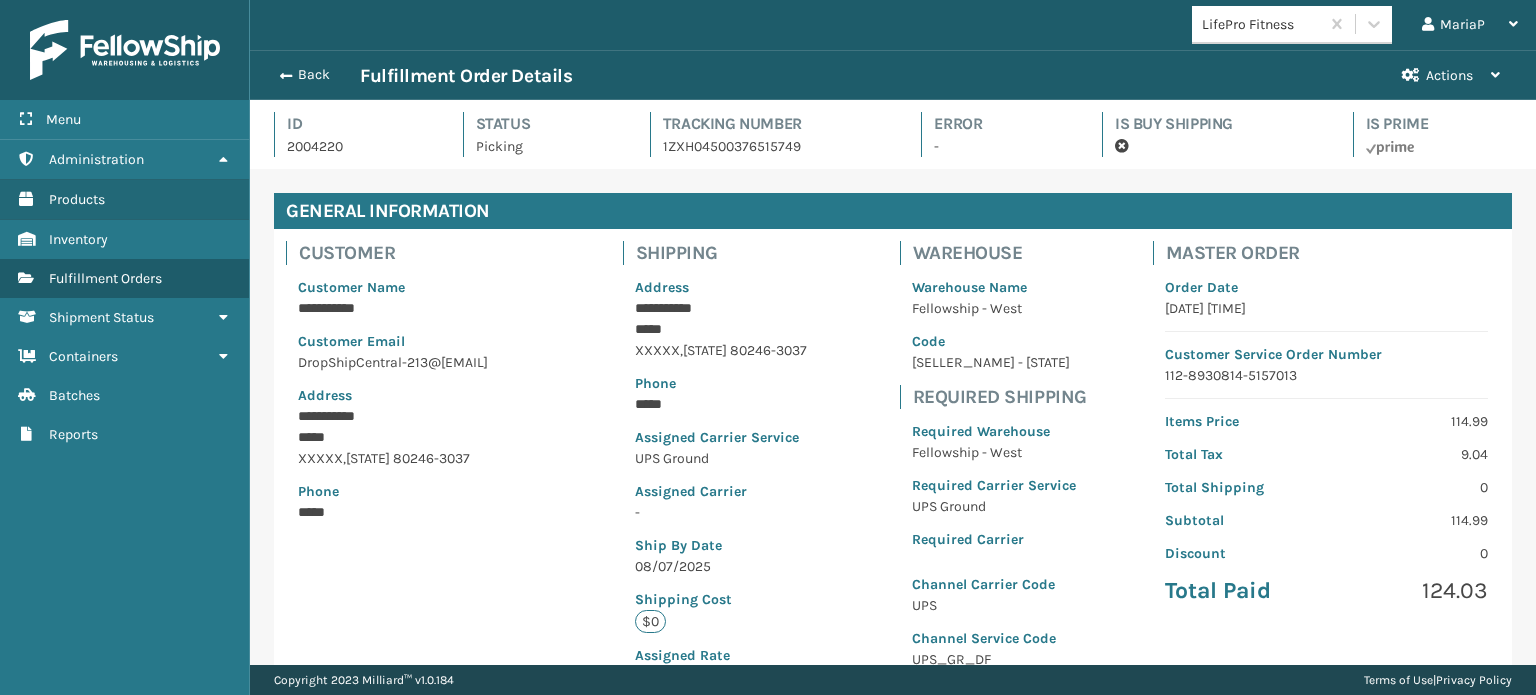 scroll, scrollTop: 99951, scrollLeft: 98713, axis: both 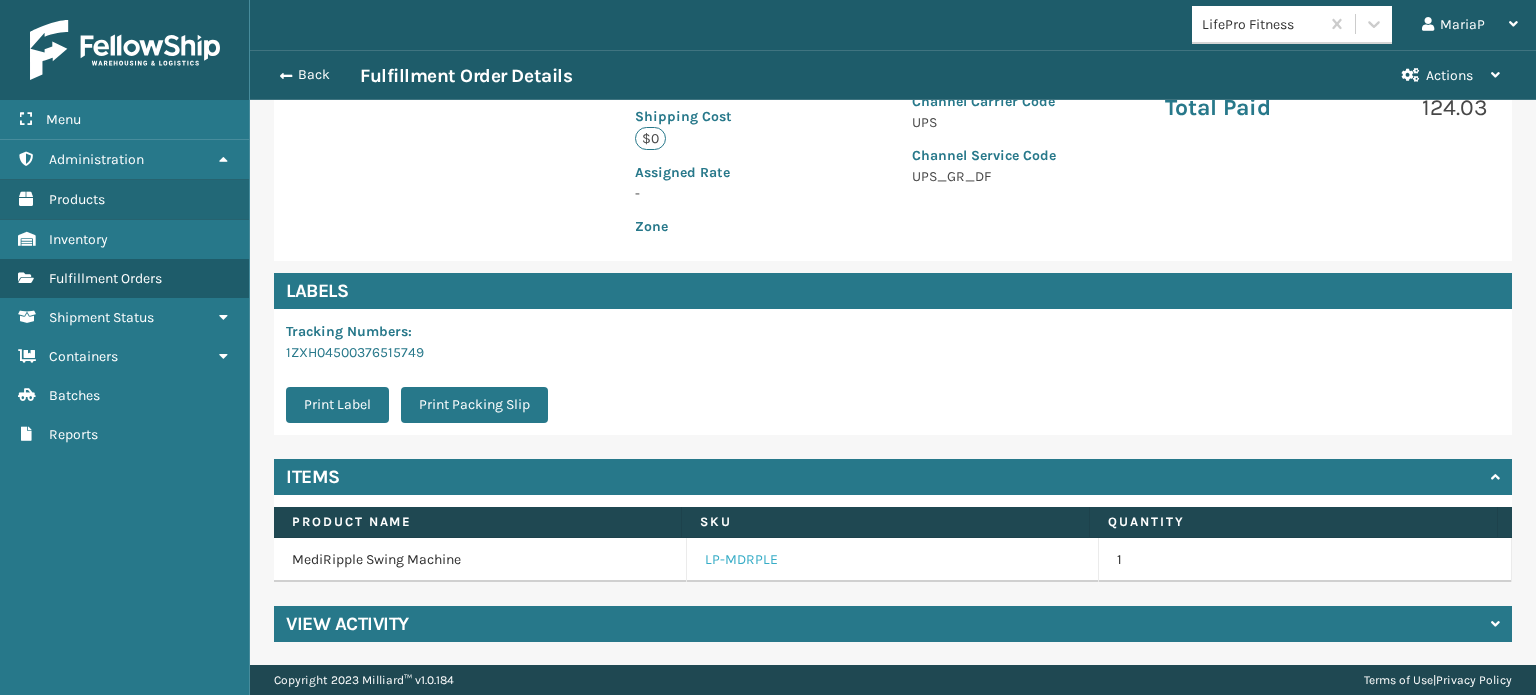 click on "LP-MDRPLE" at bounding box center [741, 560] 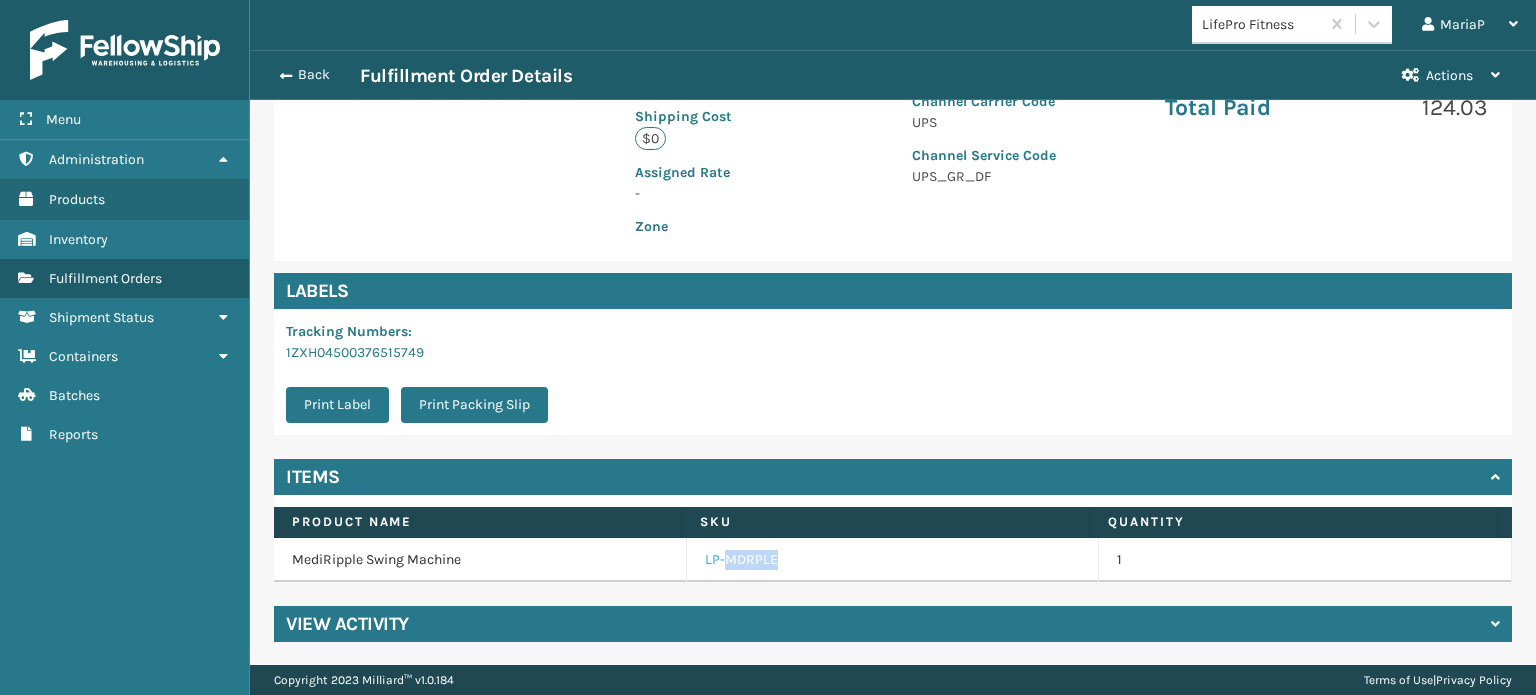 click on "LP-MDRPLE" at bounding box center (741, 560) 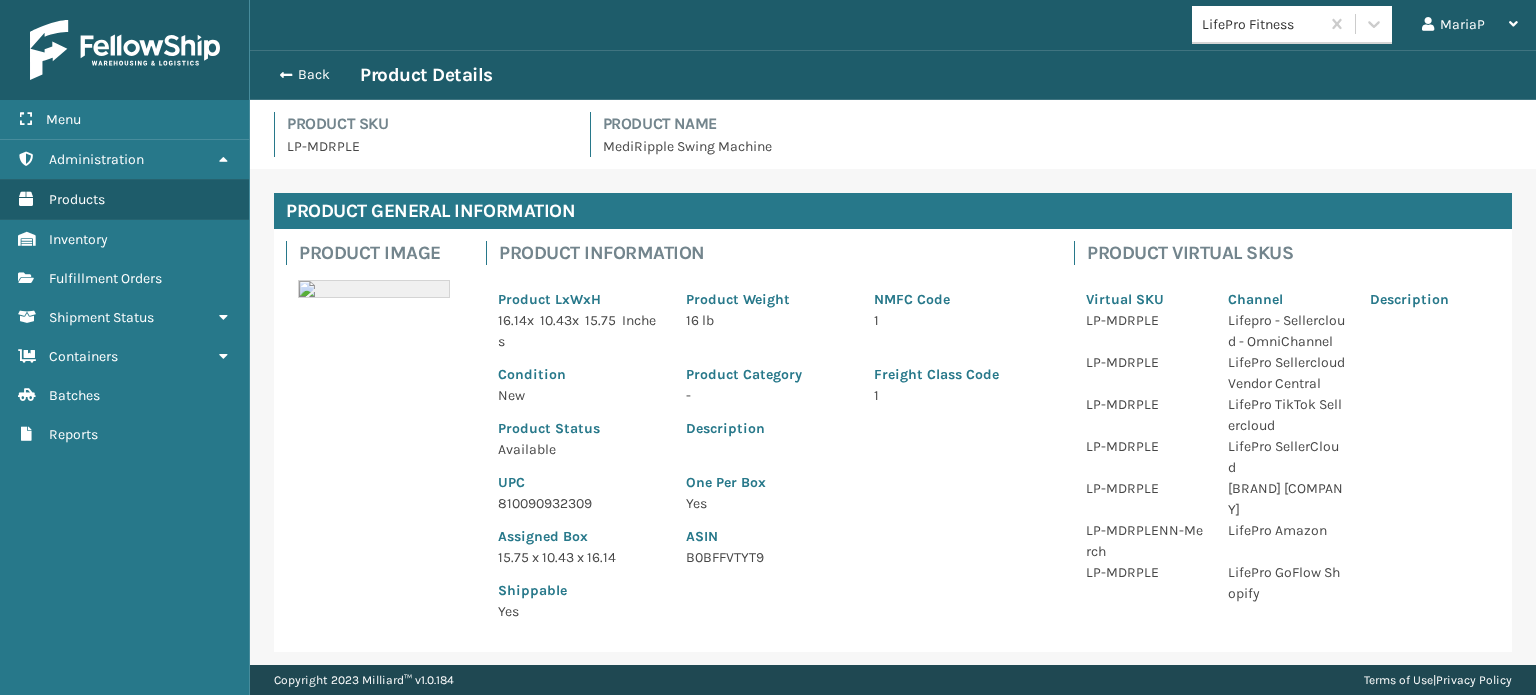 click on "810090932309" at bounding box center (580, 503) 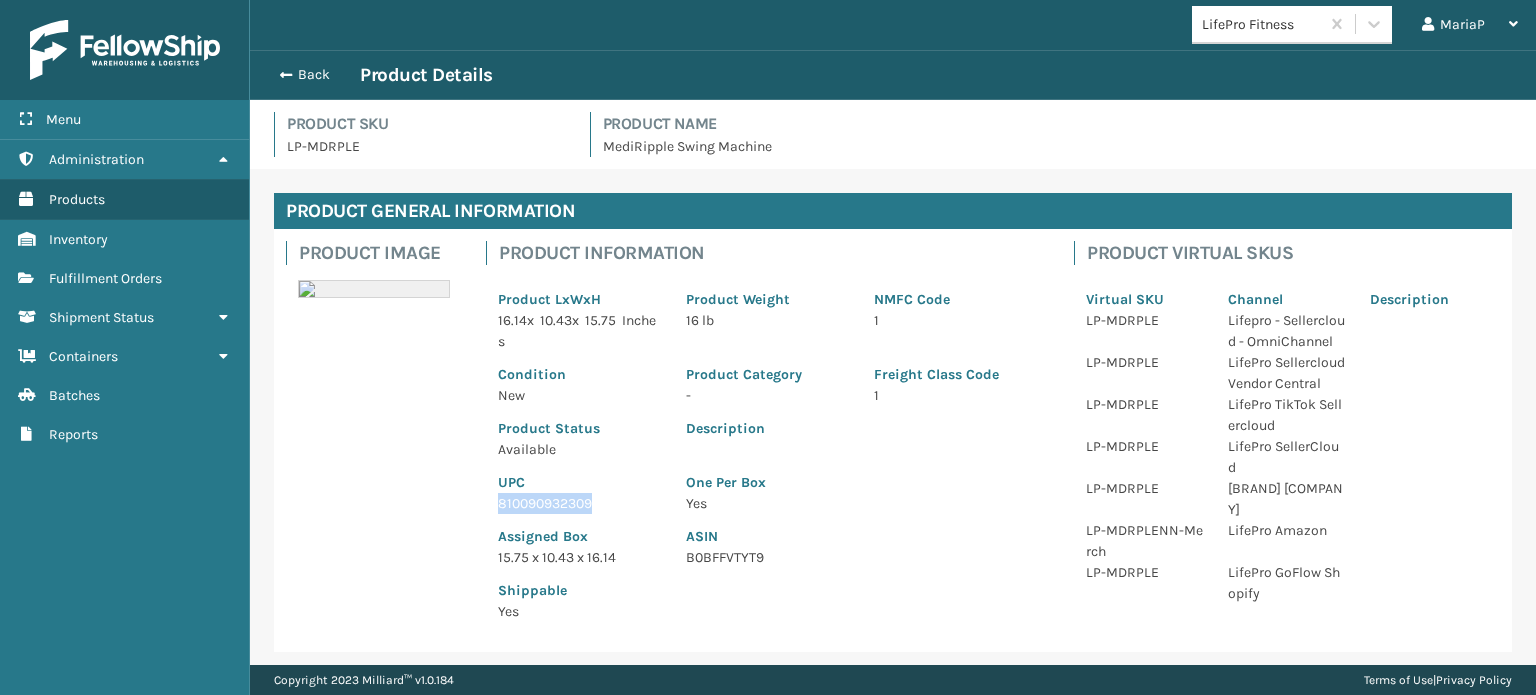 click on "810090932309" at bounding box center (580, 503) 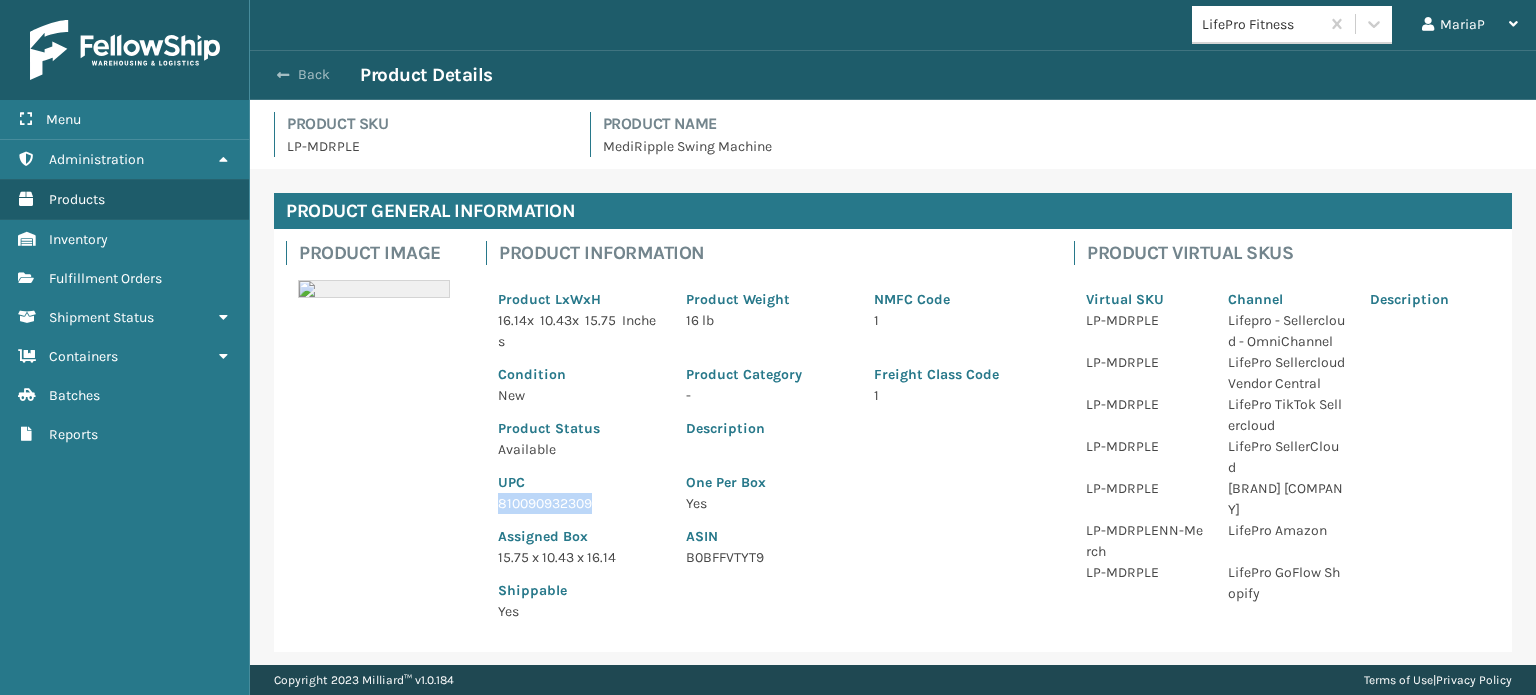 click on "Back" at bounding box center (314, 75) 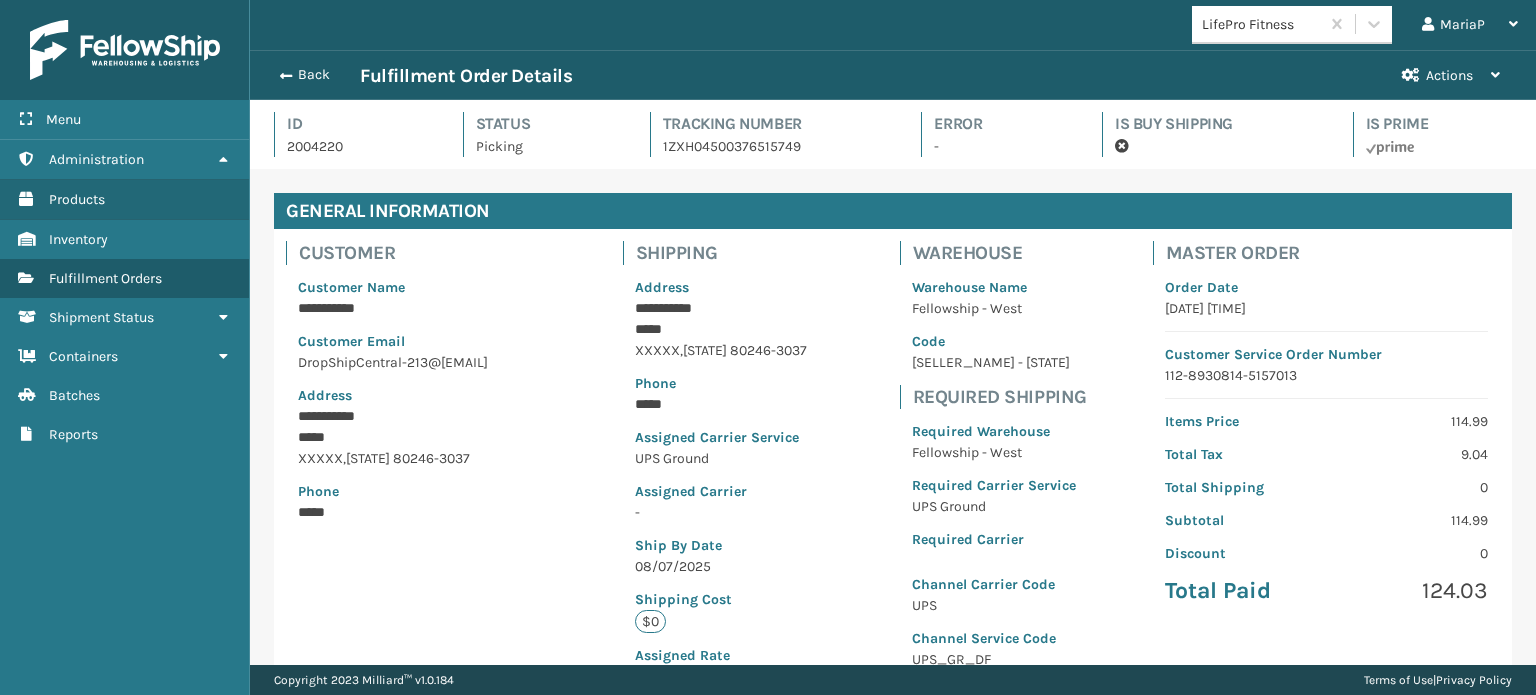 click on "Back" at bounding box center [314, 75] 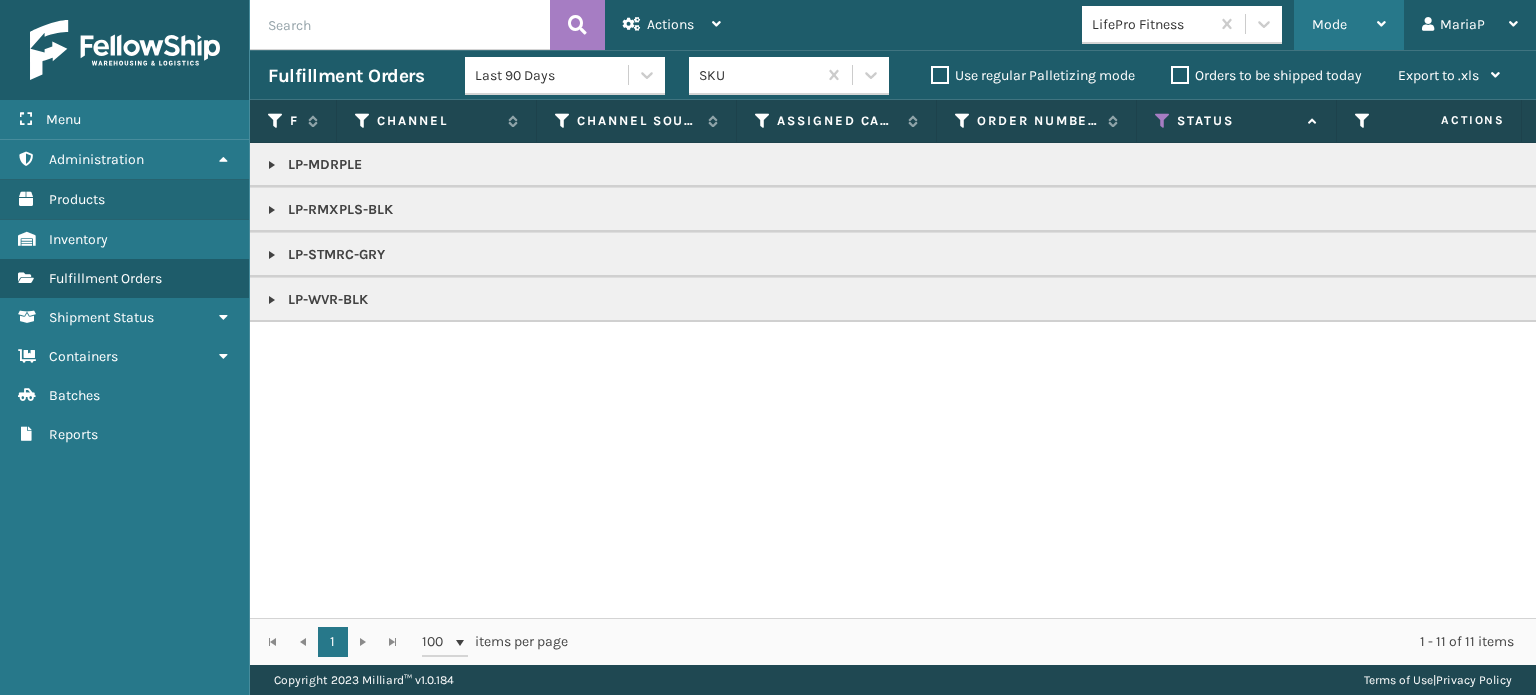click on "Mode" at bounding box center (1329, 24) 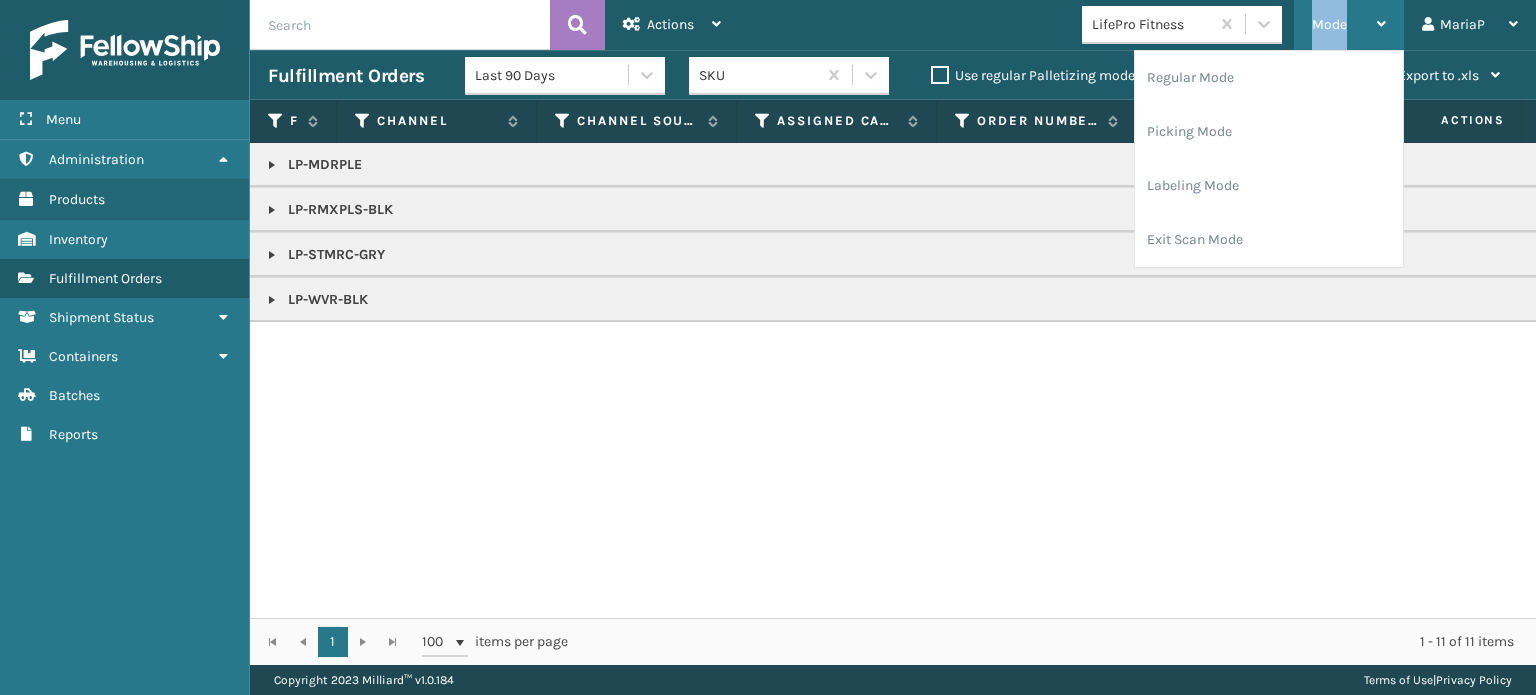 click on "Mode" at bounding box center [1329, 24] 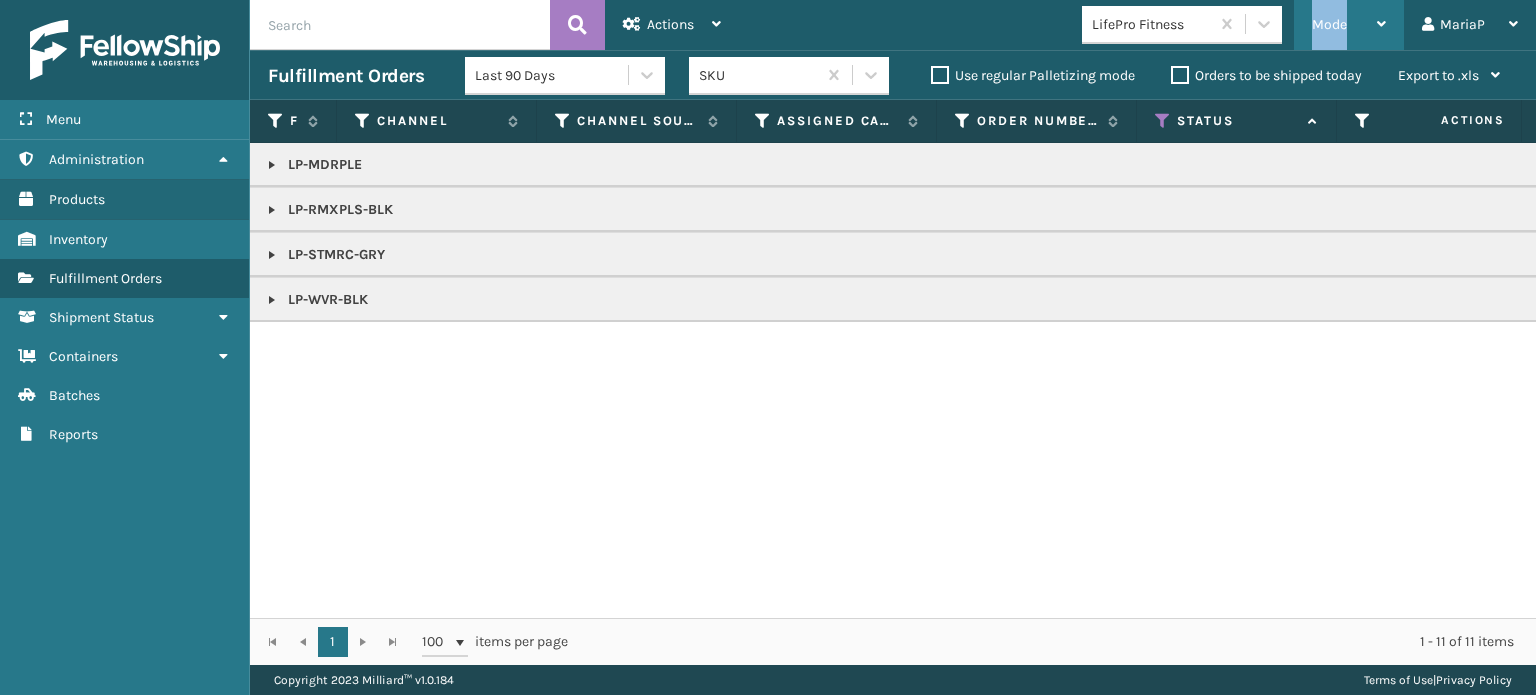 click on "Mode" at bounding box center (1329, 24) 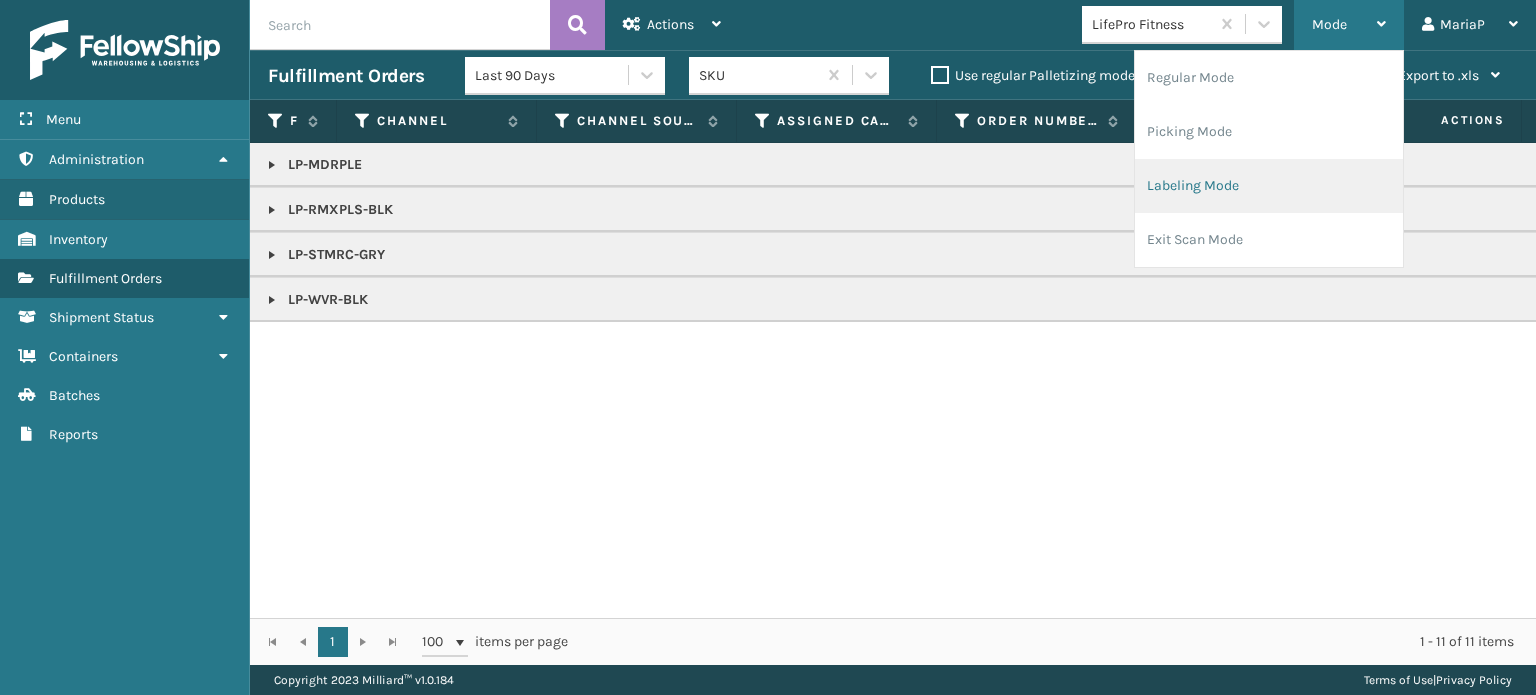 click on "Labeling Mode" at bounding box center [1269, 186] 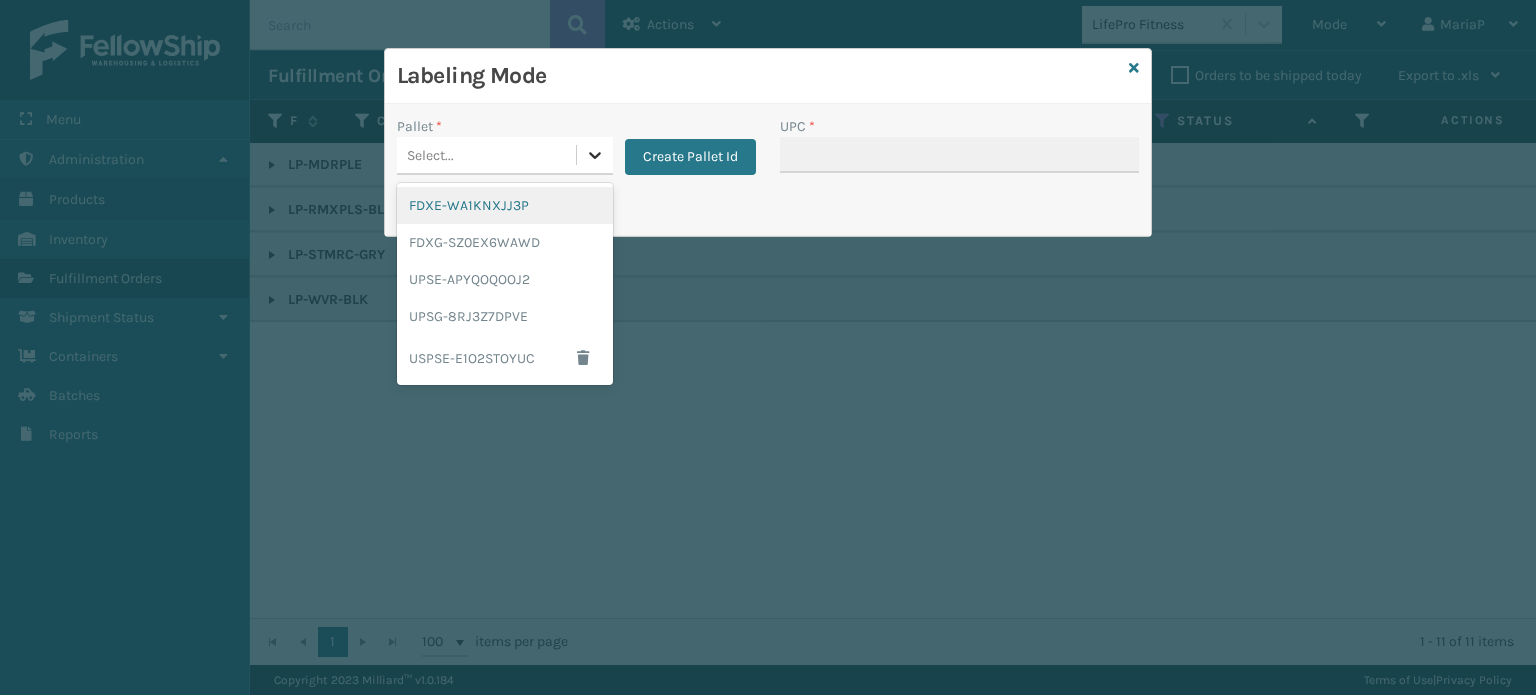 click 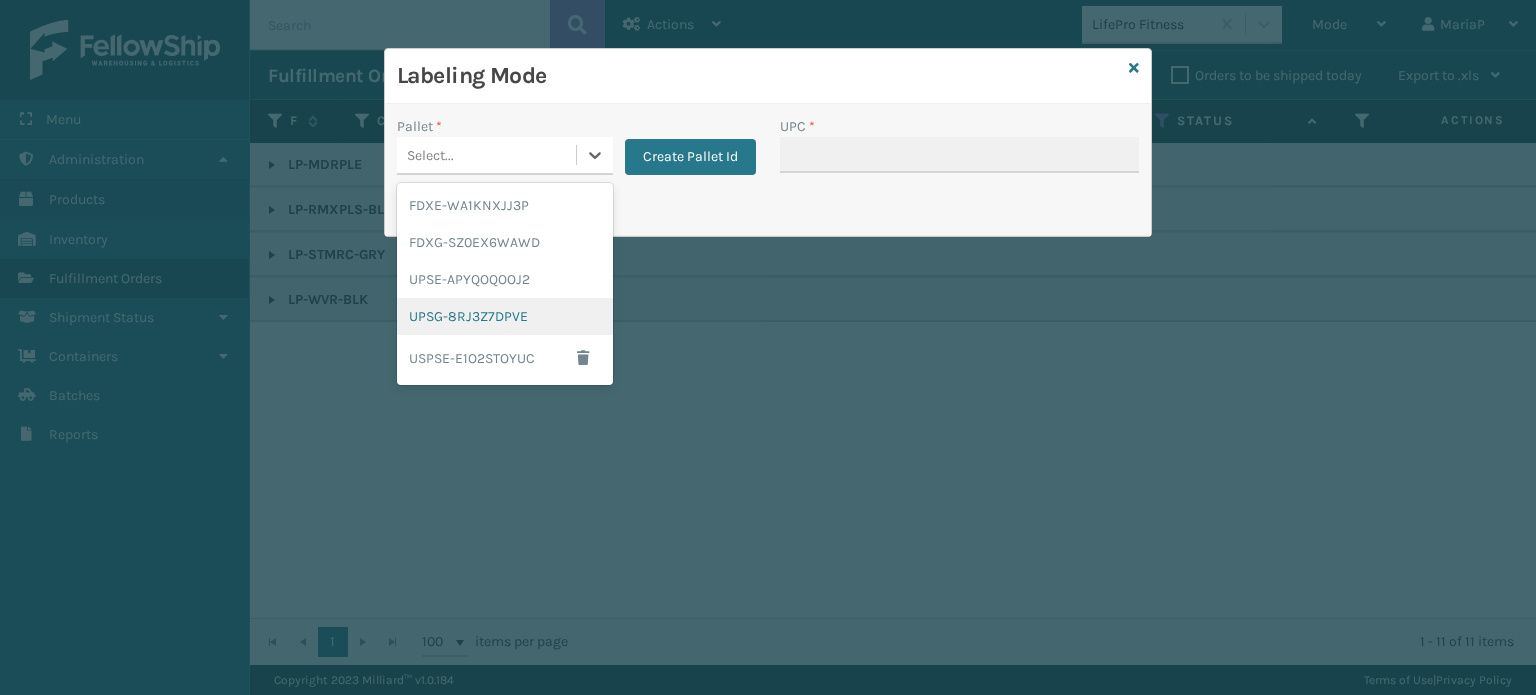 click on "UPSG-8RJ3Z7DPVE" at bounding box center [505, 316] 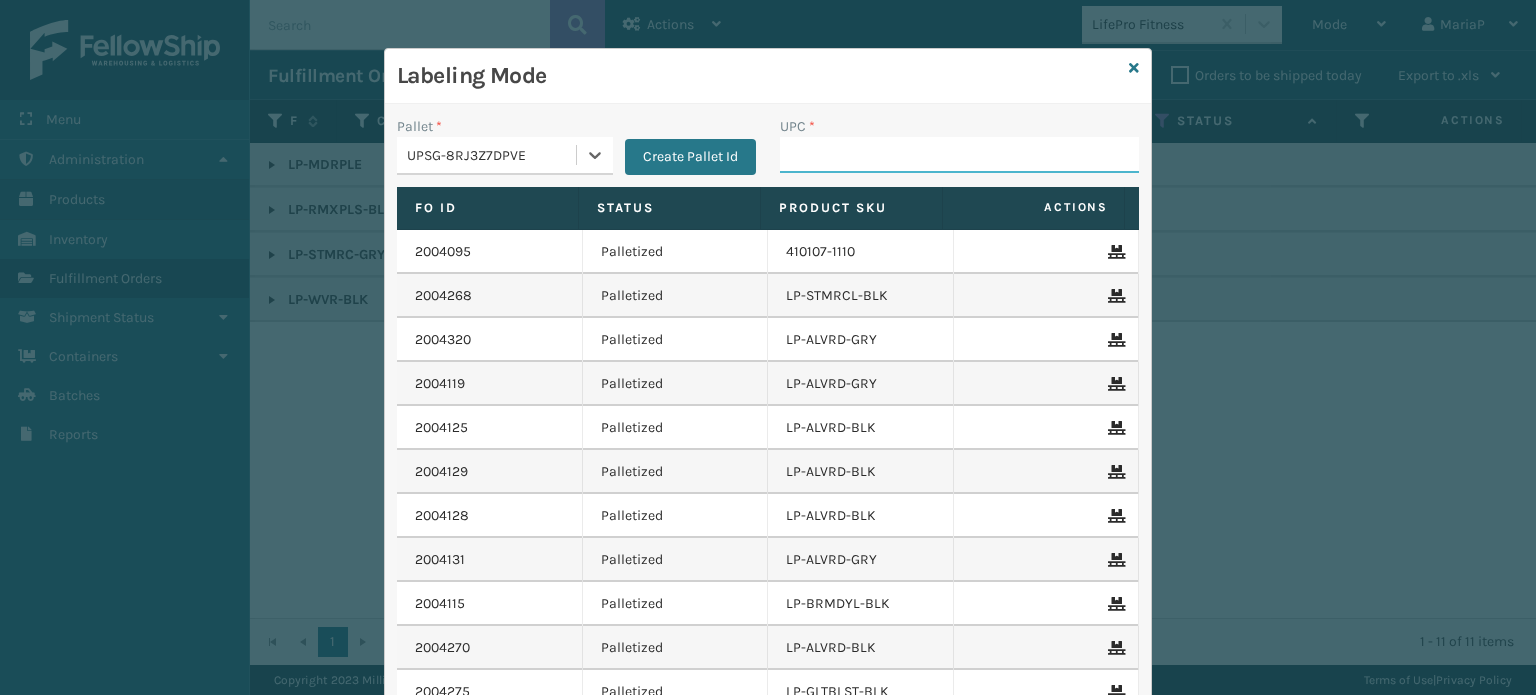 click on "UPC   *" at bounding box center (959, 155) 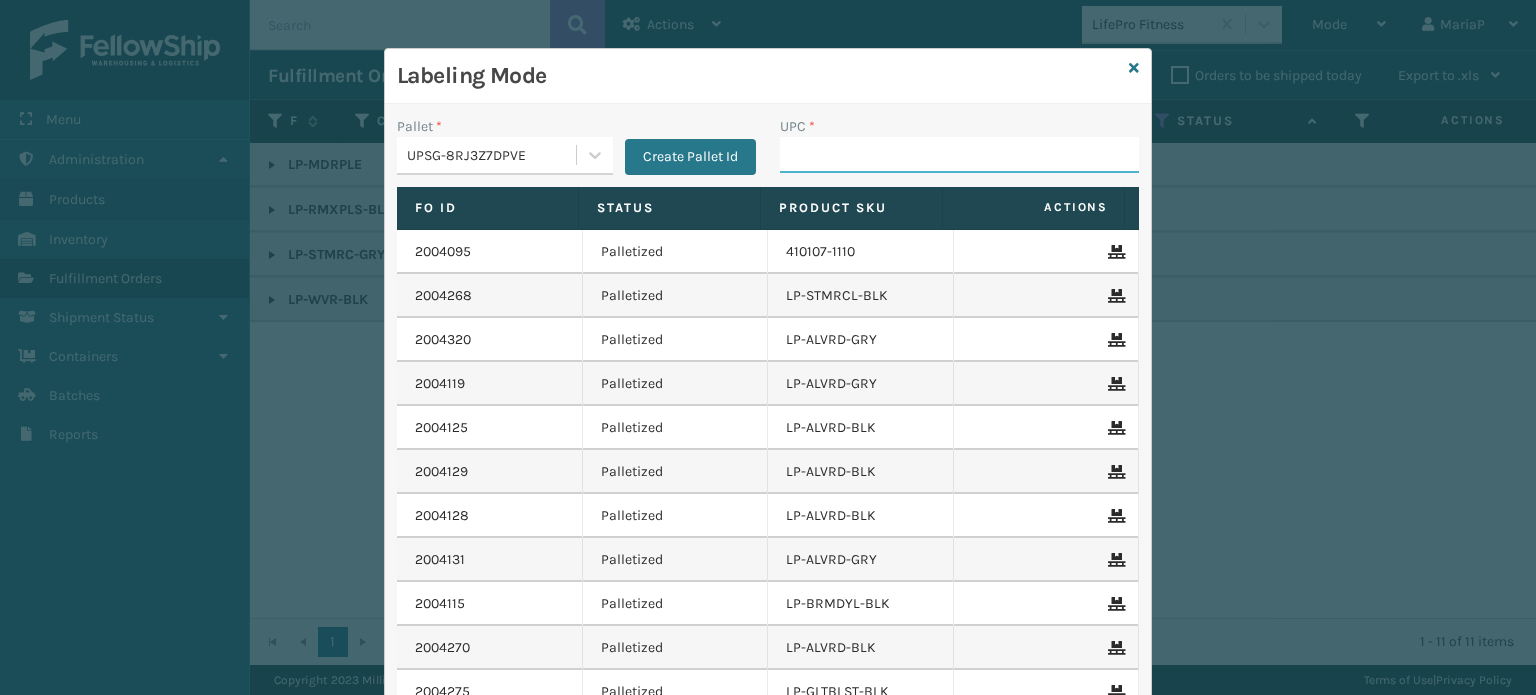 paste on "810090932309" 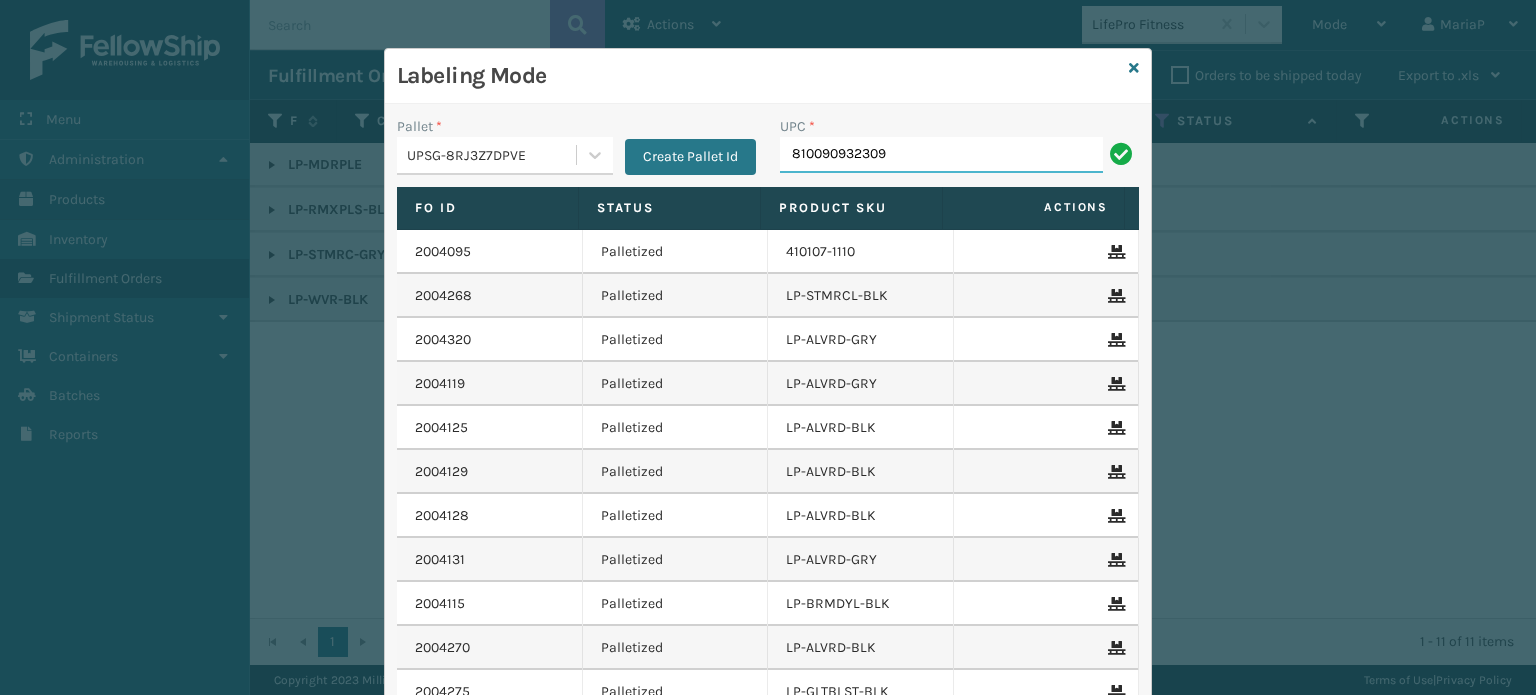 type on "810090932309" 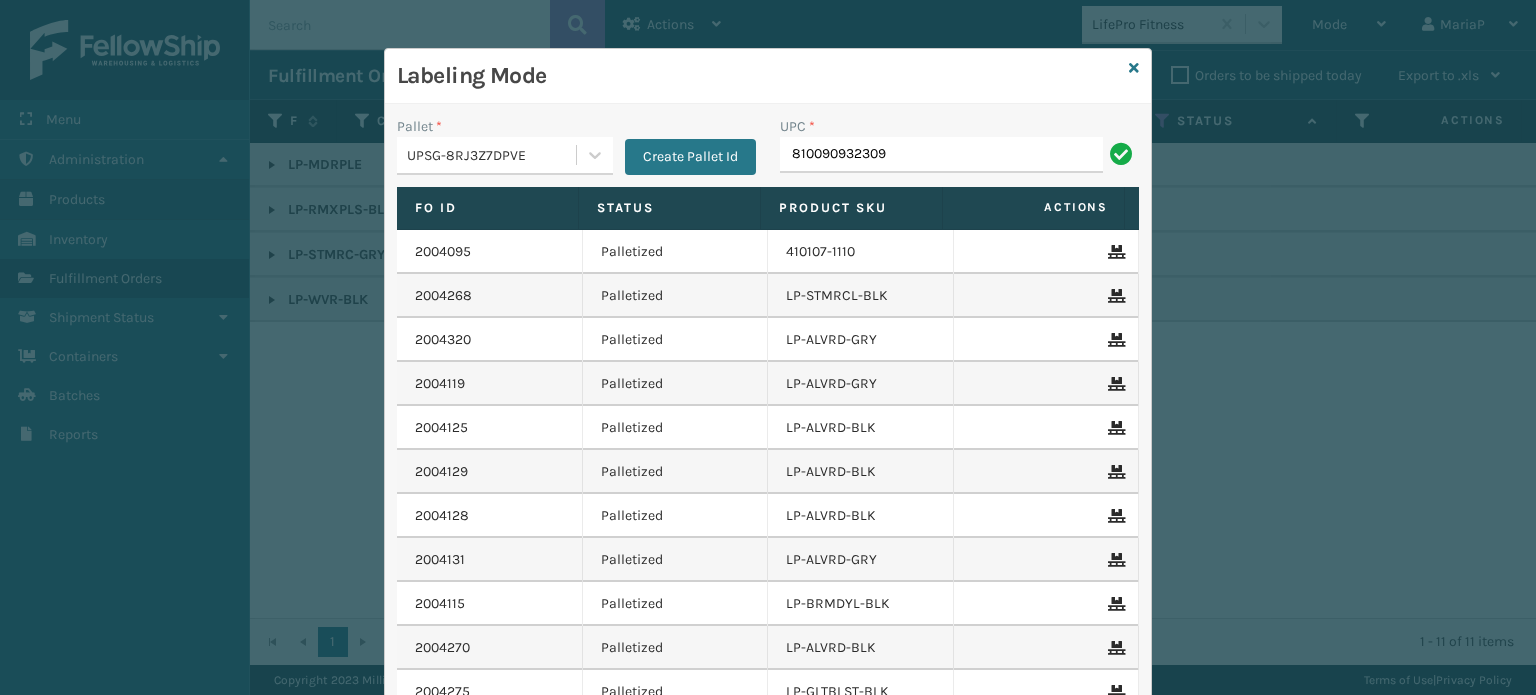 type on "810090932309" 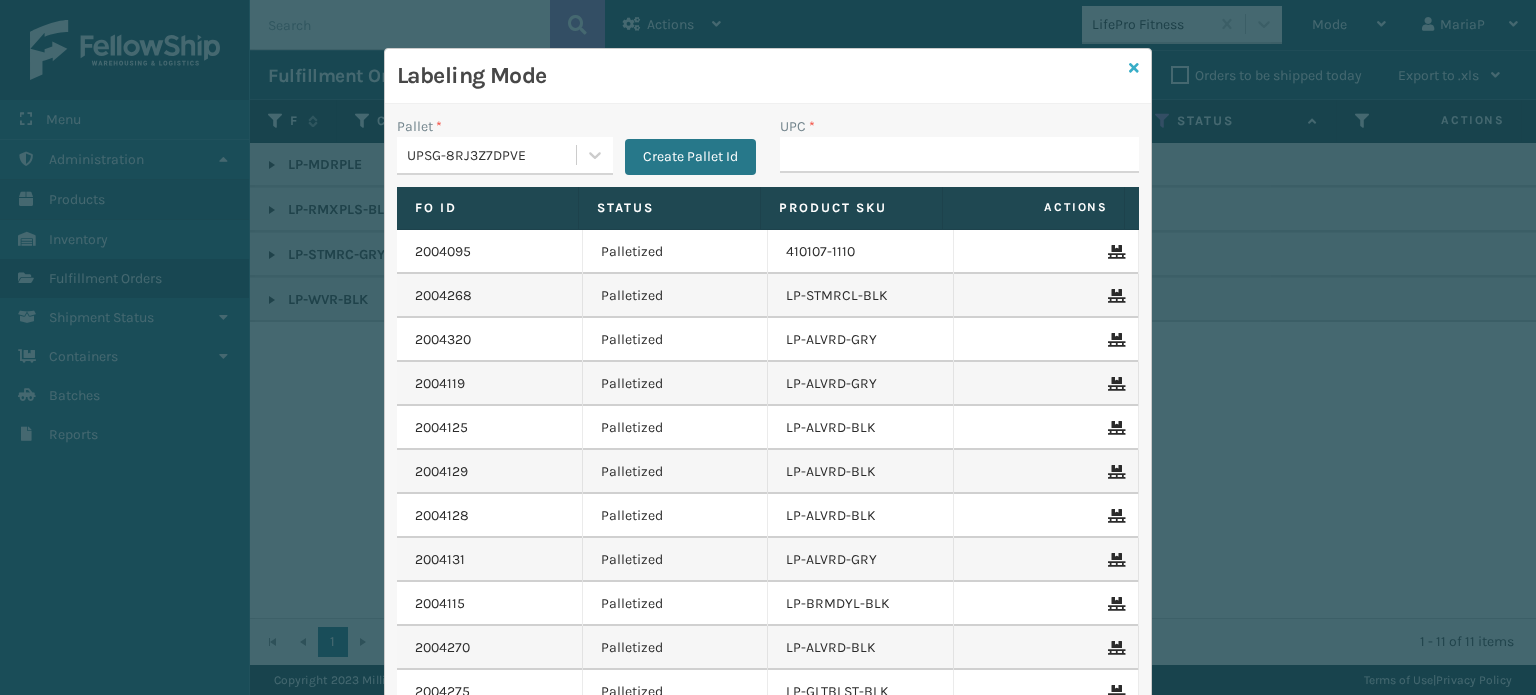click at bounding box center (1134, 68) 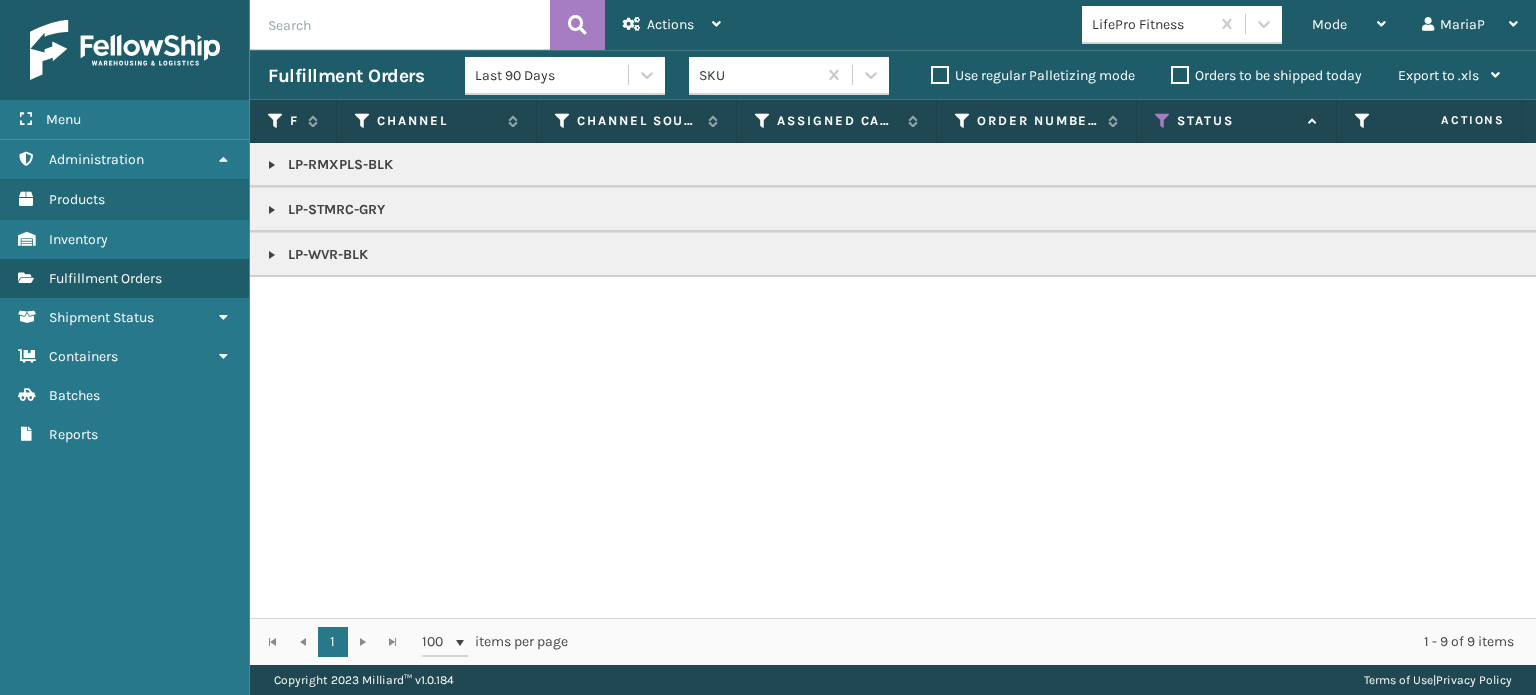 click at bounding box center (272, 255) 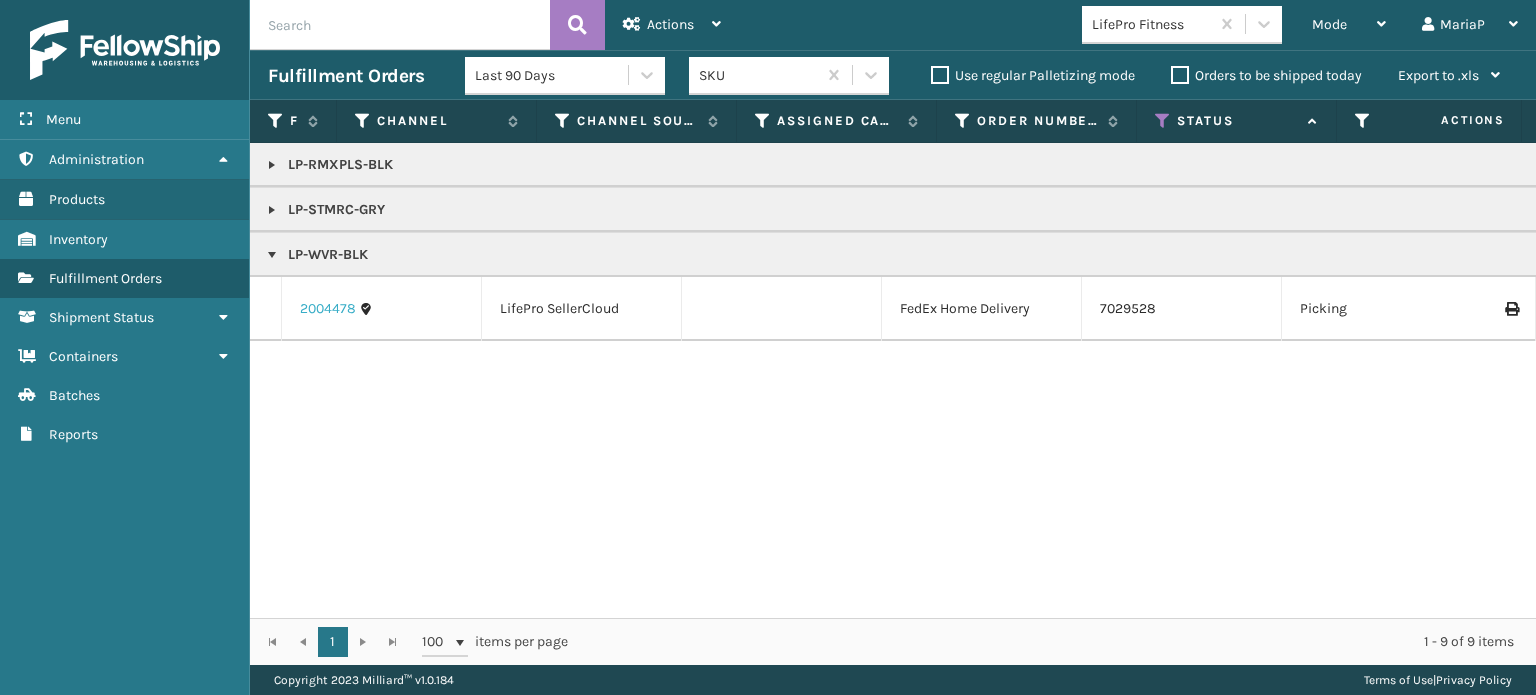 click on "2004478" at bounding box center (328, 309) 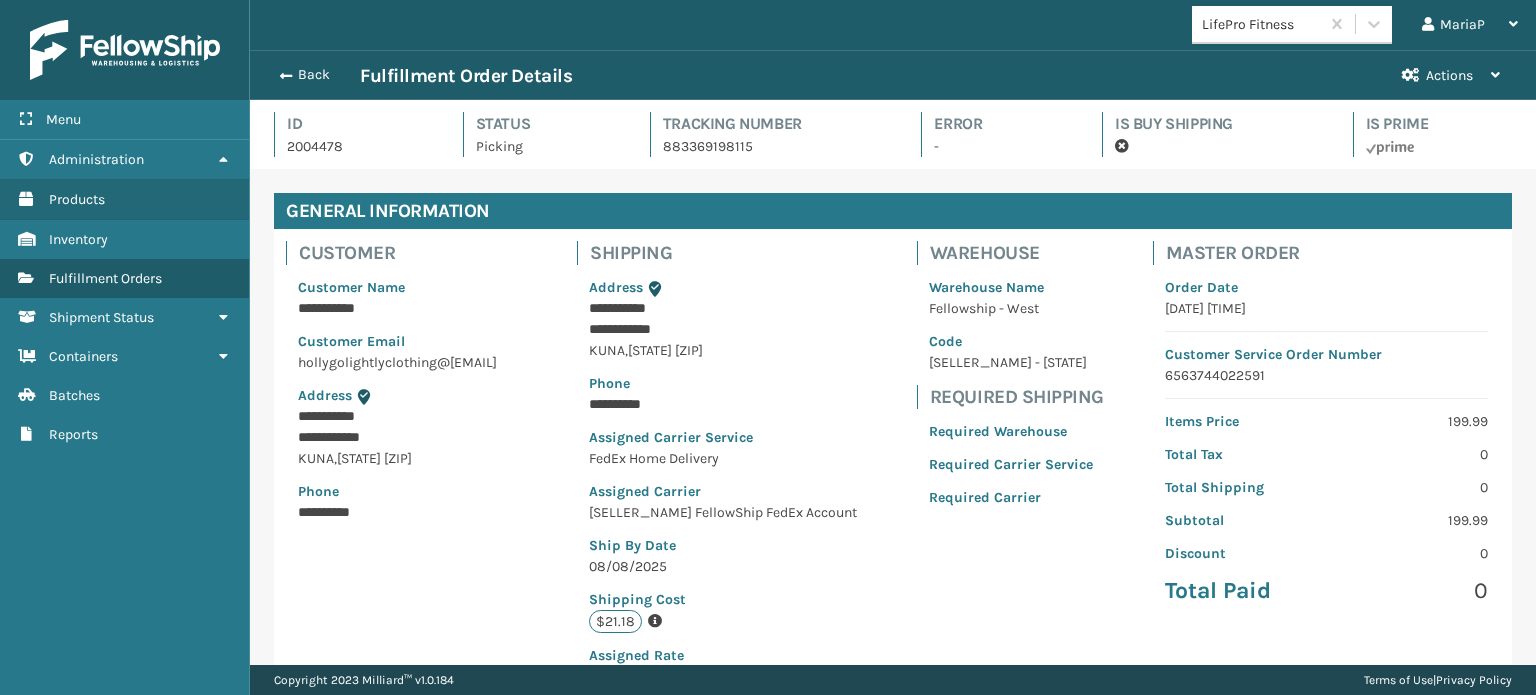 scroll, scrollTop: 99951, scrollLeft: 98713, axis: both 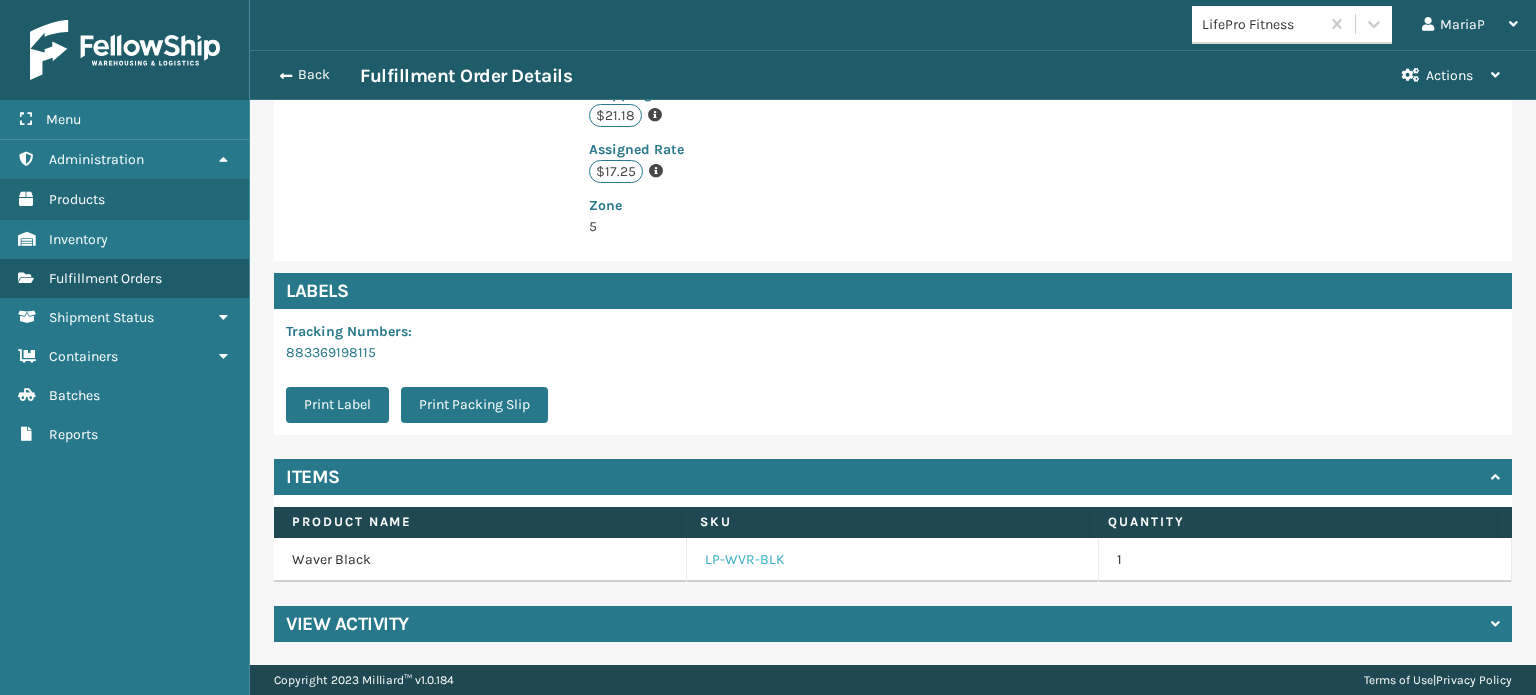 click on "LP-WVR-BLK" at bounding box center (745, 560) 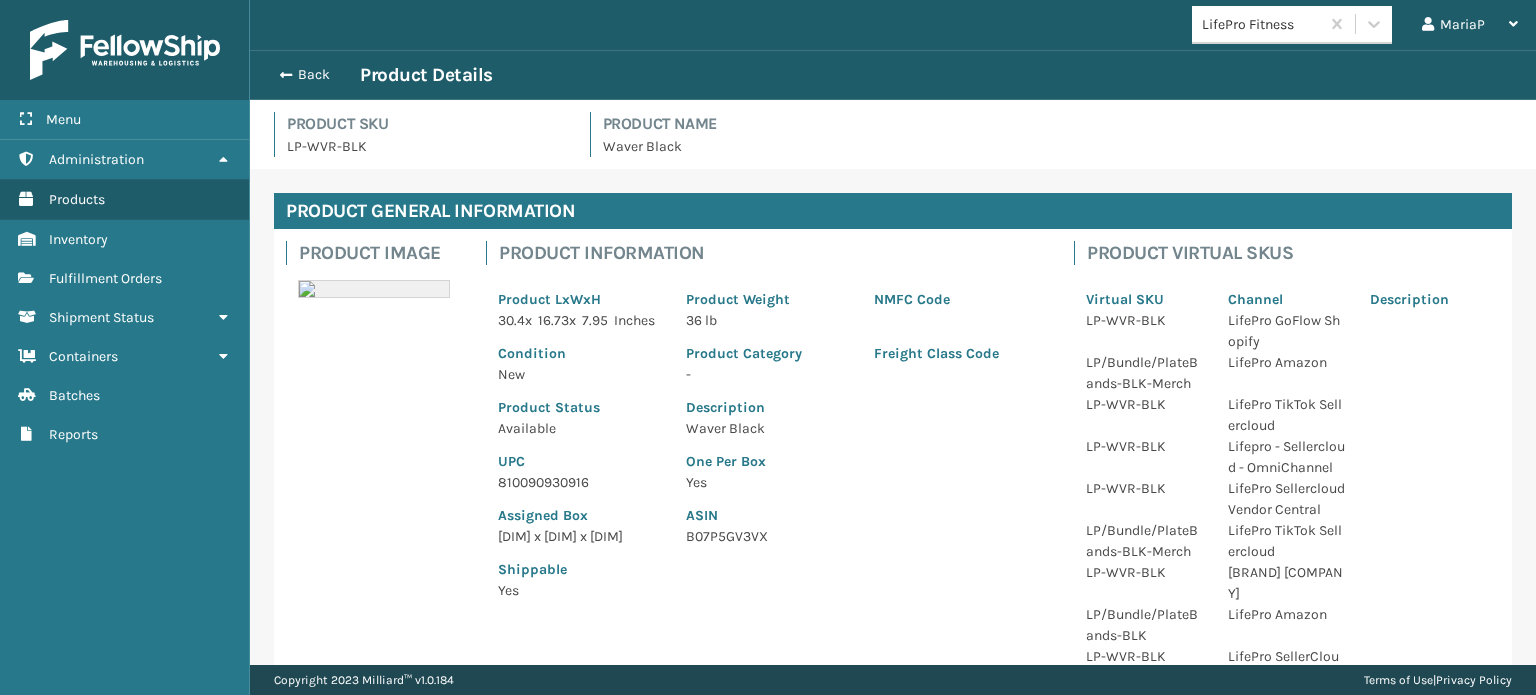 click on "810090930916" at bounding box center (580, 482) 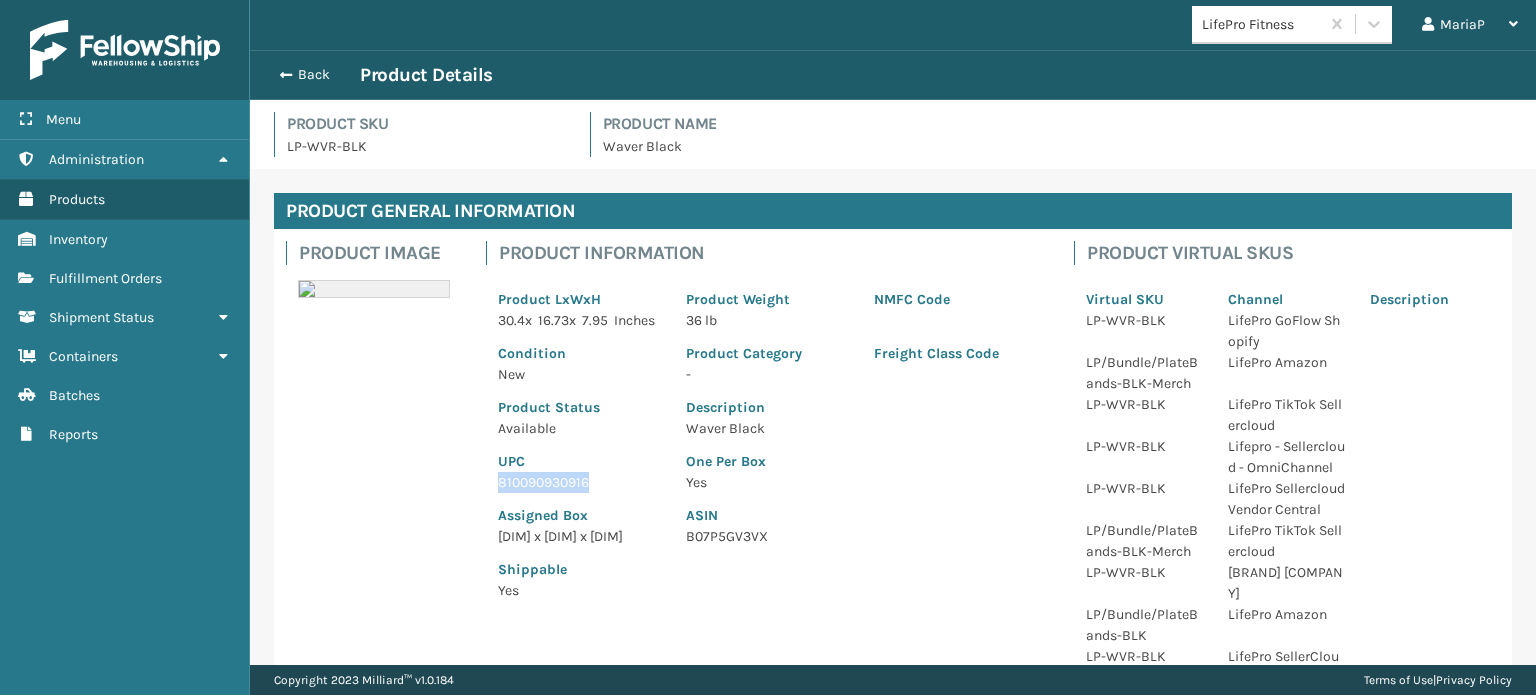 click on "810090930916" at bounding box center [580, 482] 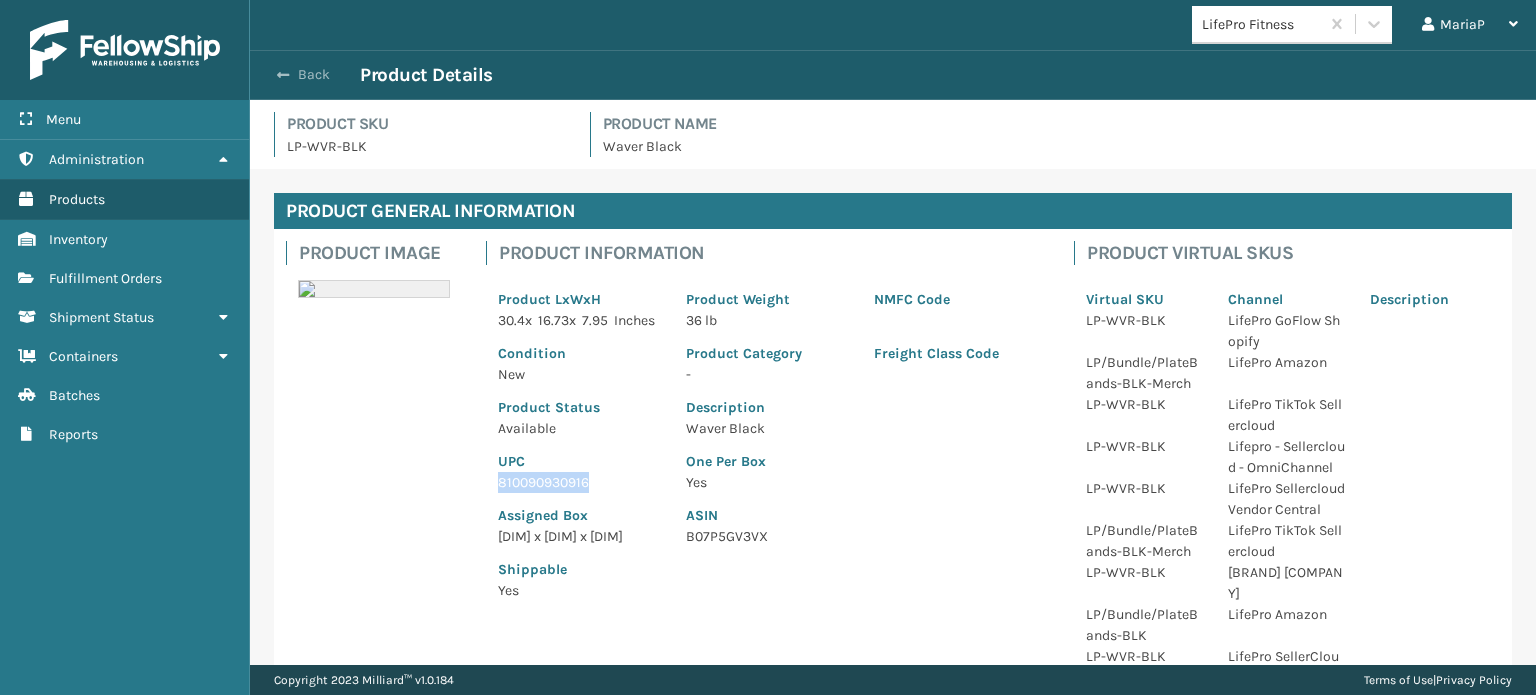click on "Back" at bounding box center (314, 75) 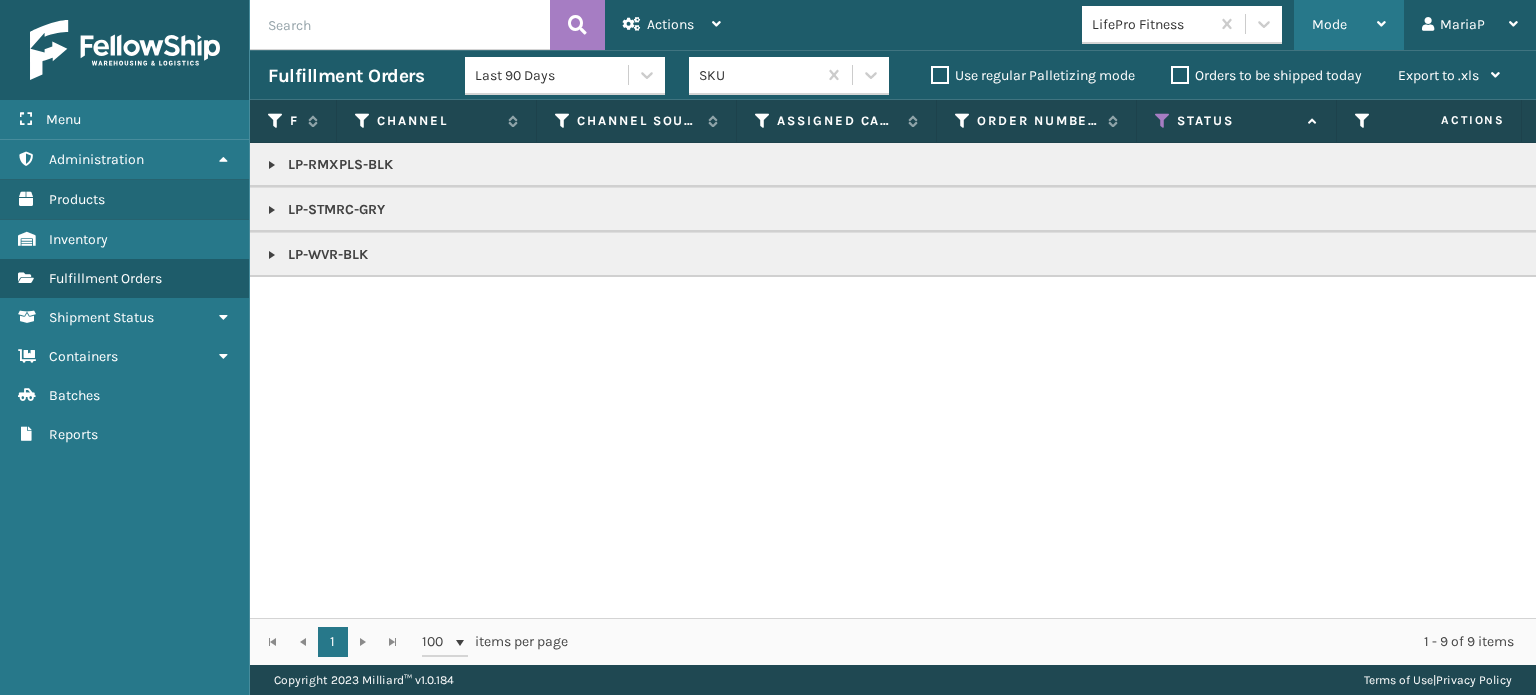 click on "Mode" at bounding box center [1349, 25] 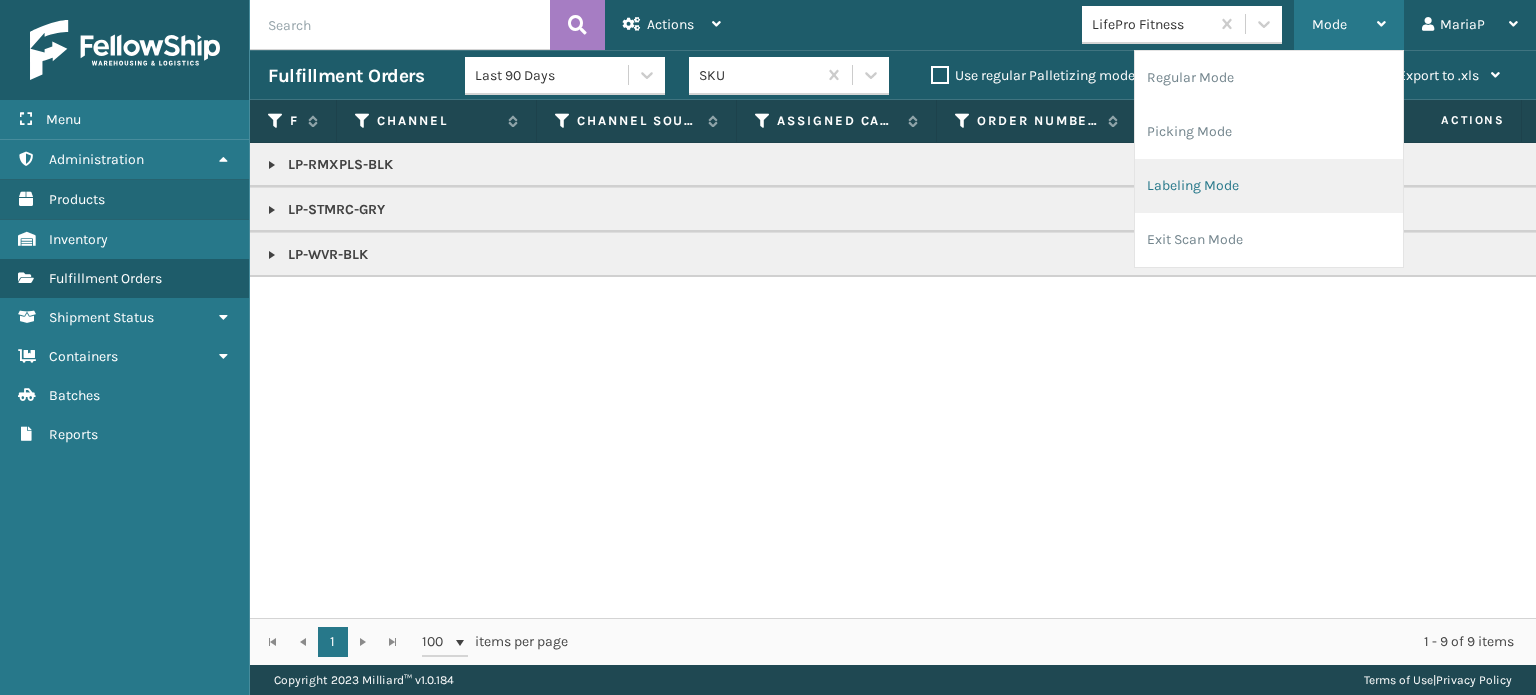 click on "Labeling Mode" at bounding box center (1269, 186) 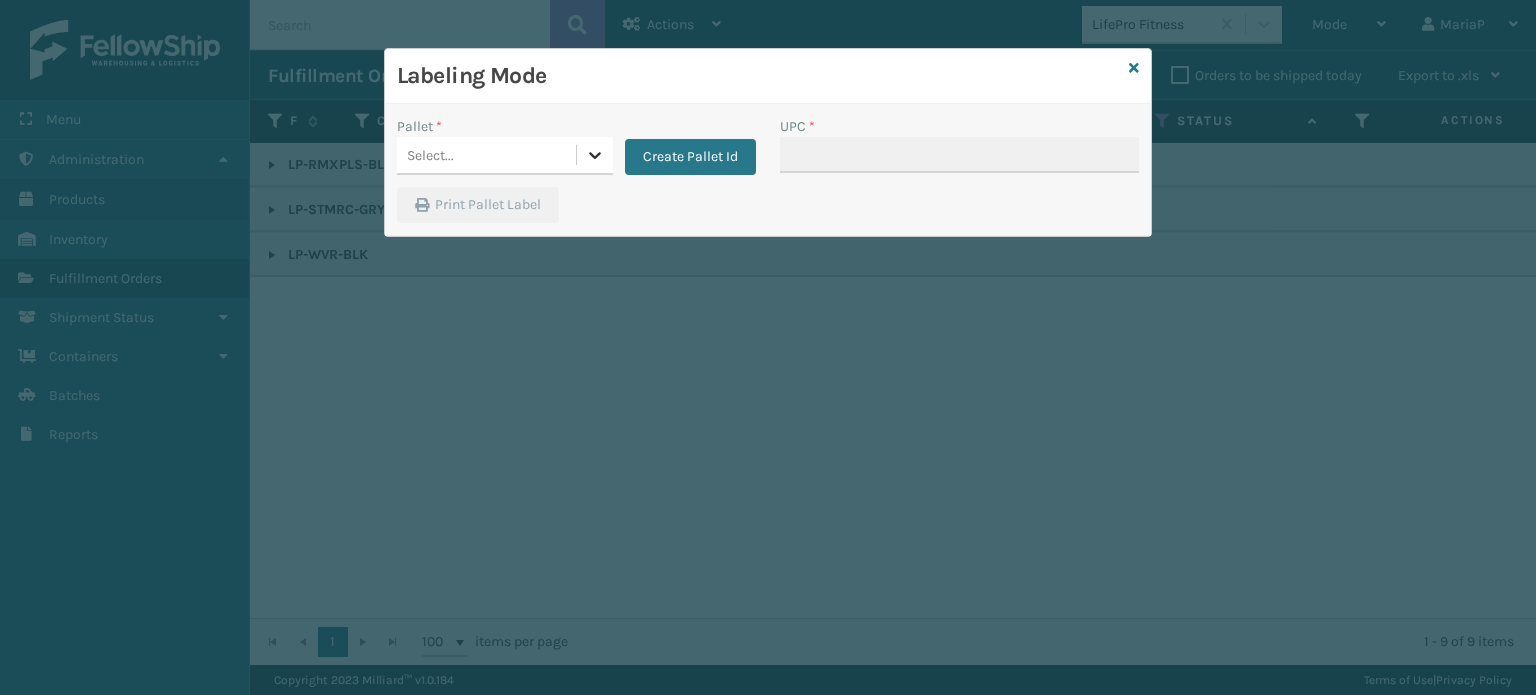 click 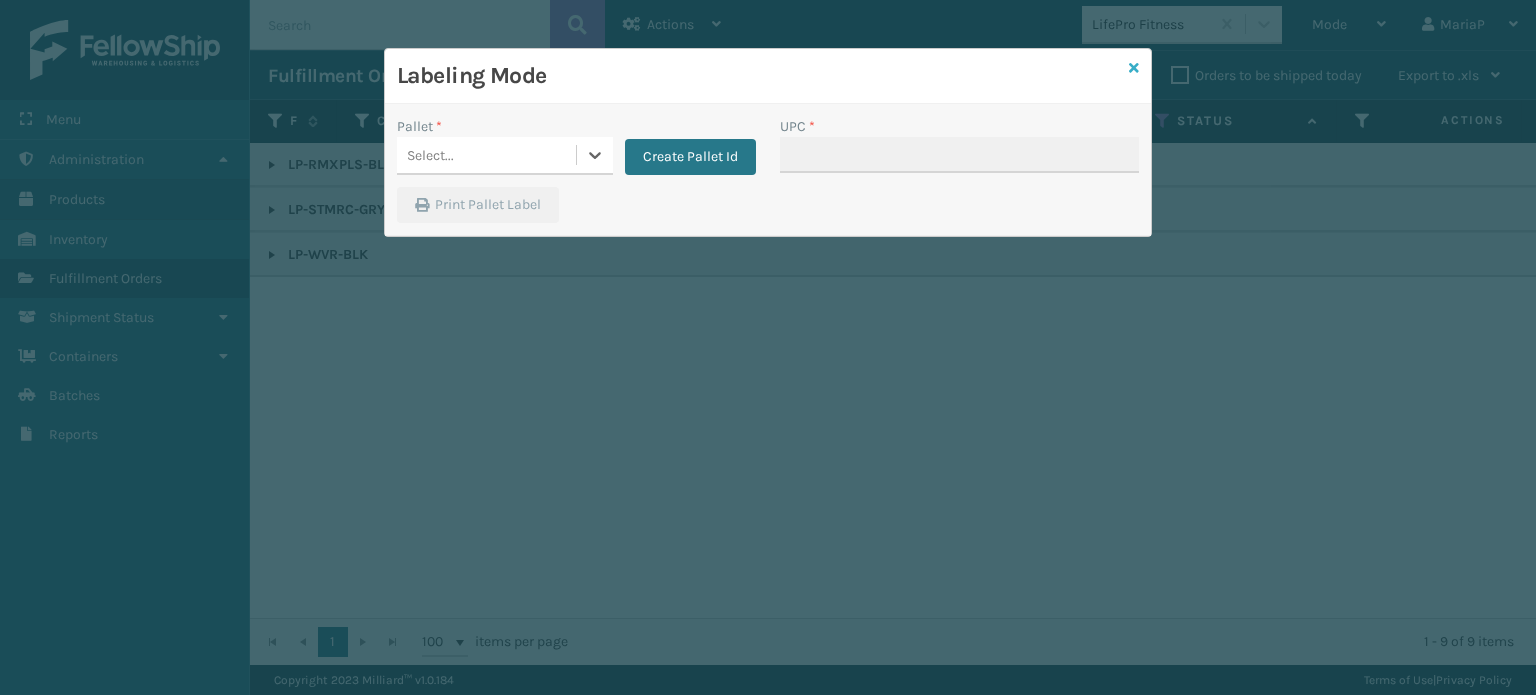 click at bounding box center [1134, 68] 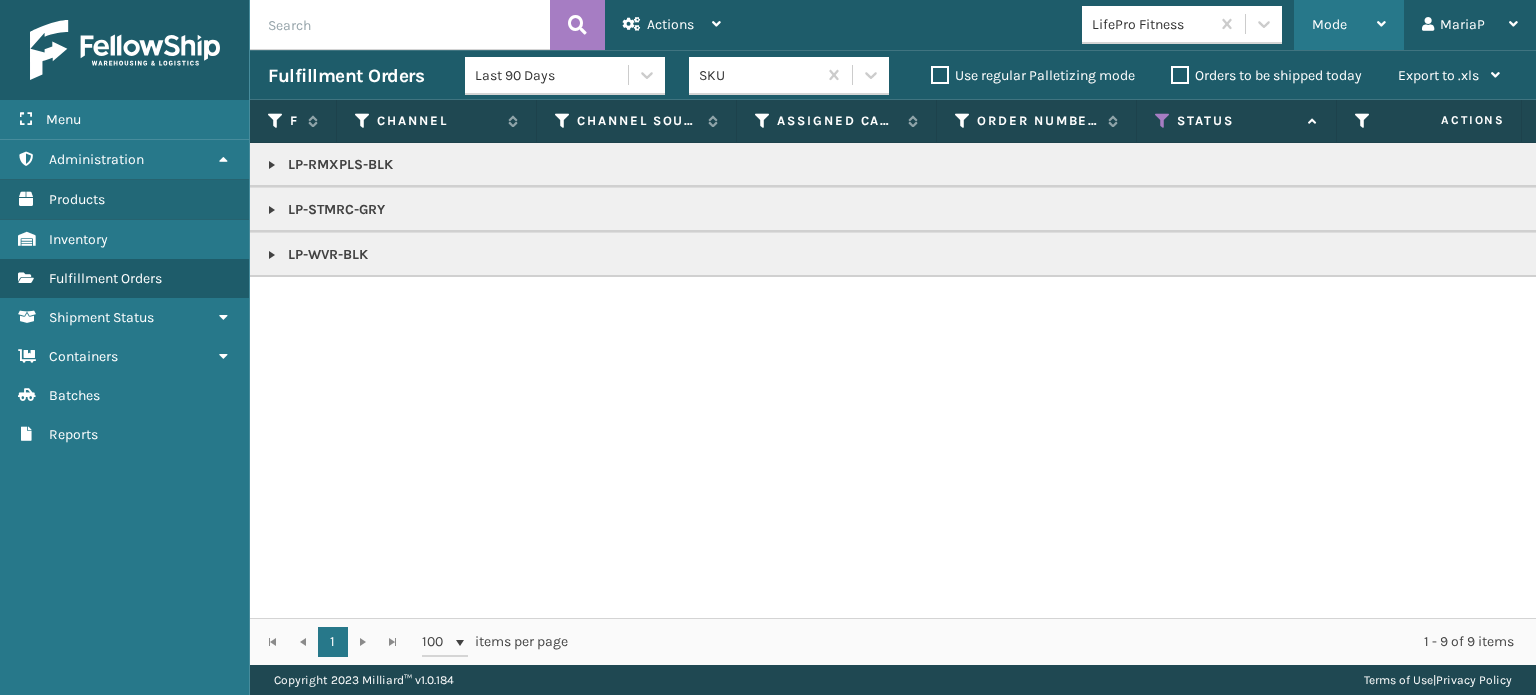 click on "Mode" at bounding box center [1329, 24] 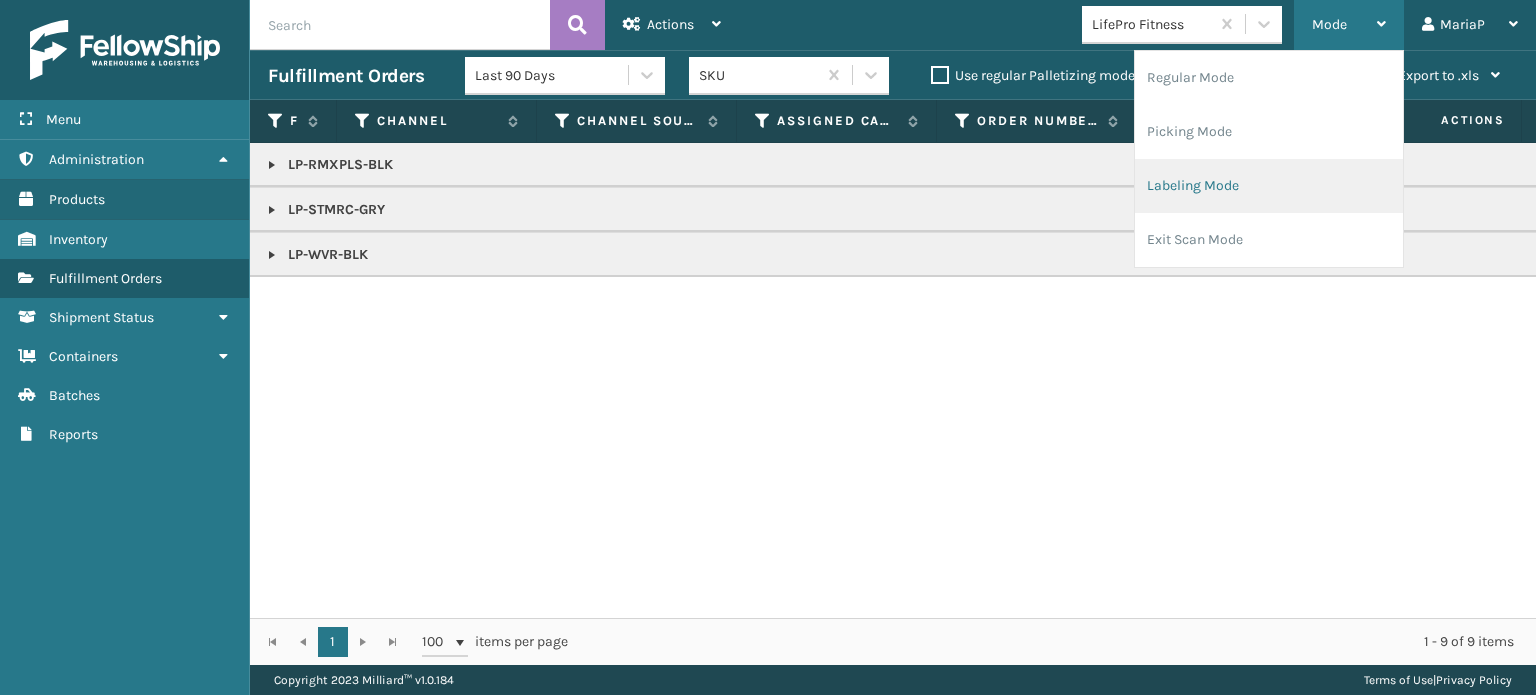 click on "Labeling Mode" at bounding box center [1269, 186] 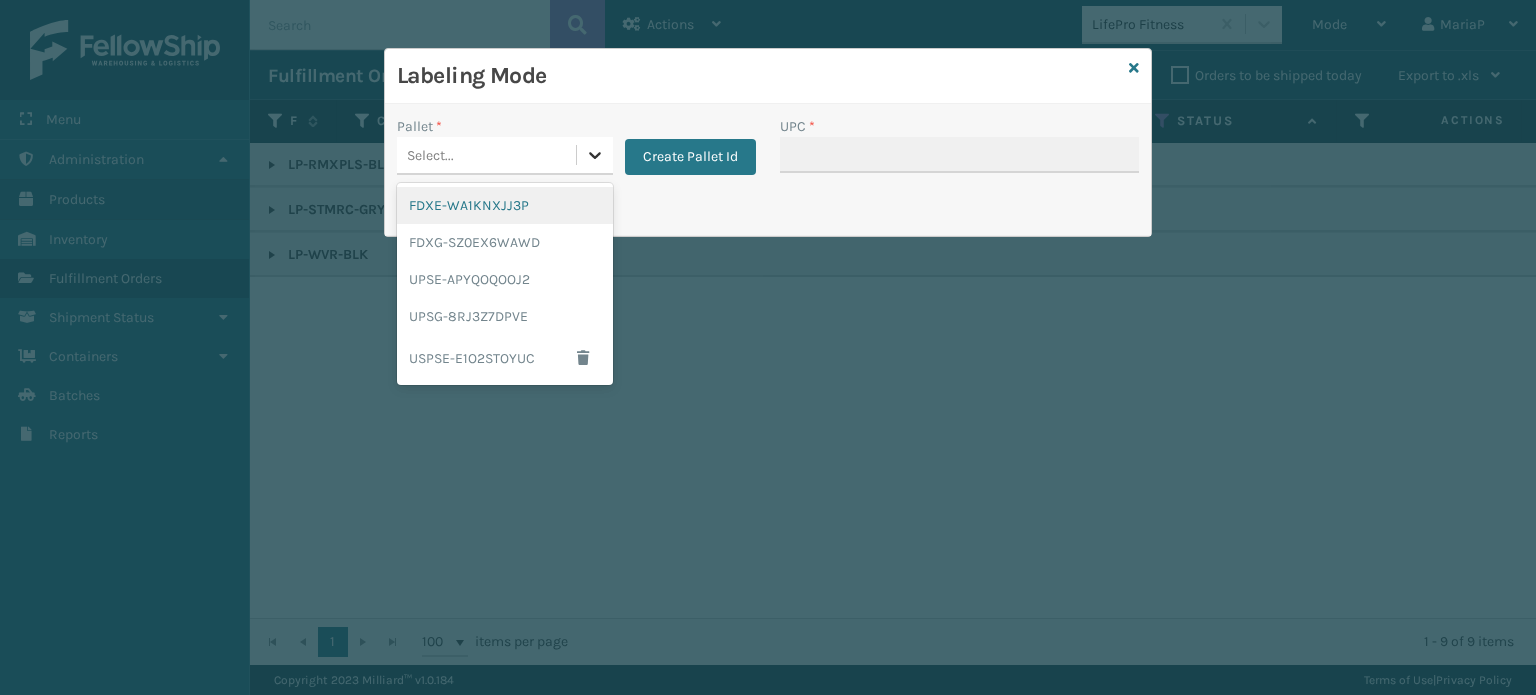 click 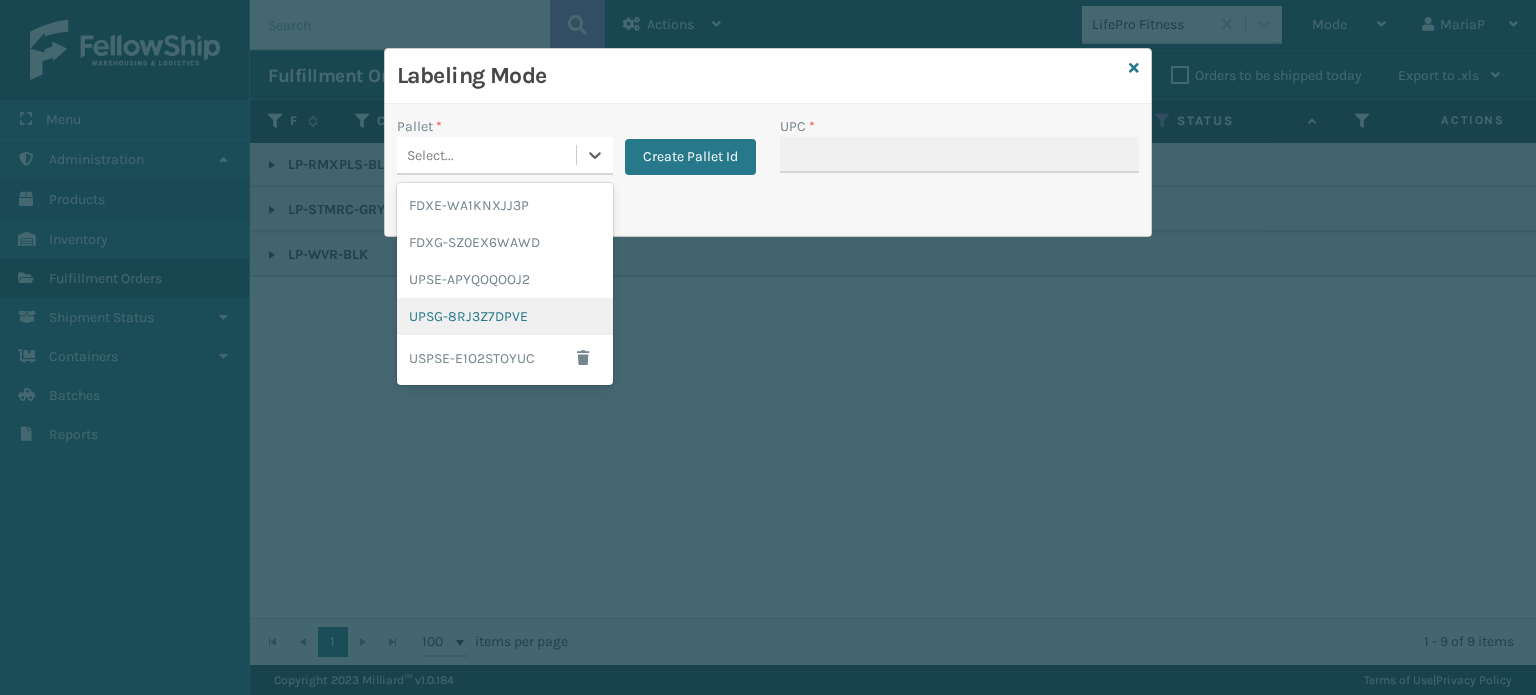 click on "UPSG-8RJ3Z7DPVE" at bounding box center [505, 316] 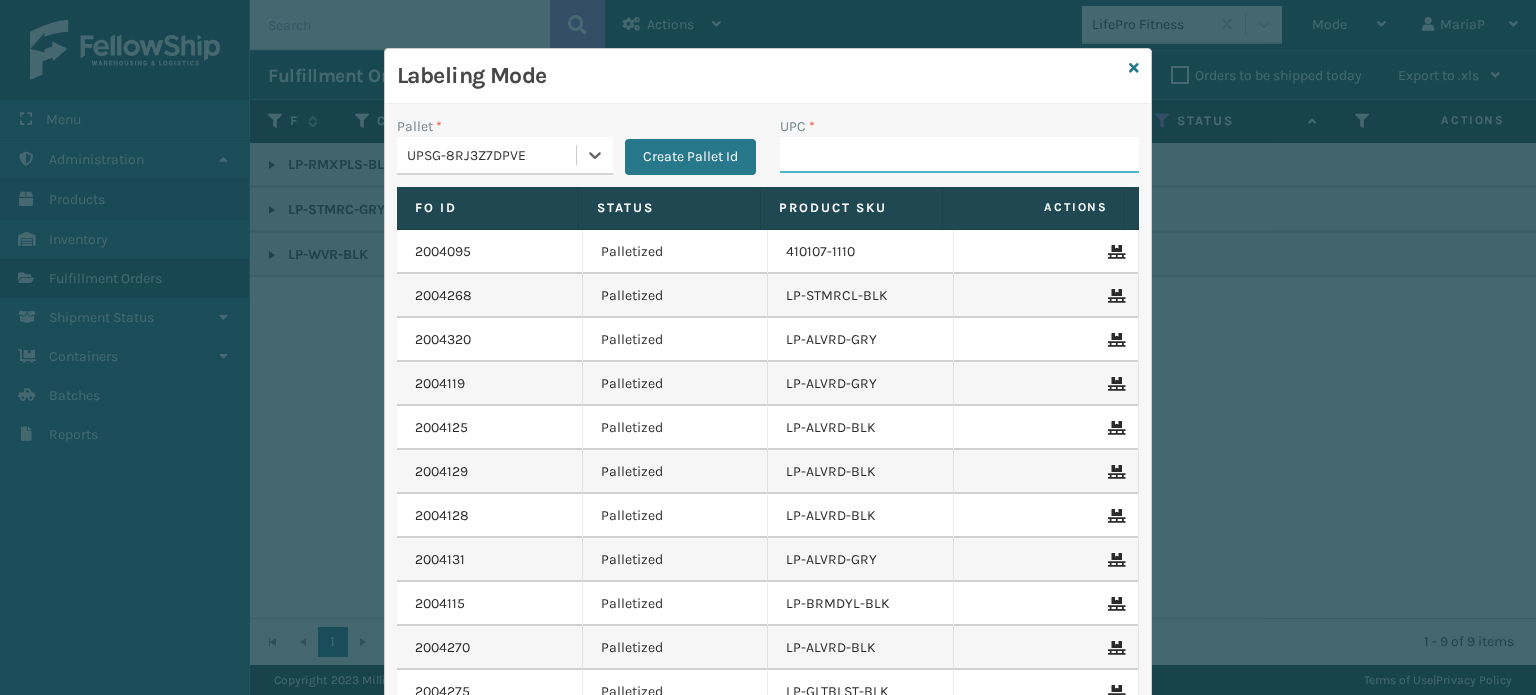 click on "UPC   *" at bounding box center [959, 155] 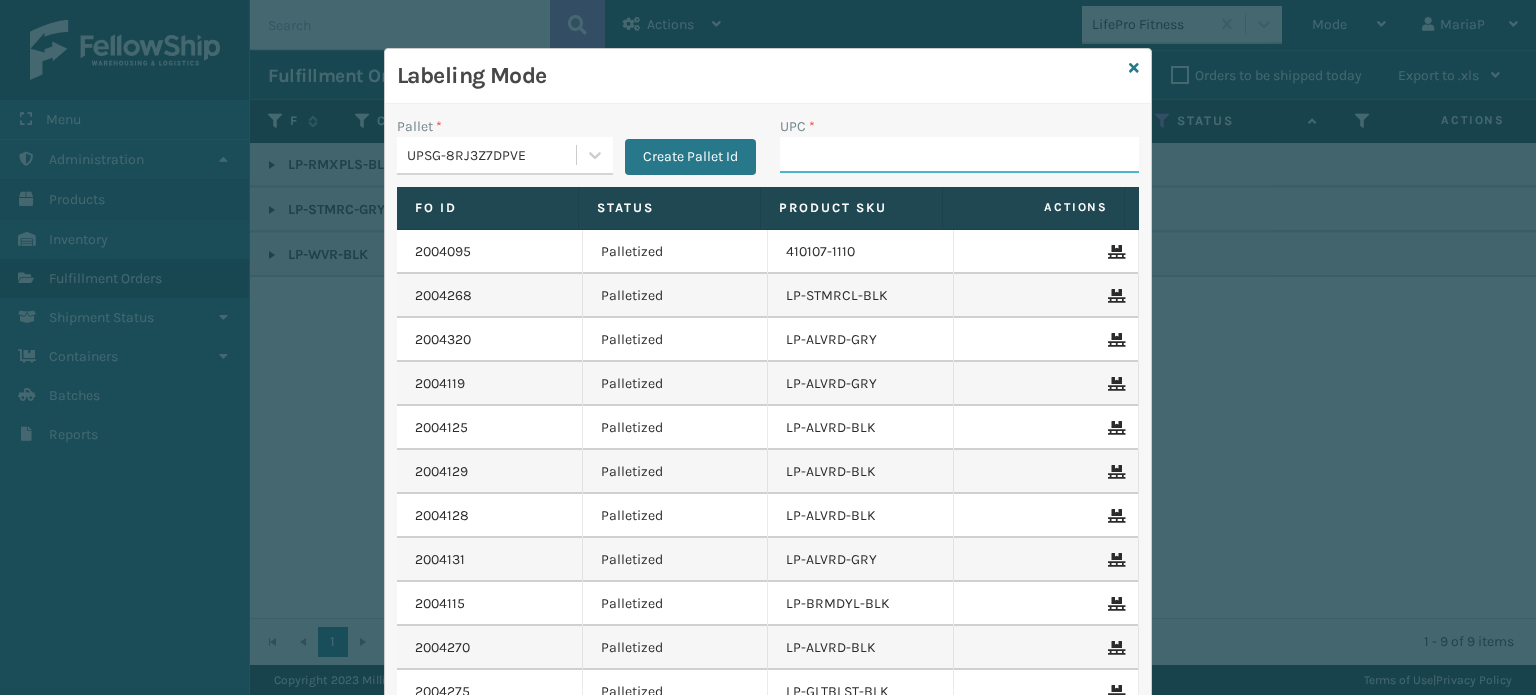 paste on "810090930916" 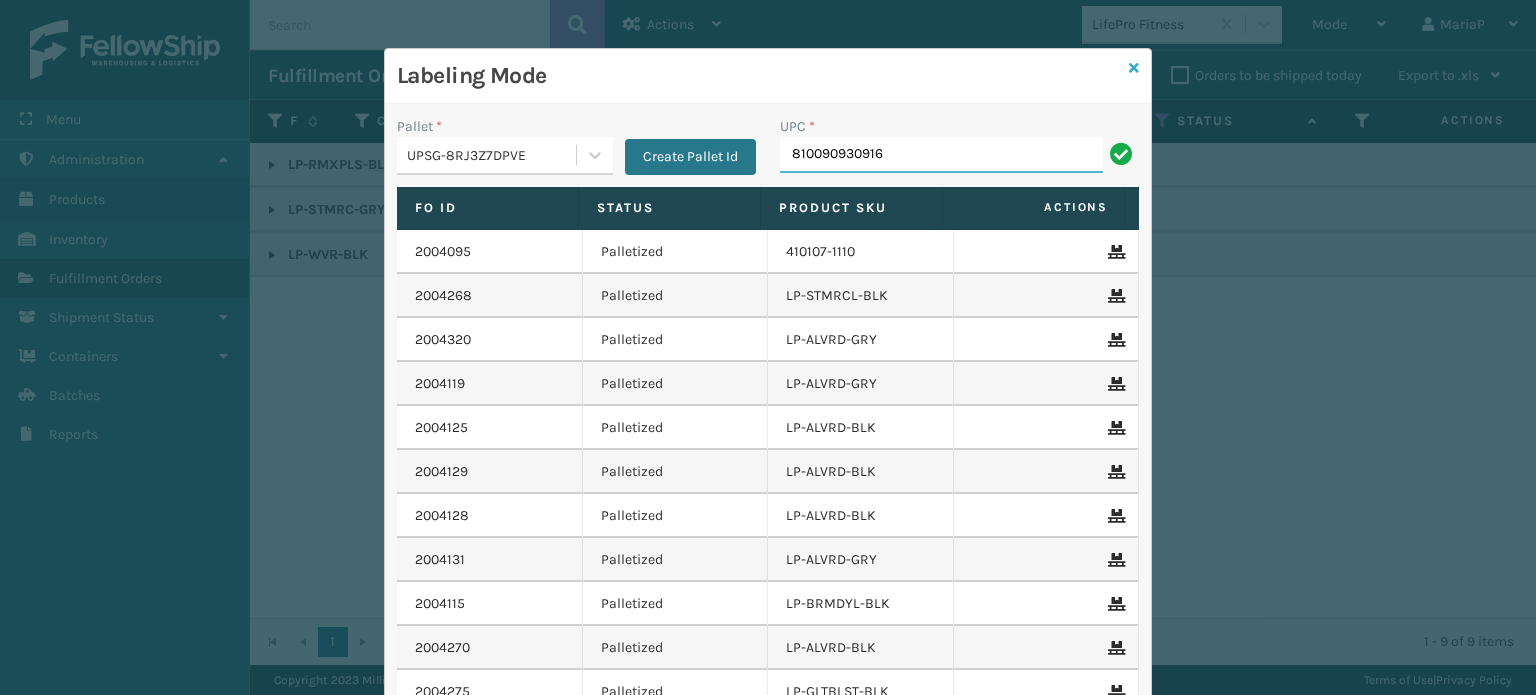 type on "810090930916" 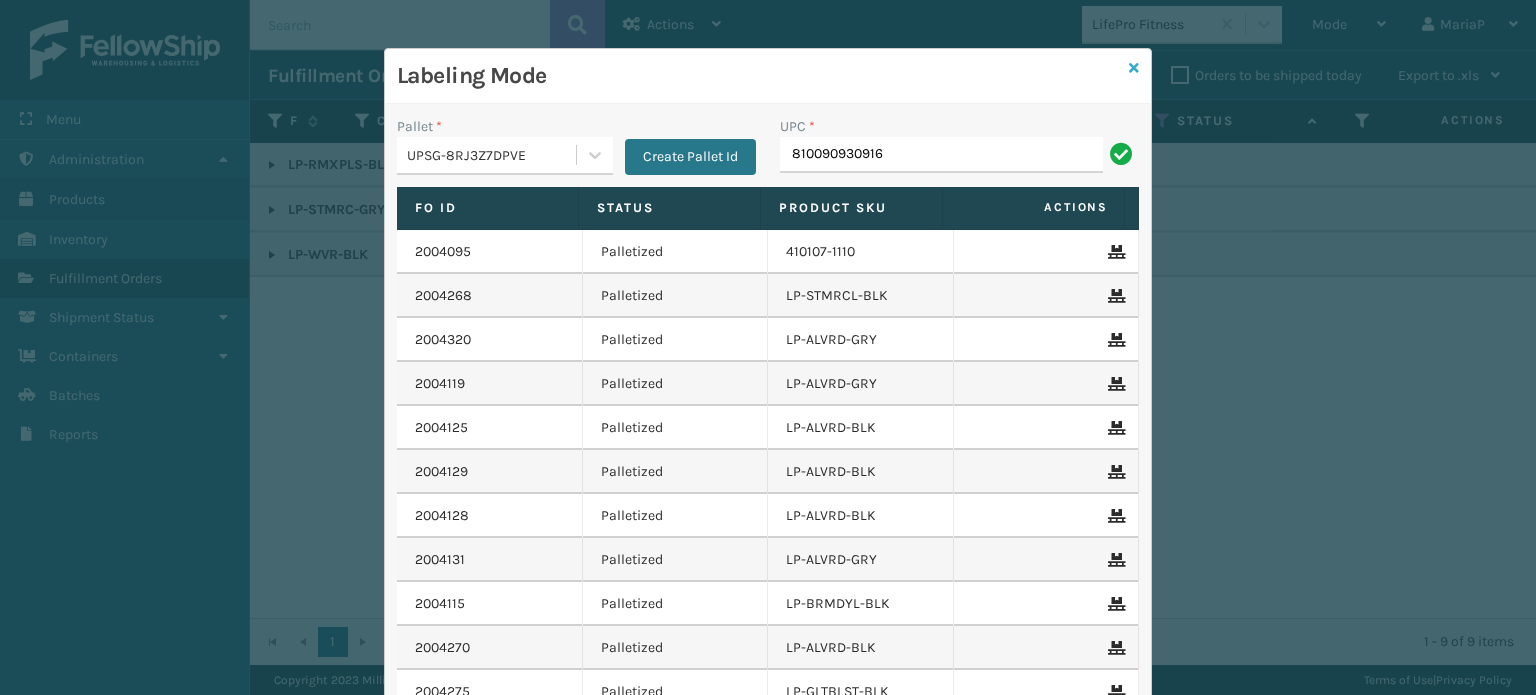 click at bounding box center (1134, 68) 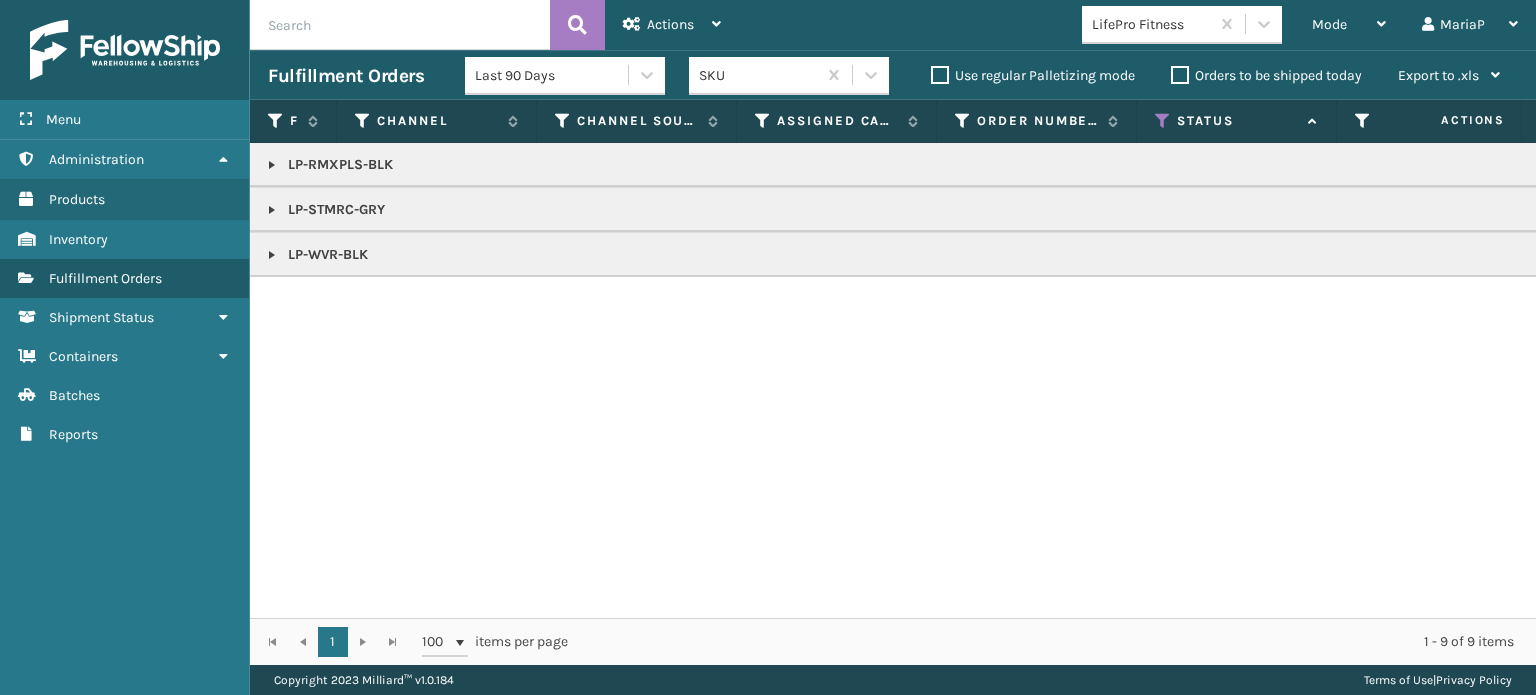click at bounding box center [272, 255] 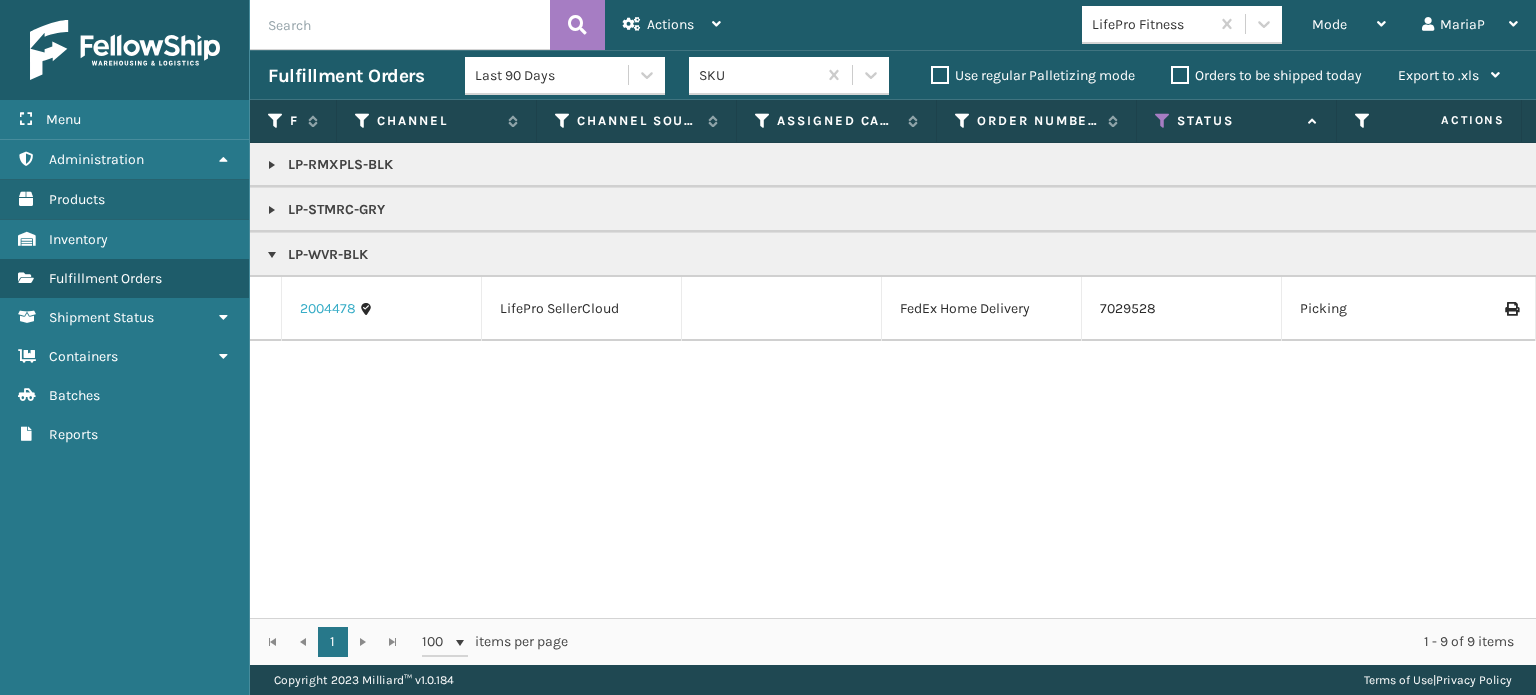 click on "2004478" at bounding box center [328, 309] 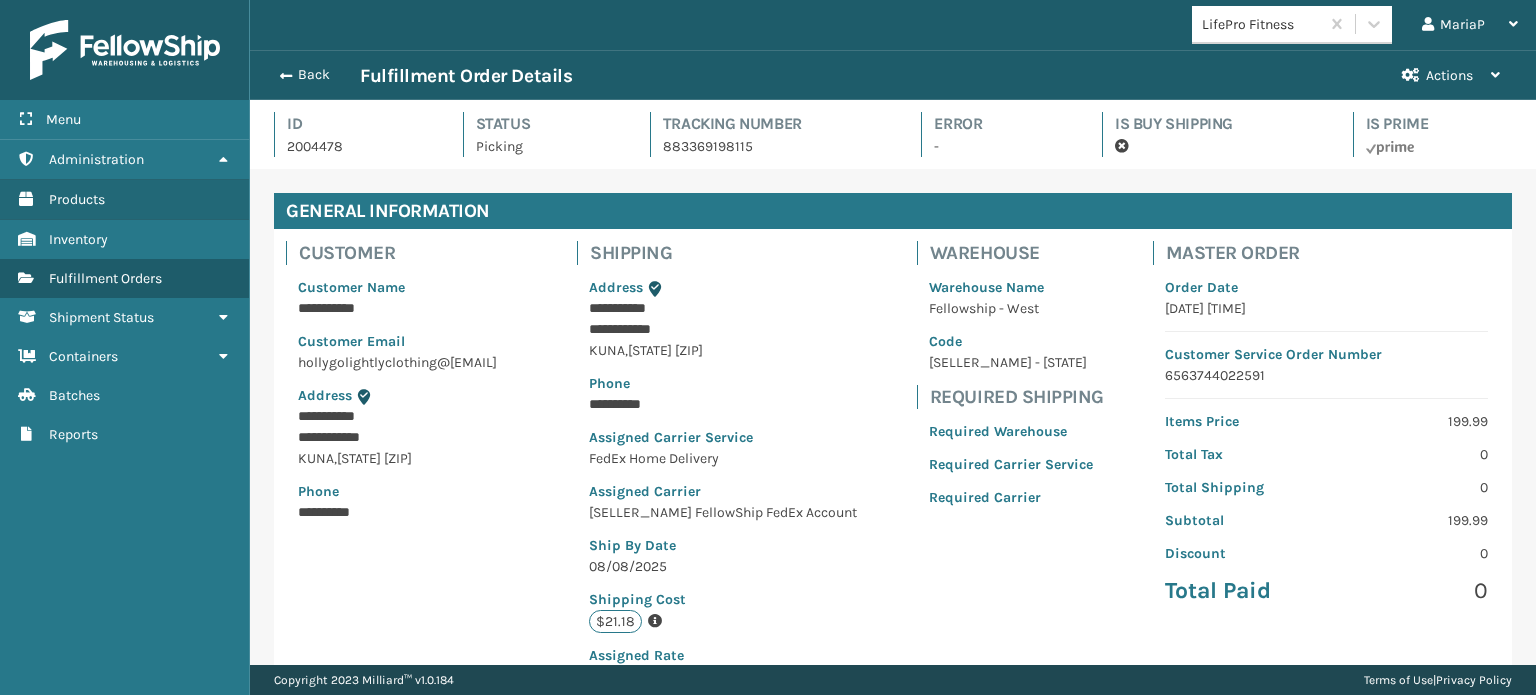 scroll, scrollTop: 99951, scrollLeft: 98713, axis: both 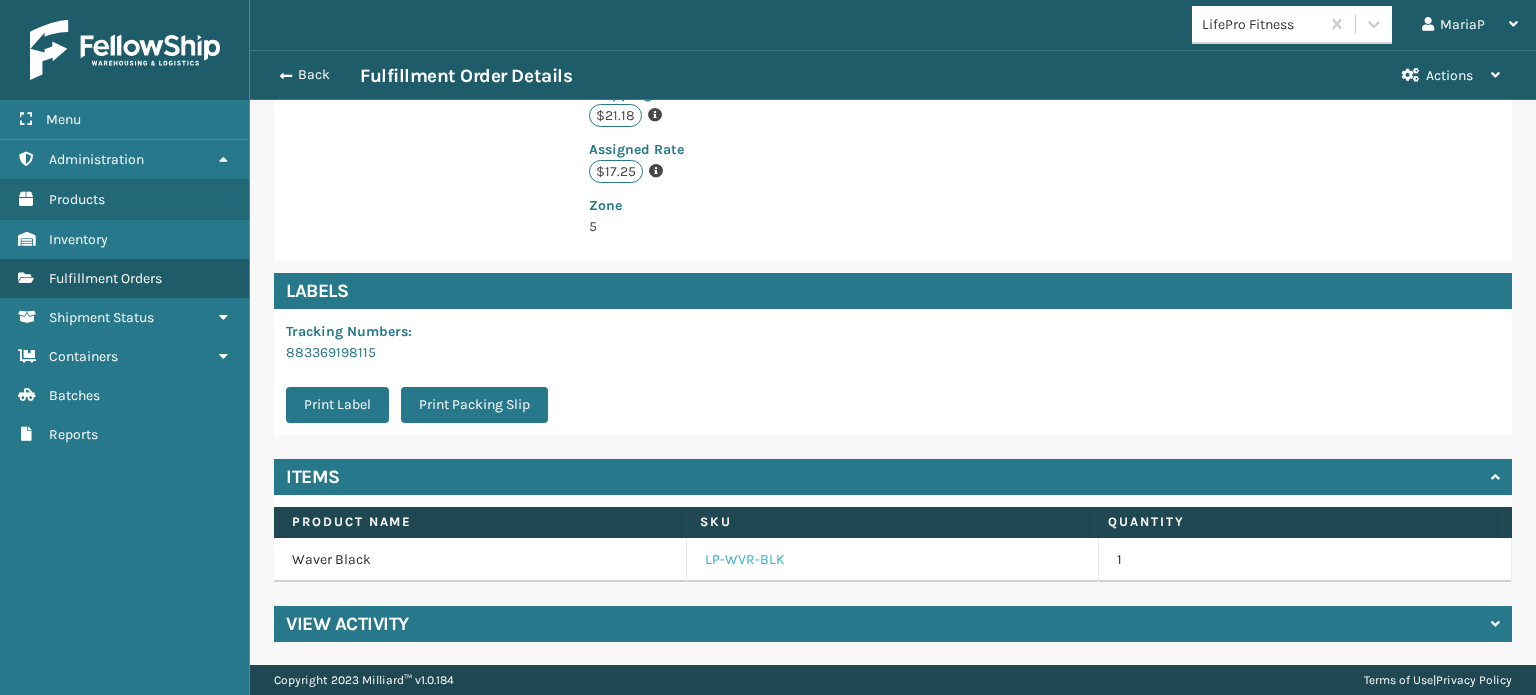 click on "LP-WVR-BLK" at bounding box center (745, 560) 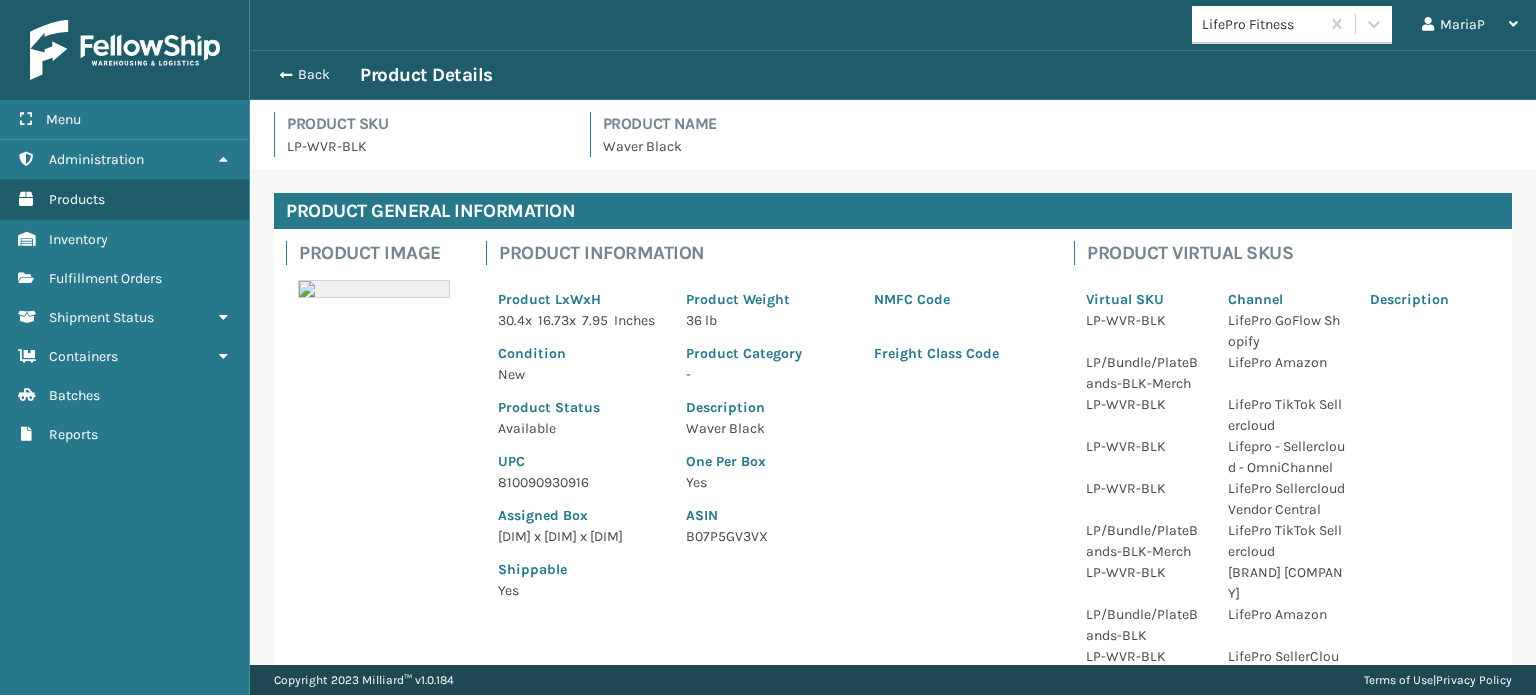 click on "810090930916" at bounding box center (580, 482) 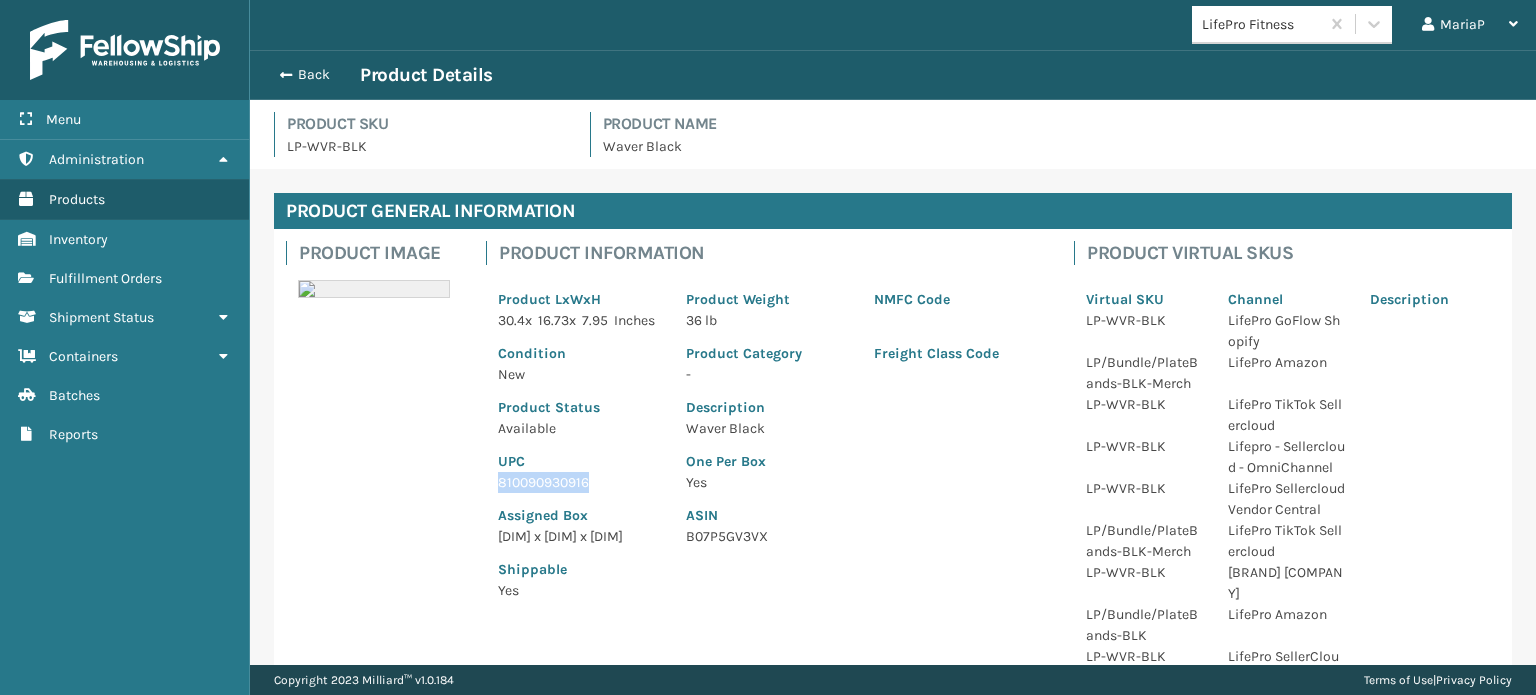 click on "810090930916" at bounding box center (580, 482) 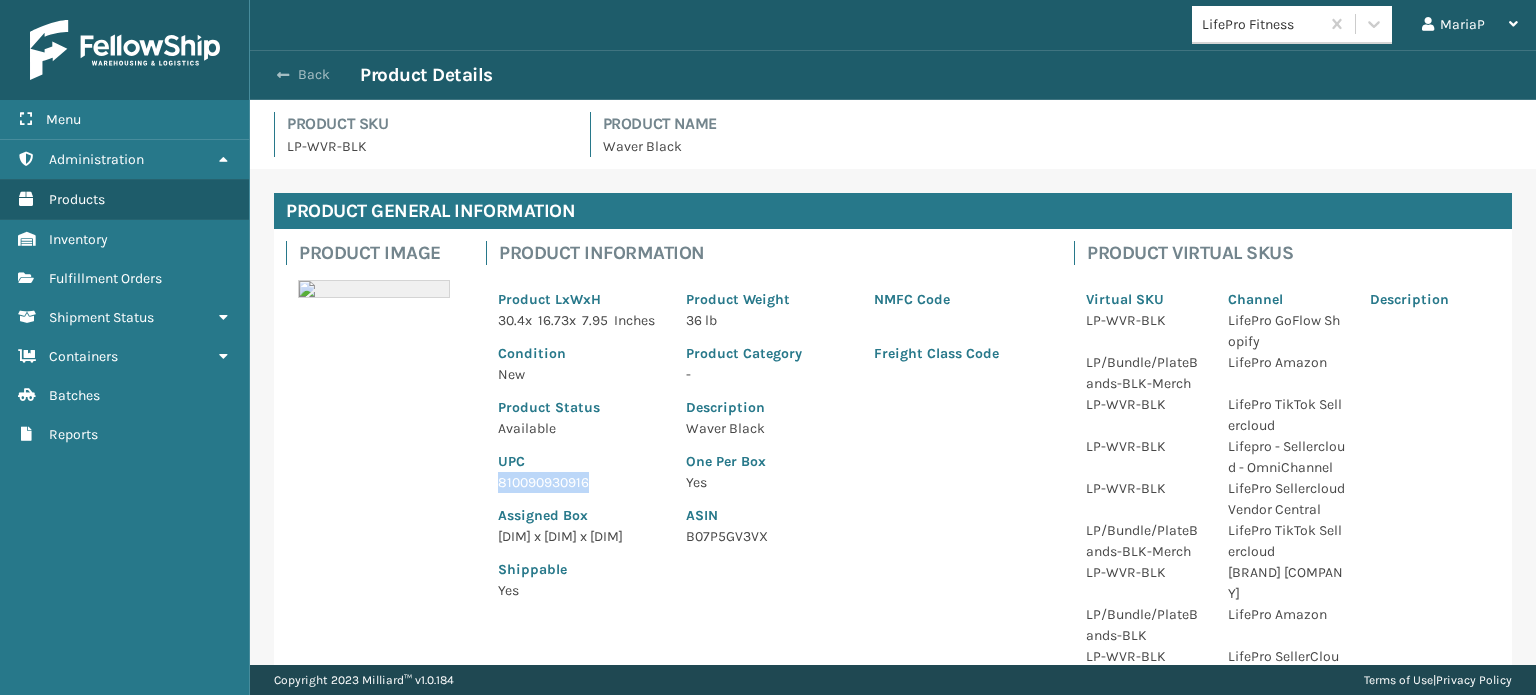 click on "Back" at bounding box center (314, 75) 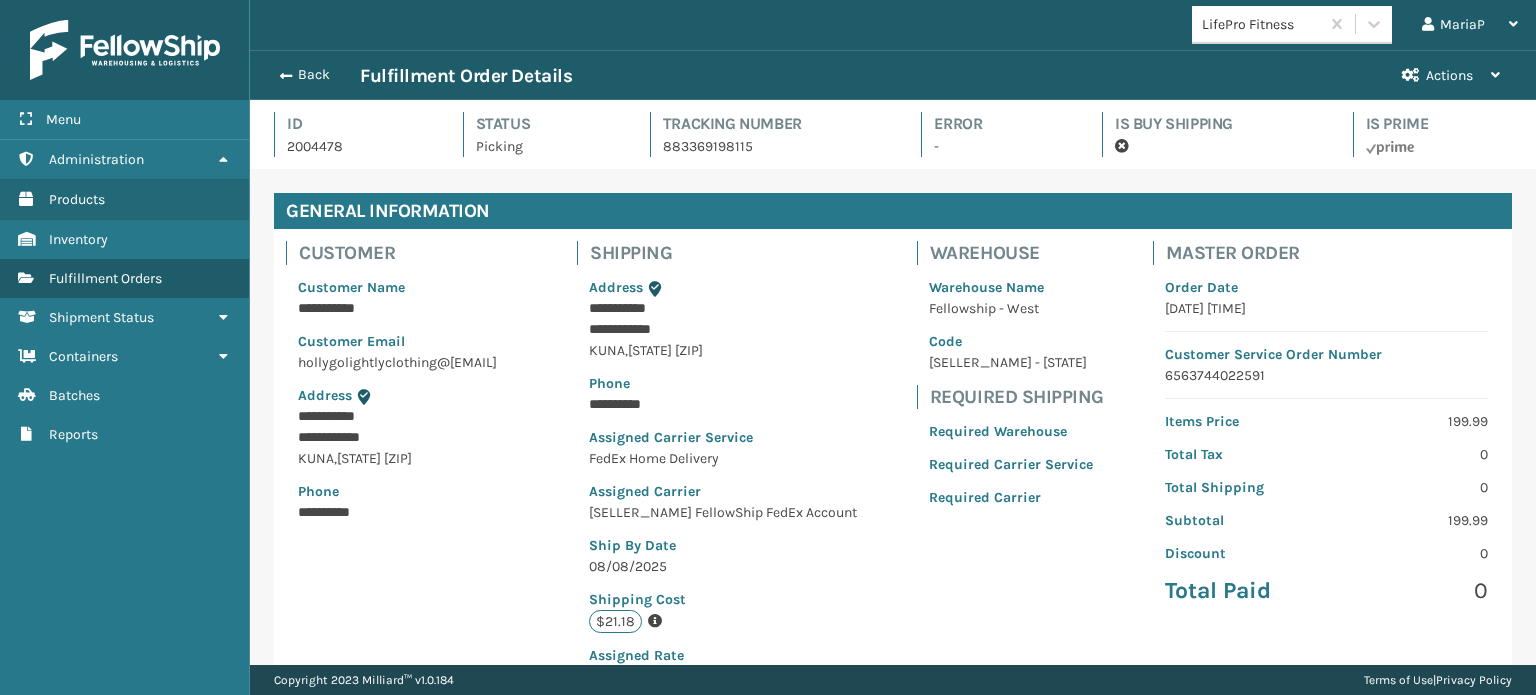 scroll, scrollTop: 99951, scrollLeft: 98713, axis: both 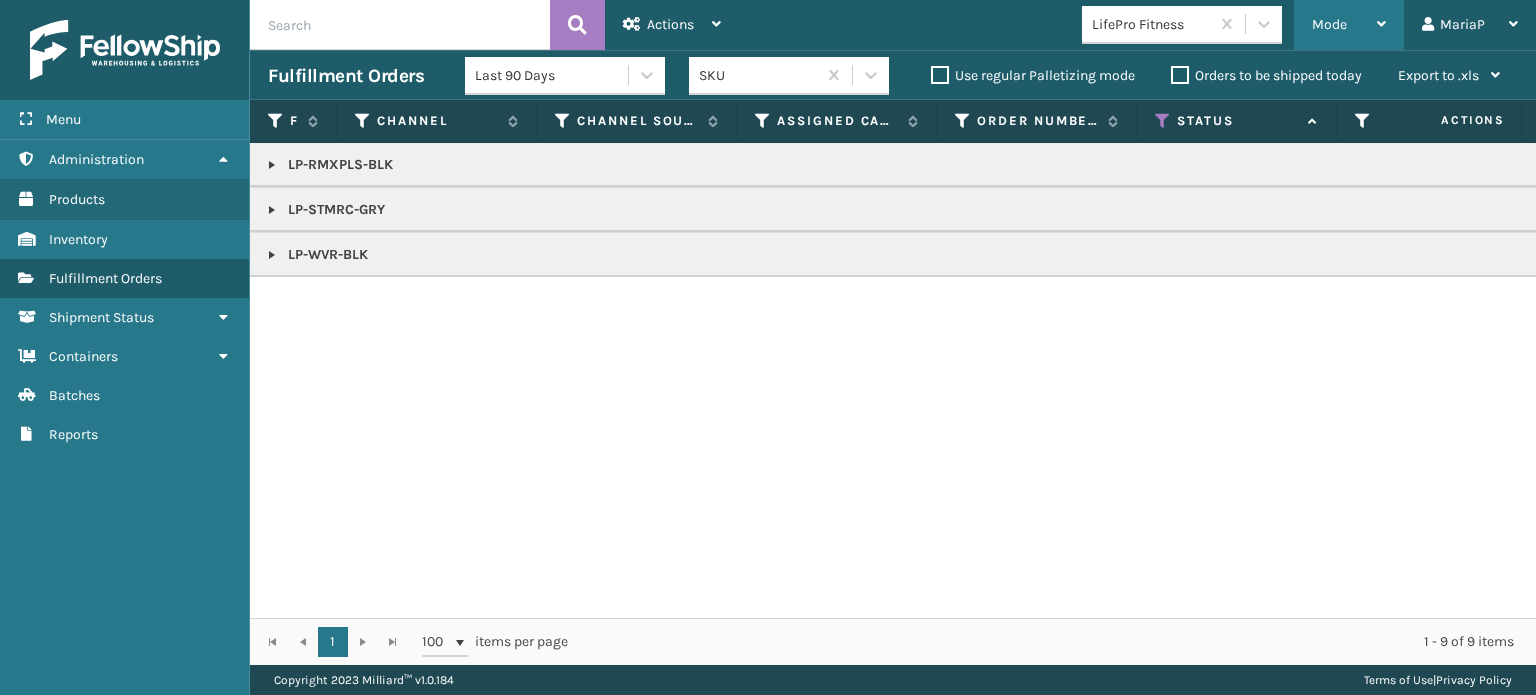 click on "Mode" at bounding box center [1329, 24] 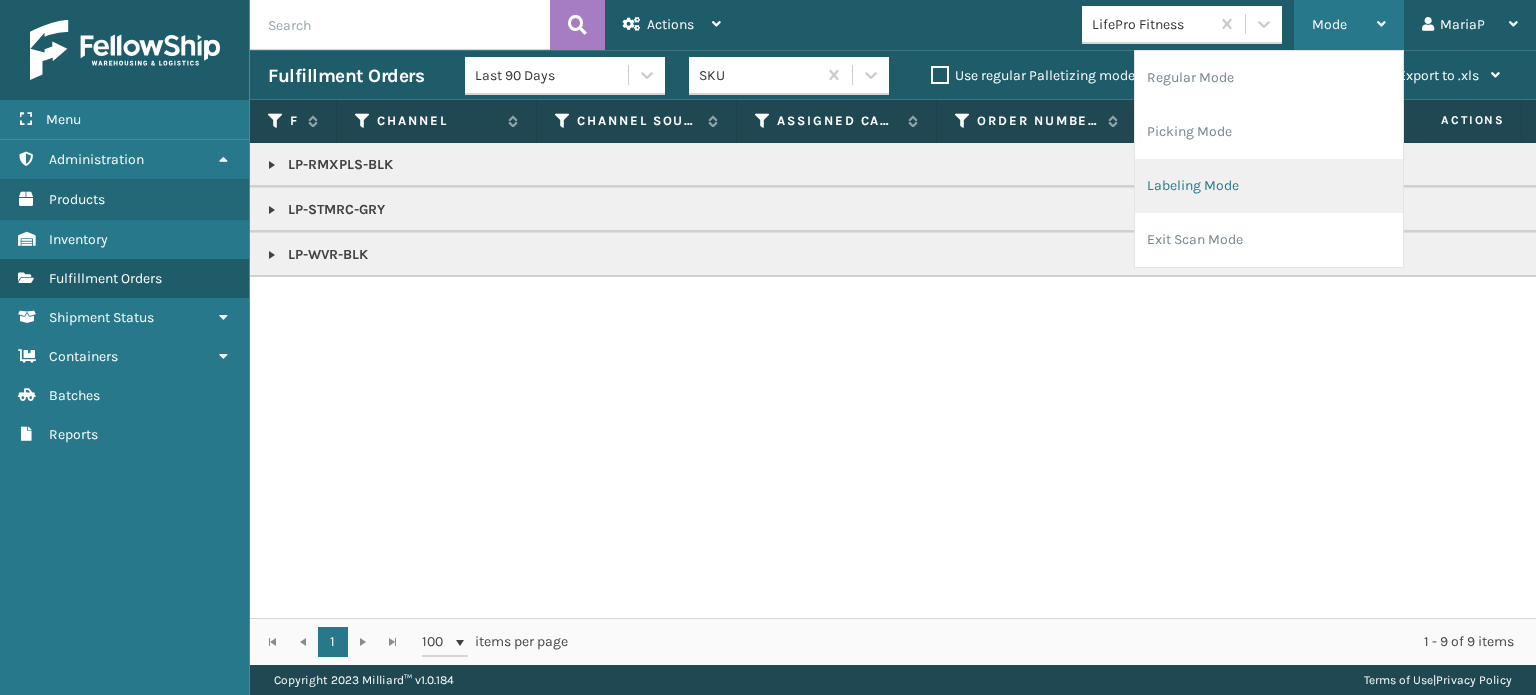 click on "Labeling Mode" at bounding box center [1269, 186] 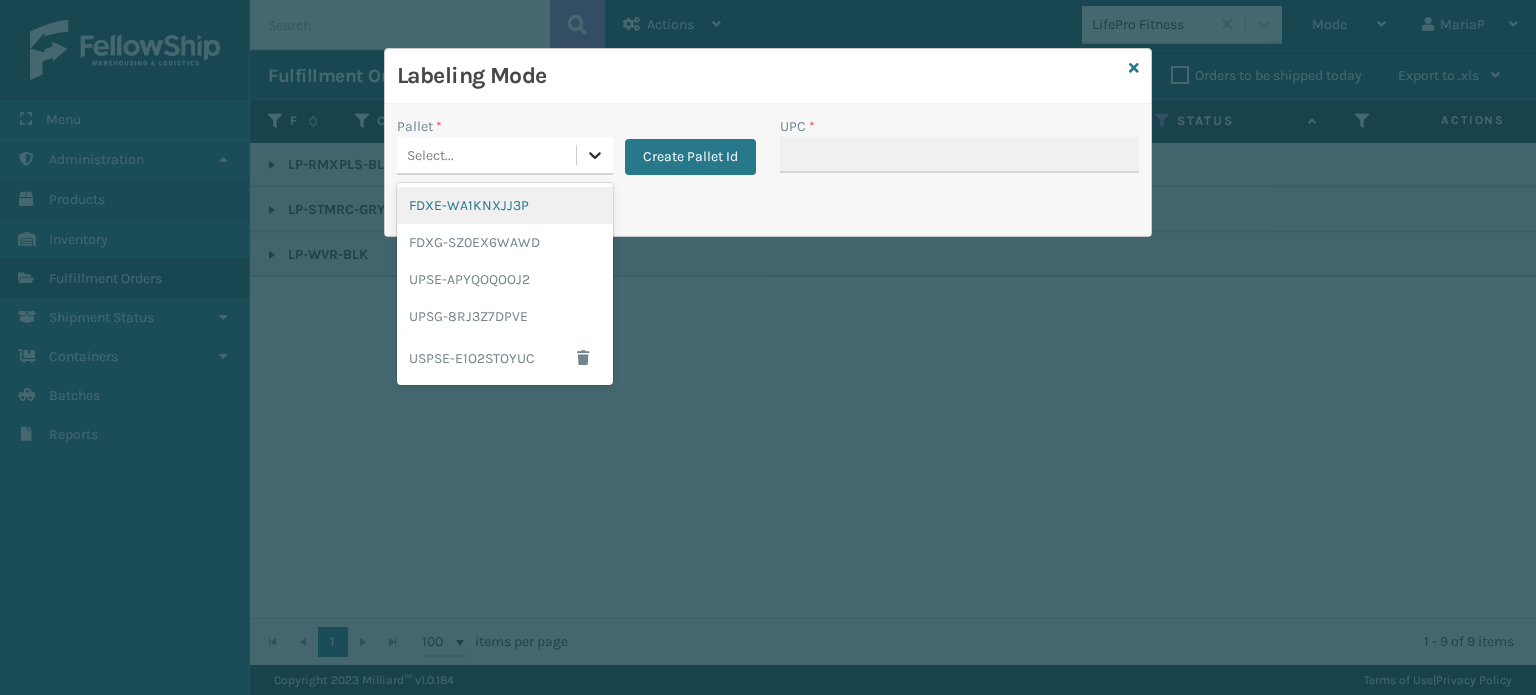 click 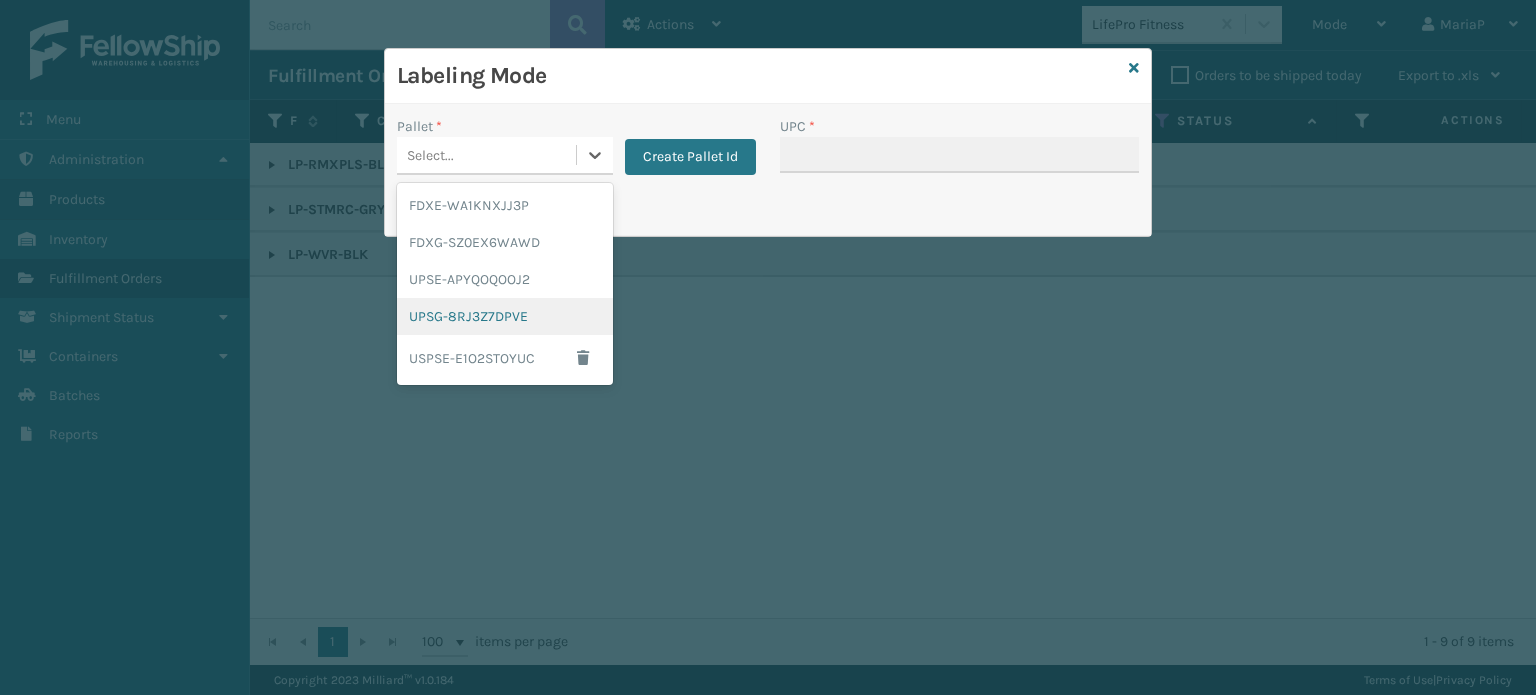 click on "UPSG-8RJ3Z7DPVE" at bounding box center (505, 316) 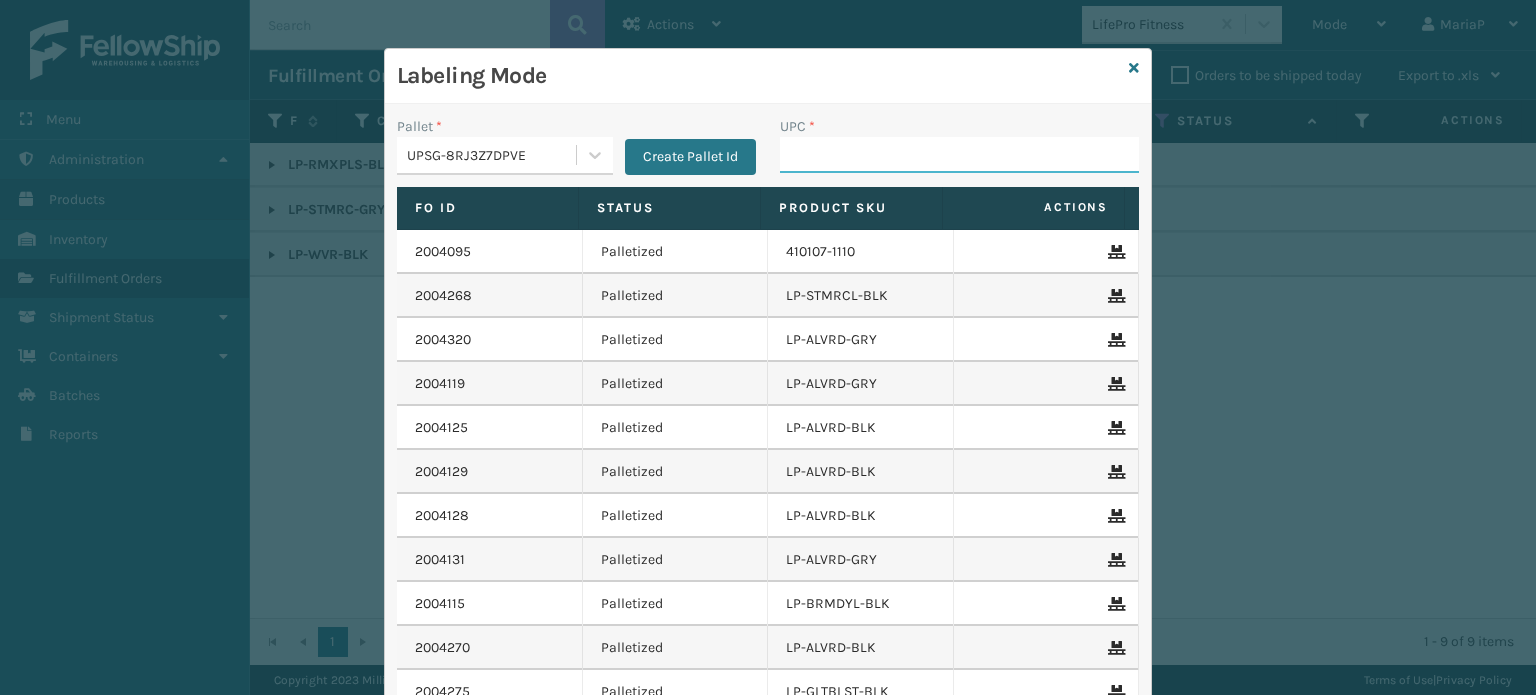 click on "UPC   *" at bounding box center [959, 155] 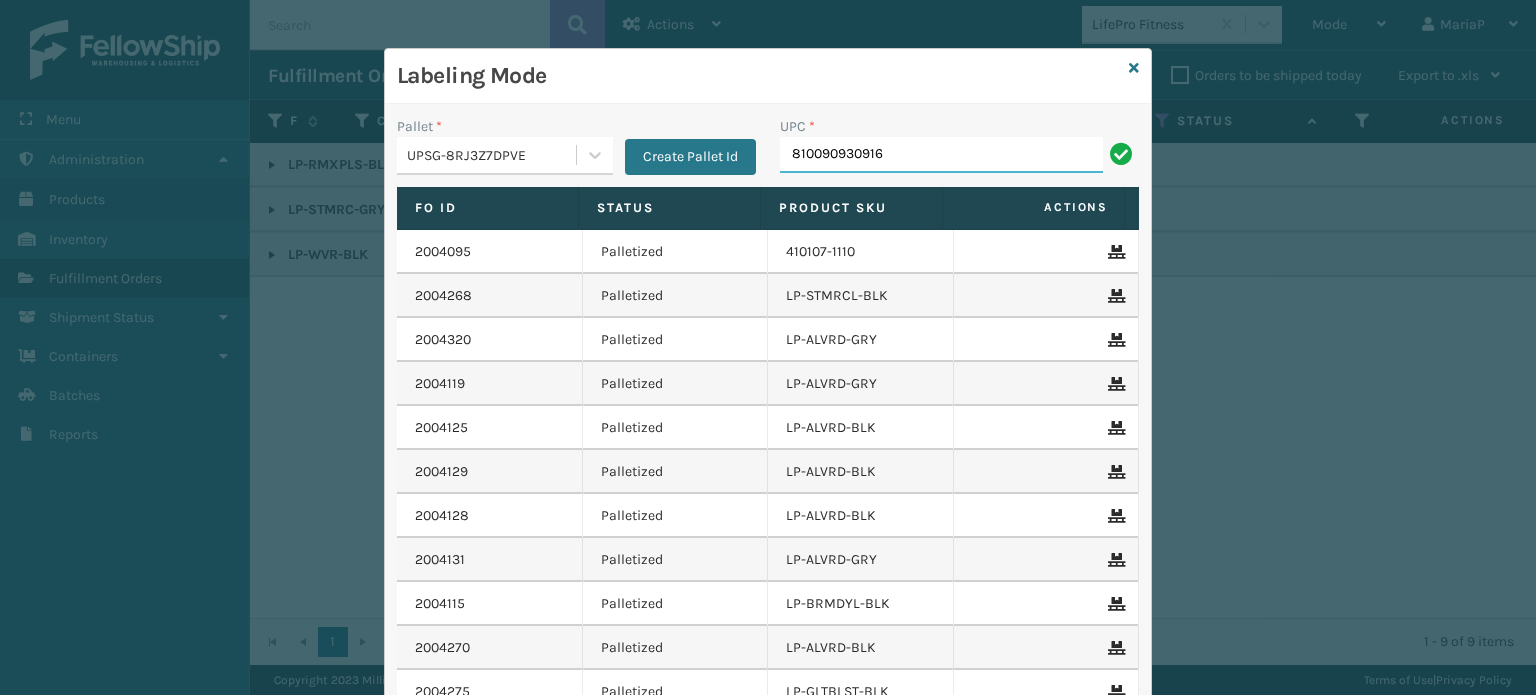 type on "810090930916" 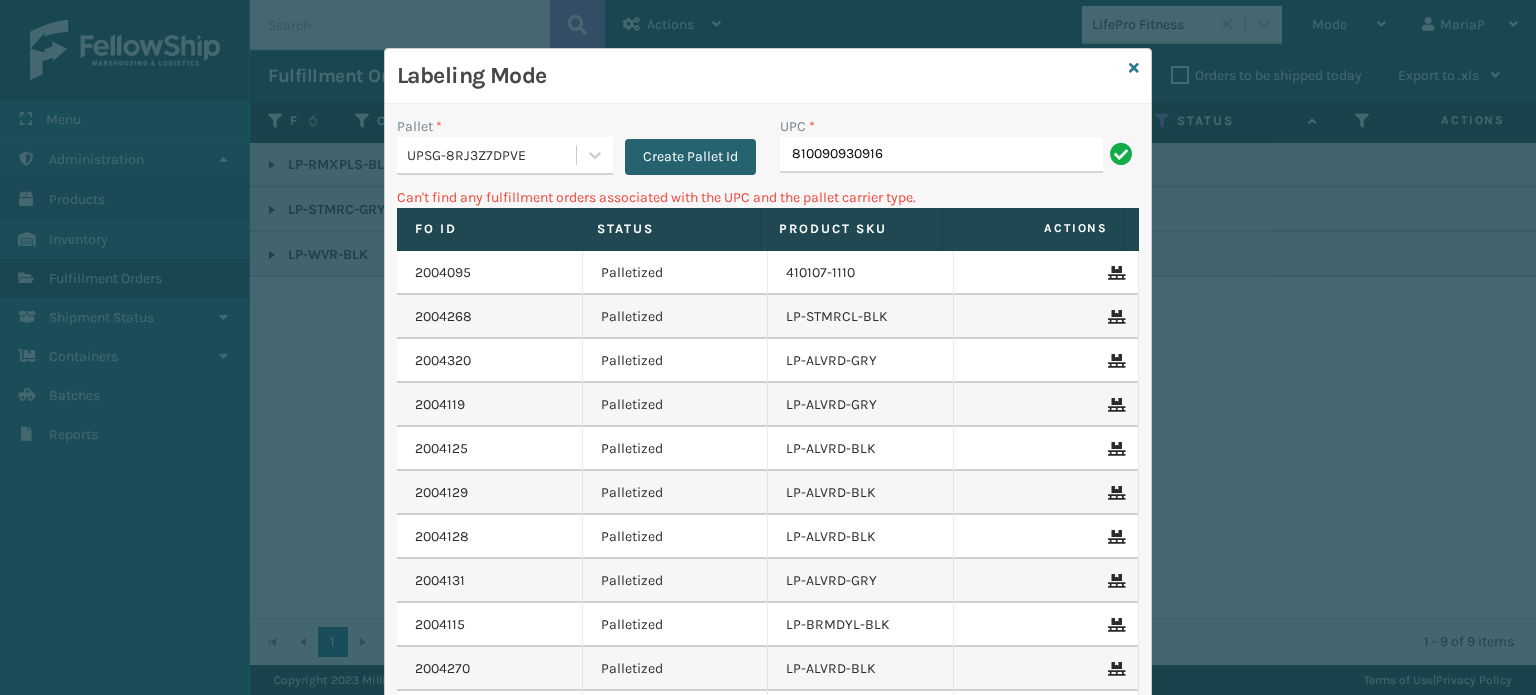 drag, startPoint x: 908, startPoint y: 158, endPoint x: 684, endPoint y: 168, distance: 224.2231 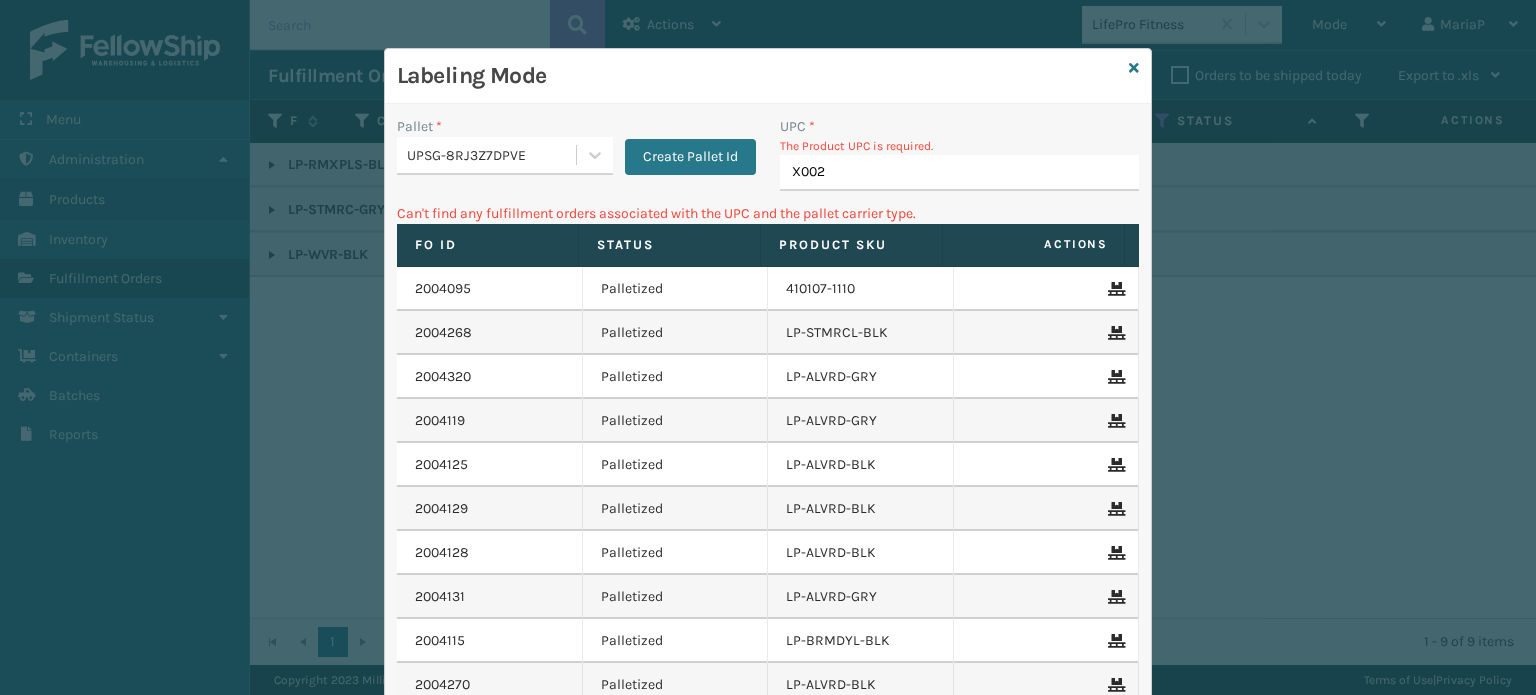 type on "X002I" 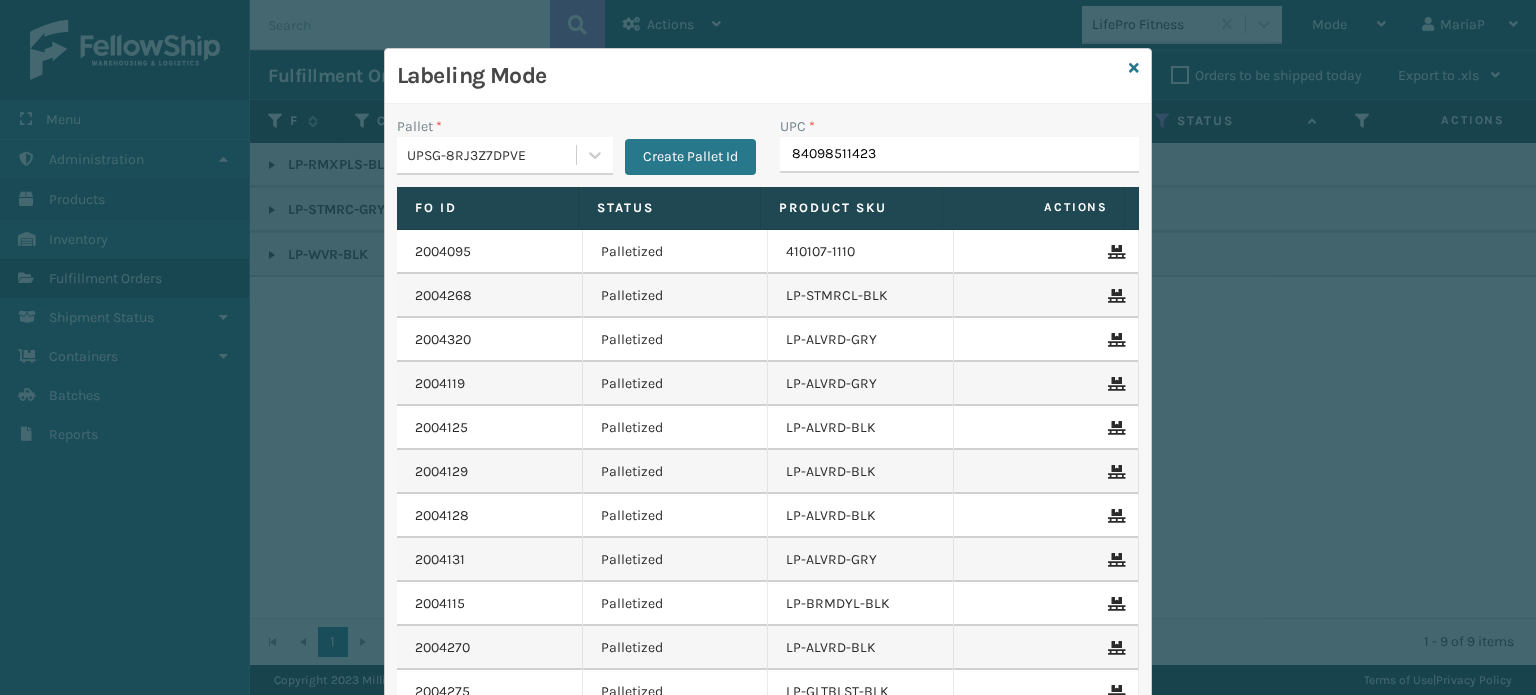 type on "[UPC]" 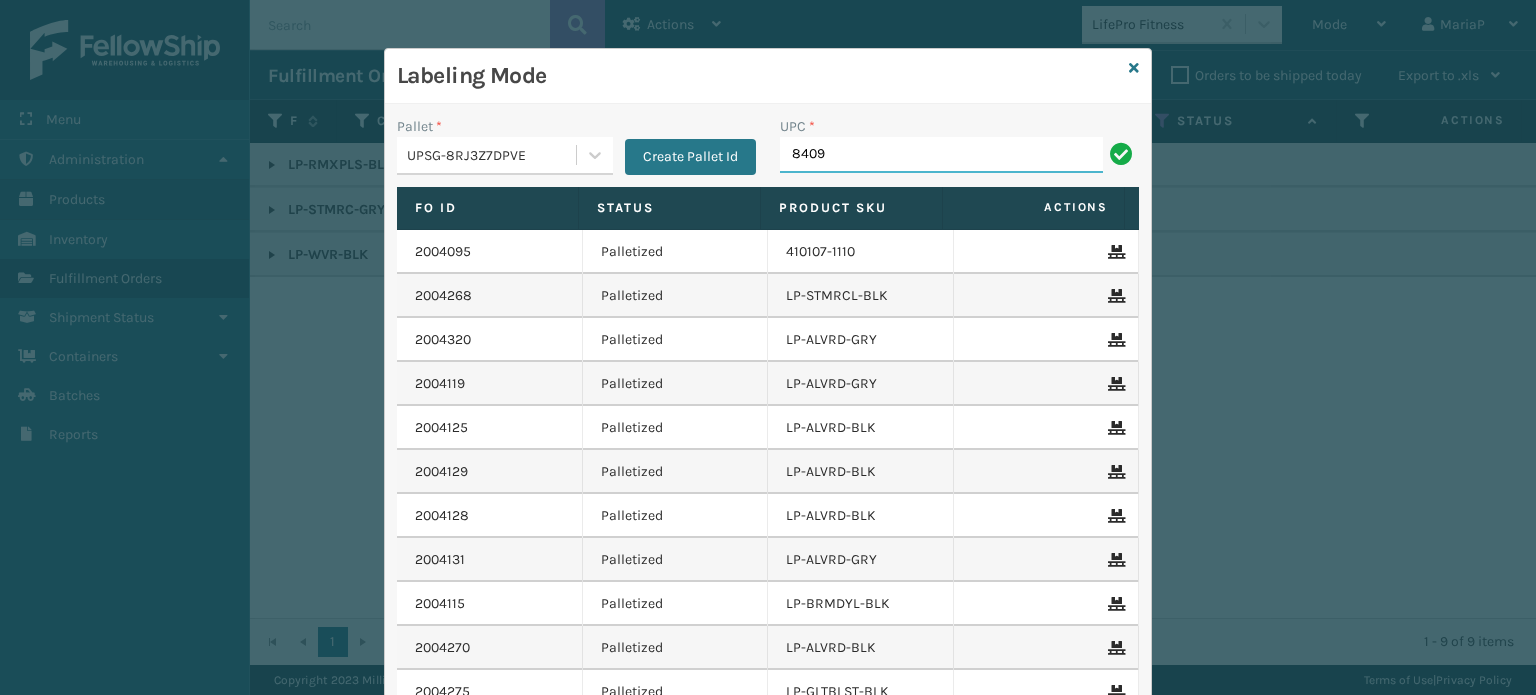 type on "84098" 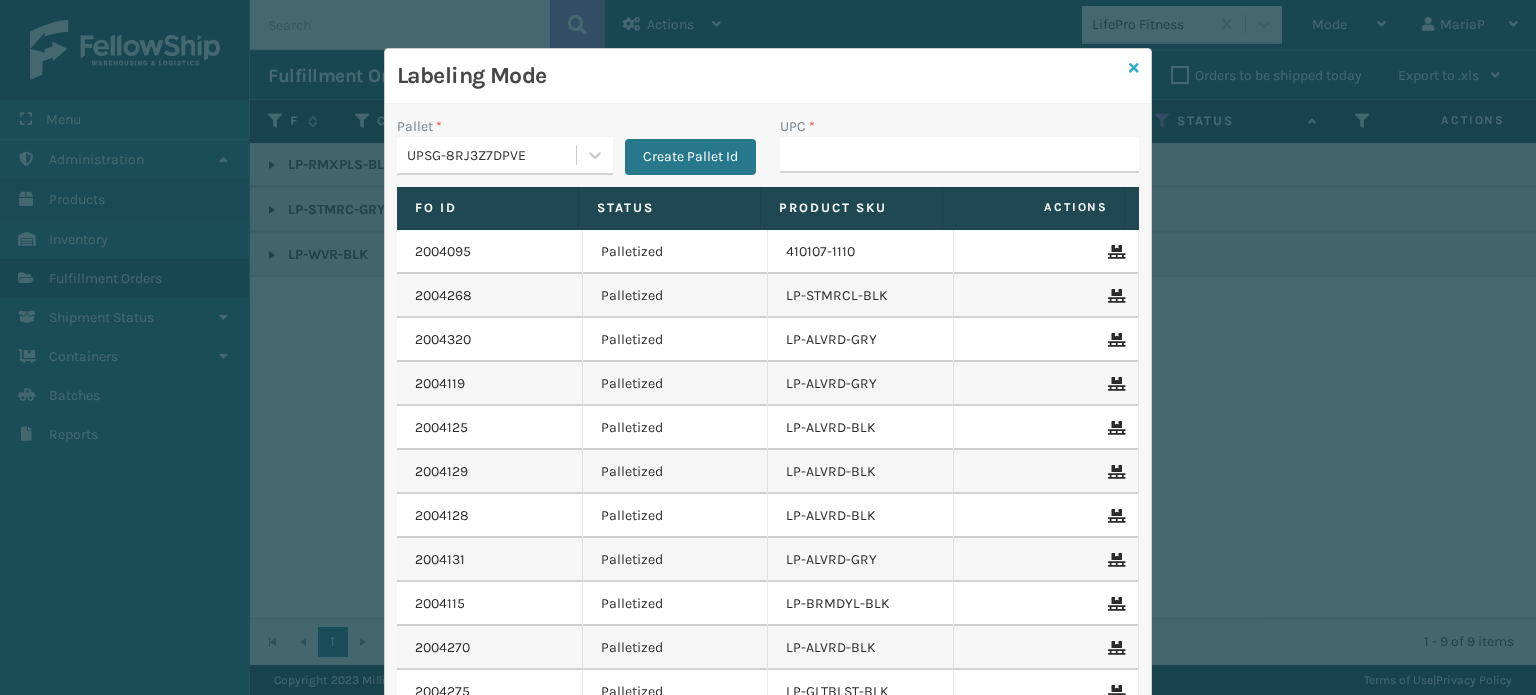 click at bounding box center (1134, 68) 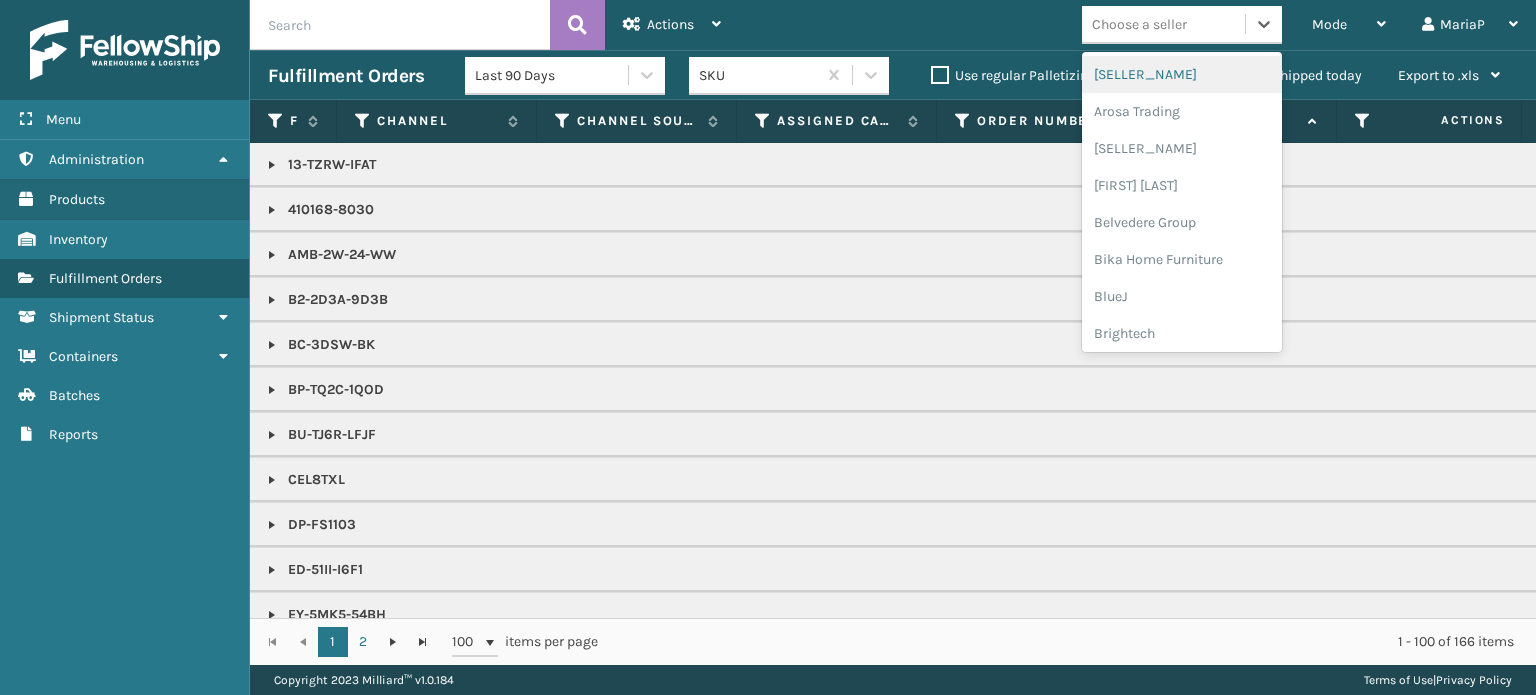 click on "Choose a seller" at bounding box center [1139, 24] 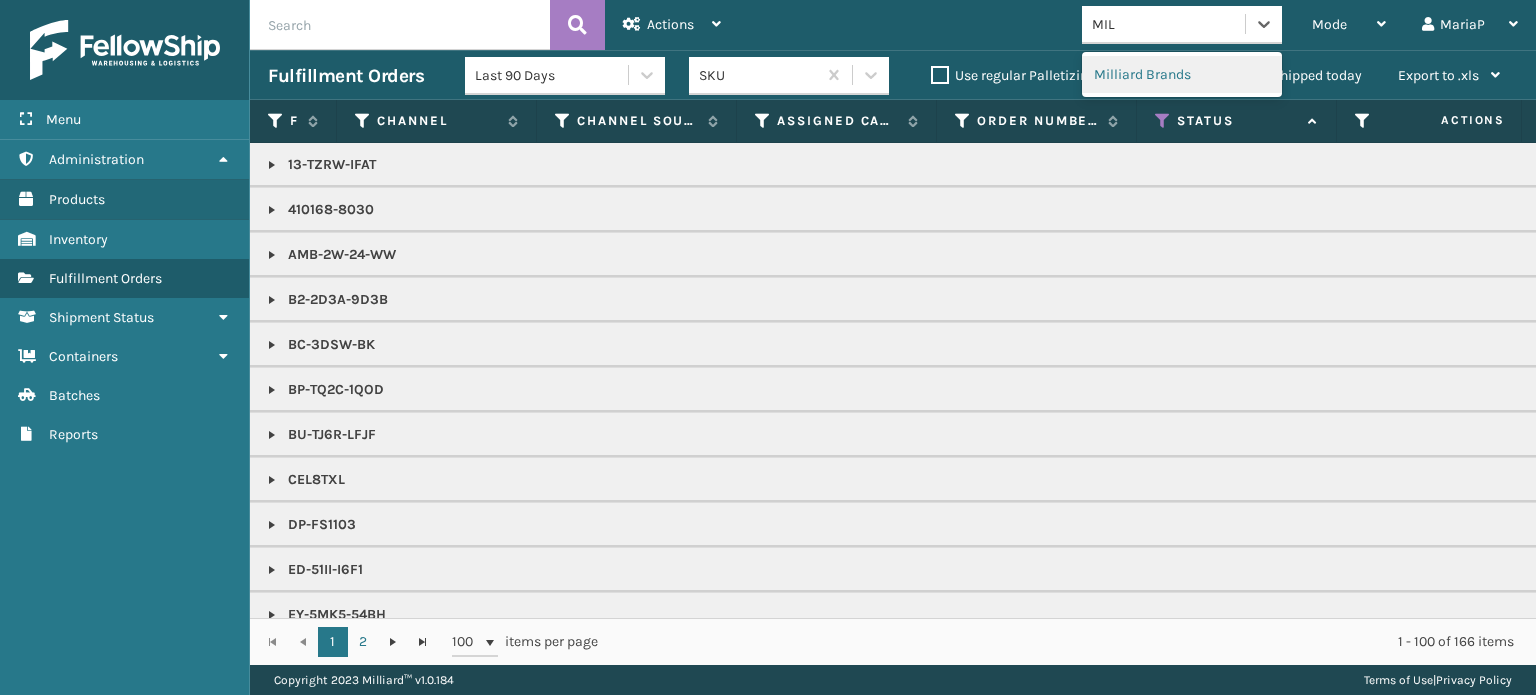 type on "MILL" 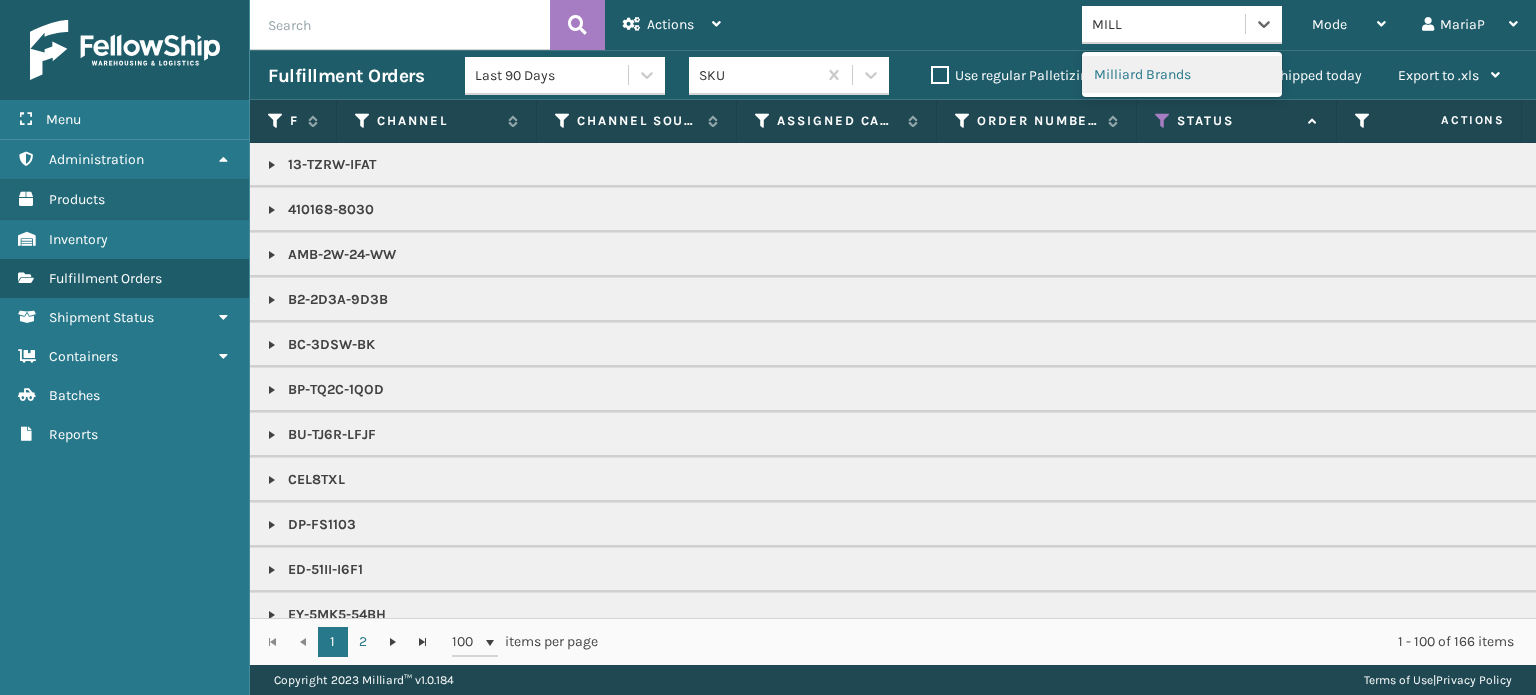 click on "Milliard Brands" at bounding box center [1182, 74] 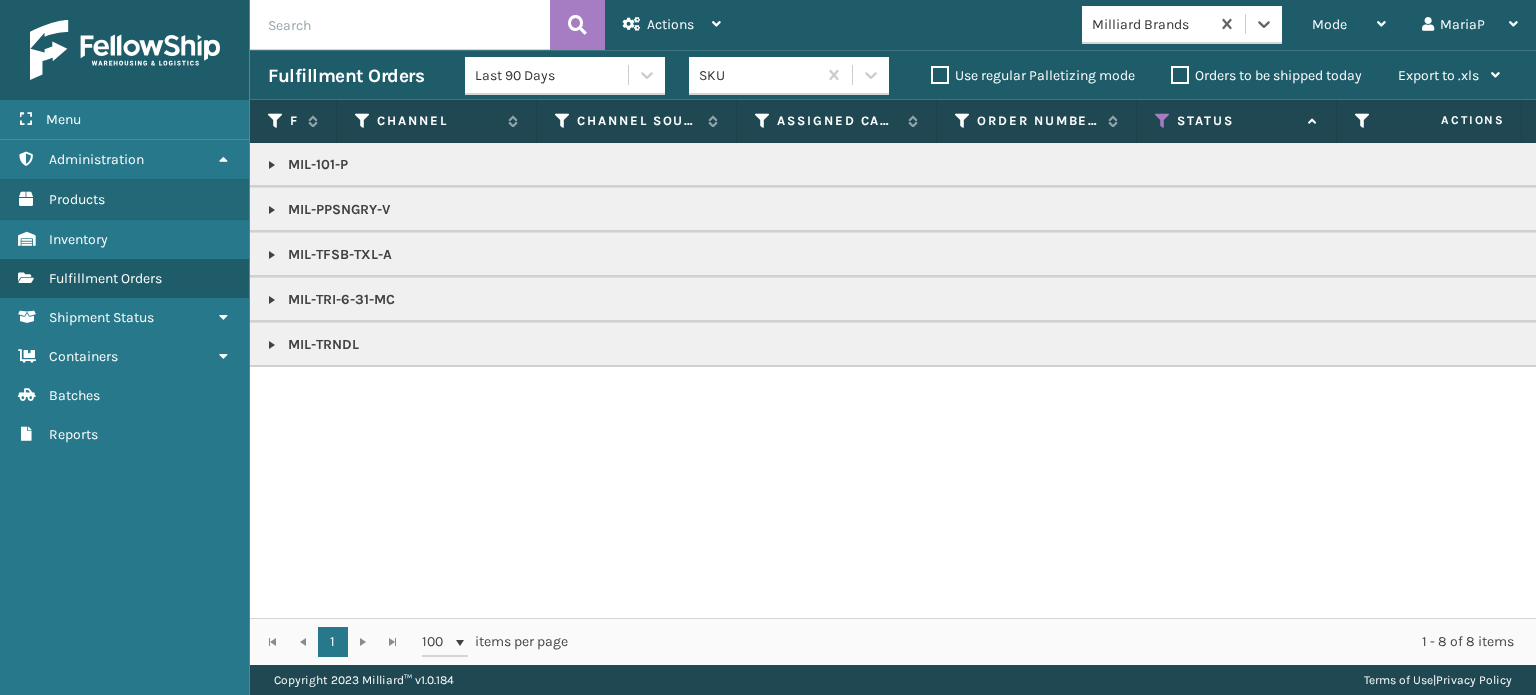 click at bounding box center (272, 300) 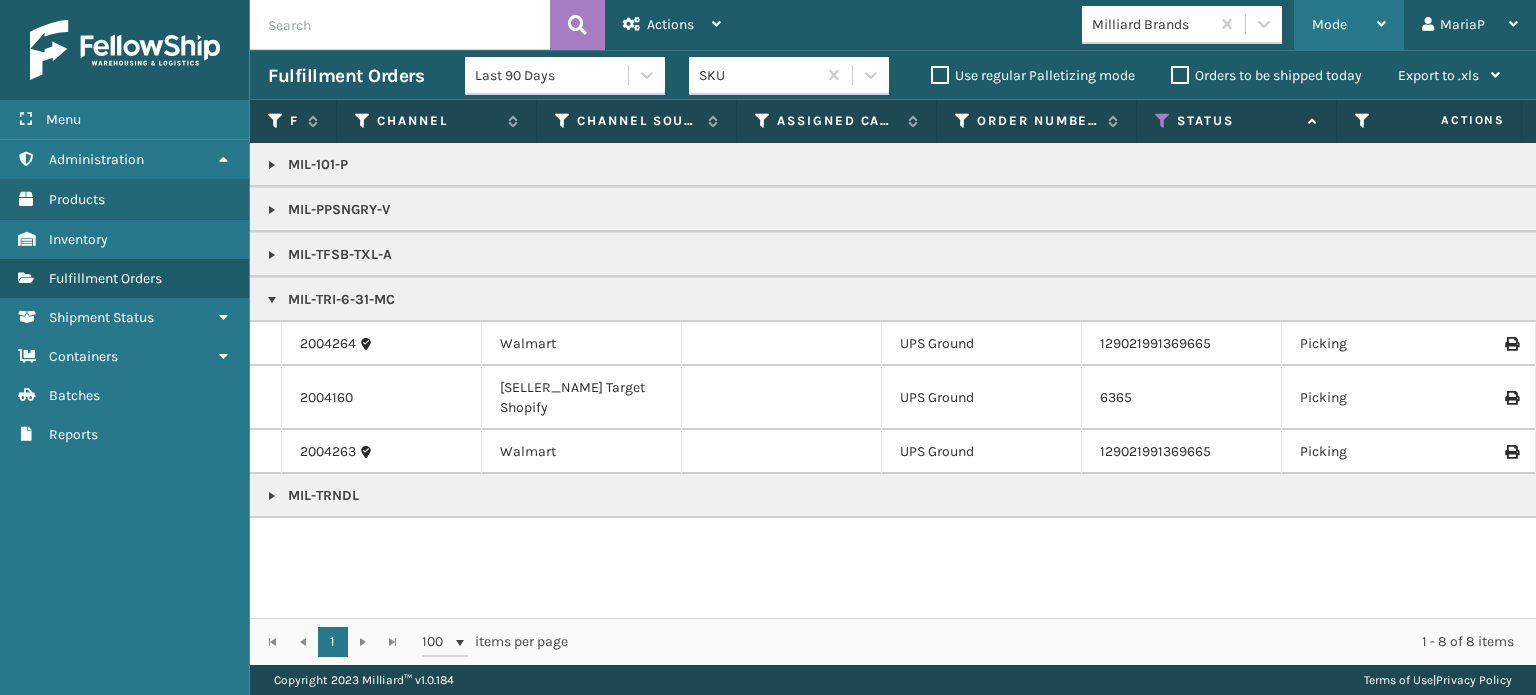 click on "Mode" at bounding box center [1329, 24] 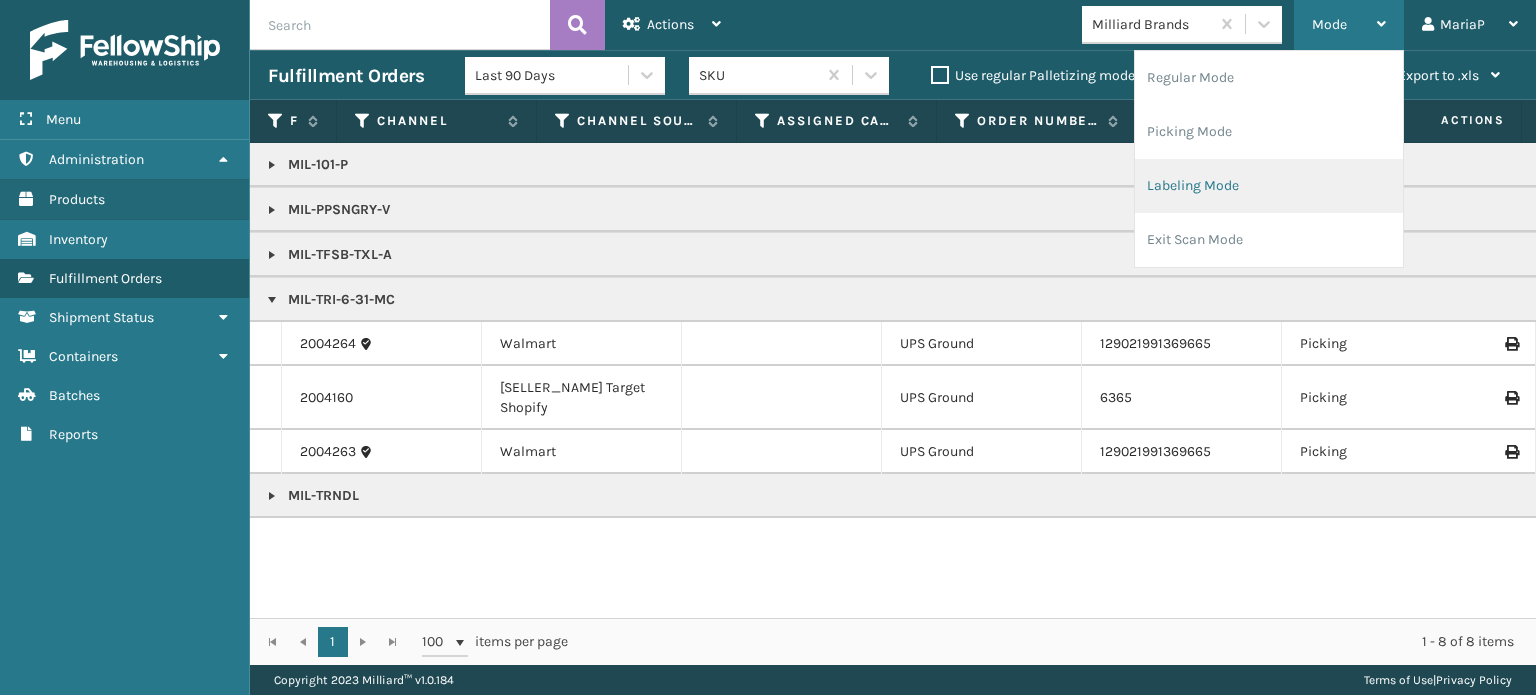 click on "Labeling Mode" at bounding box center [1269, 186] 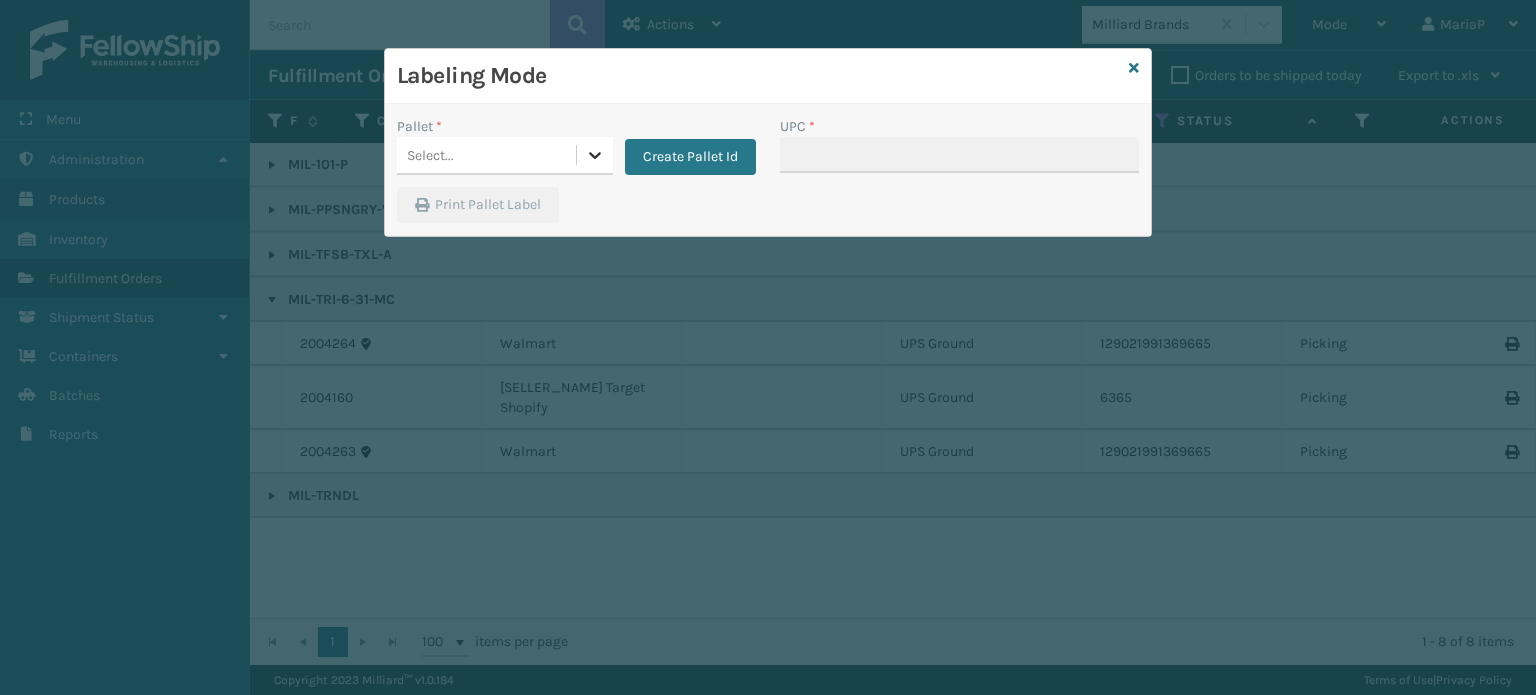 click 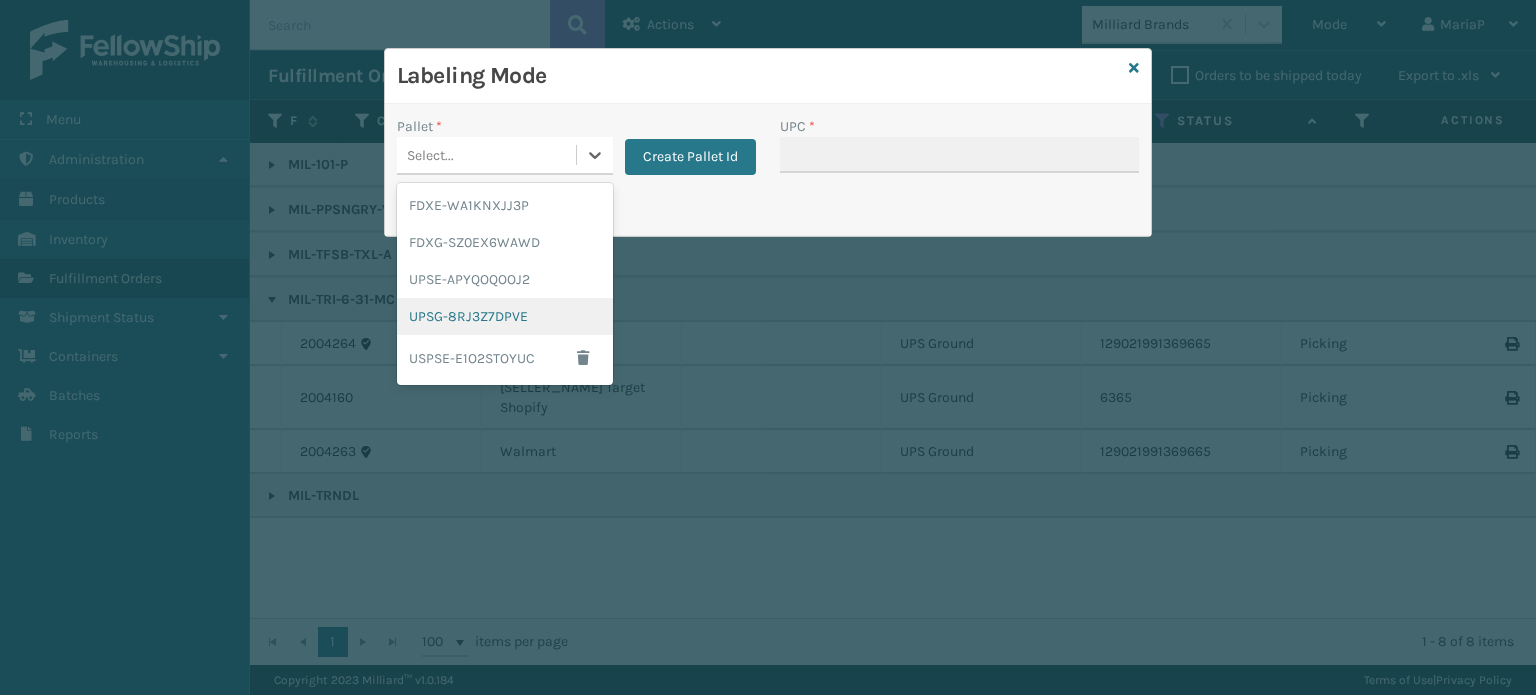 click on "UPSG-8RJ3Z7DPVE" at bounding box center [505, 316] 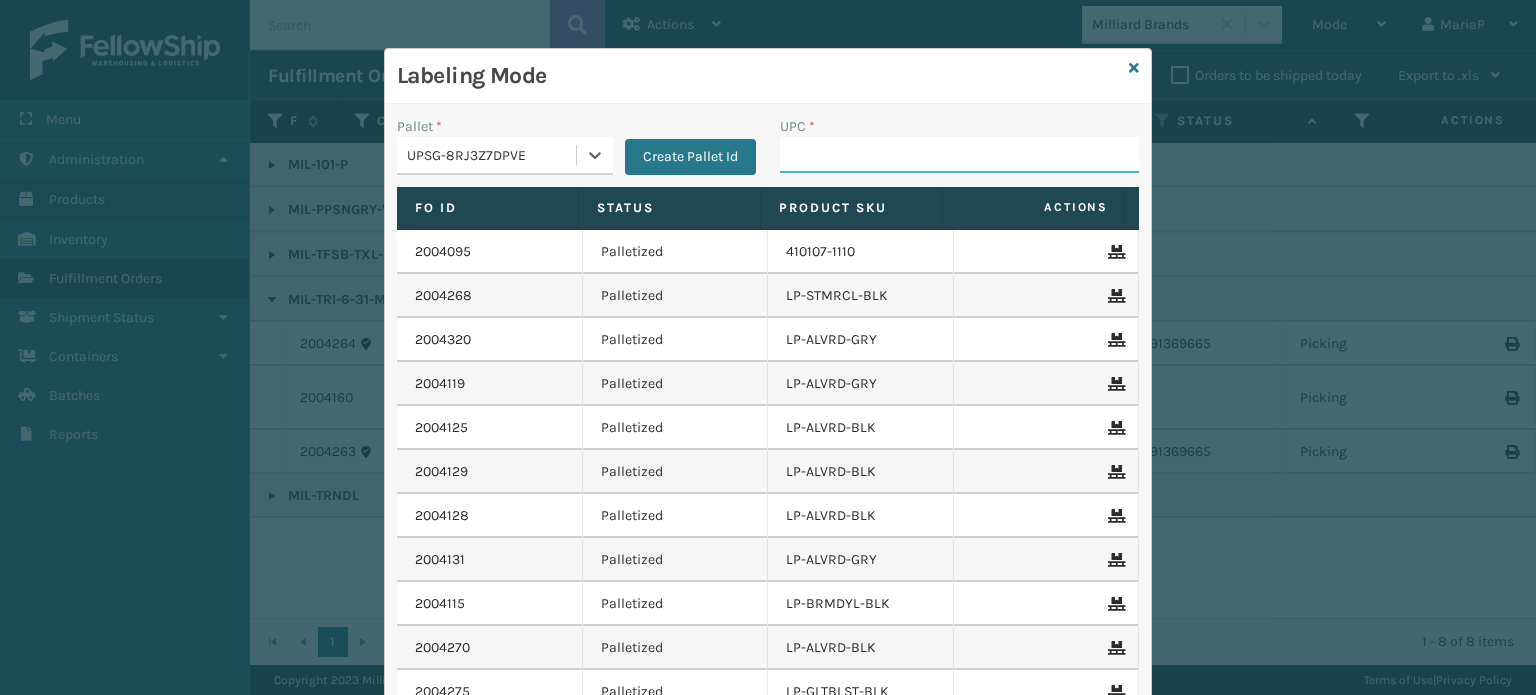 click on "UPC   *" at bounding box center [959, 155] 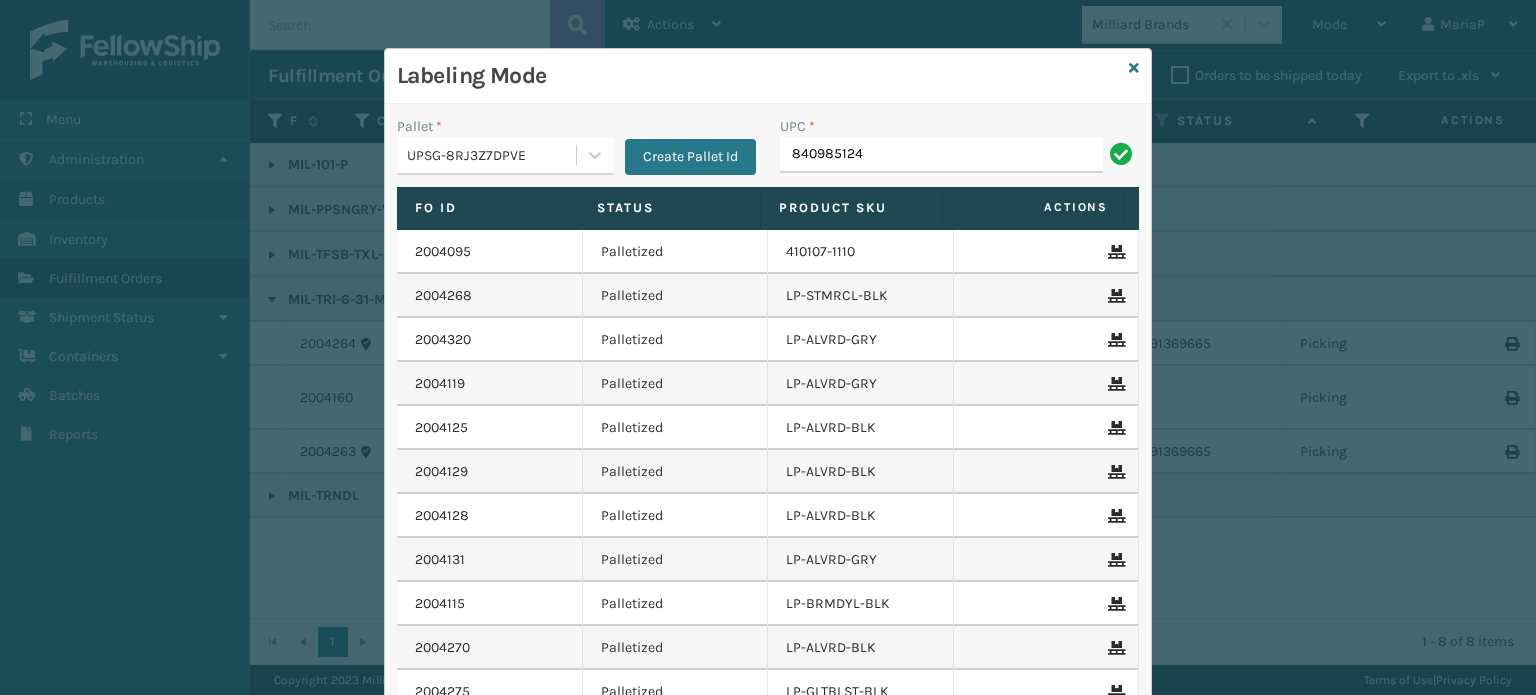 type on "8409851241" 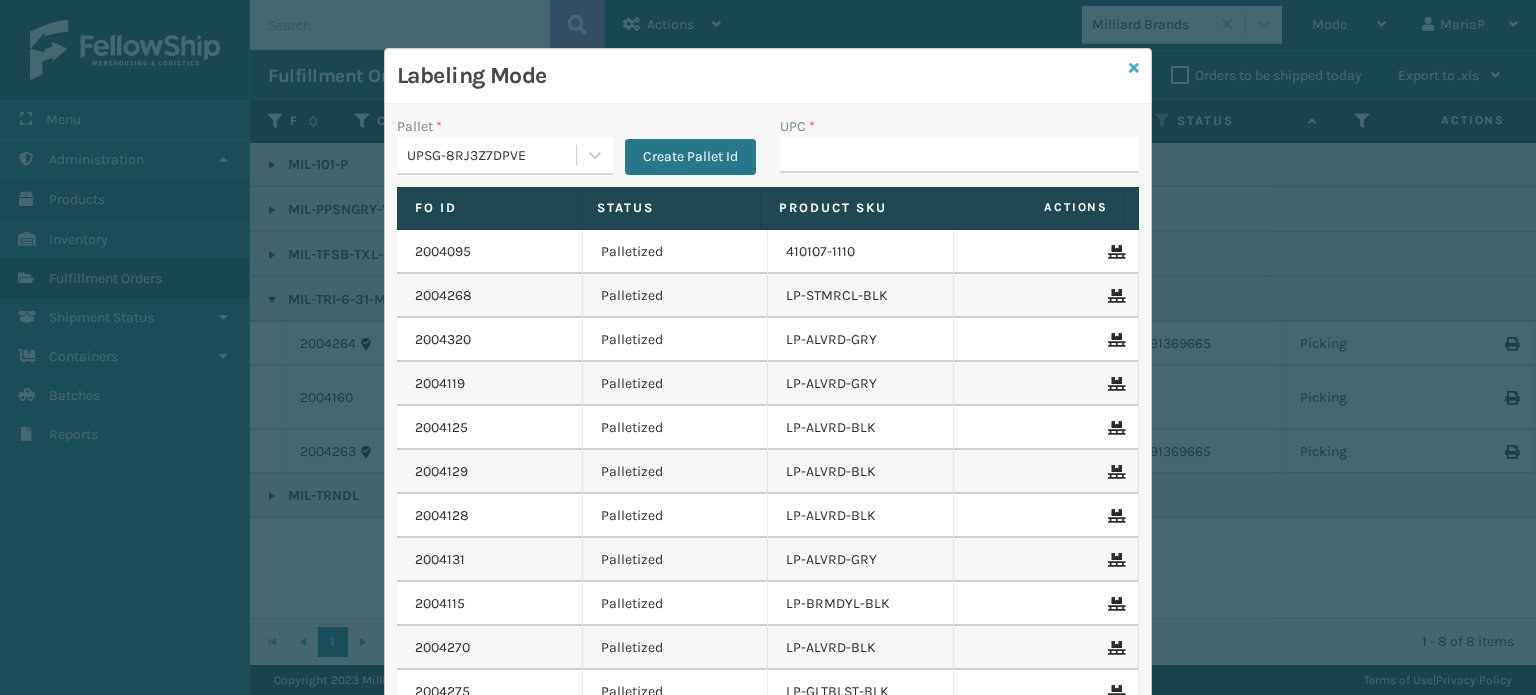click at bounding box center (1134, 68) 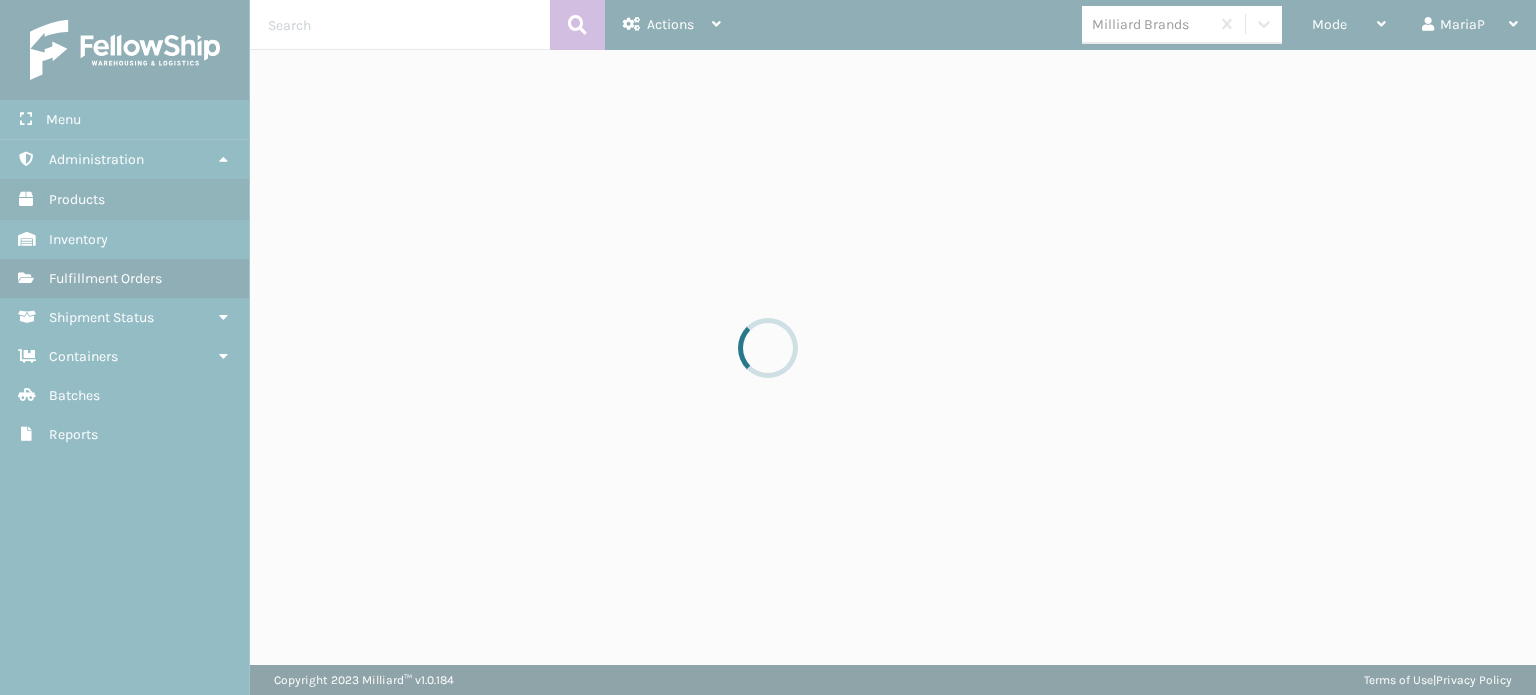 click at bounding box center [768, 347] 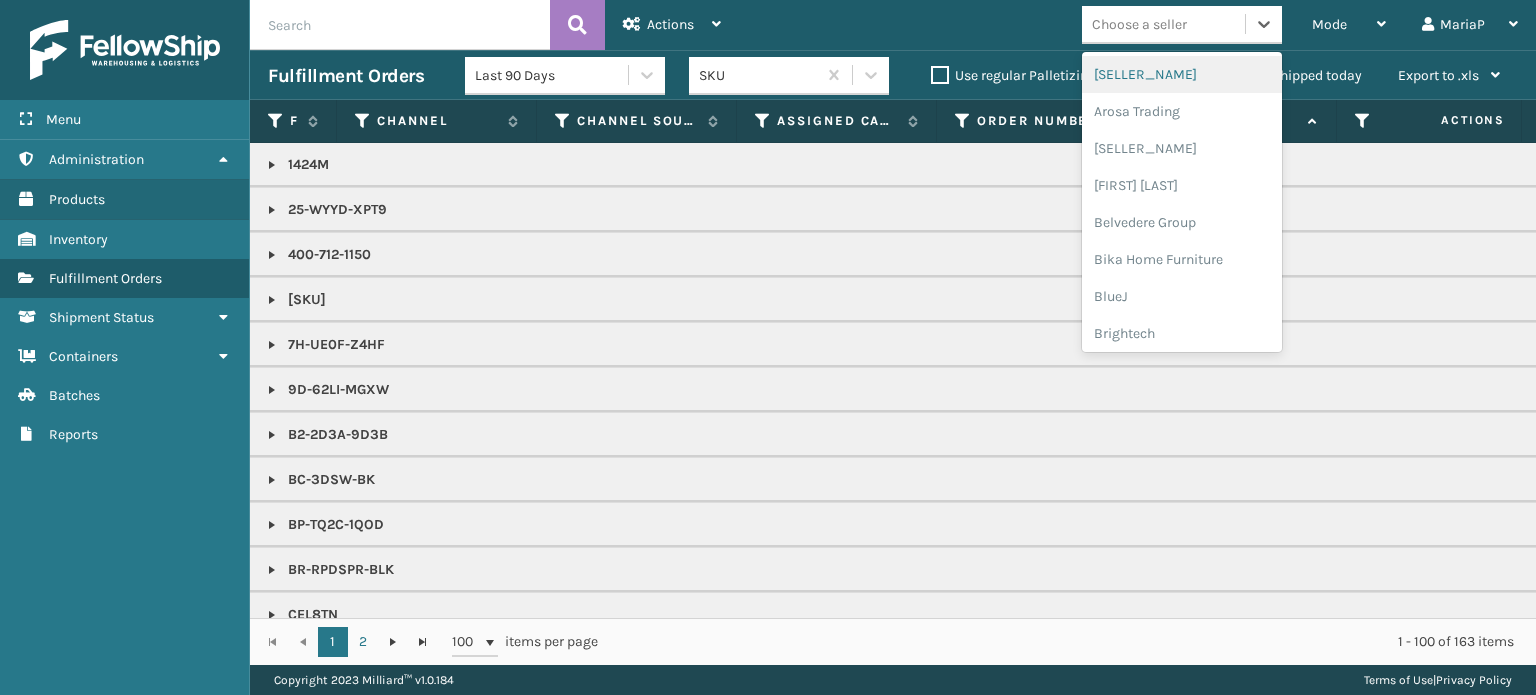 click on "Choose a seller" at bounding box center (1139, 24) 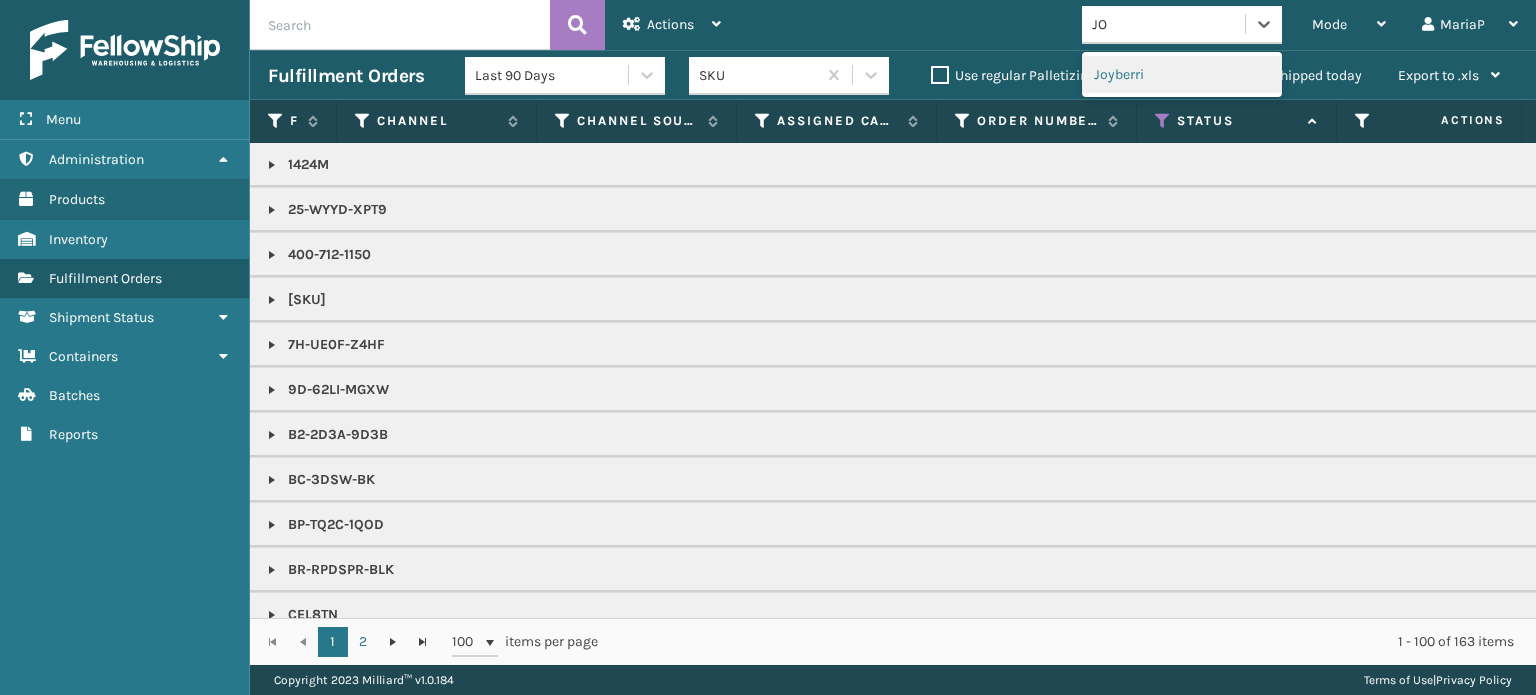 type on "JOY" 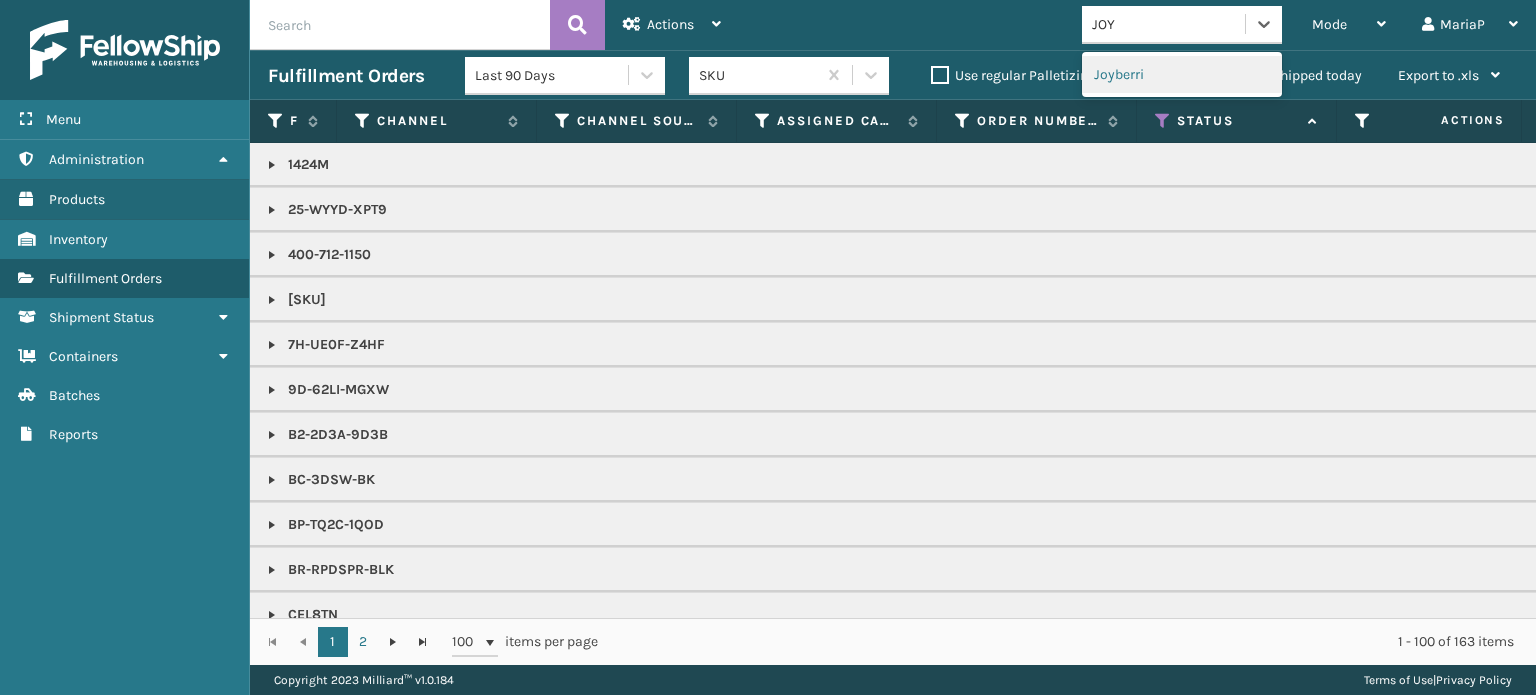 click on "Joyberri" at bounding box center (1182, 74) 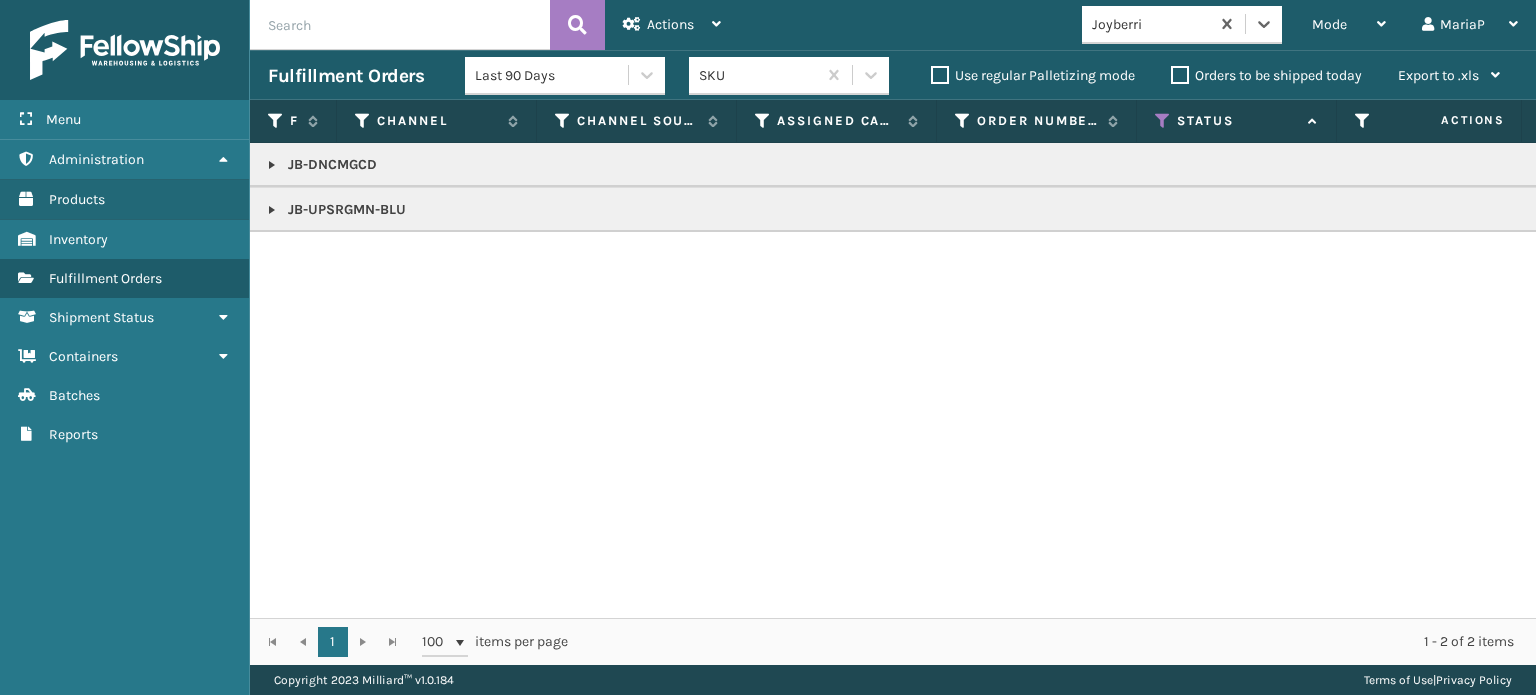 click at bounding box center [272, 165] 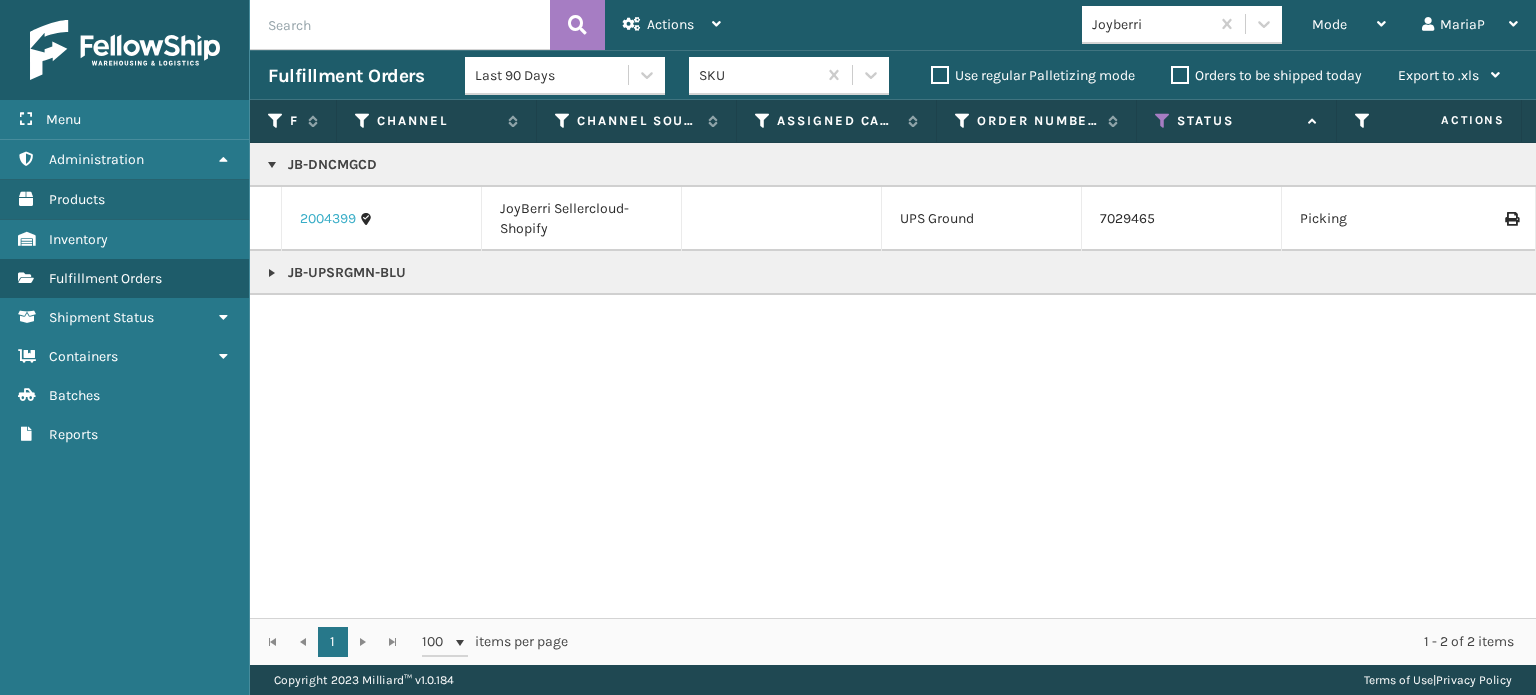 click on "2004399" at bounding box center [328, 219] 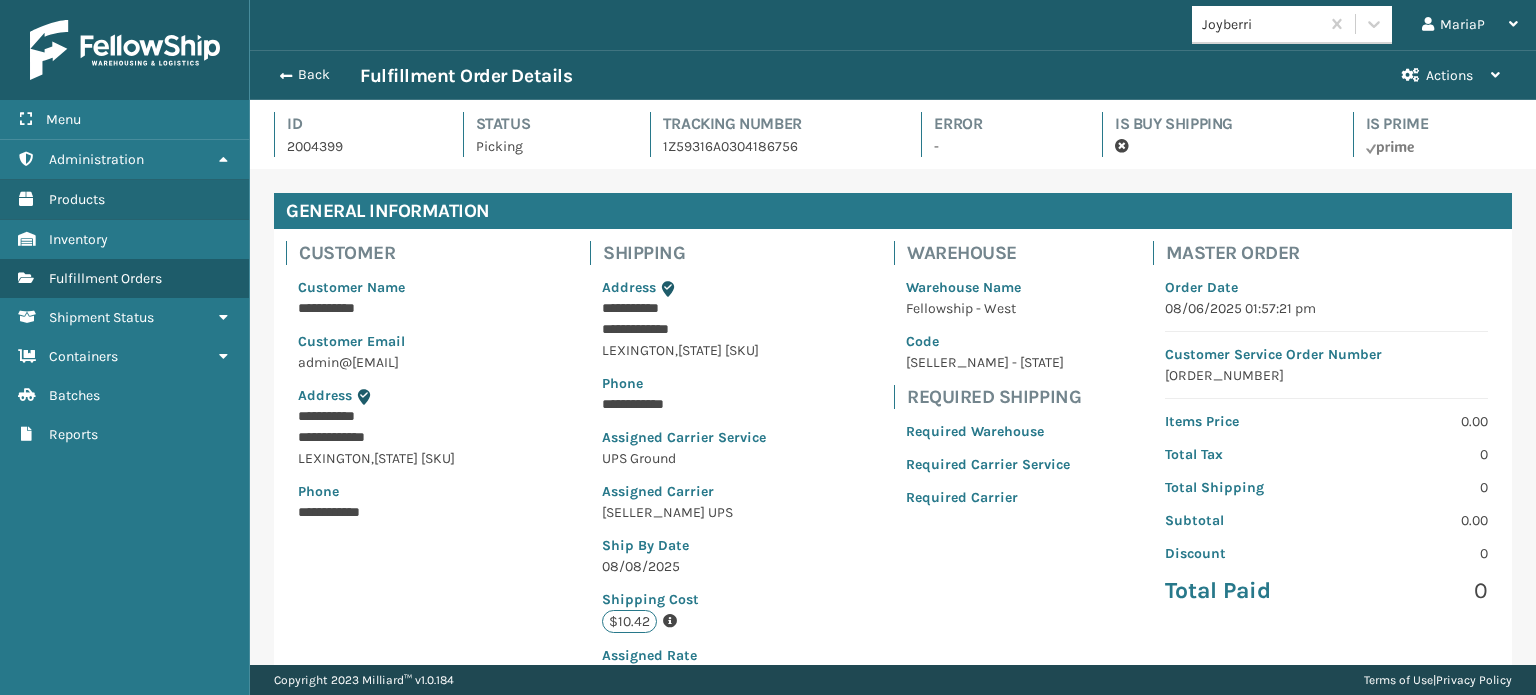 scroll, scrollTop: 99951, scrollLeft: 98713, axis: both 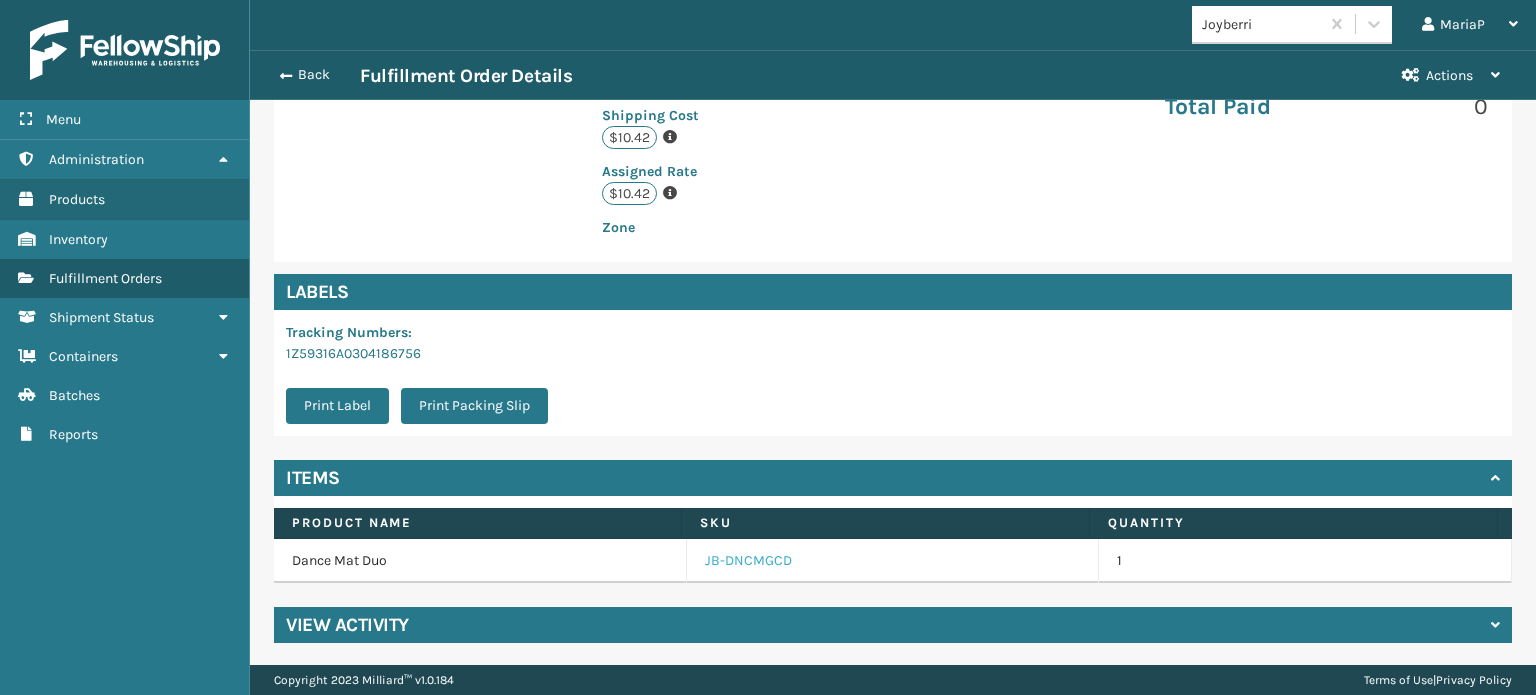 click on "JB-DNCMGCD" at bounding box center (748, 561) 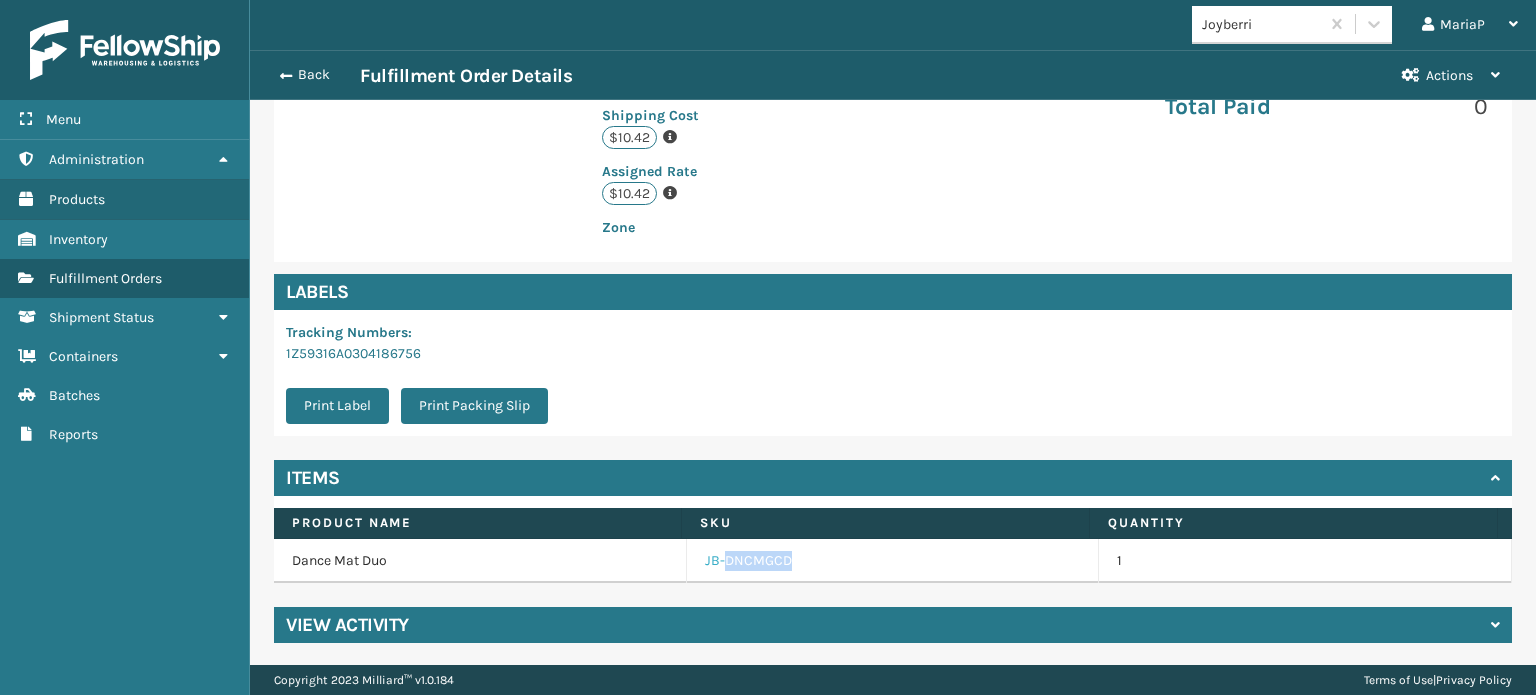 click on "JB-DNCMGCD" at bounding box center [748, 561] 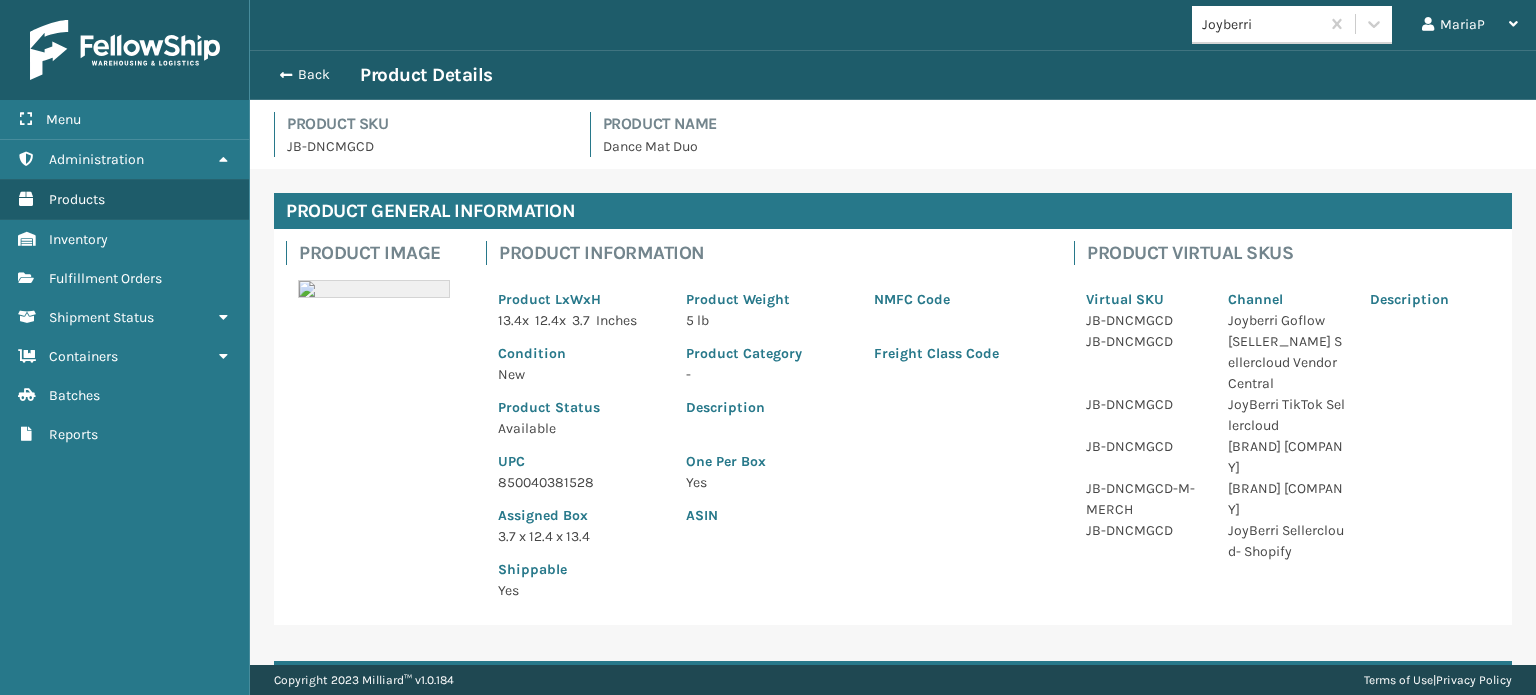 click on "850040381528" at bounding box center [580, 482] 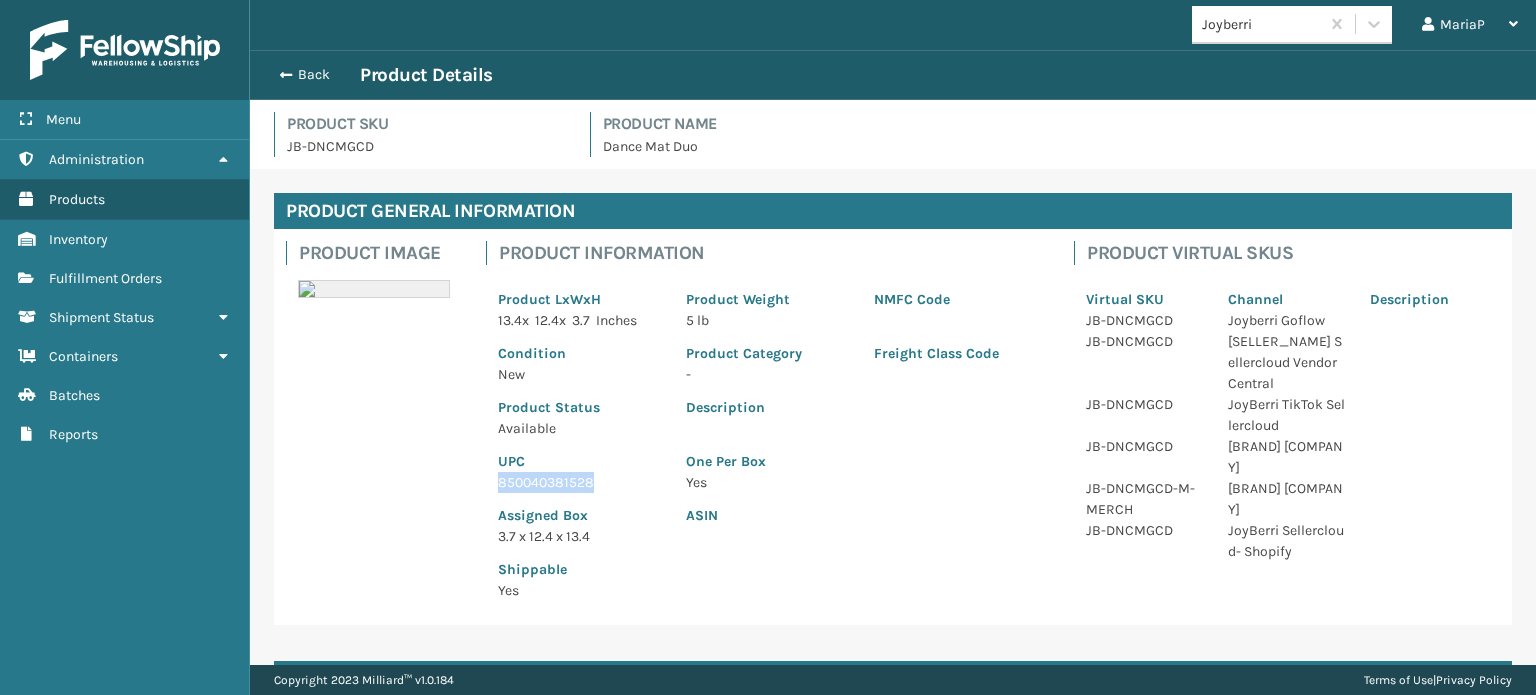 click on "850040381528" at bounding box center (580, 482) 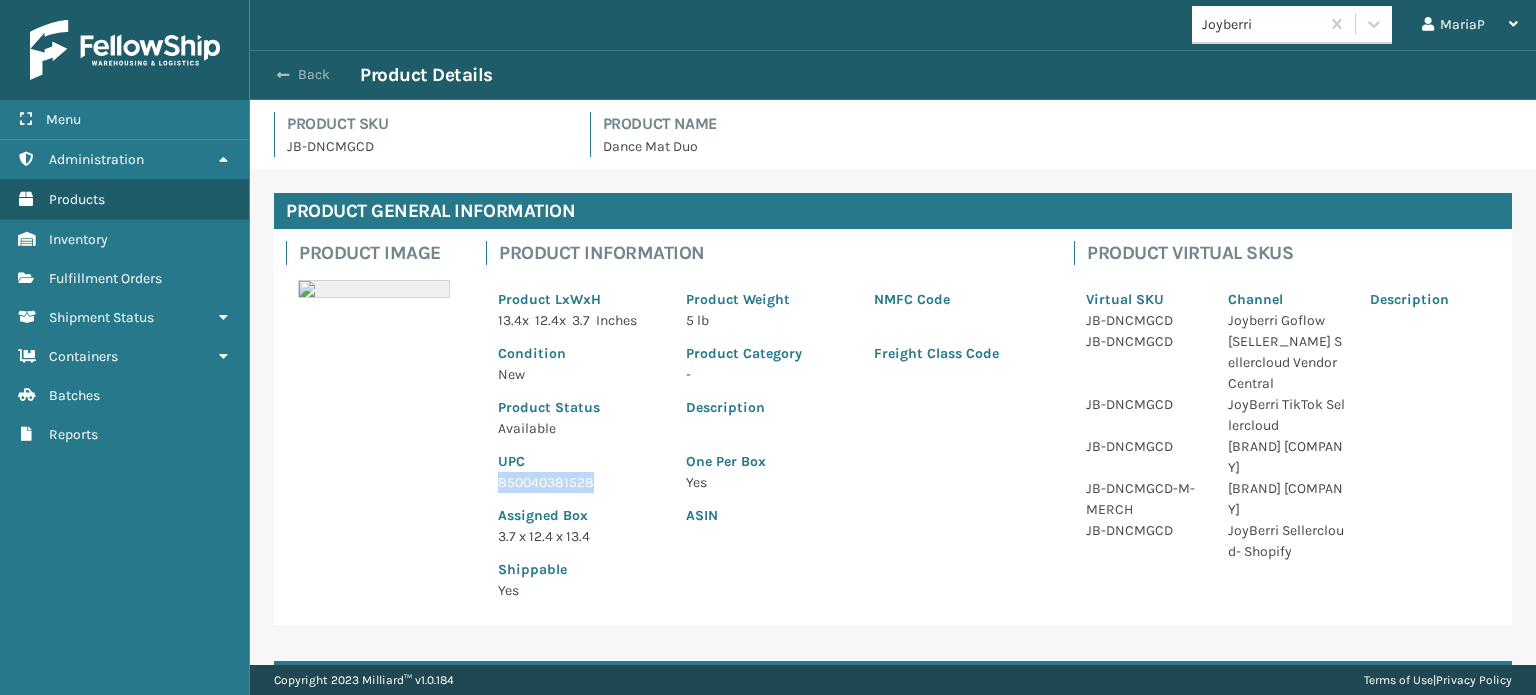 click on "Back" at bounding box center [314, 75] 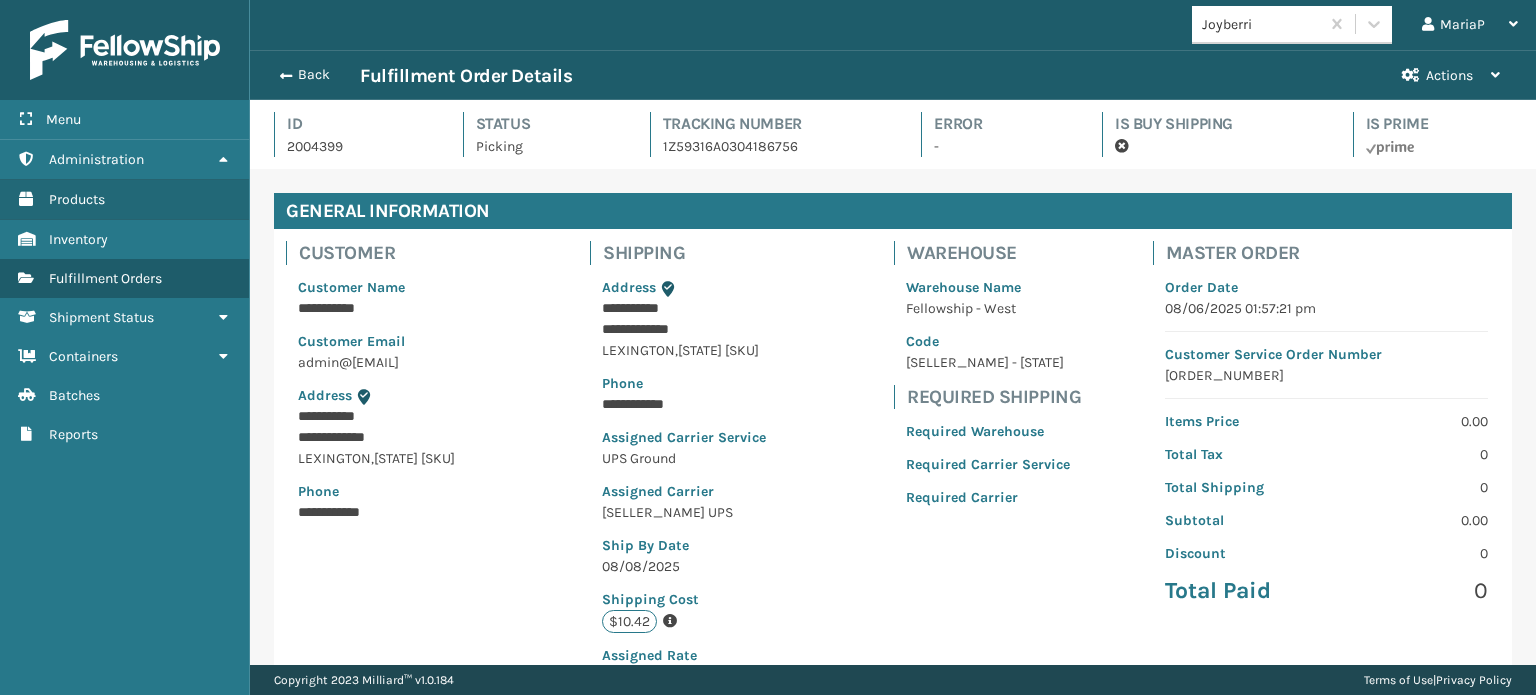 scroll, scrollTop: 99951, scrollLeft: 98713, axis: both 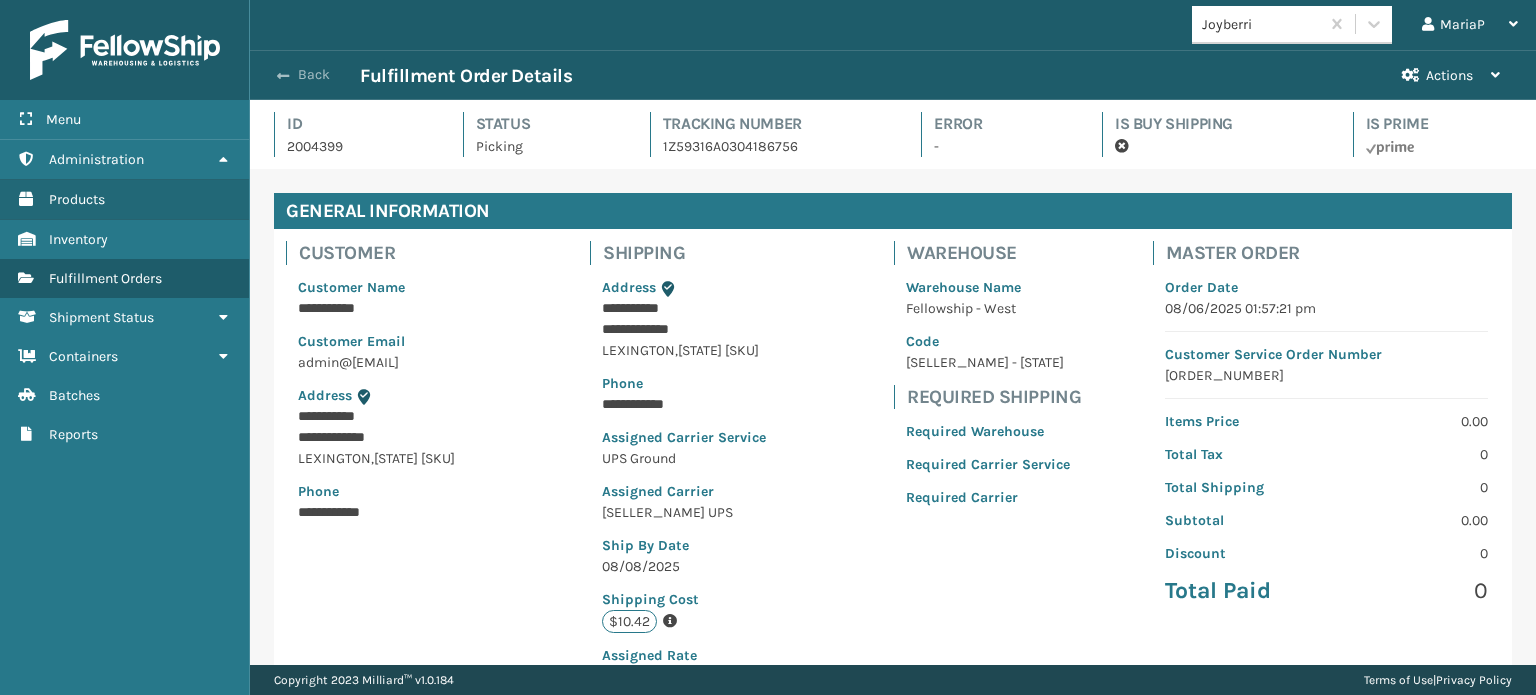 click on "Back" at bounding box center [314, 75] 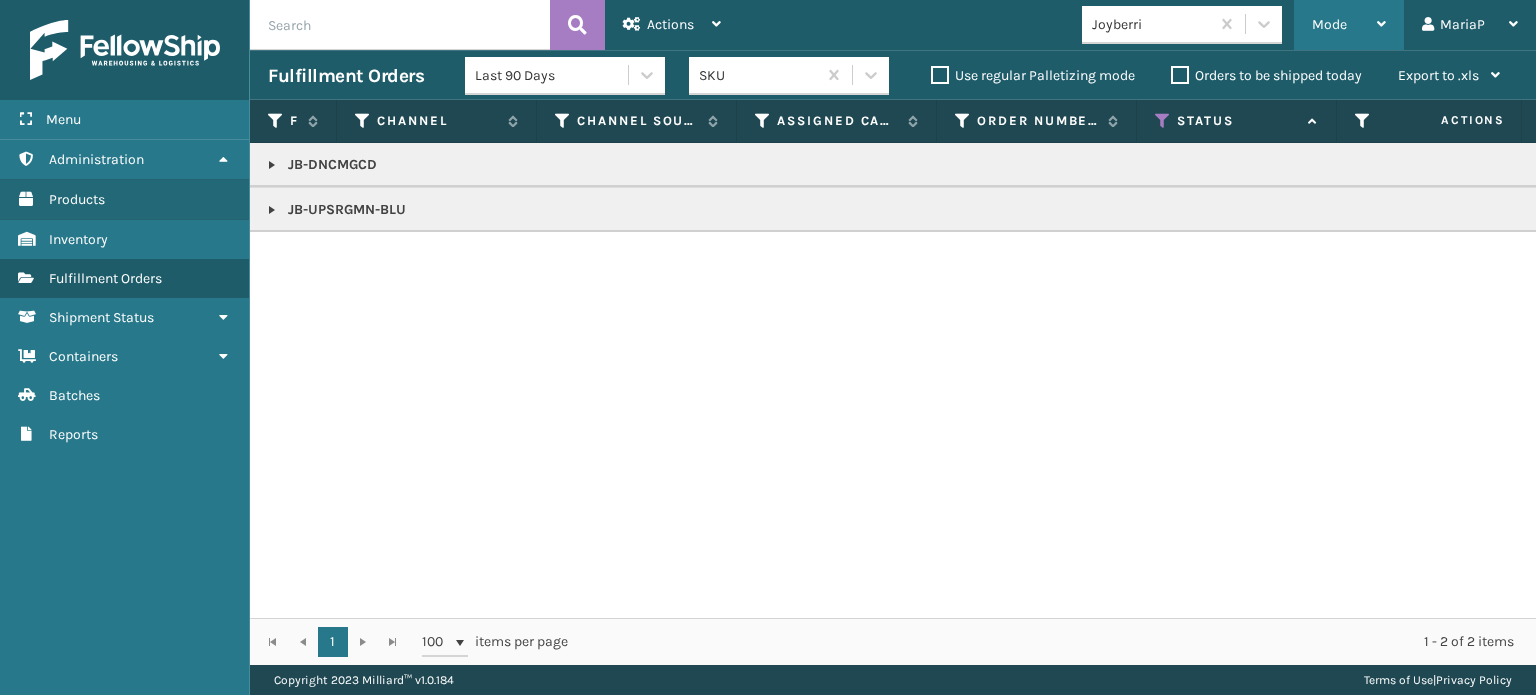 click on "Mode" at bounding box center [1329, 24] 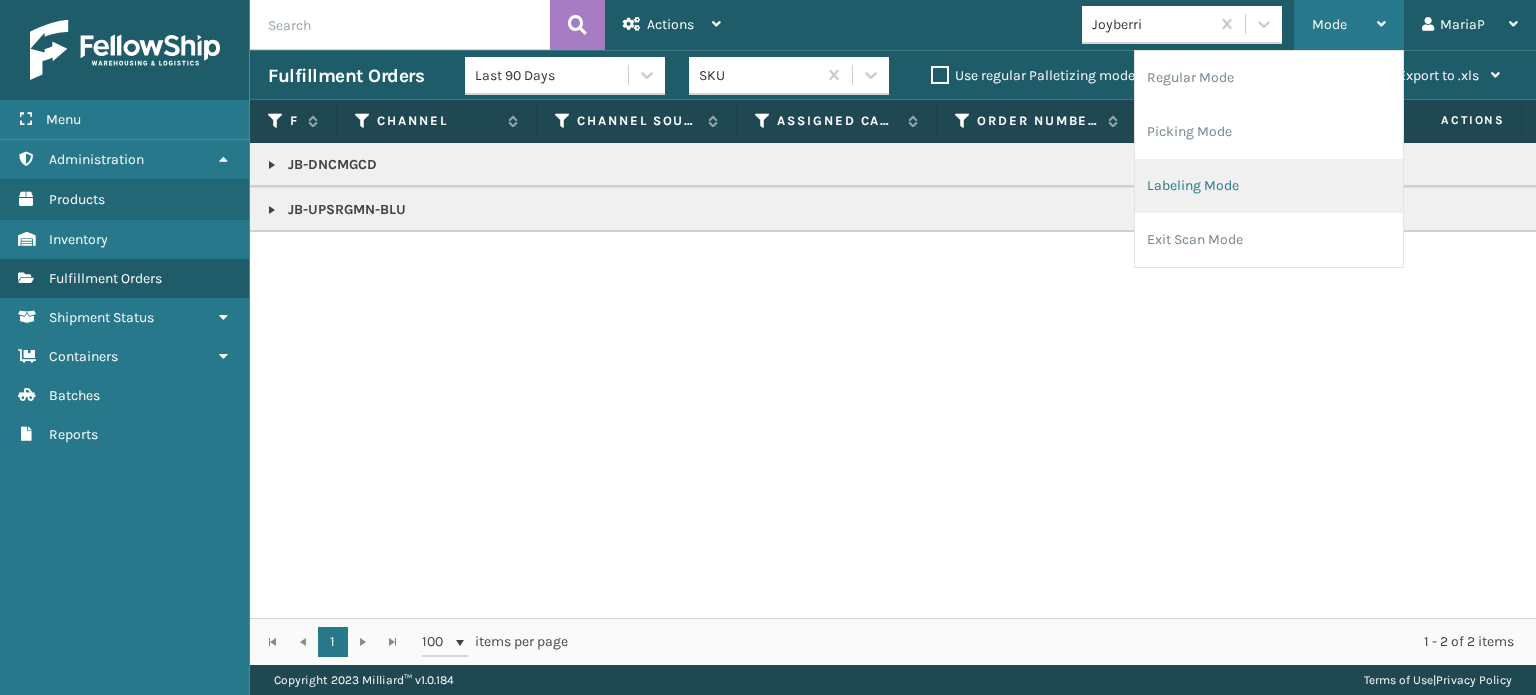click on "Labeling Mode" at bounding box center [1269, 186] 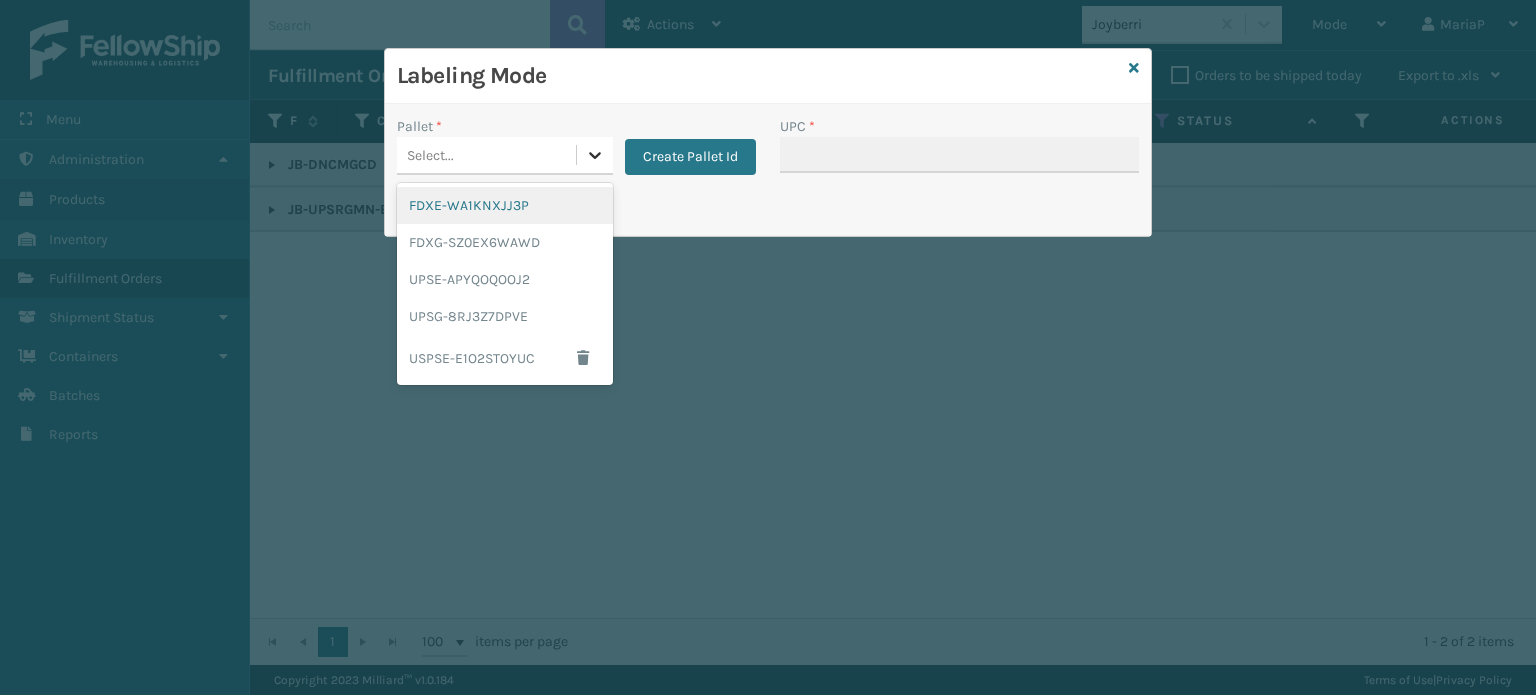 click 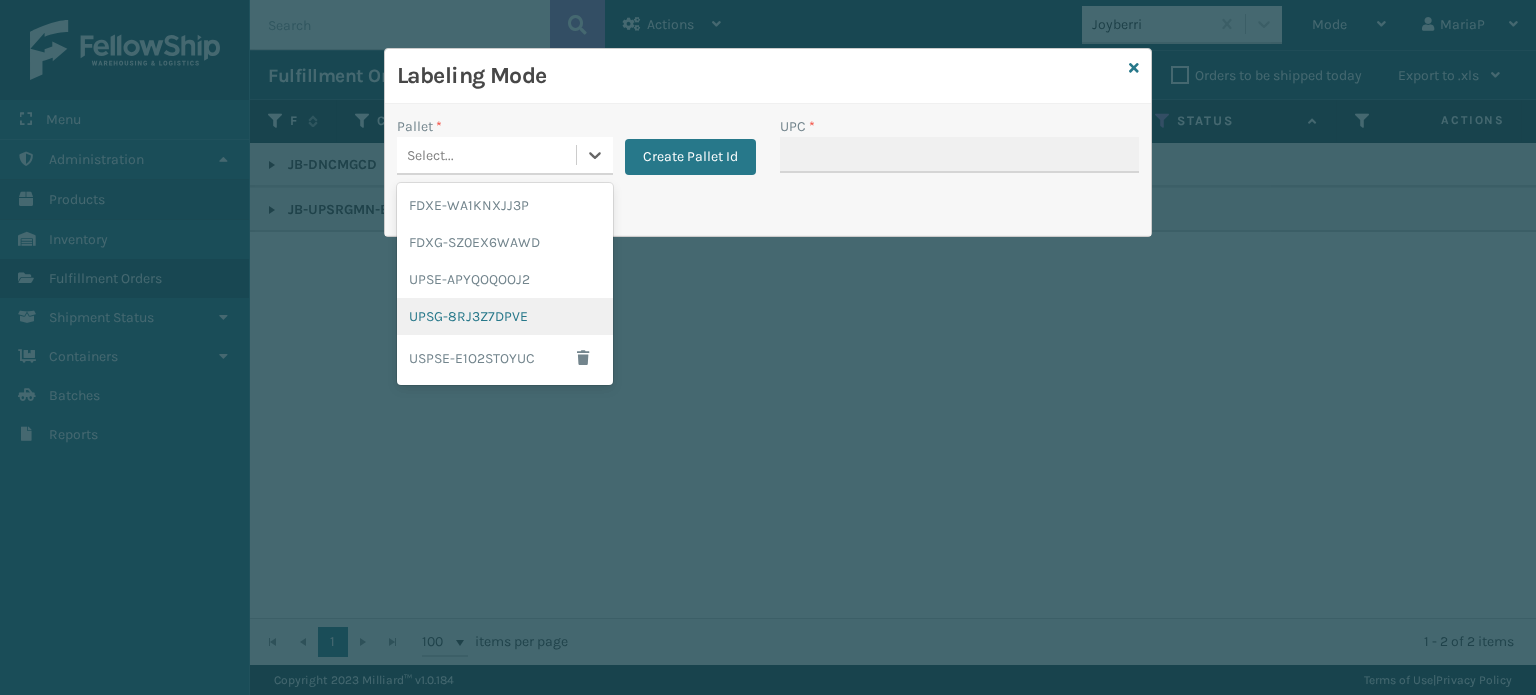 click on "UPSG-8RJ3Z7DPVE" at bounding box center (505, 316) 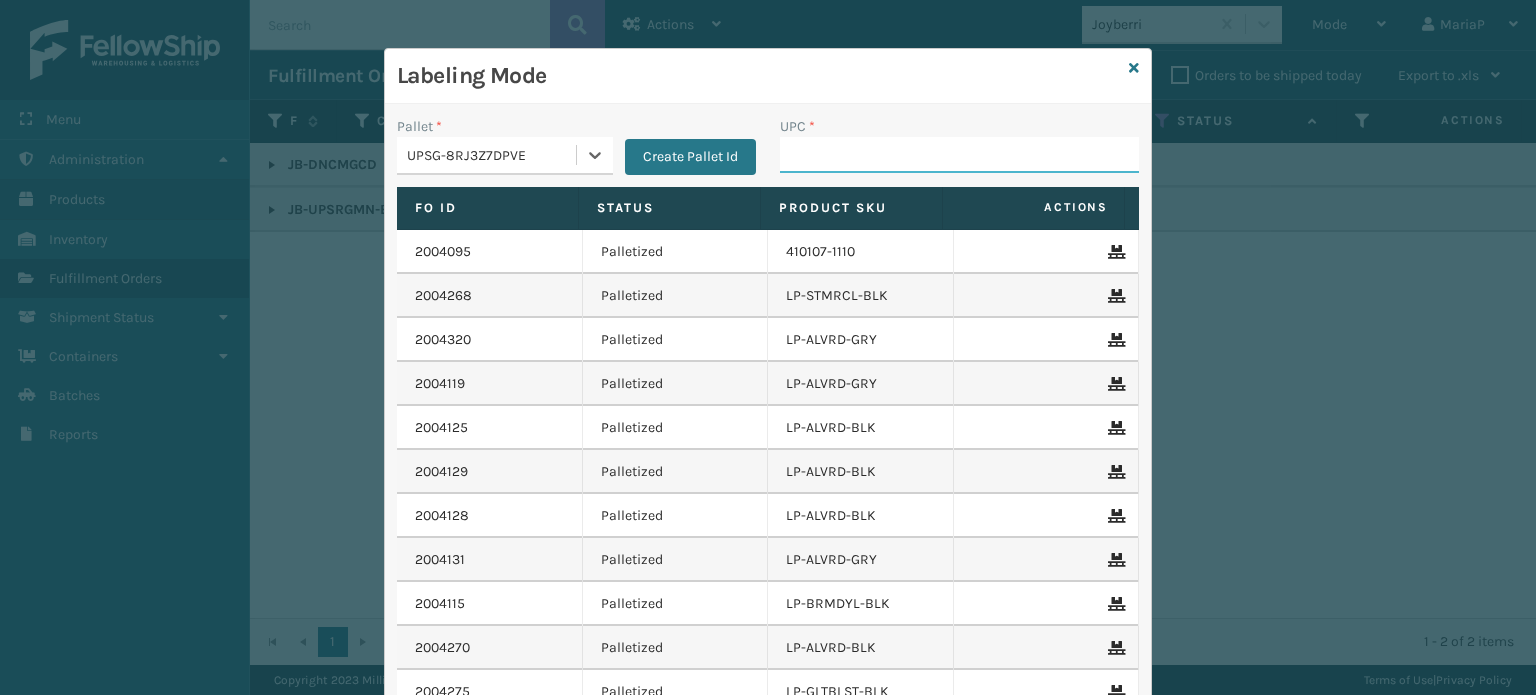 click on "UPC   *" at bounding box center [959, 155] 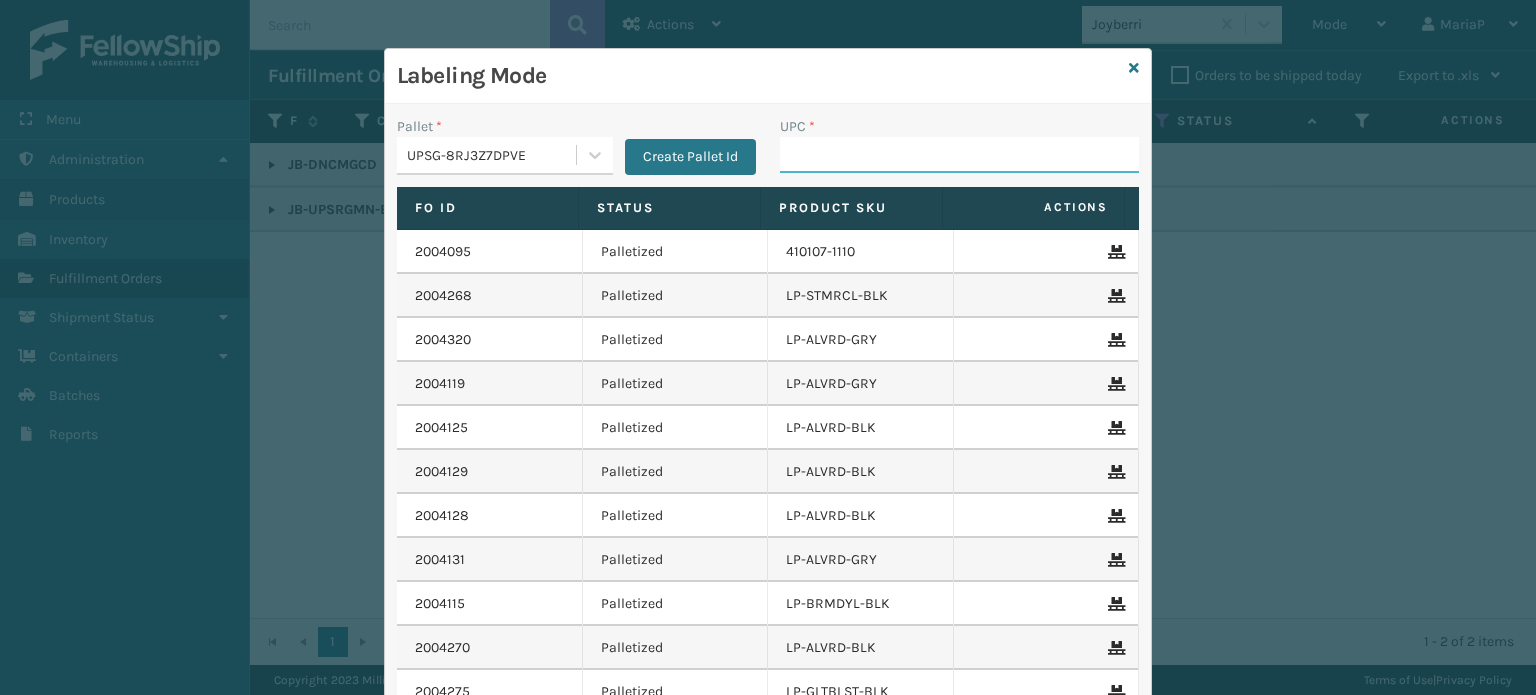 paste on "850040381528" 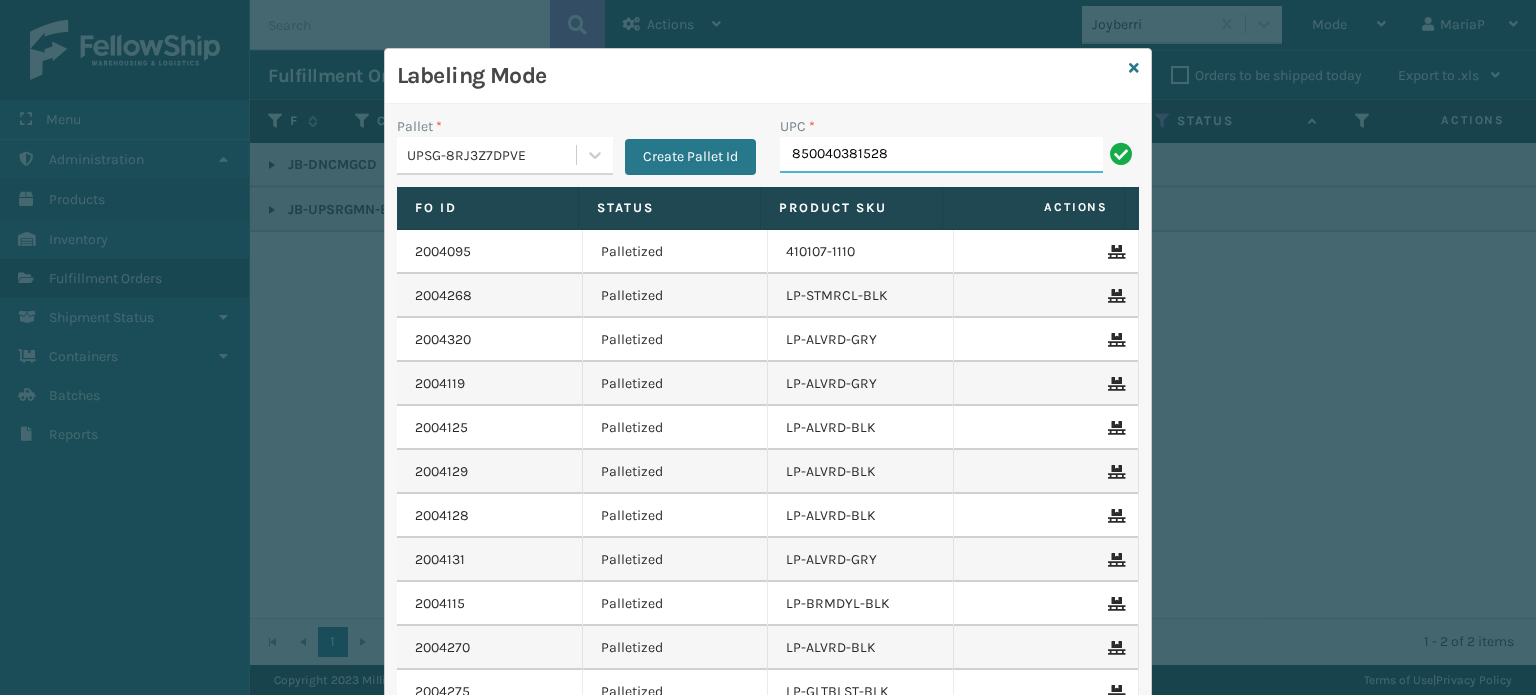 type on "850040381528" 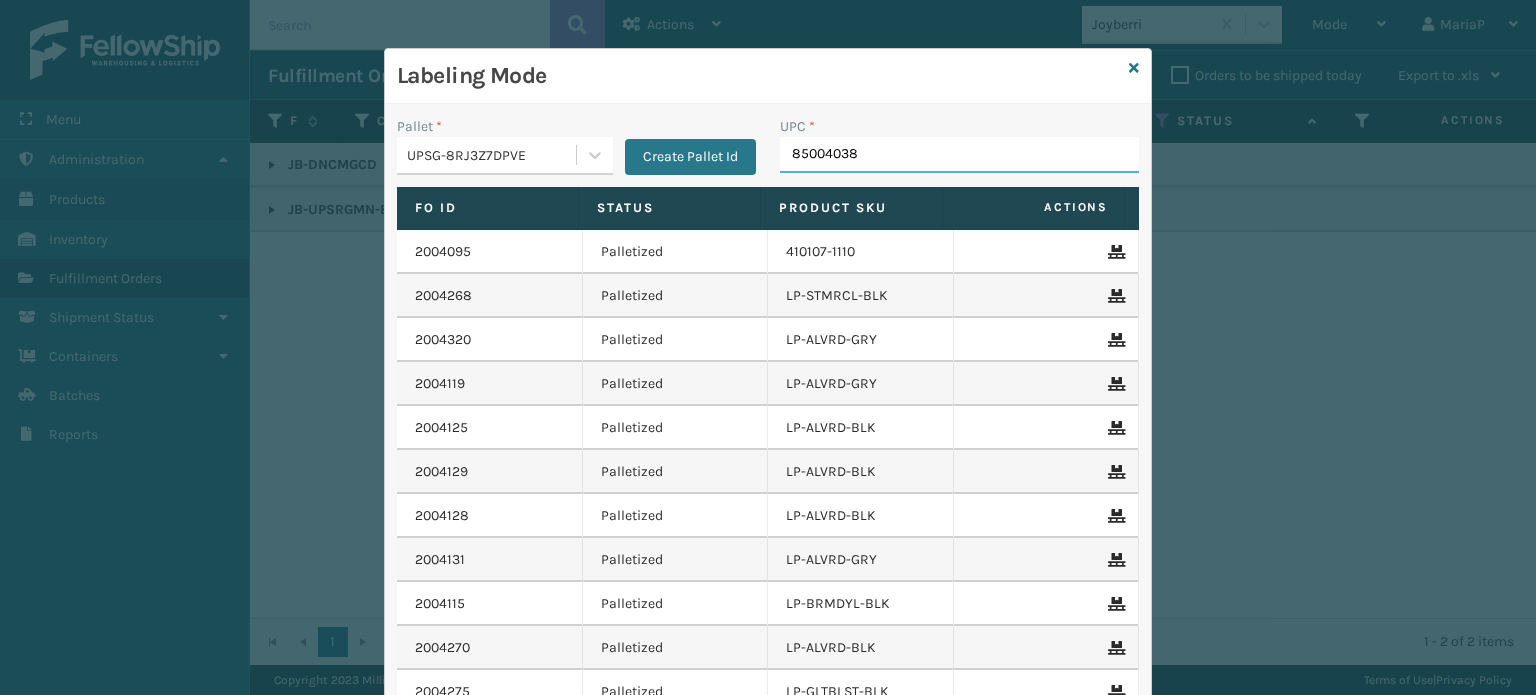 type on "850040381" 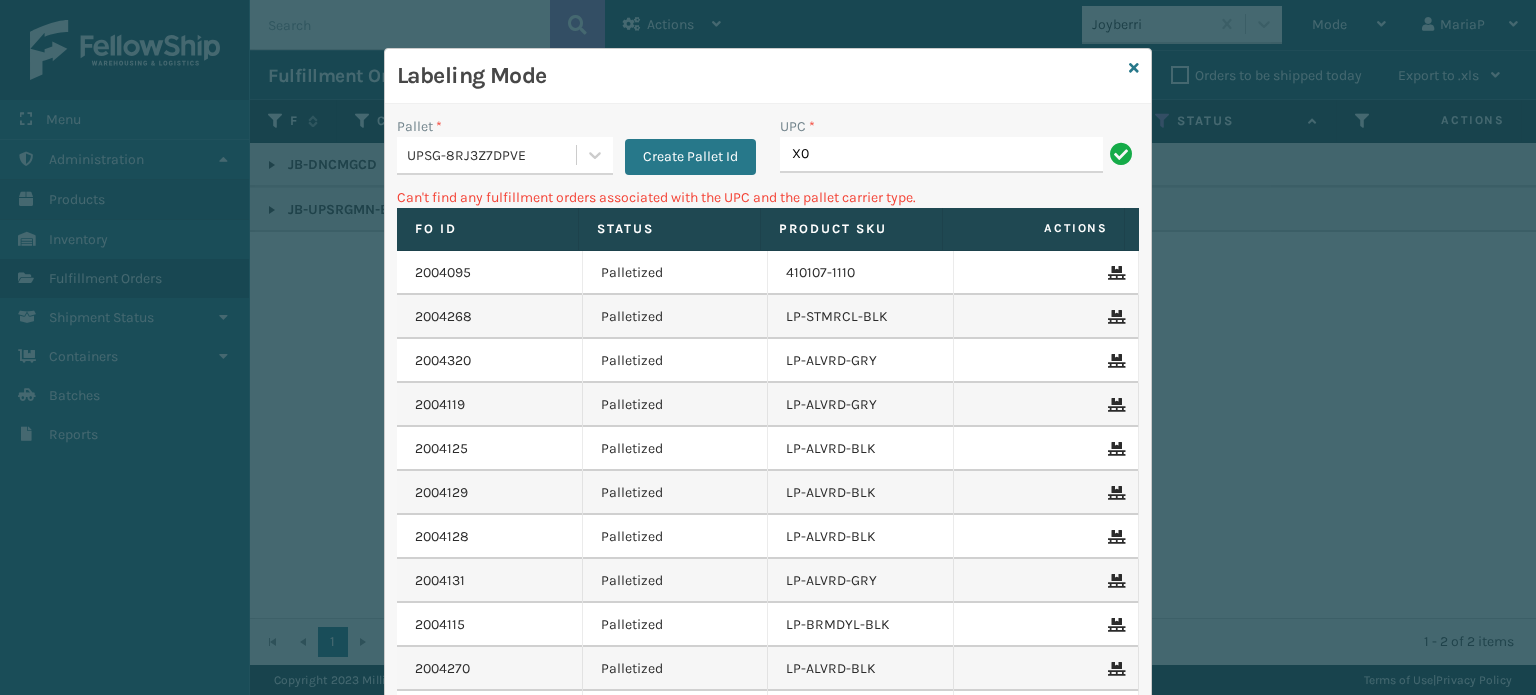 type on "X" 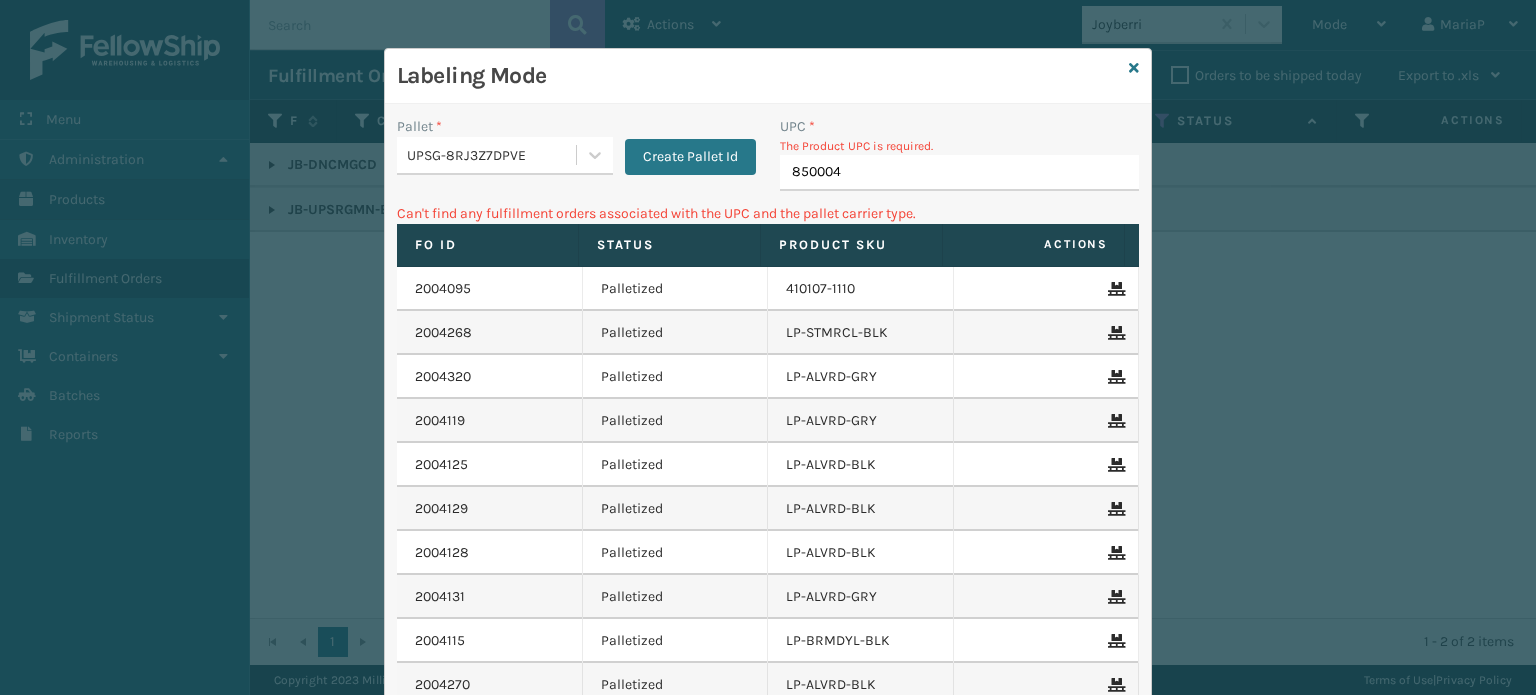 type on "8500044" 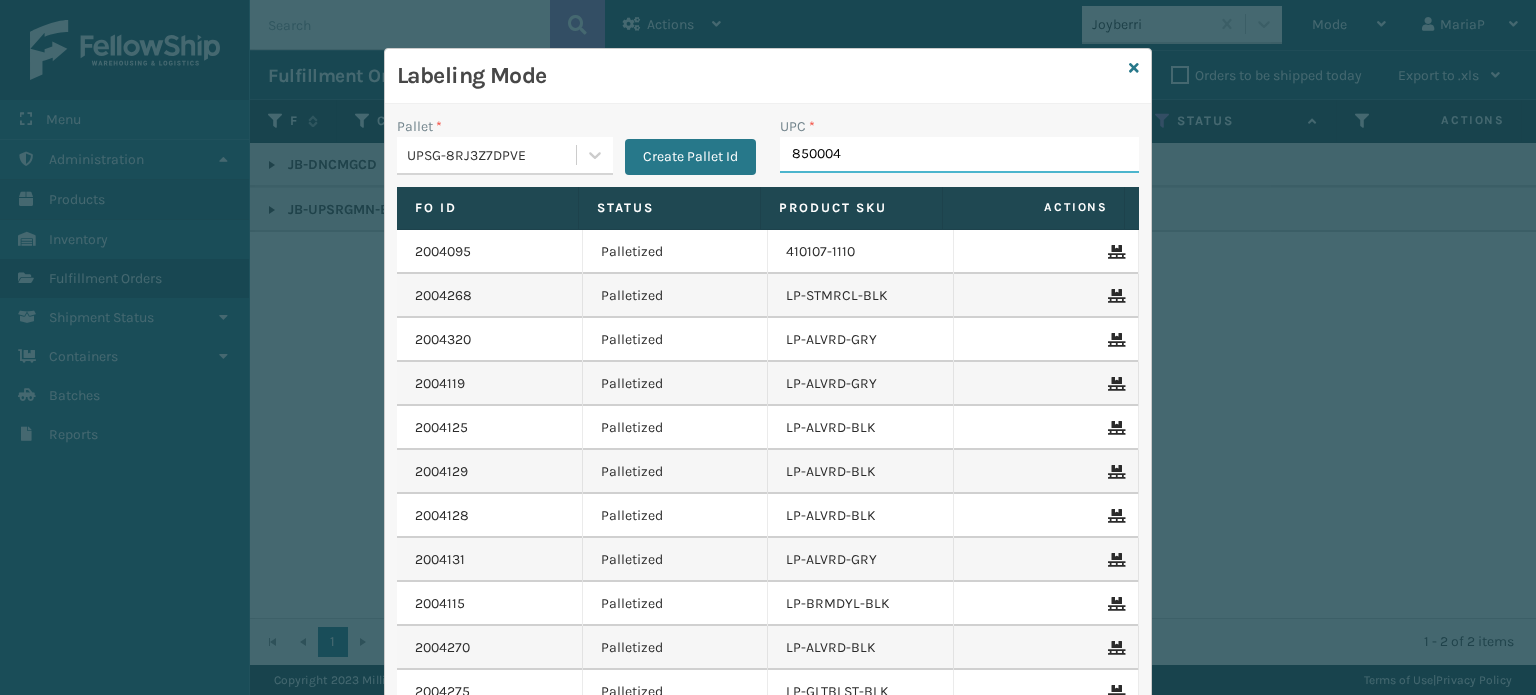 type on "8500044" 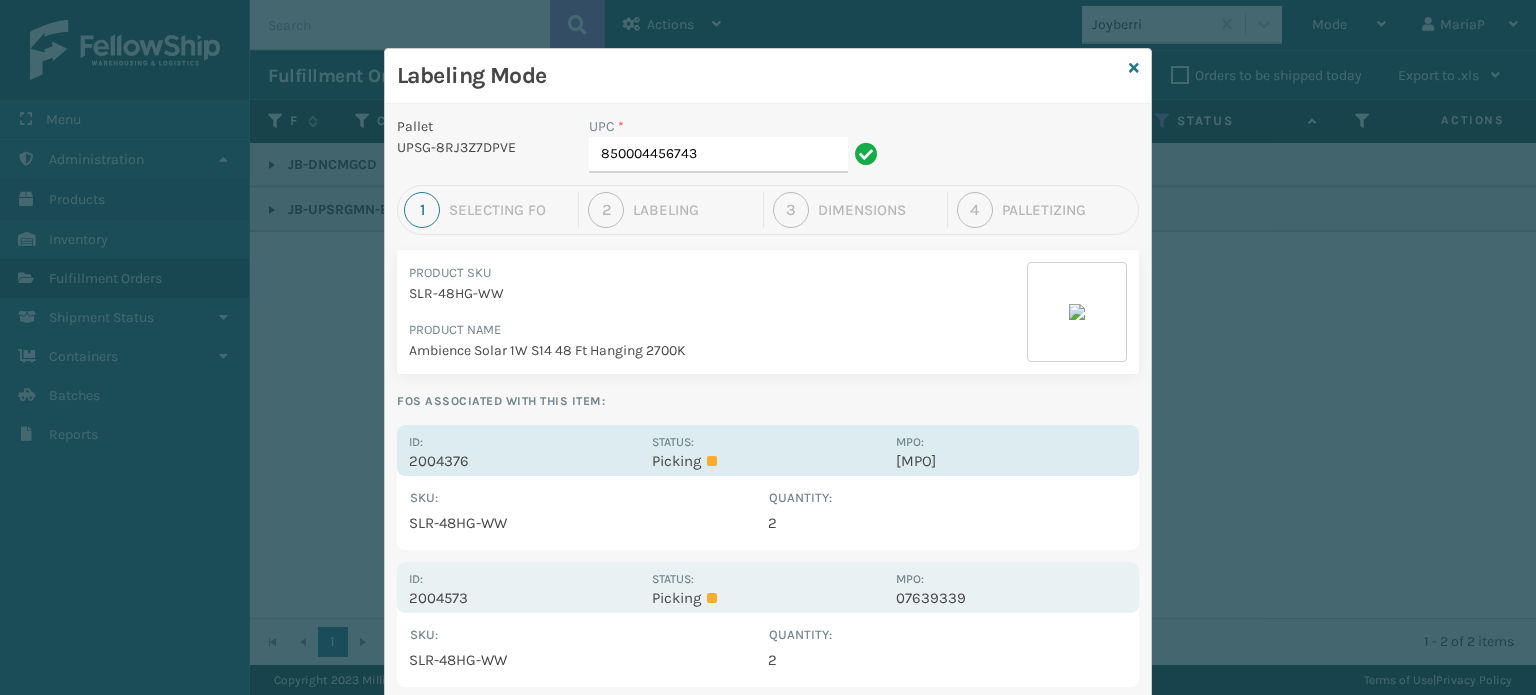 click on "Id: 2004376" at bounding box center [524, 450] 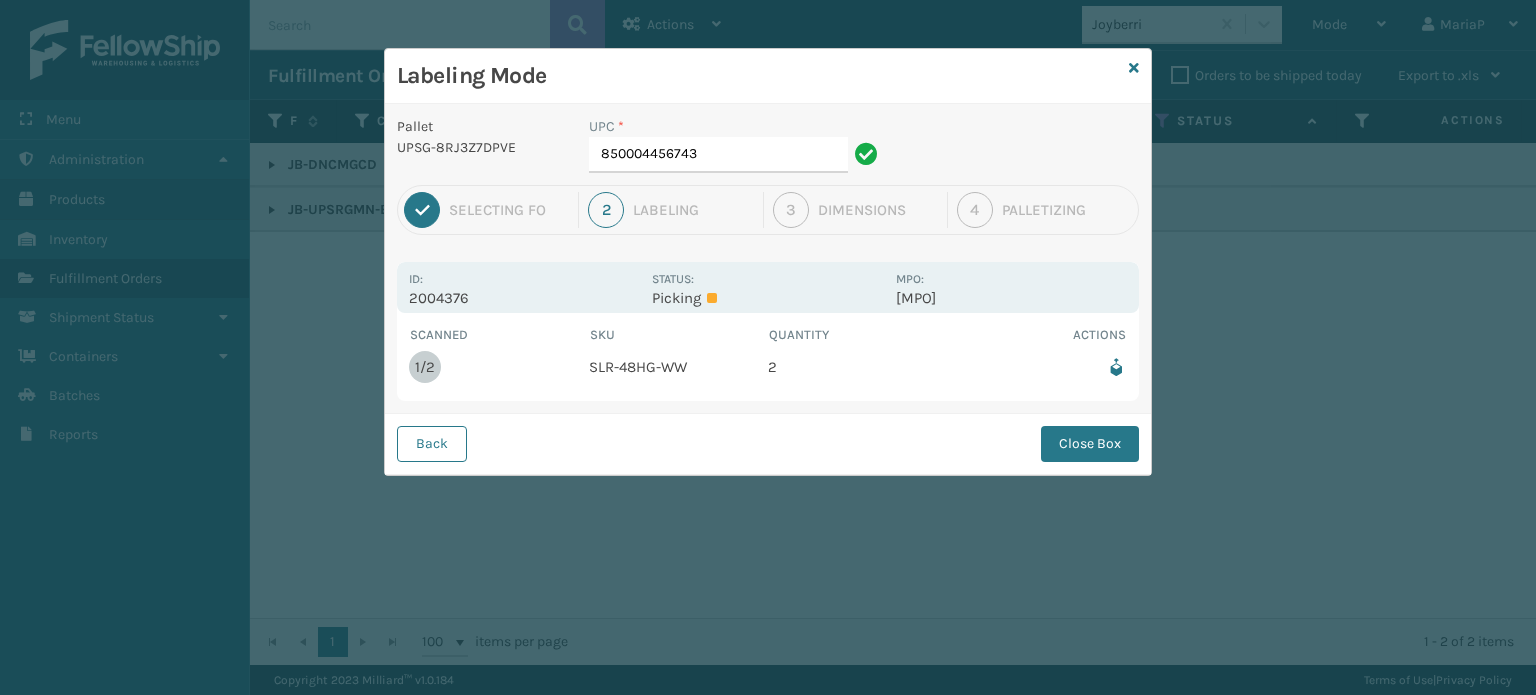 click on "UPC   * [UPC]" at bounding box center [736, 150] 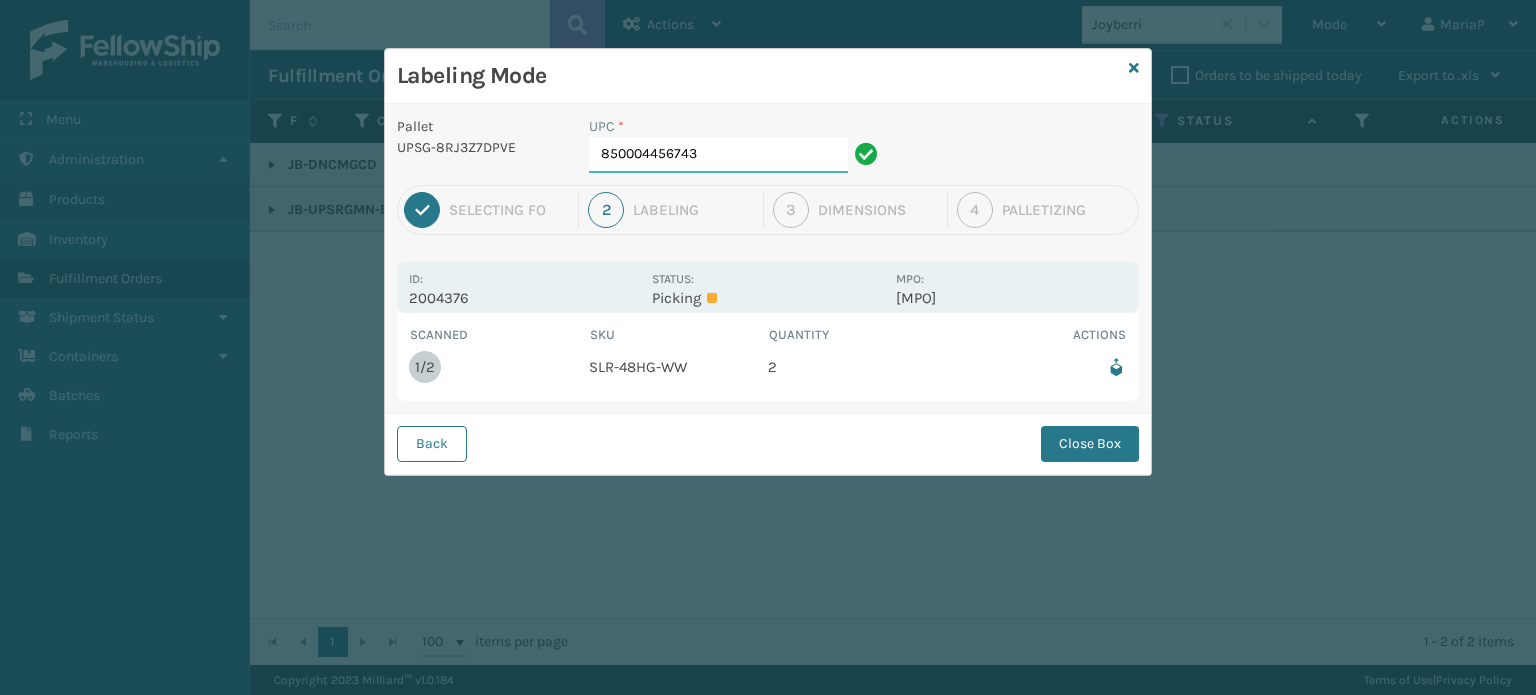 click on "850004456743" at bounding box center (718, 155) 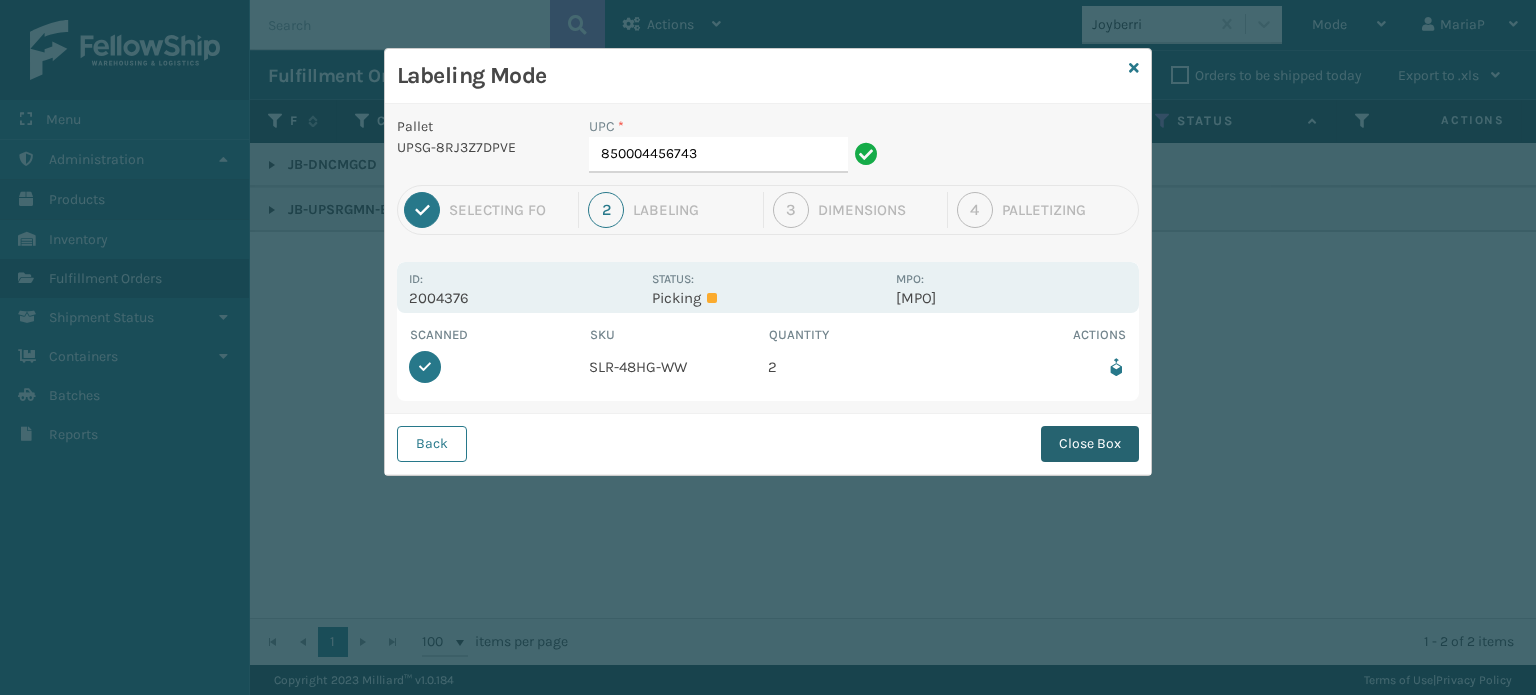 click on "Close Box" at bounding box center [1090, 444] 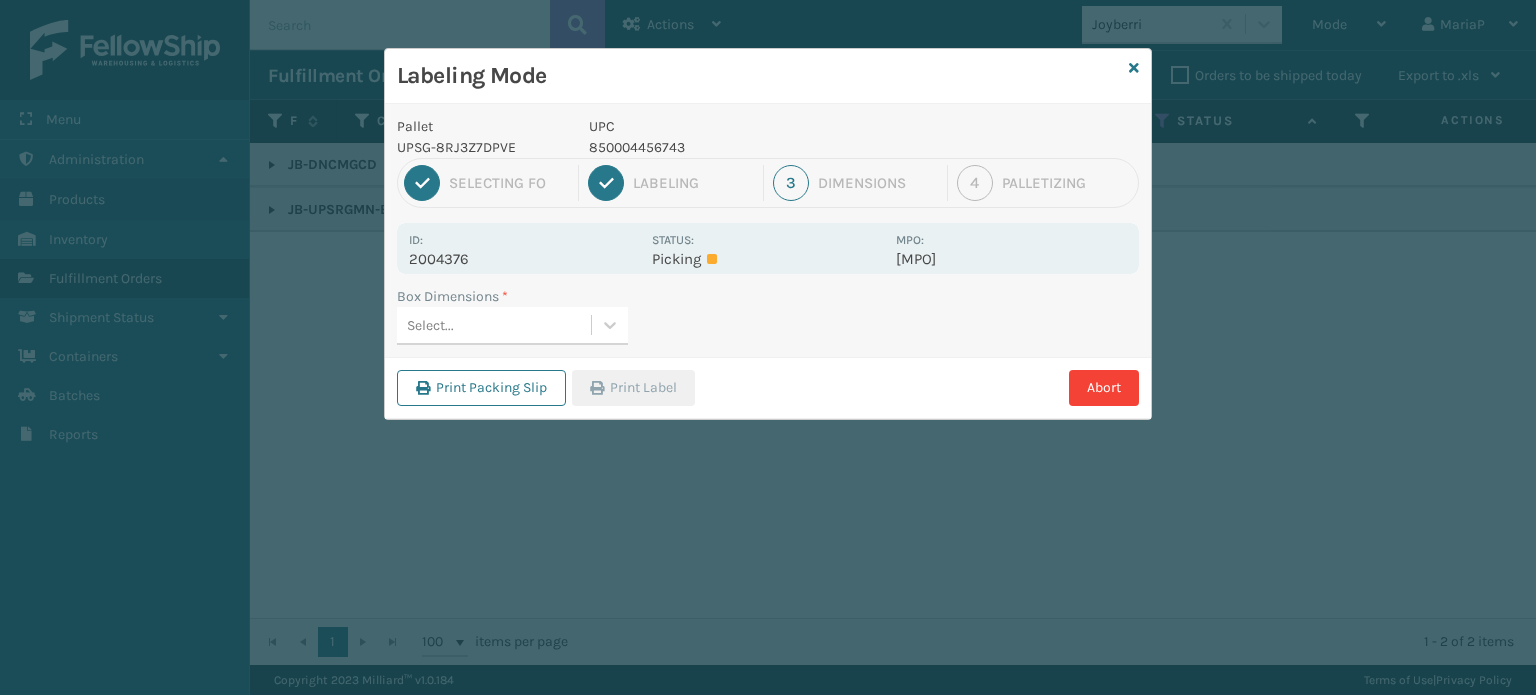 click on "Box Dimensions   * Select..." at bounding box center (768, 321) 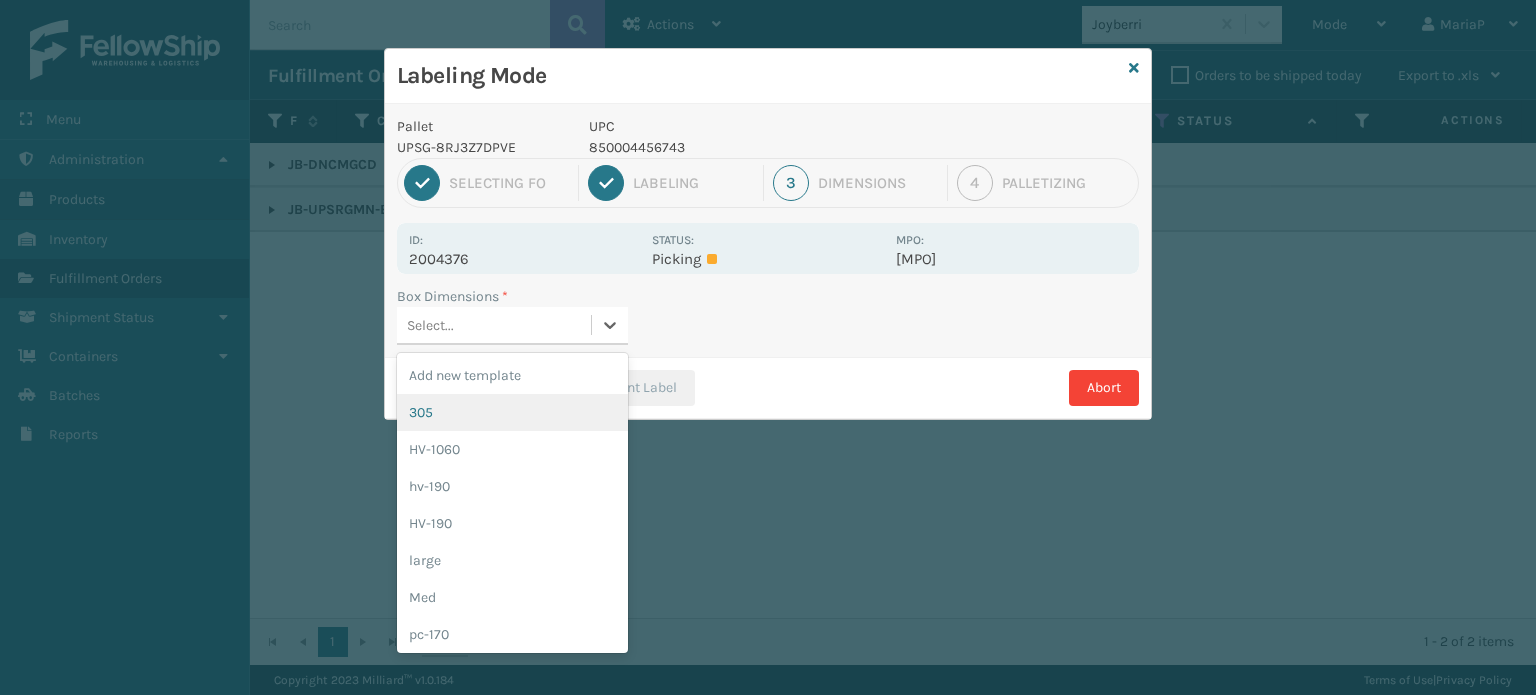 click on "305" at bounding box center [512, 412] 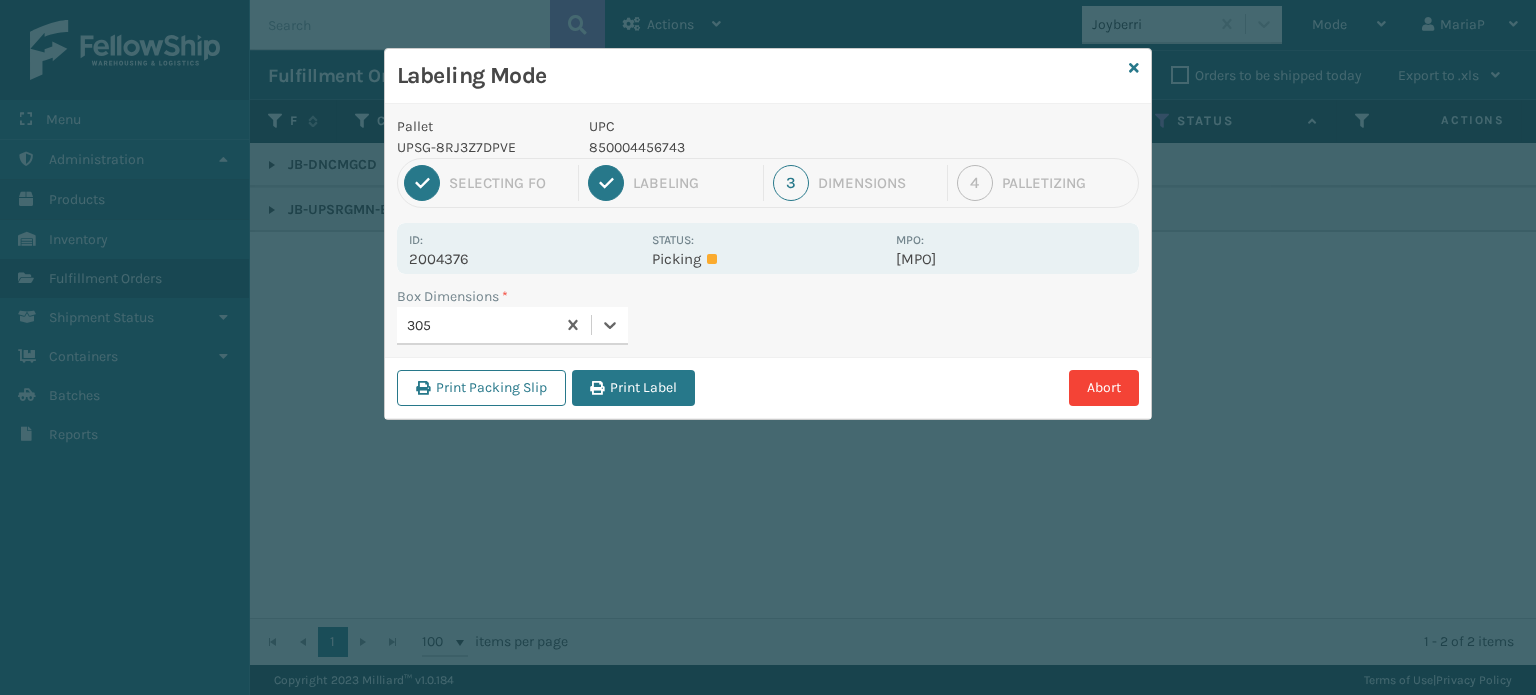 click on "Print Packing Slip Print Label Abort" at bounding box center (768, 387) 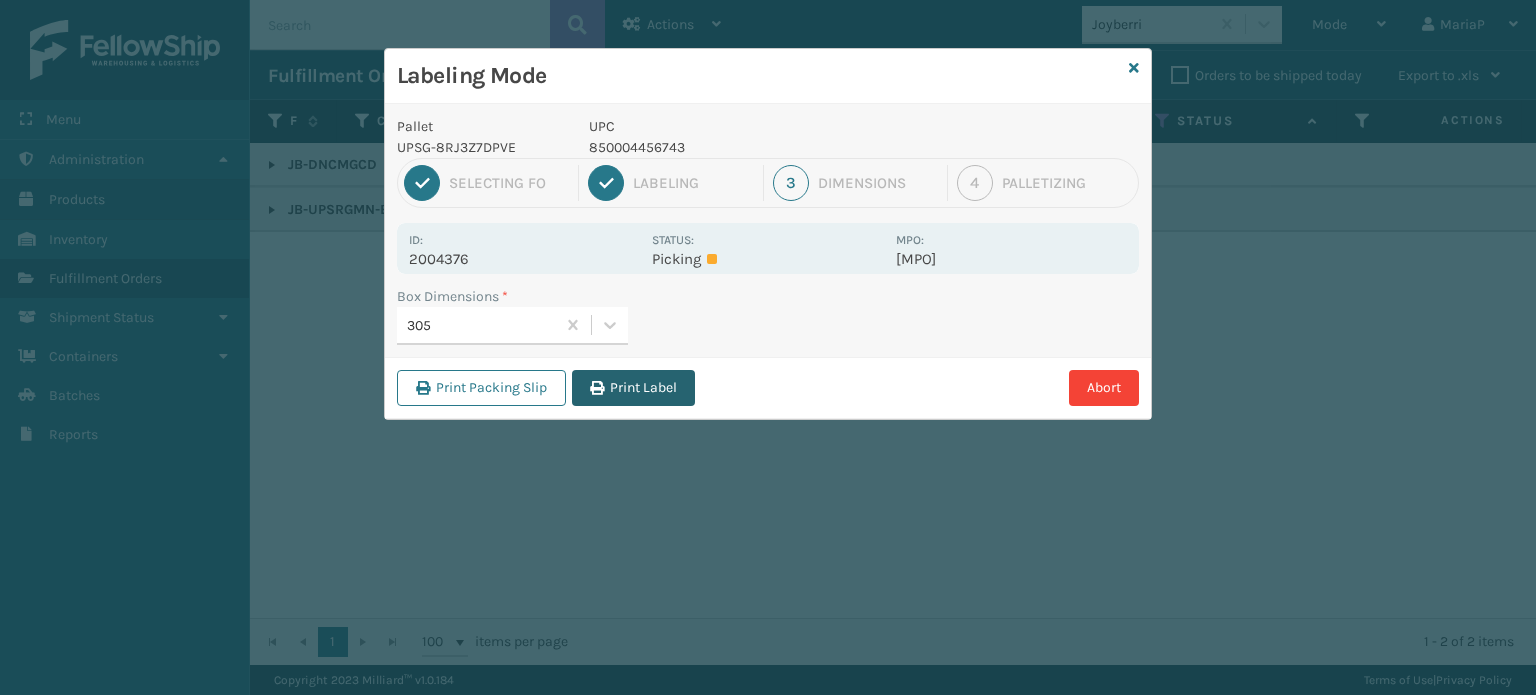 click on "Print Label" at bounding box center (633, 388) 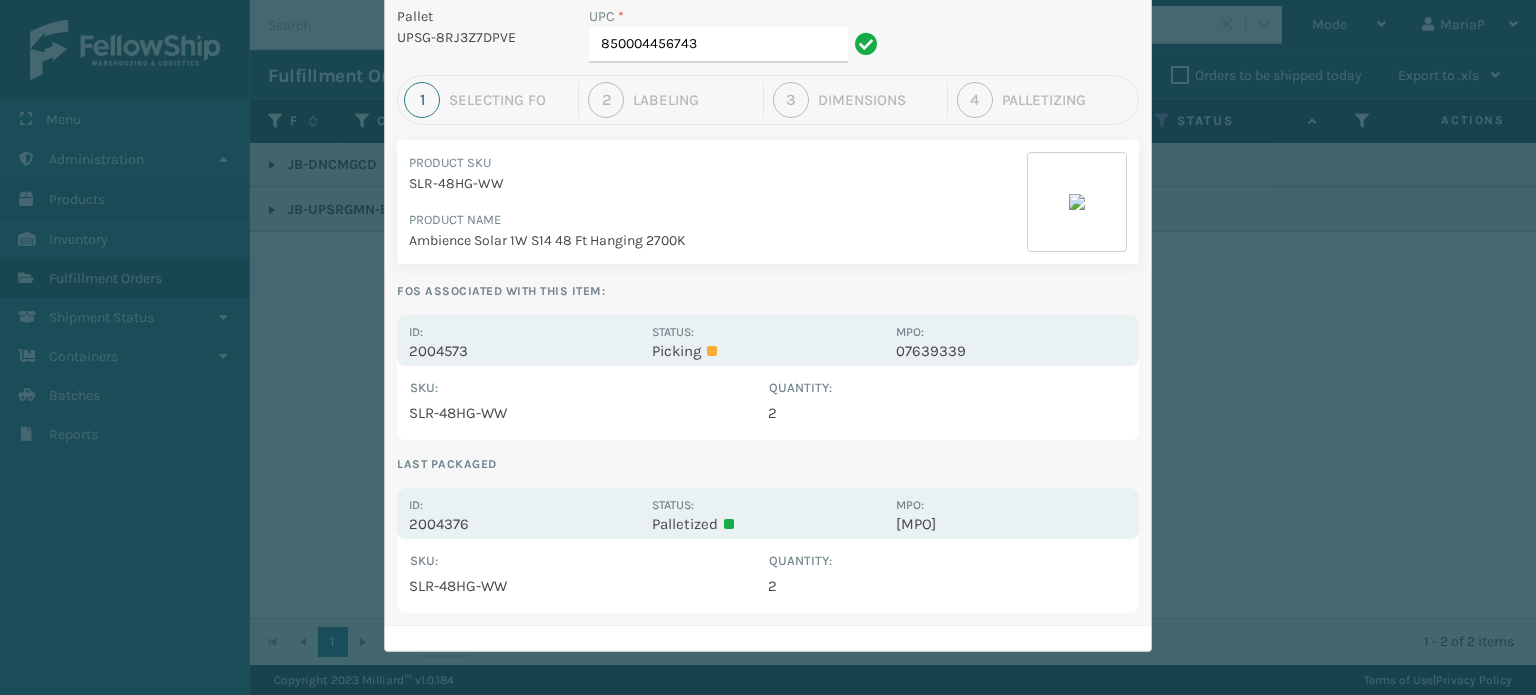 scroll, scrollTop: 113, scrollLeft: 0, axis: vertical 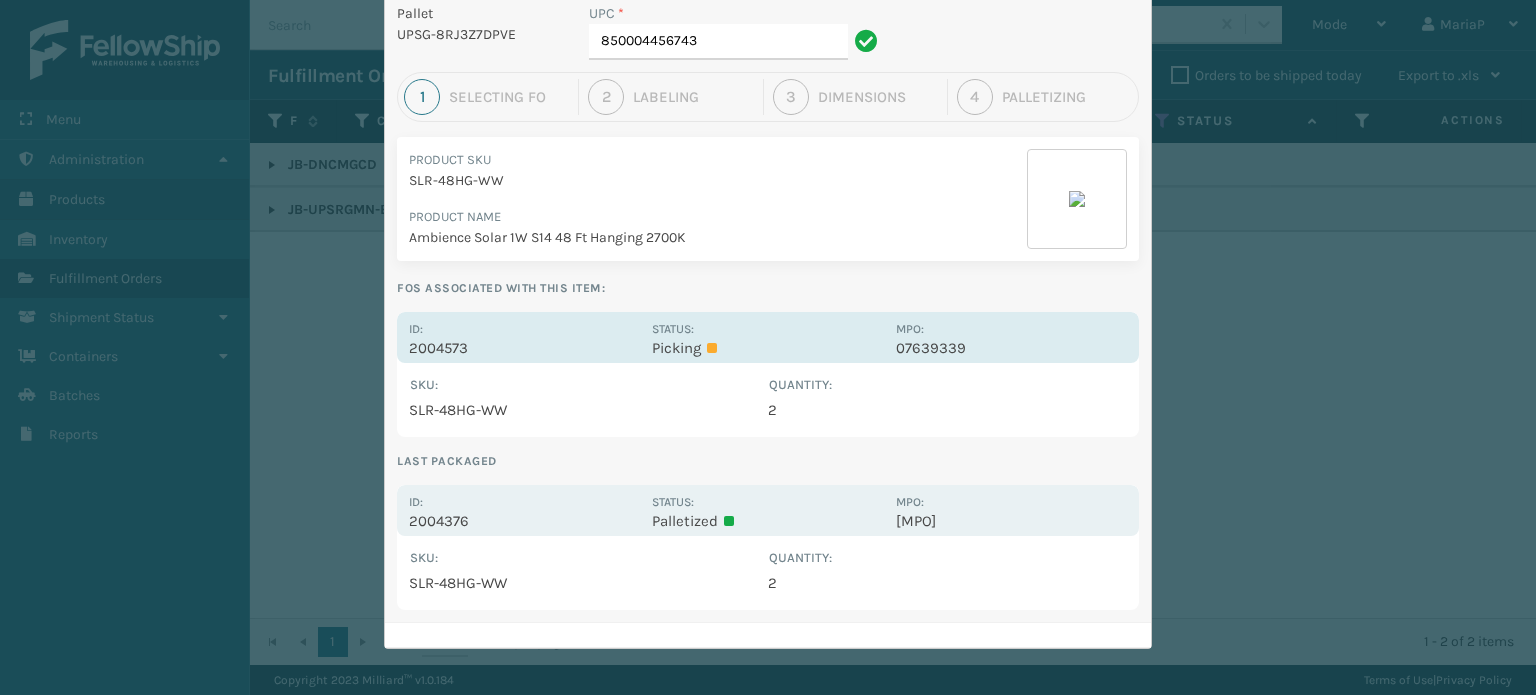 click on "Id: 2004573" at bounding box center [524, 337] 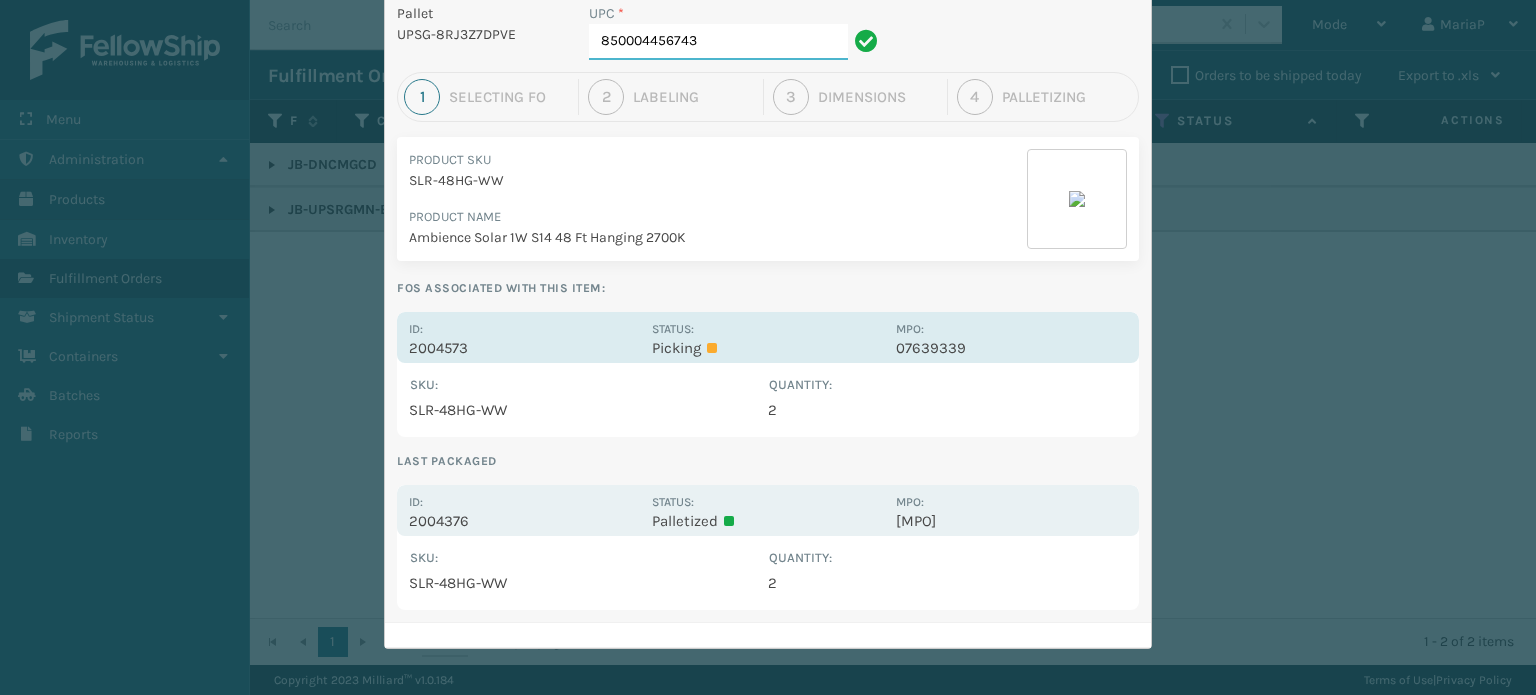 scroll, scrollTop: 0, scrollLeft: 0, axis: both 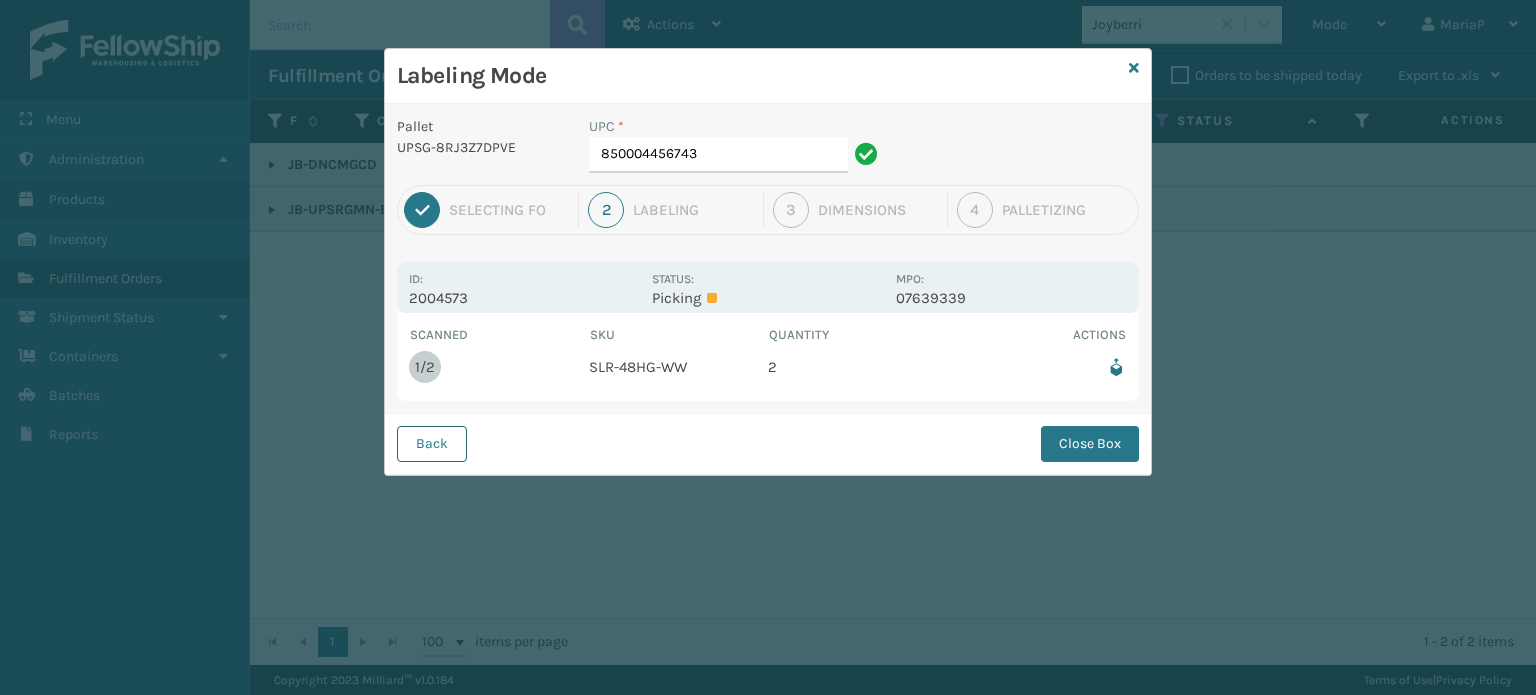 click on "Back" at bounding box center [432, 444] 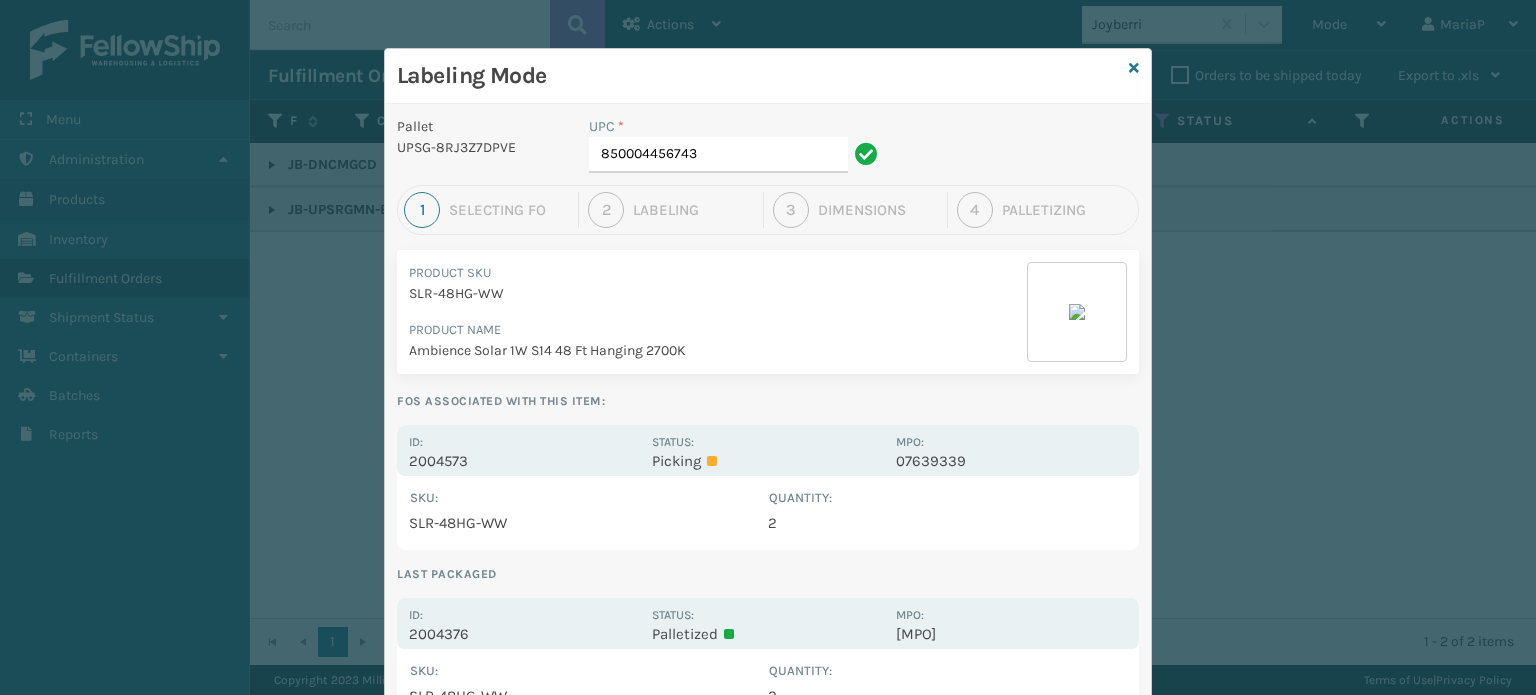 click on "Id: 2004573" at bounding box center [524, 450] 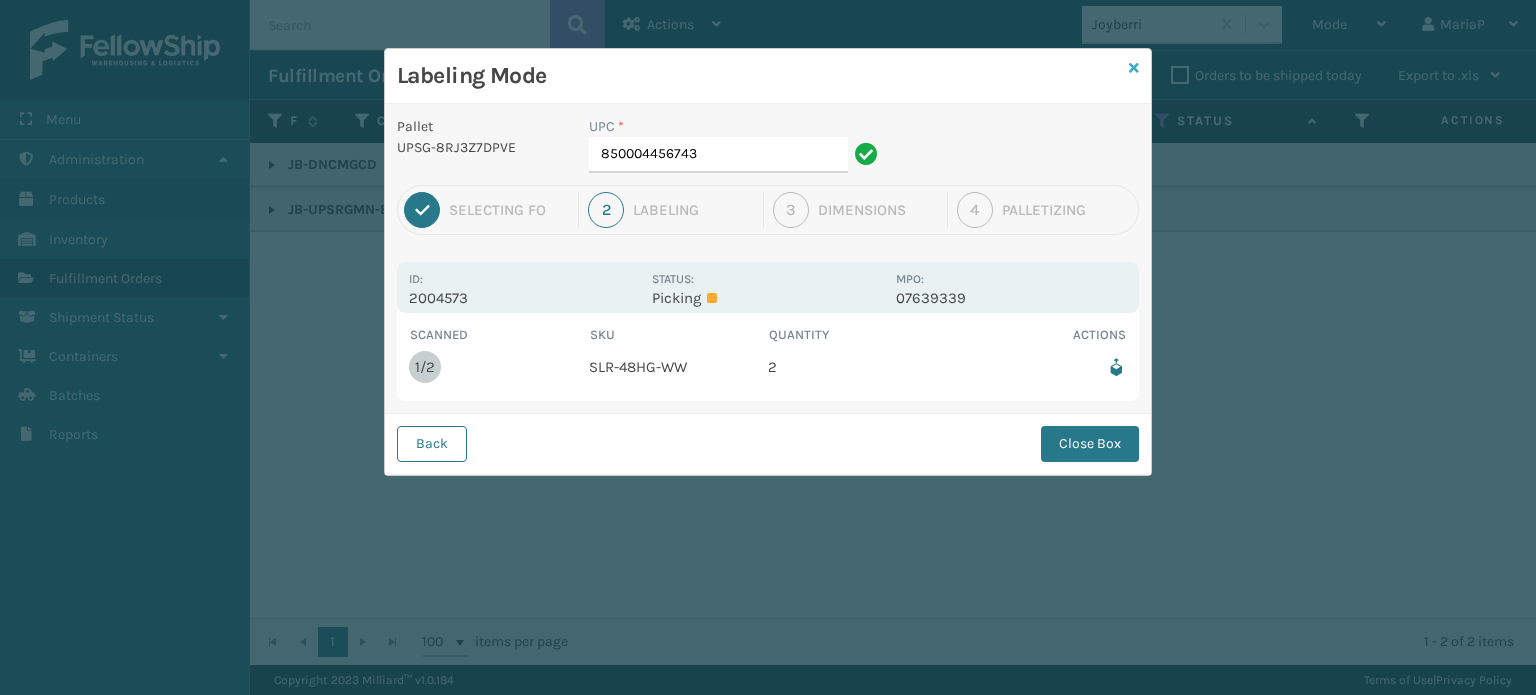 click at bounding box center [1134, 68] 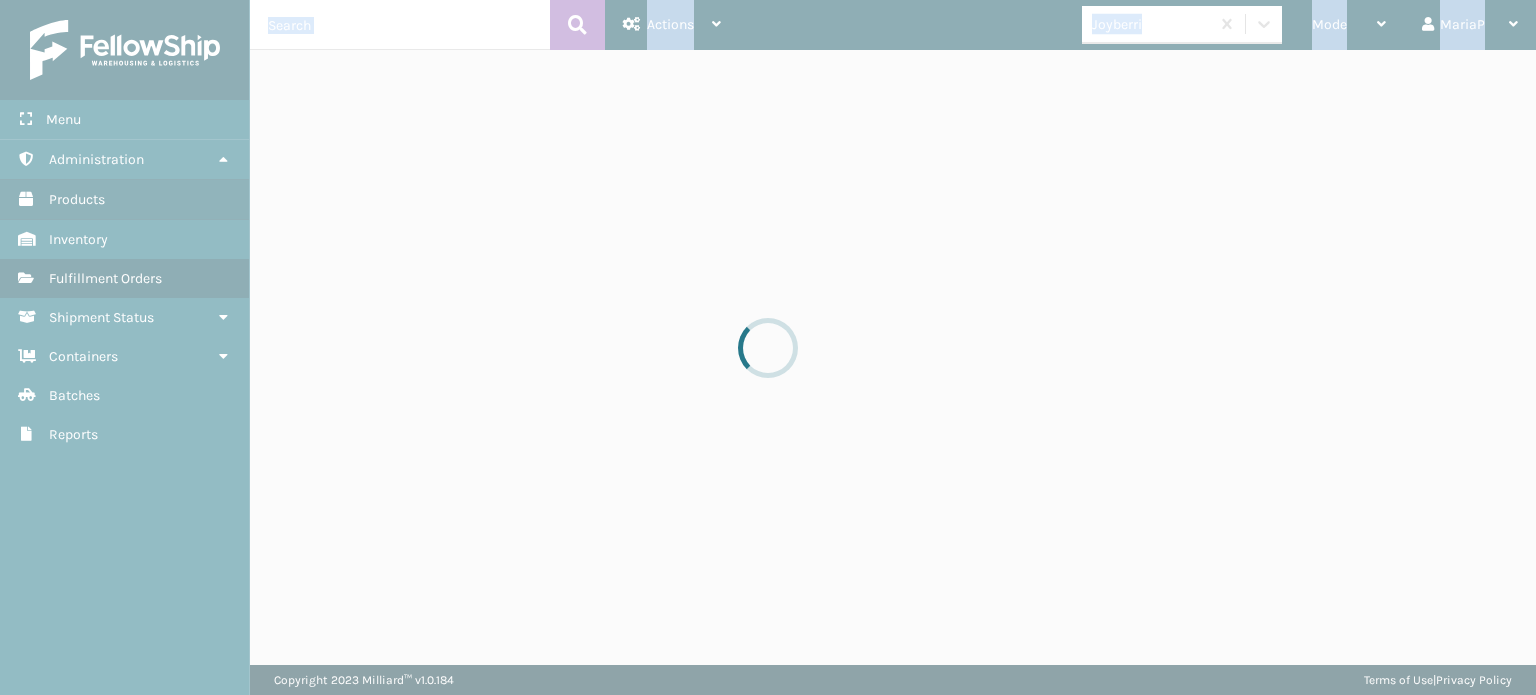 click at bounding box center [768, 347] 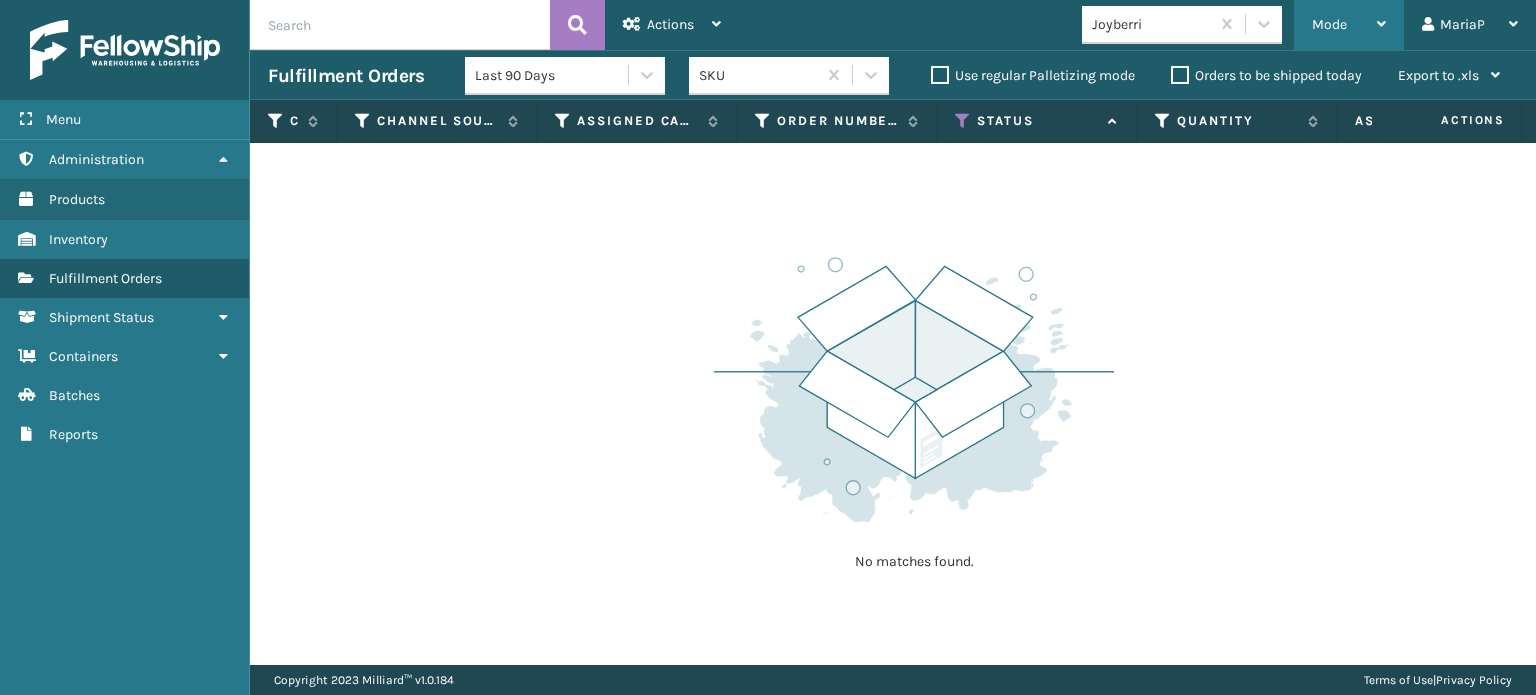 click on "Mode Regular Mode Picking Mode Labeling Mode Exit Scan Mode" at bounding box center (1349, 25) 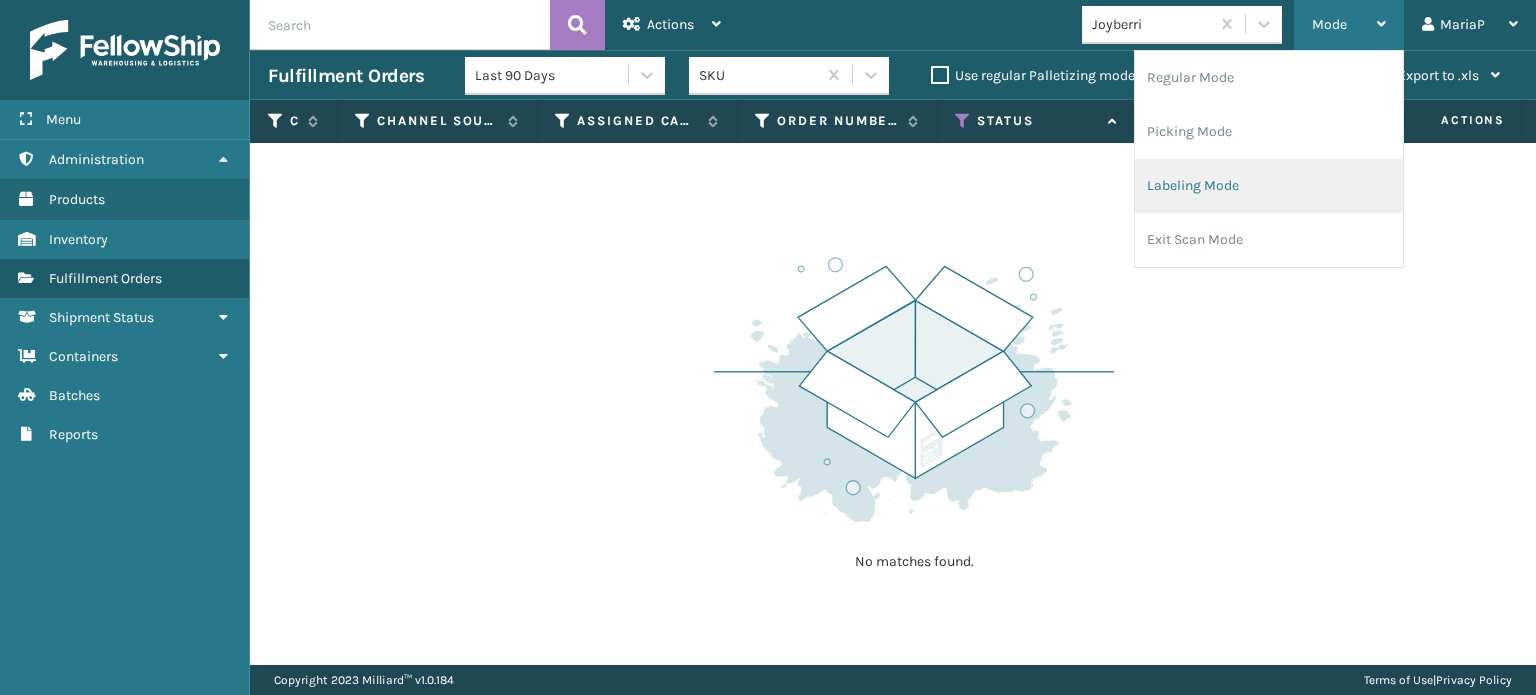click on "Labeling Mode" at bounding box center (1269, 186) 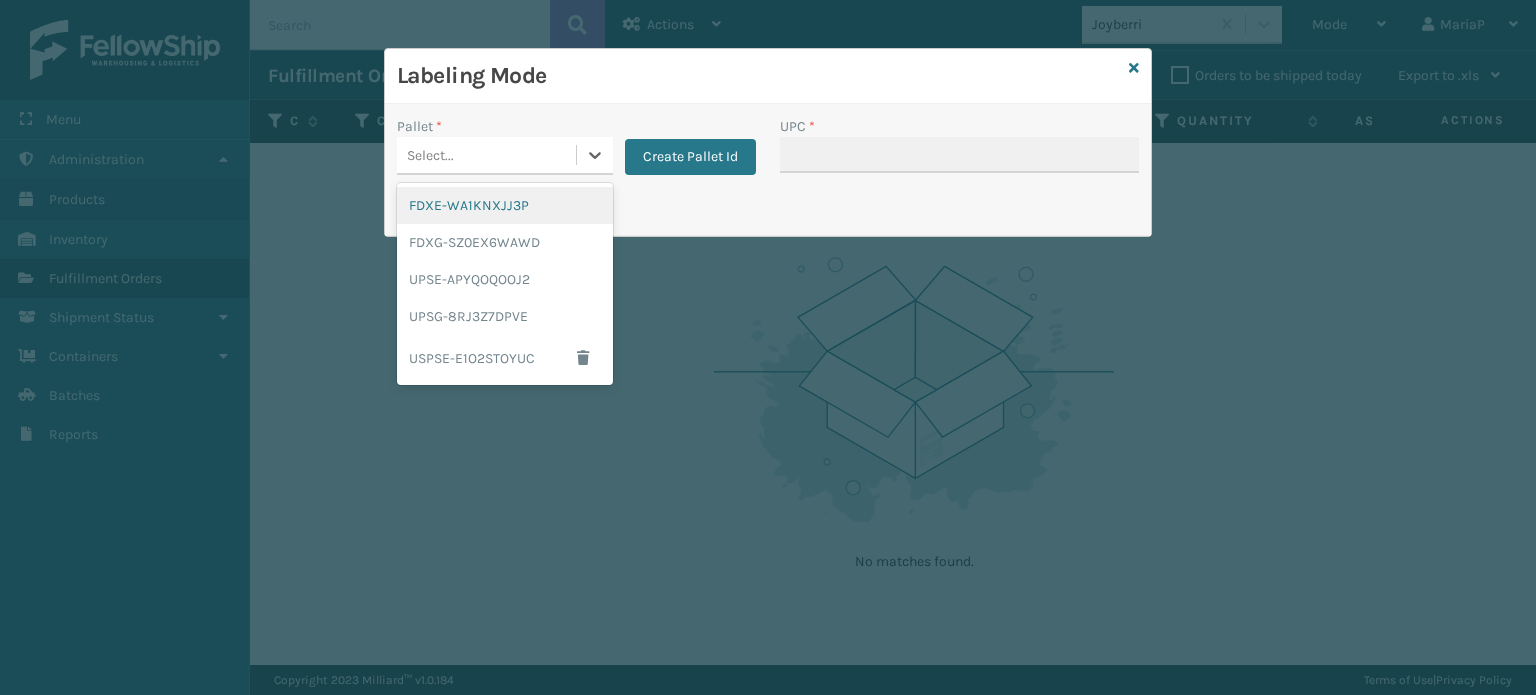 click on "Select..." at bounding box center [486, 155] 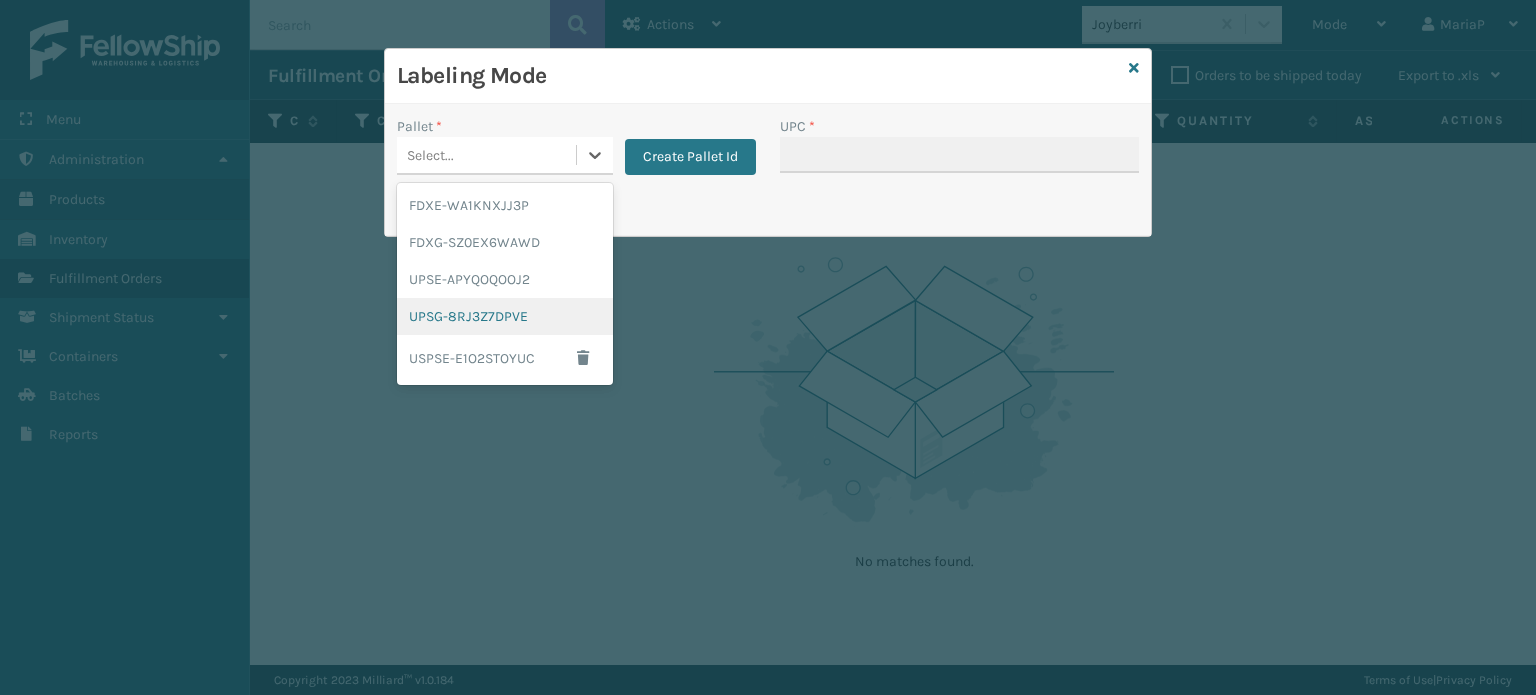 click on "UPSG-8RJ3Z7DPVE" at bounding box center [505, 316] 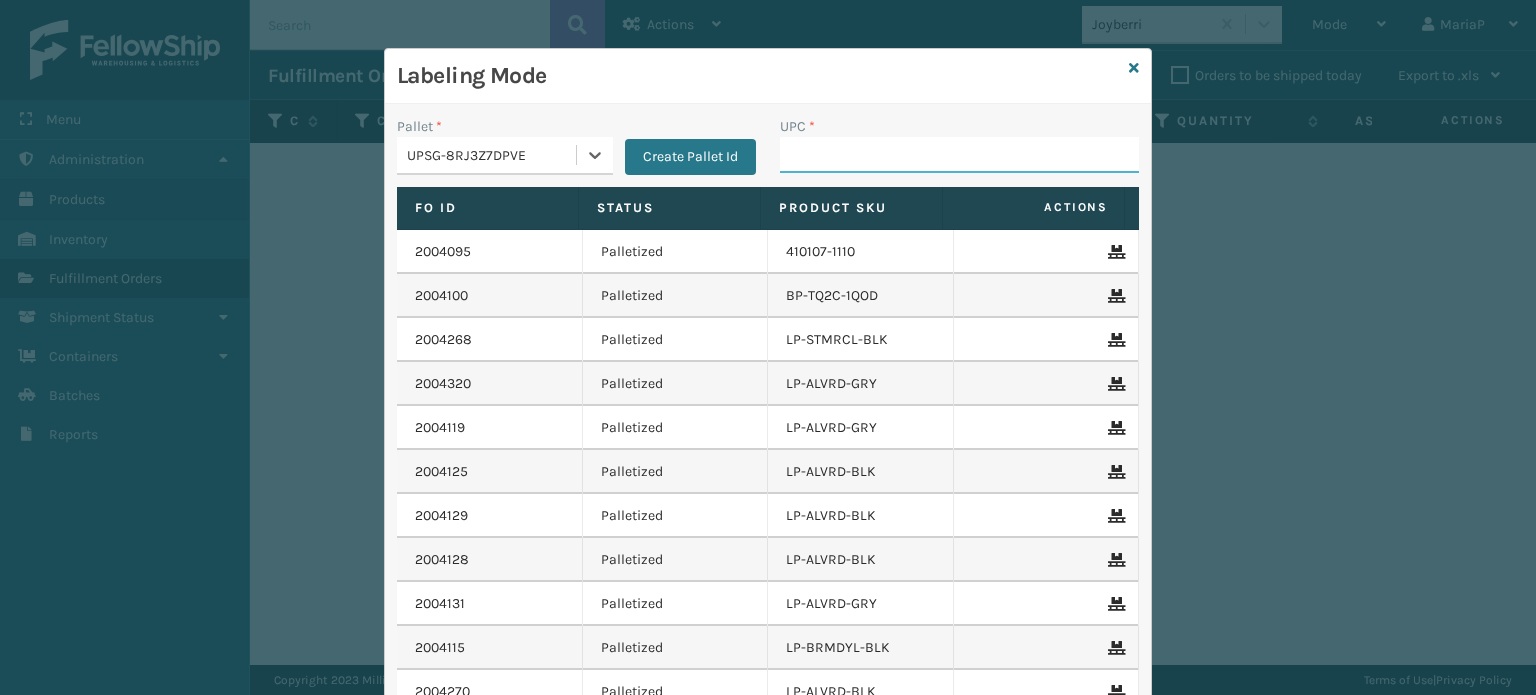 click on "UPC   *" at bounding box center [959, 155] 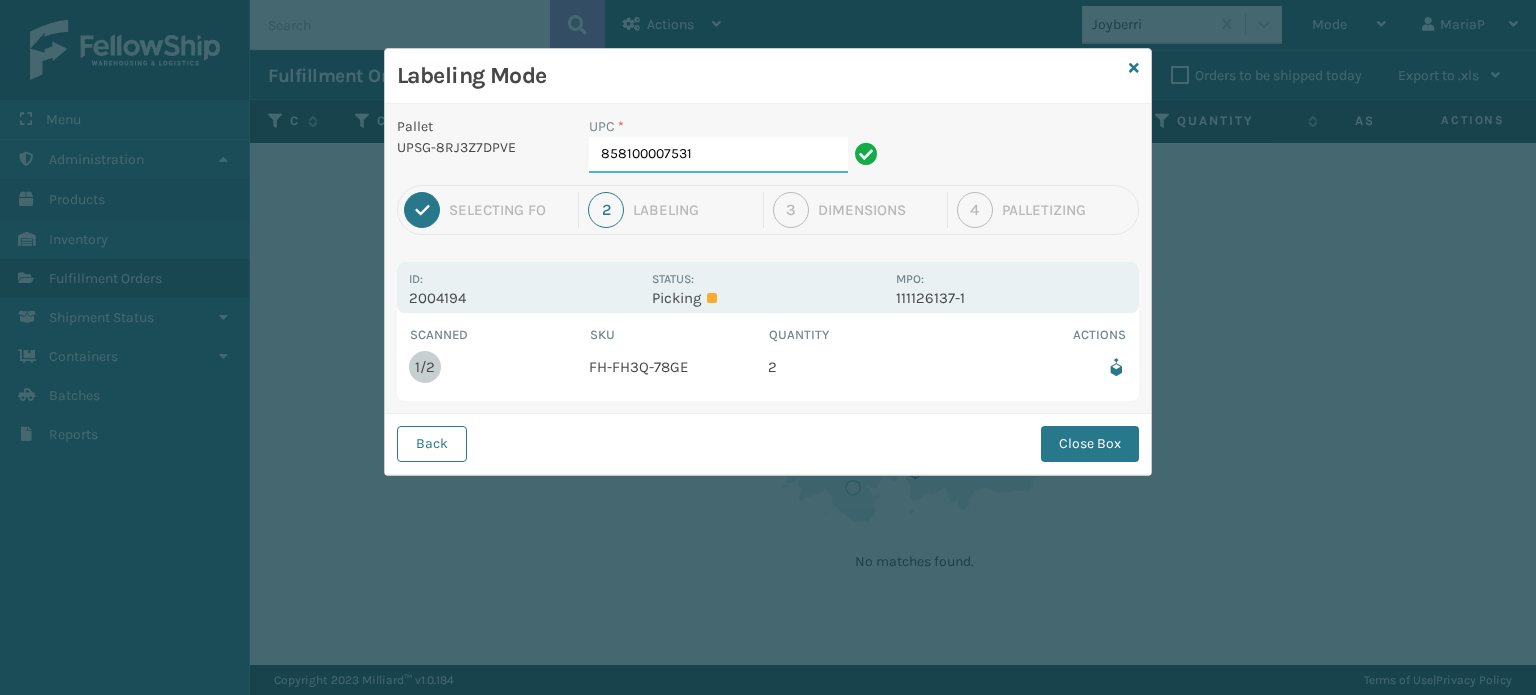 click on "858100007531" at bounding box center (718, 155) 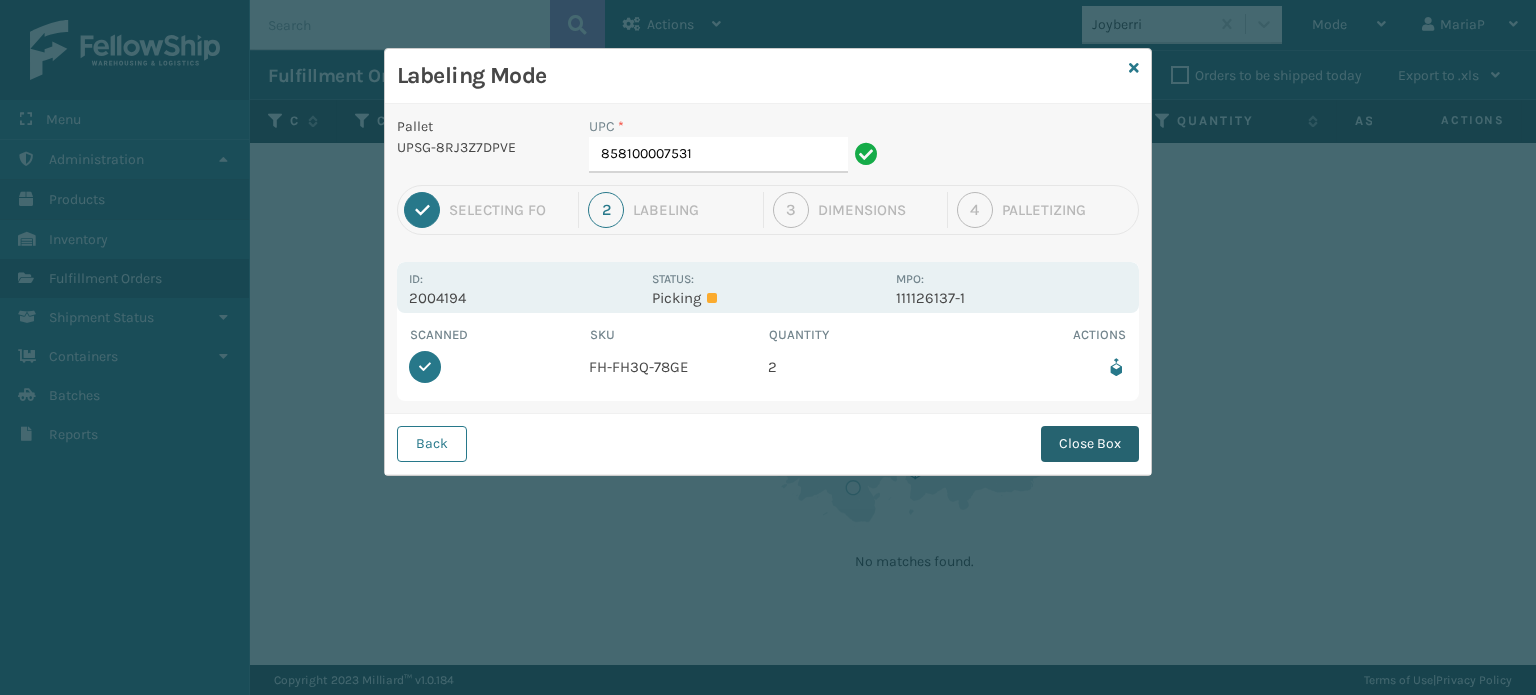 click on "Close Box" at bounding box center (1090, 444) 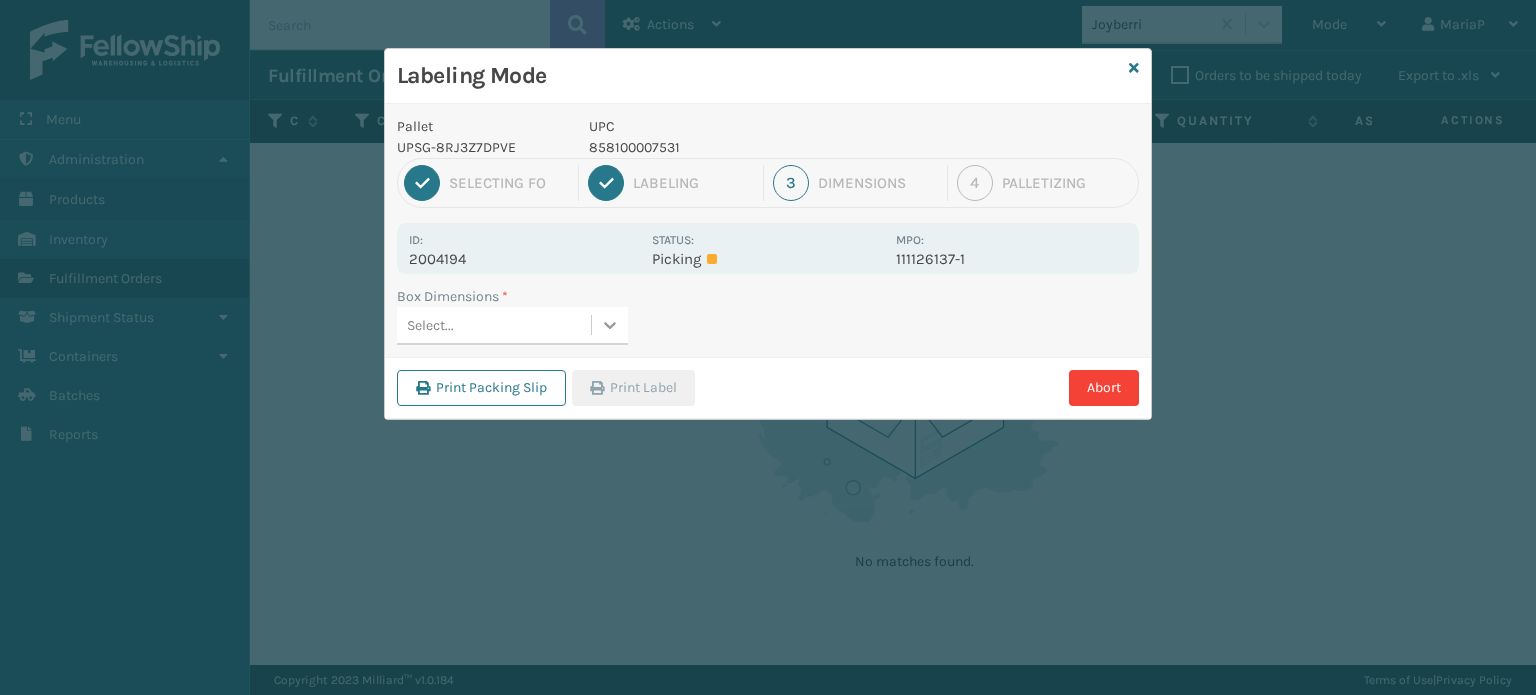 click at bounding box center (610, 325) 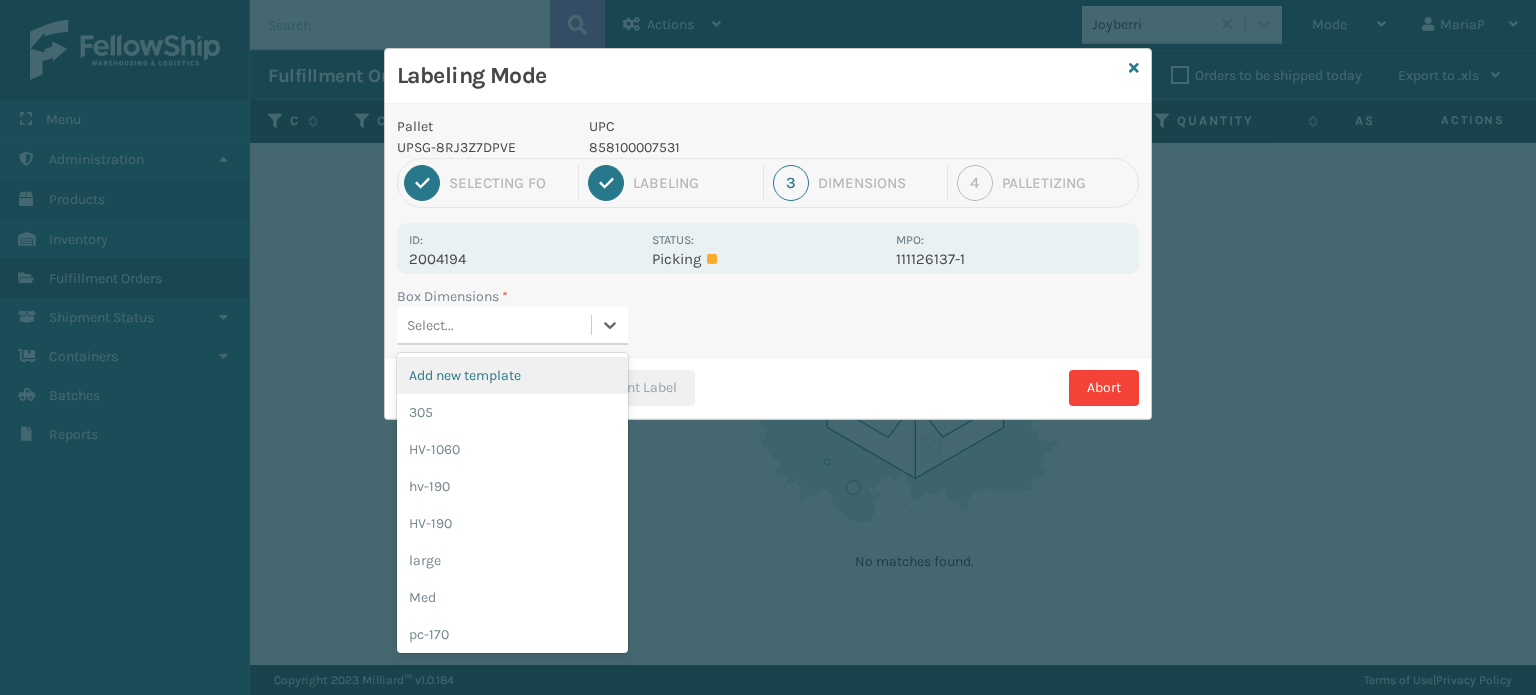 click on "305" at bounding box center (512, 412) 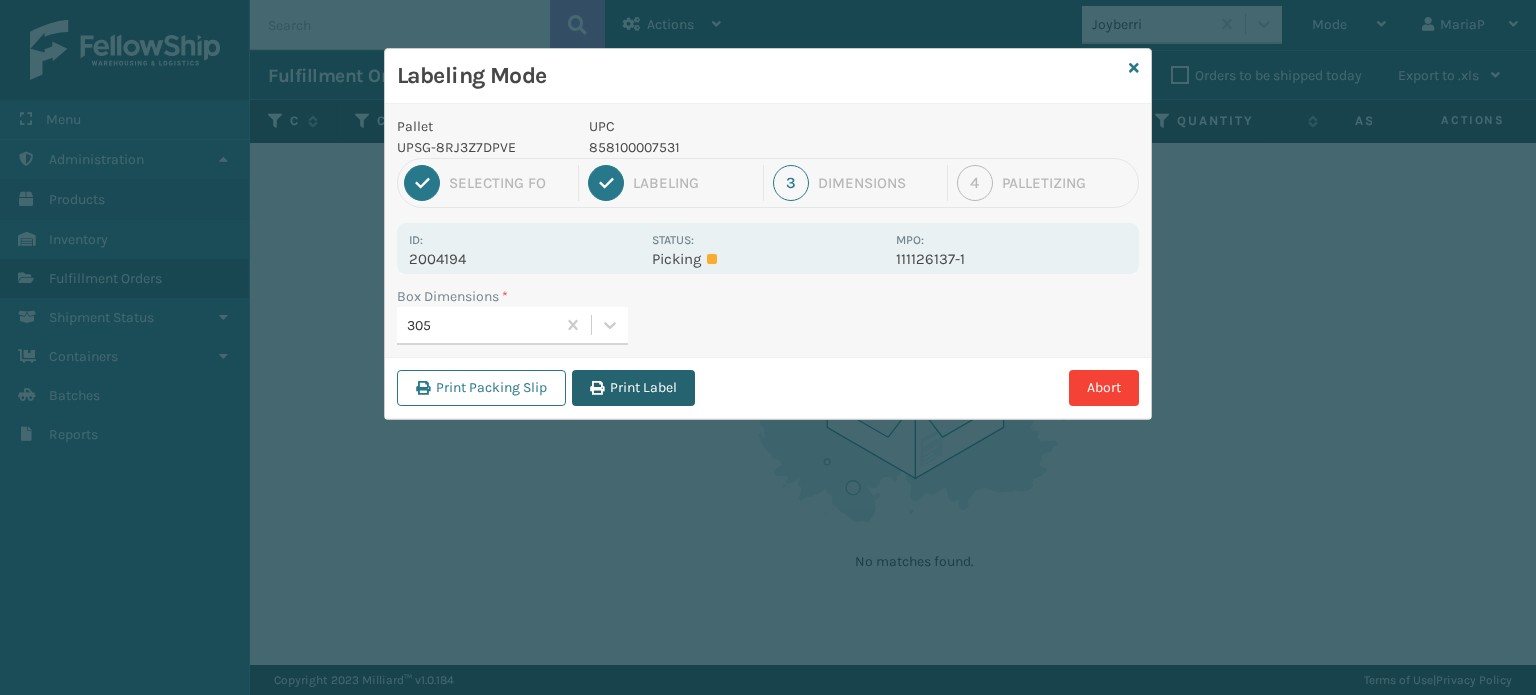 click on "Print Label" at bounding box center (633, 388) 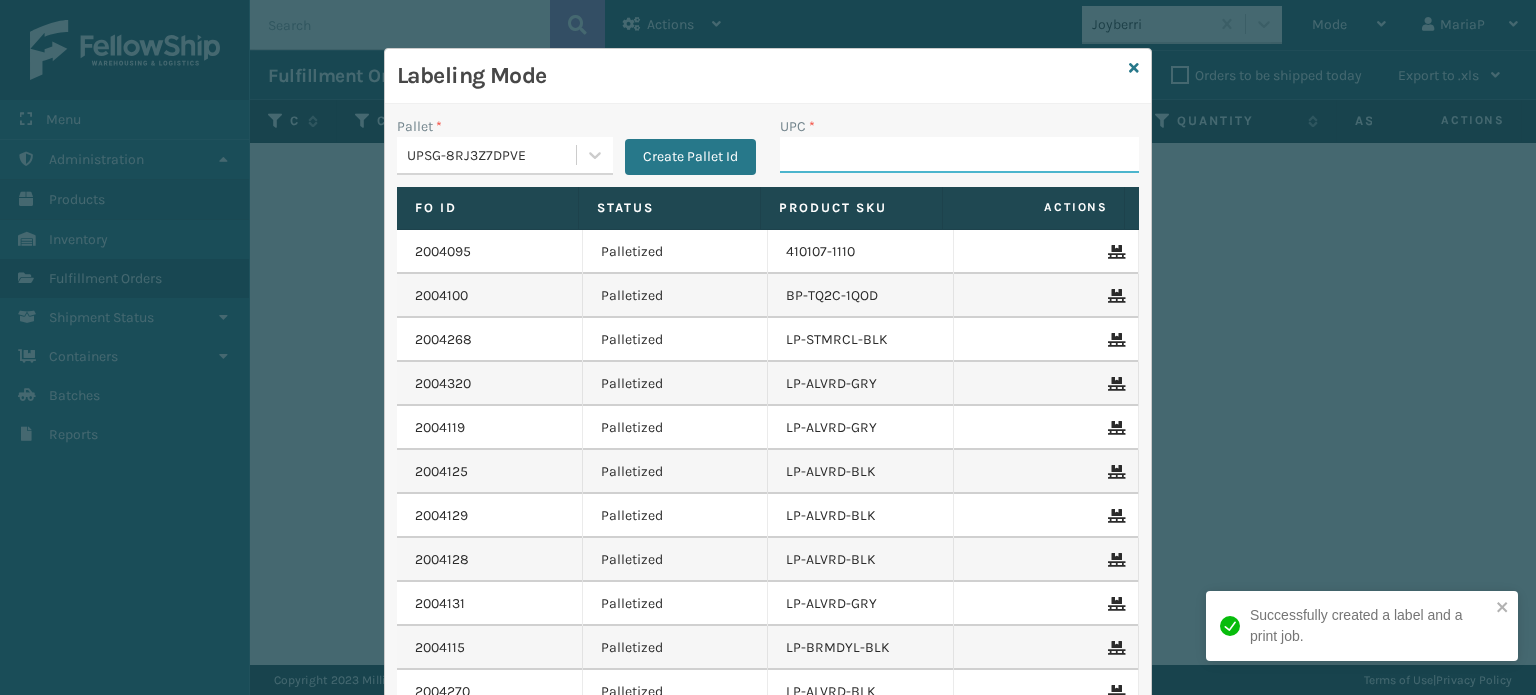 click on "UPC   *" at bounding box center (959, 155) 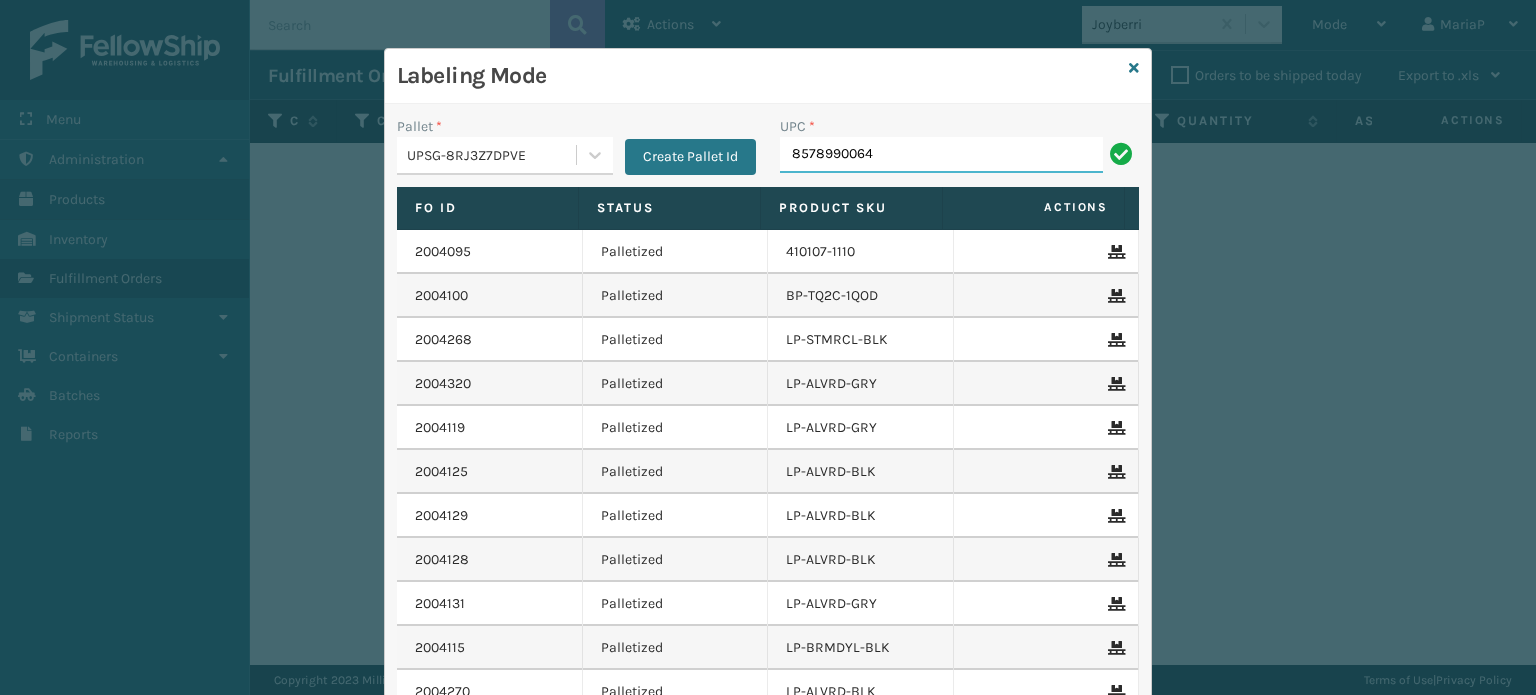 type on "85789900649" 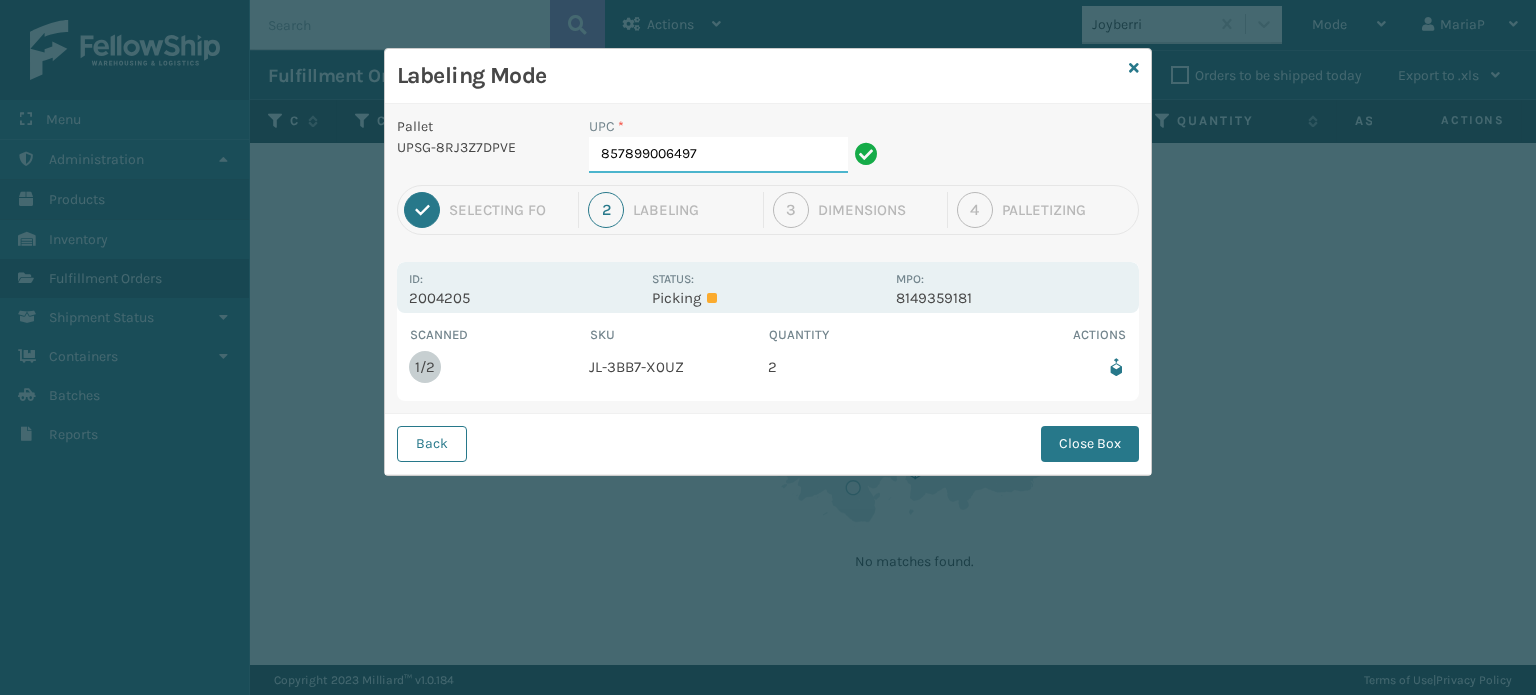 click on "857899006497" at bounding box center (718, 155) 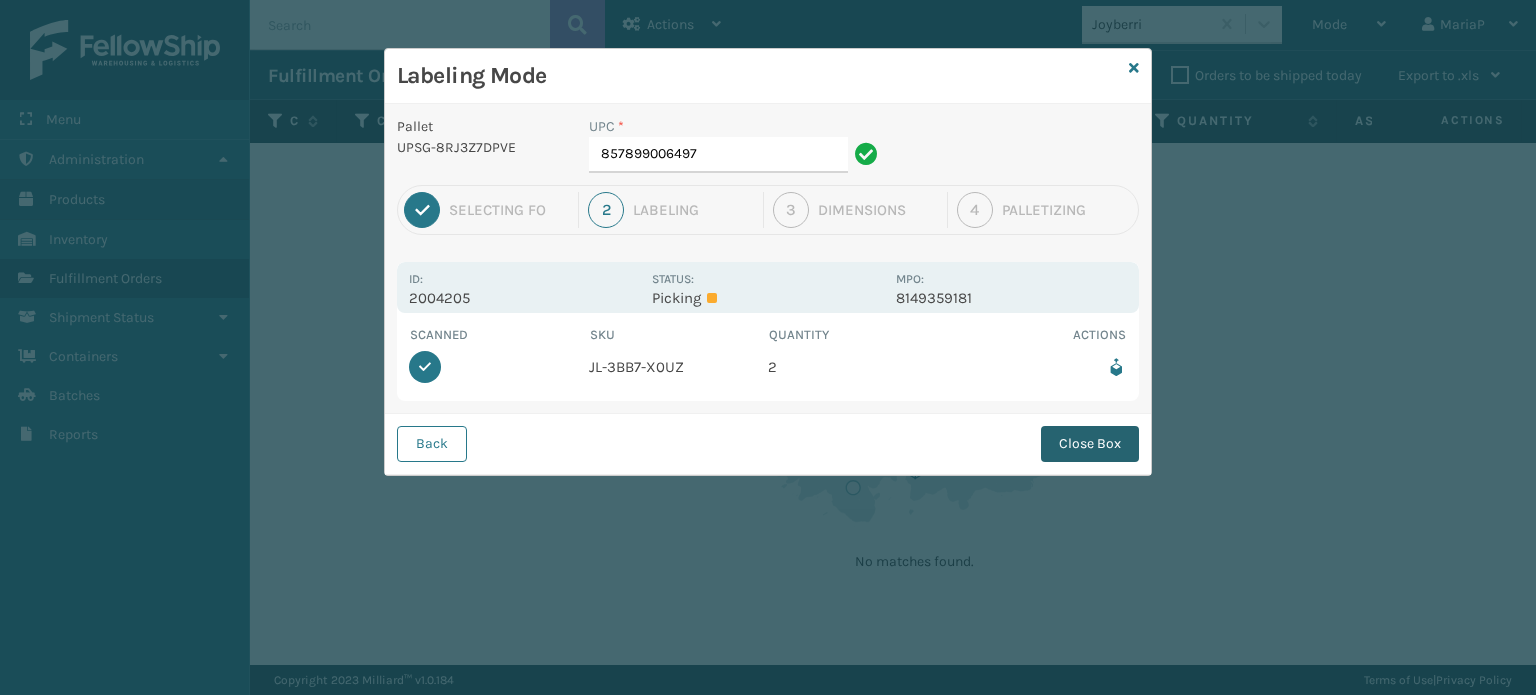click on "Close Box" at bounding box center (1090, 444) 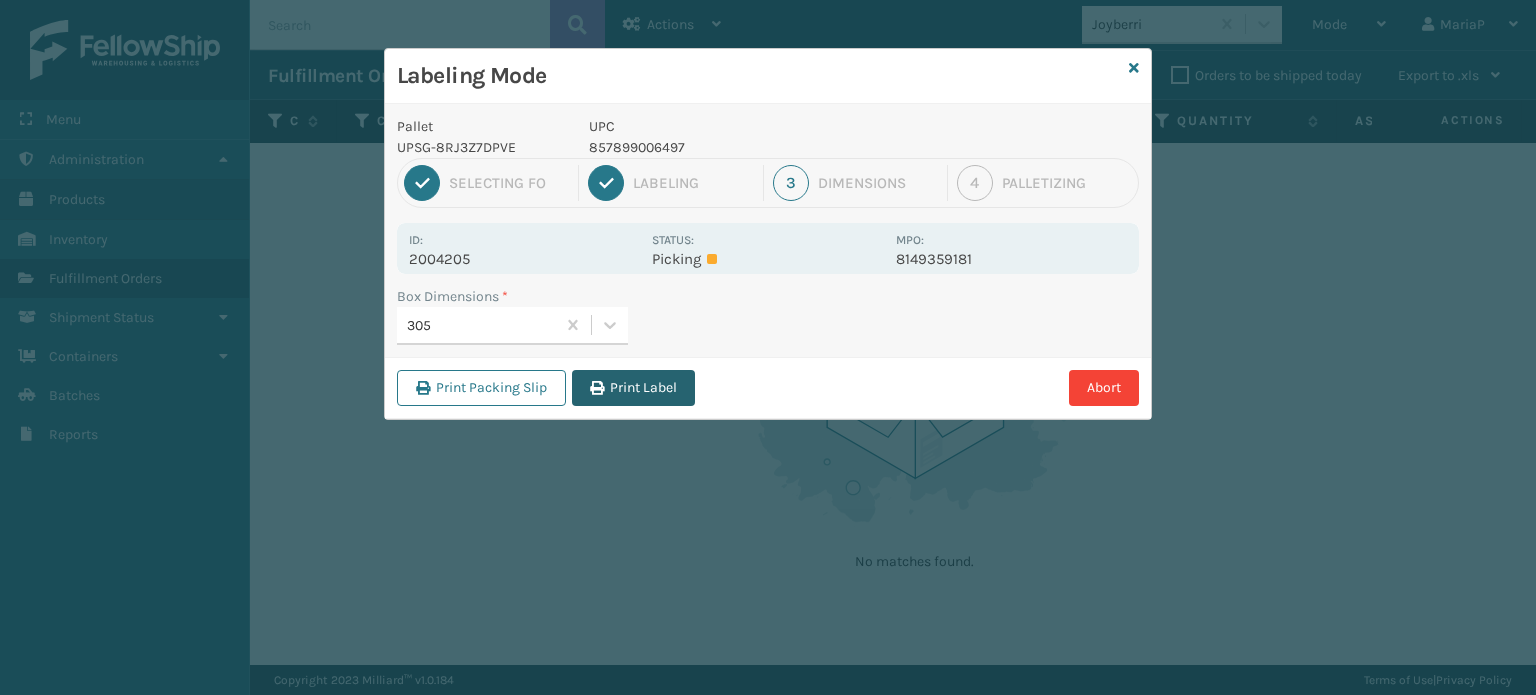 click on "Print Label" at bounding box center (633, 388) 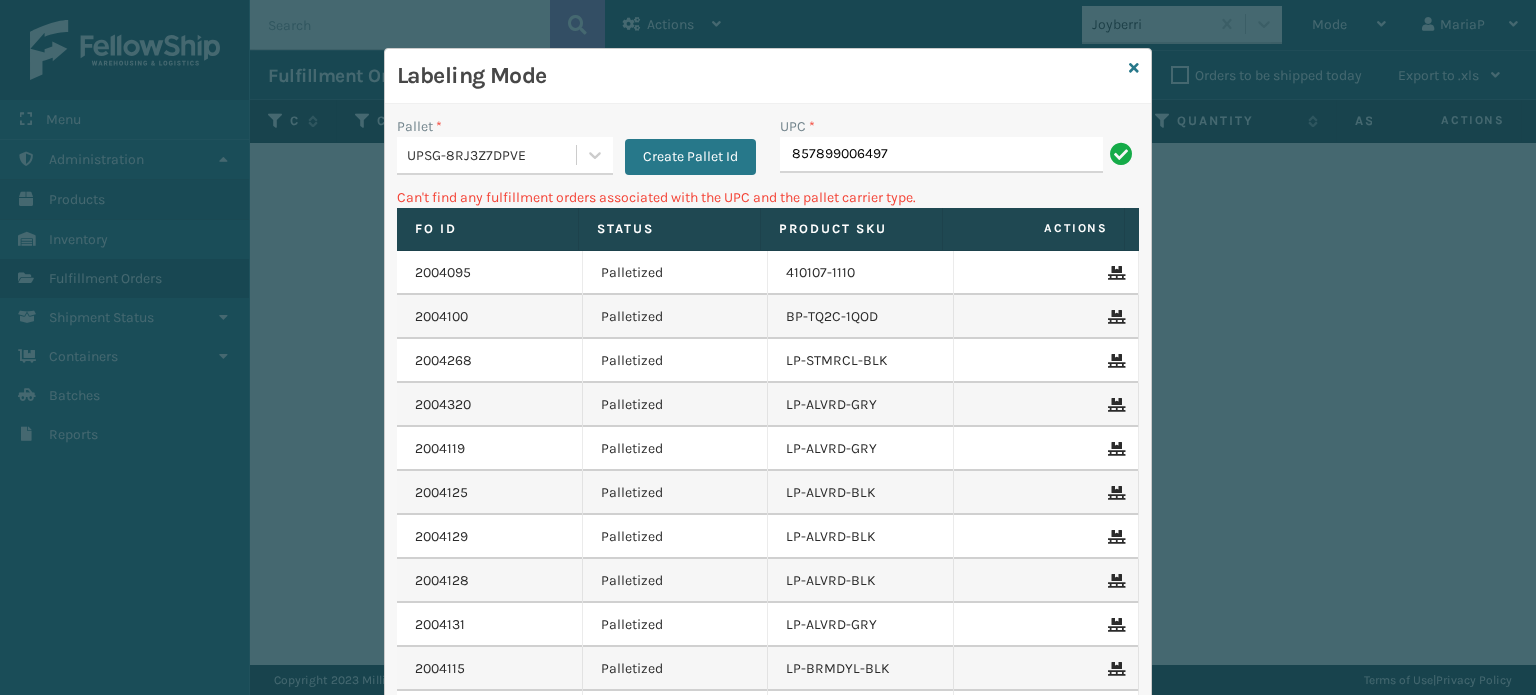 click on "857899006497" at bounding box center [941, 155] 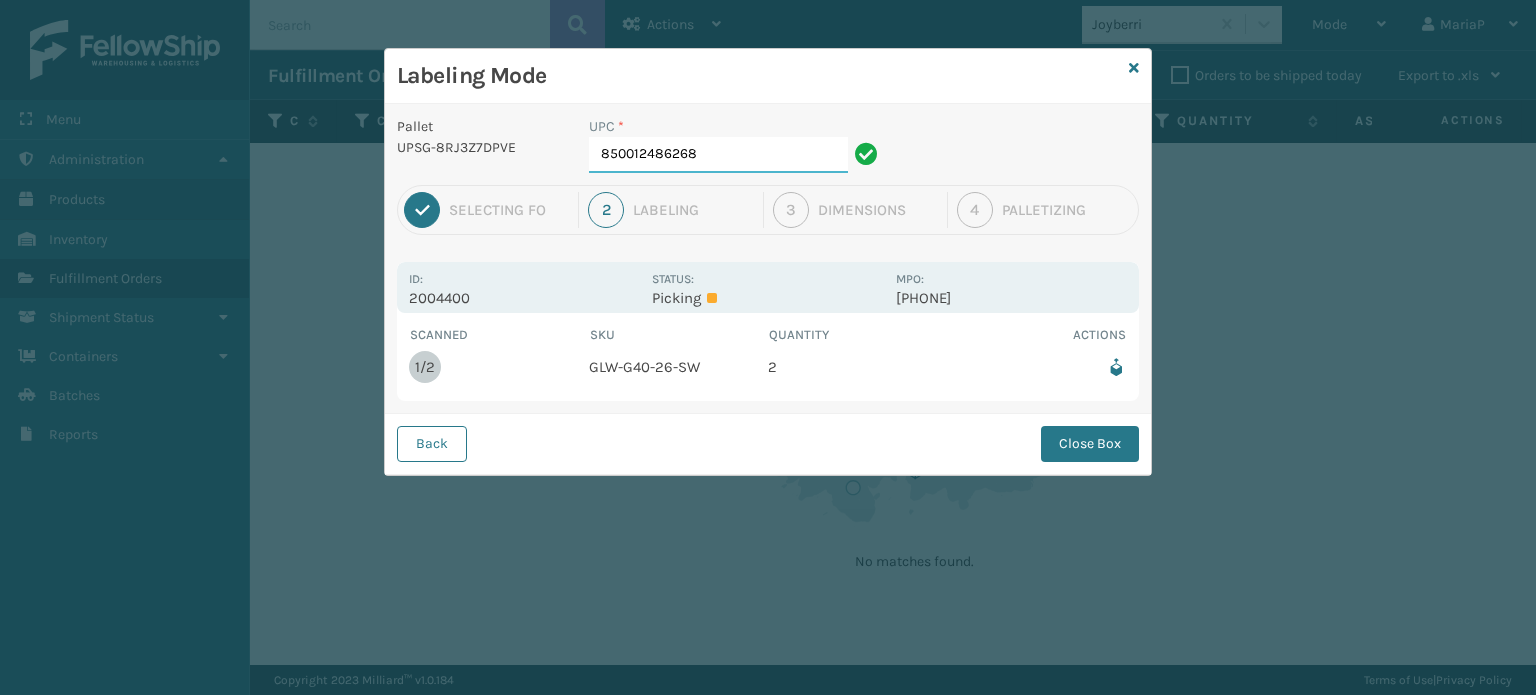 click on "850012486268" at bounding box center [718, 155] 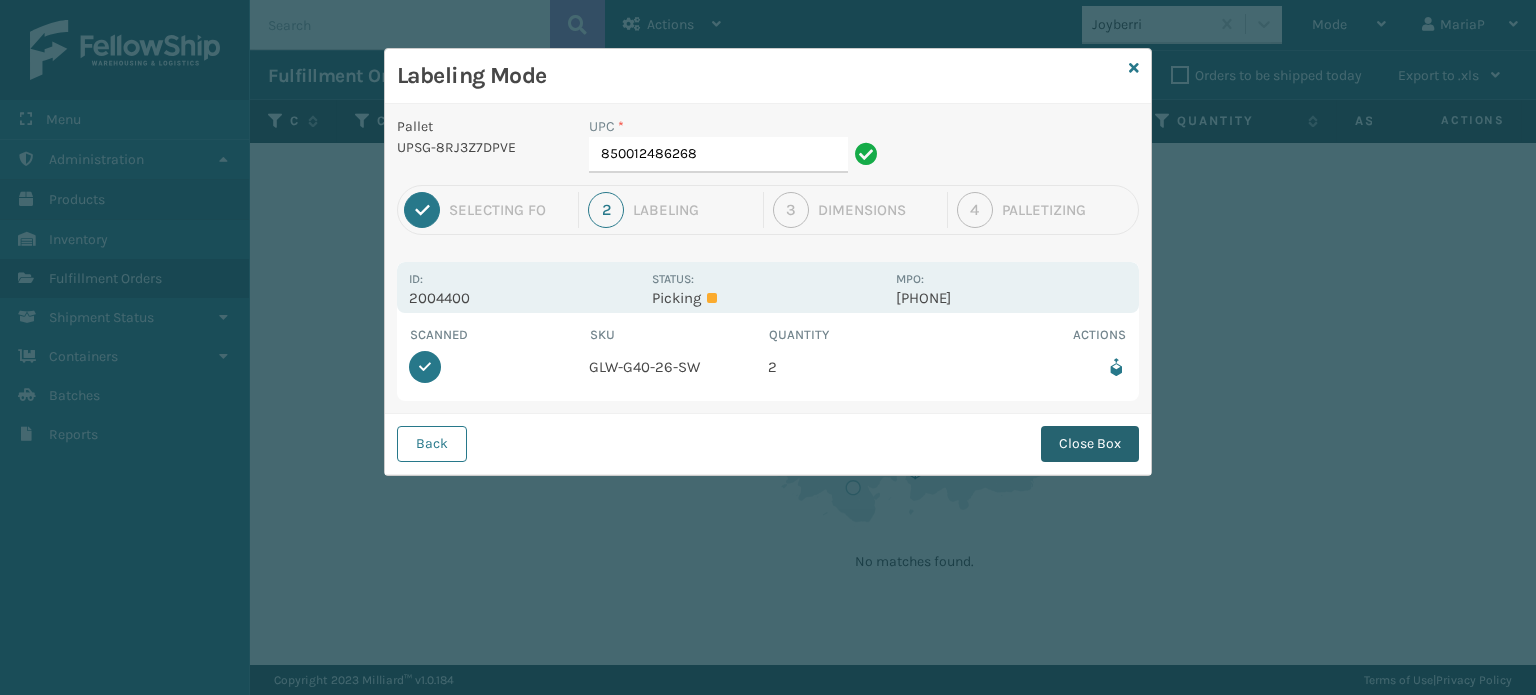 click on "Close Box" at bounding box center [1090, 444] 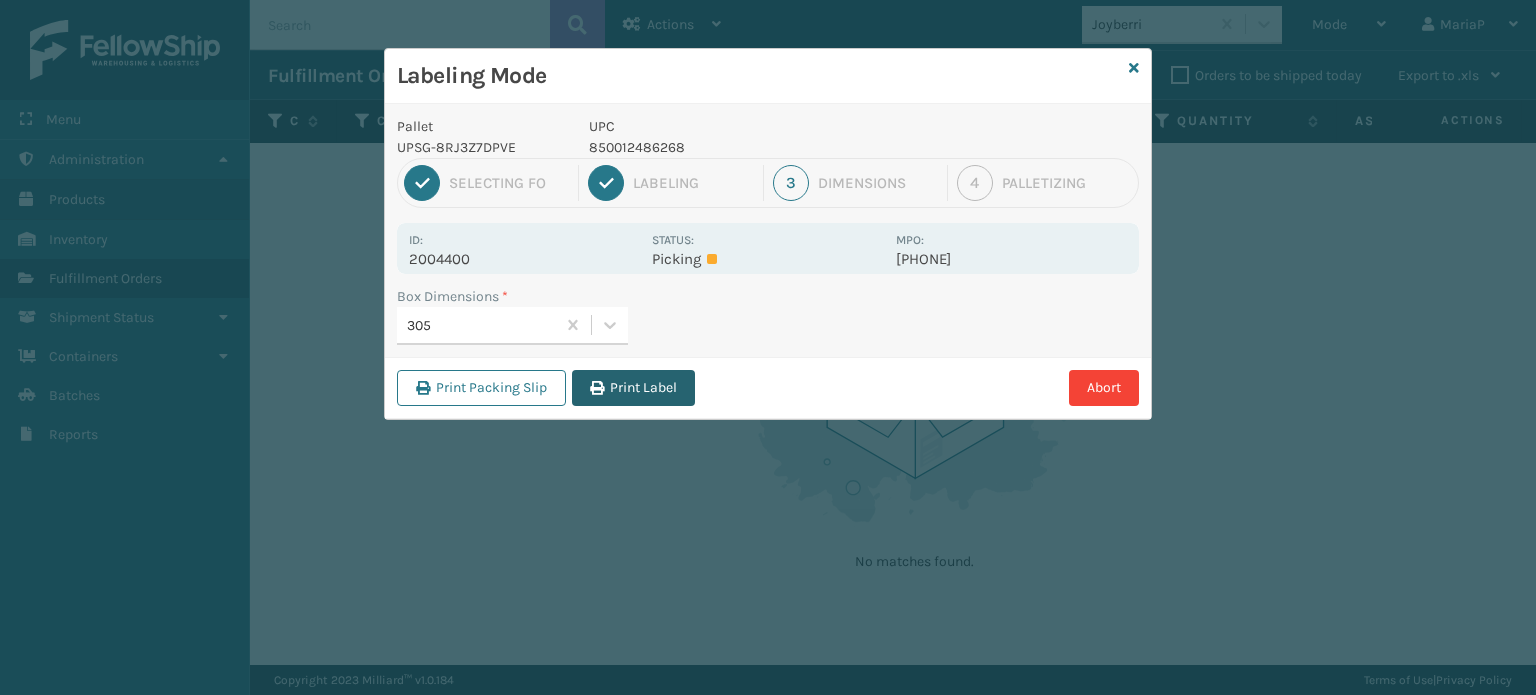 click on "Print Label" at bounding box center (633, 388) 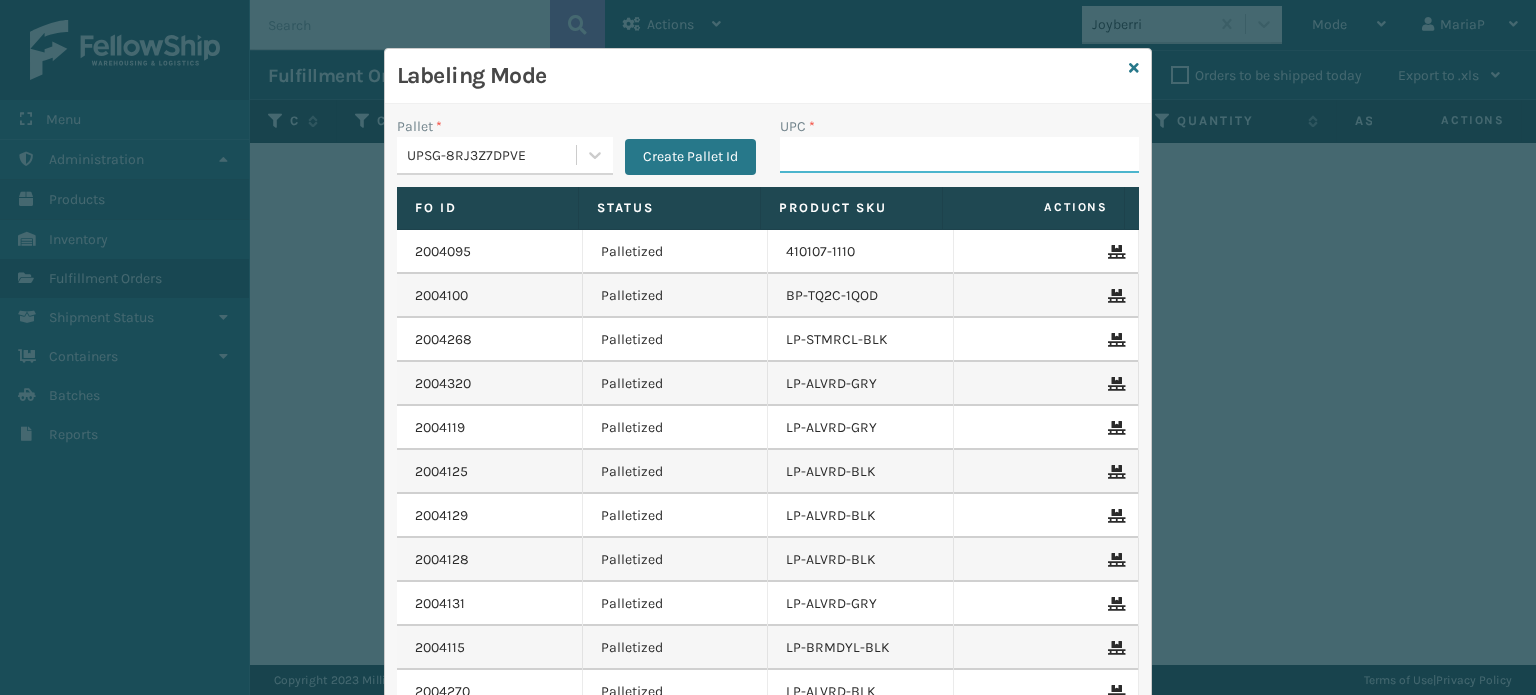 click on "UPC   *" at bounding box center (959, 155) 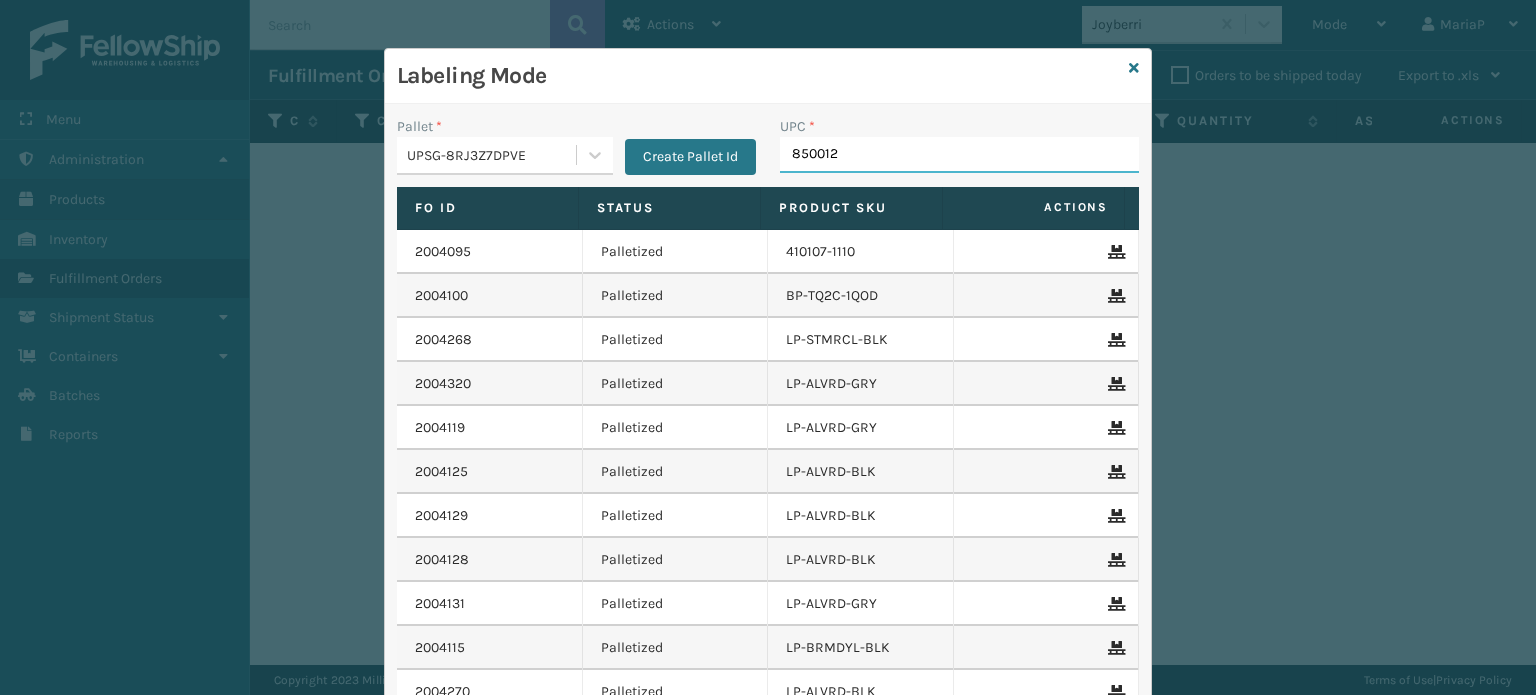 type on "8500124" 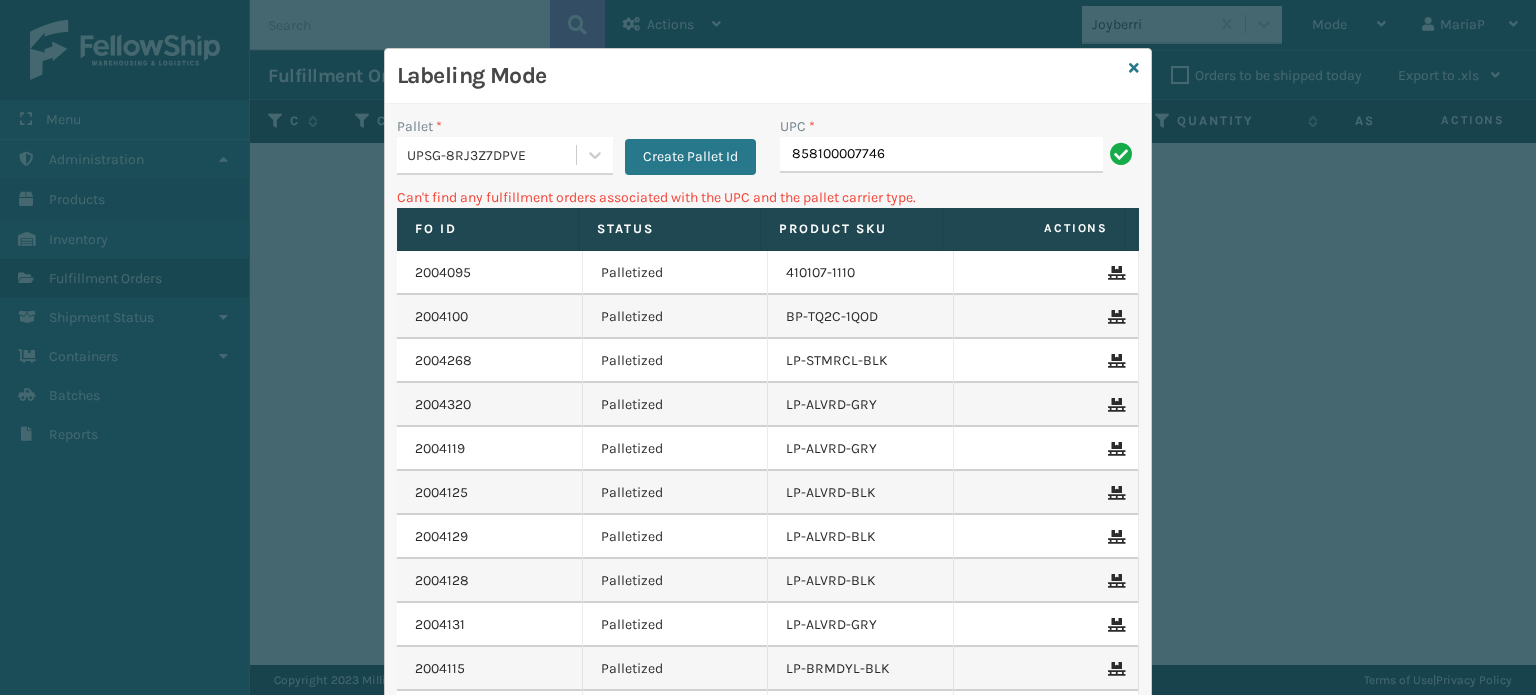 click on "UPSG-8RJ3Z7DPVE" at bounding box center [486, 155] 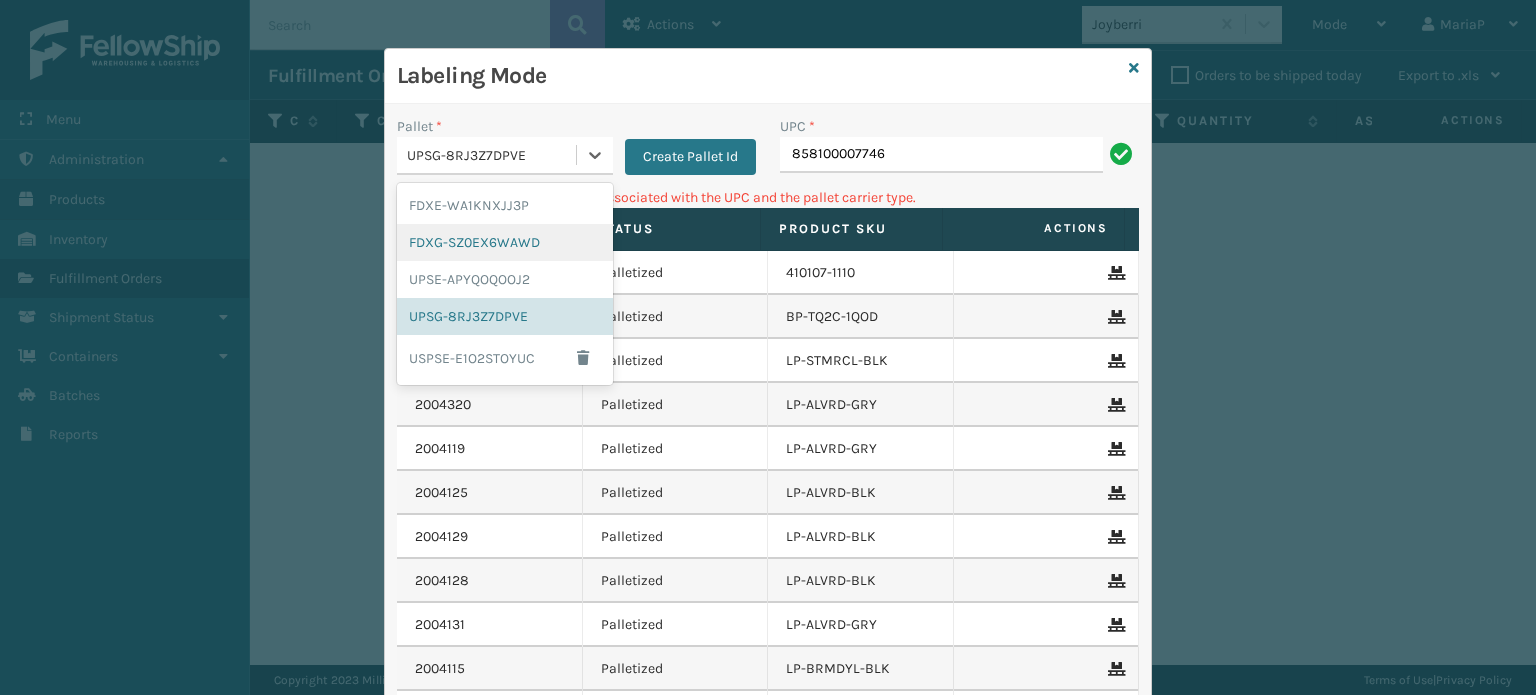 click on "FDXG-SZ0EX6WAWD" at bounding box center [505, 242] 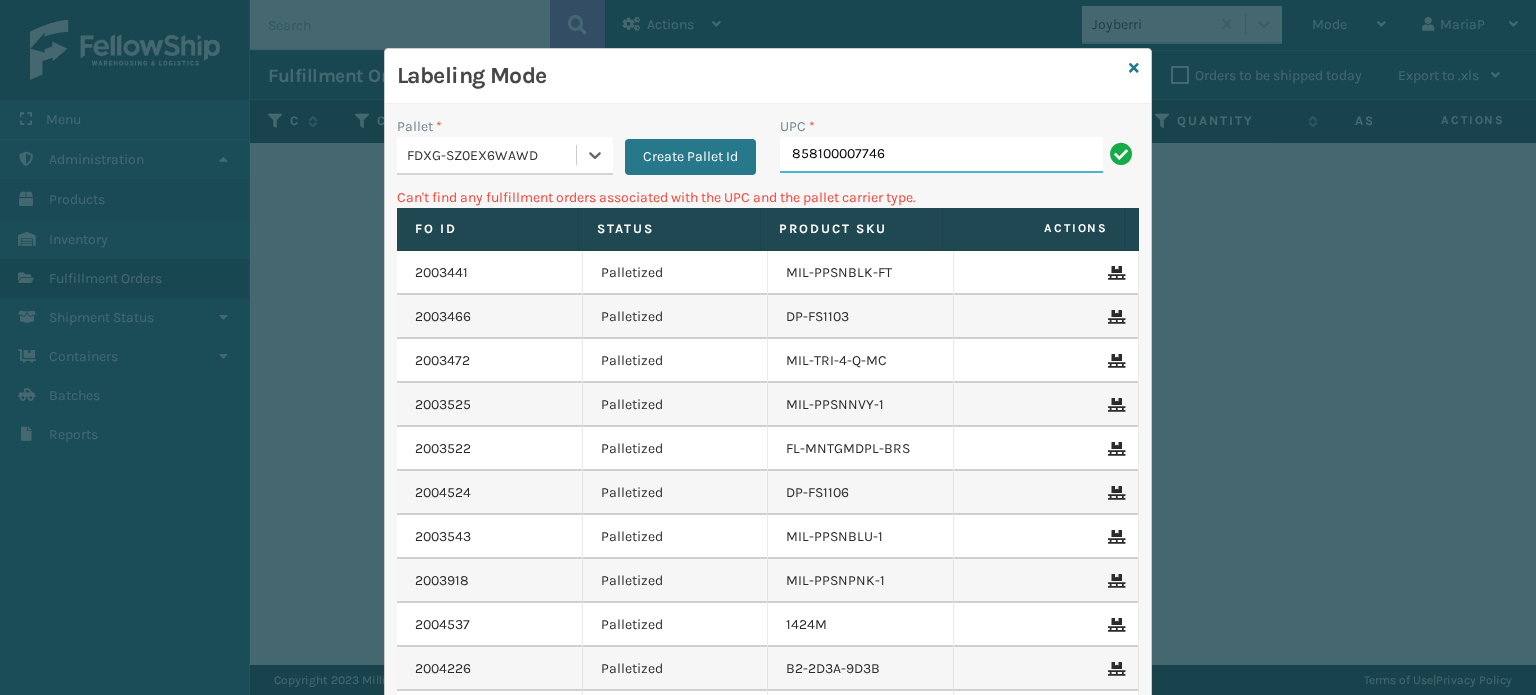 click on "858100007746" at bounding box center (941, 155) 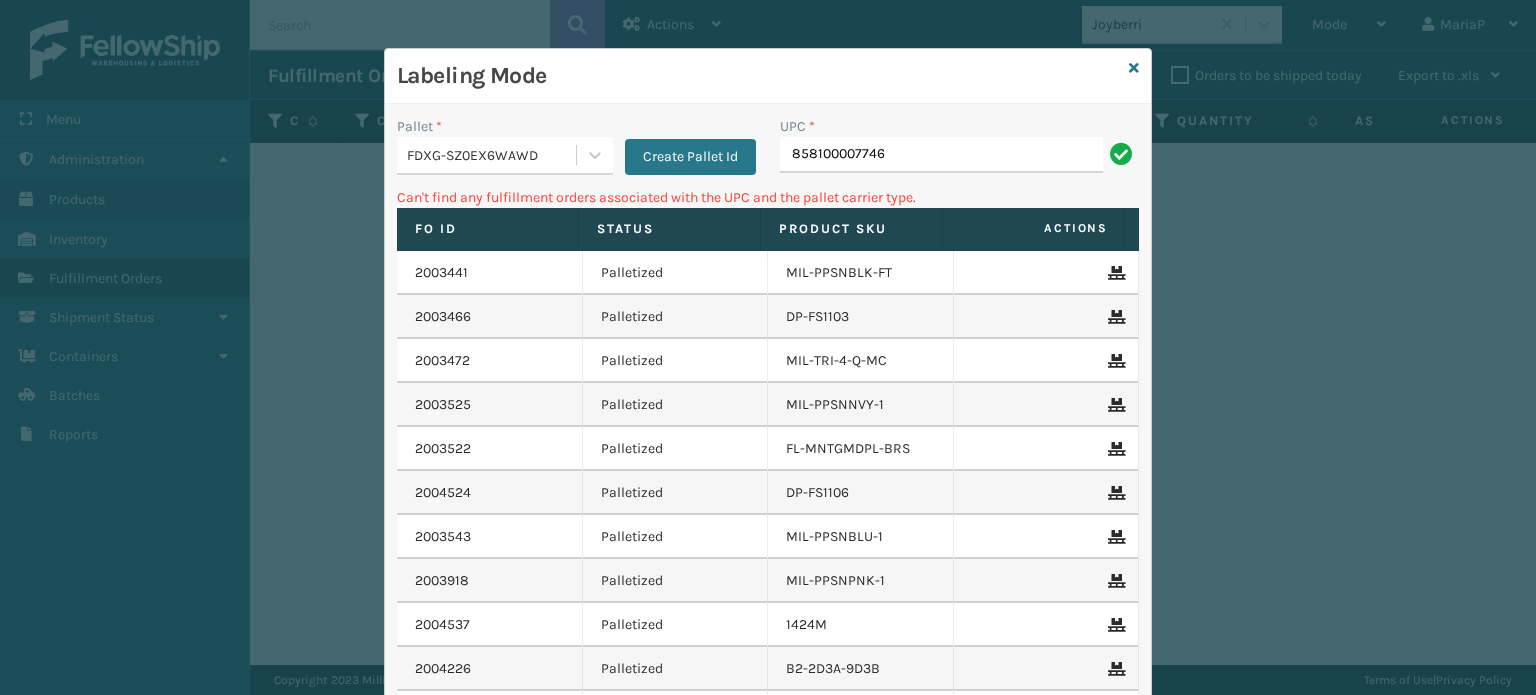 click on "FDXG-SZ0EX6WAWD" at bounding box center [486, 155] 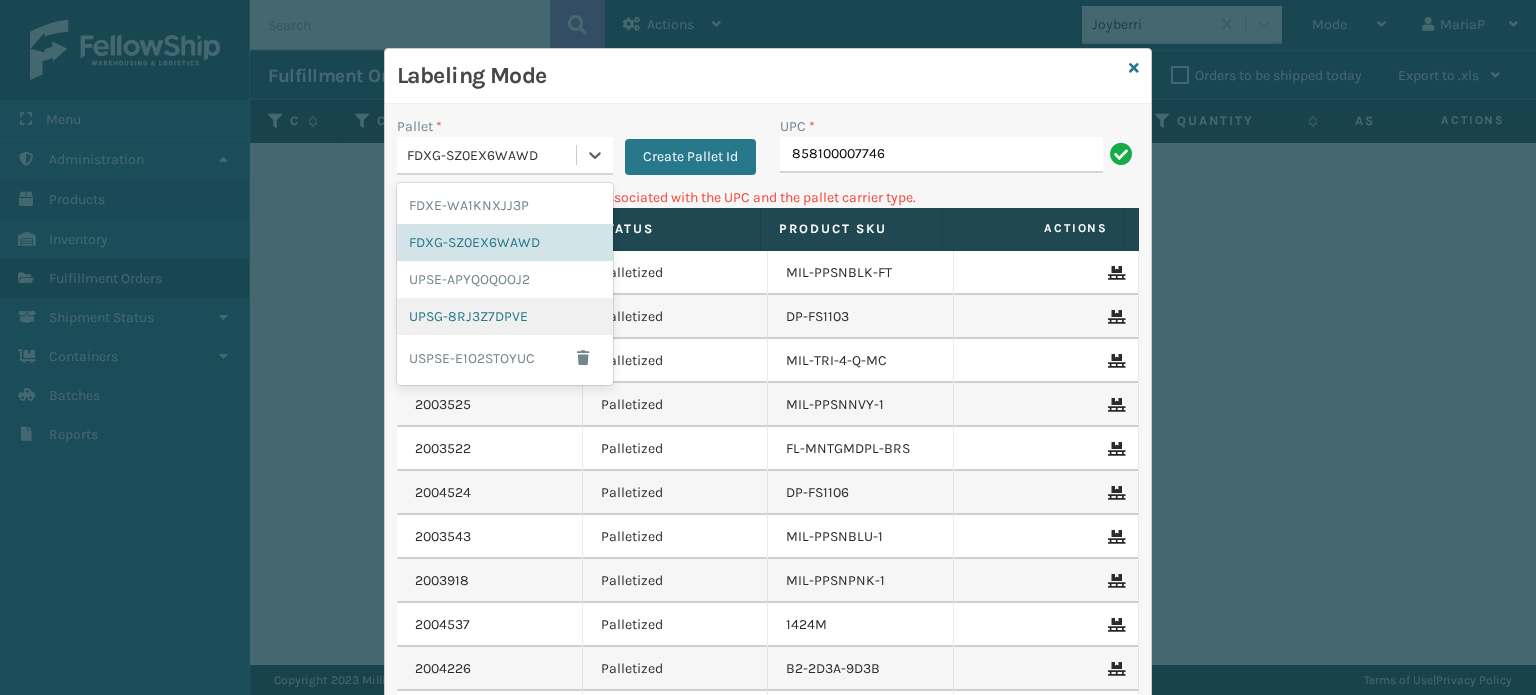 click on "UPSG-8RJ3Z7DPVE" at bounding box center (505, 316) 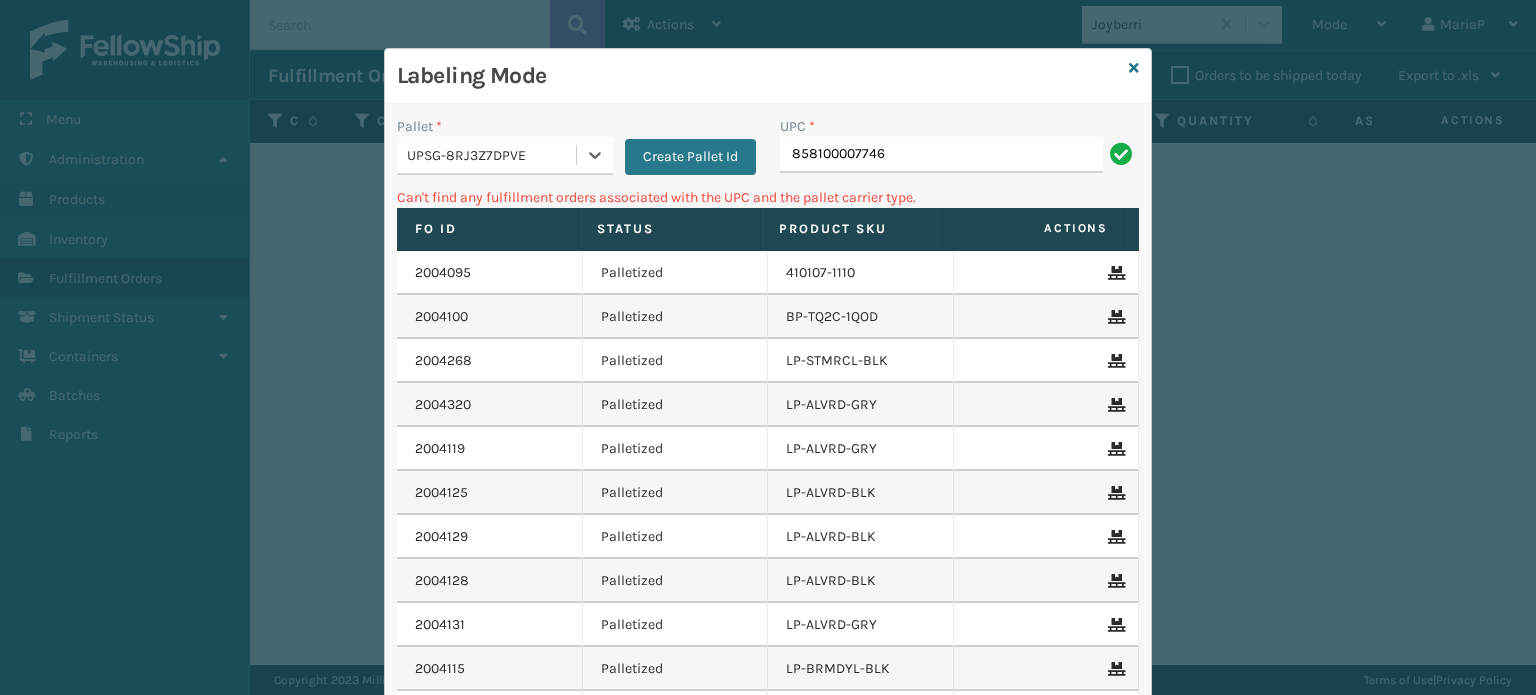 click on "UPC   * [UPC]" at bounding box center (959, 151) 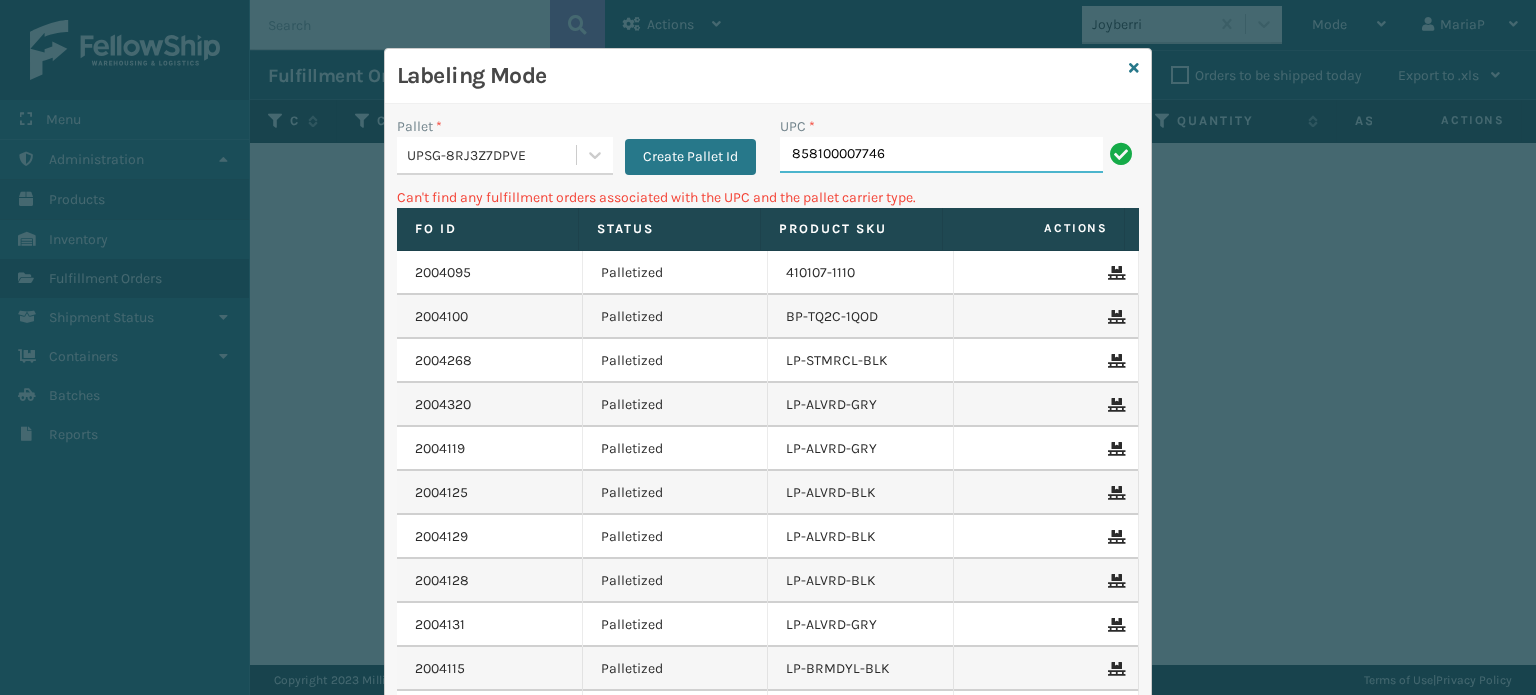 click on "858100007746" at bounding box center (941, 155) 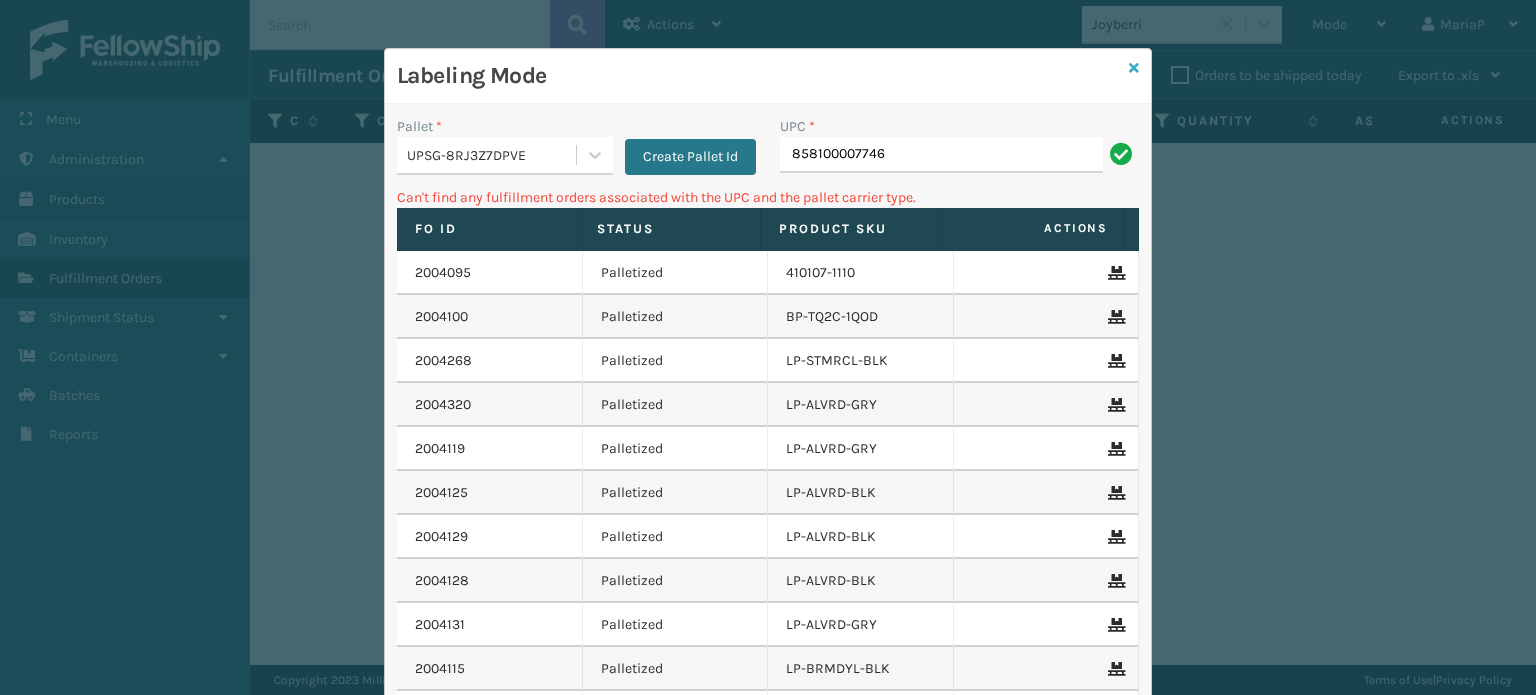 click at bounding box center [1134, 68] 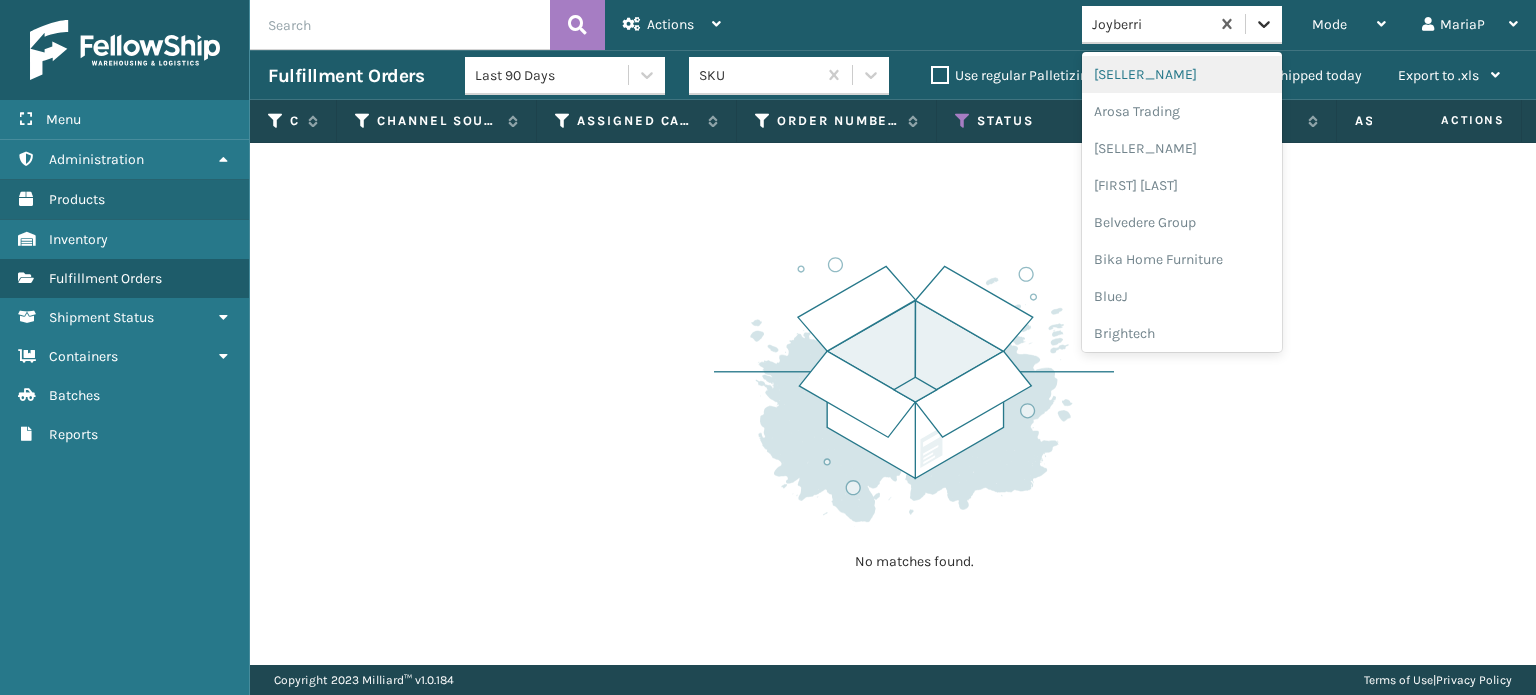 click 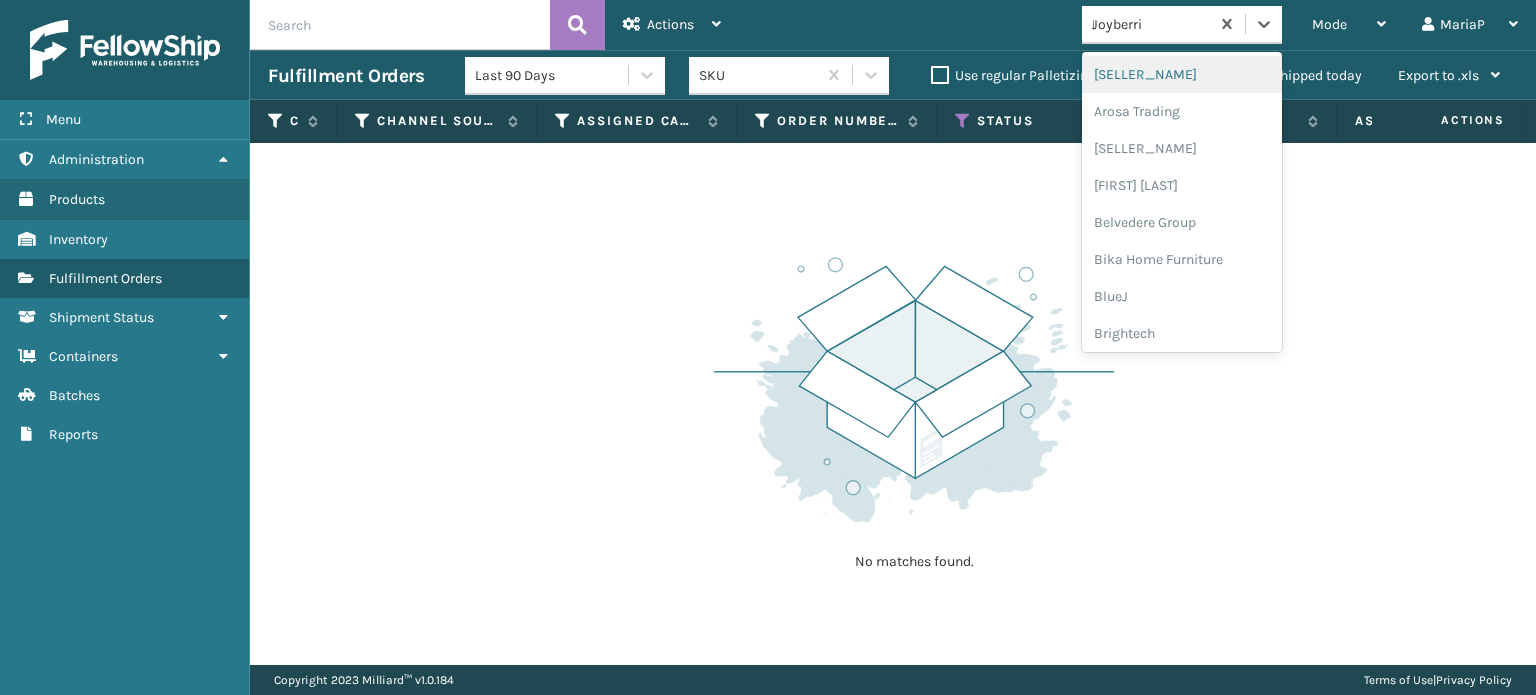 type on "MI" 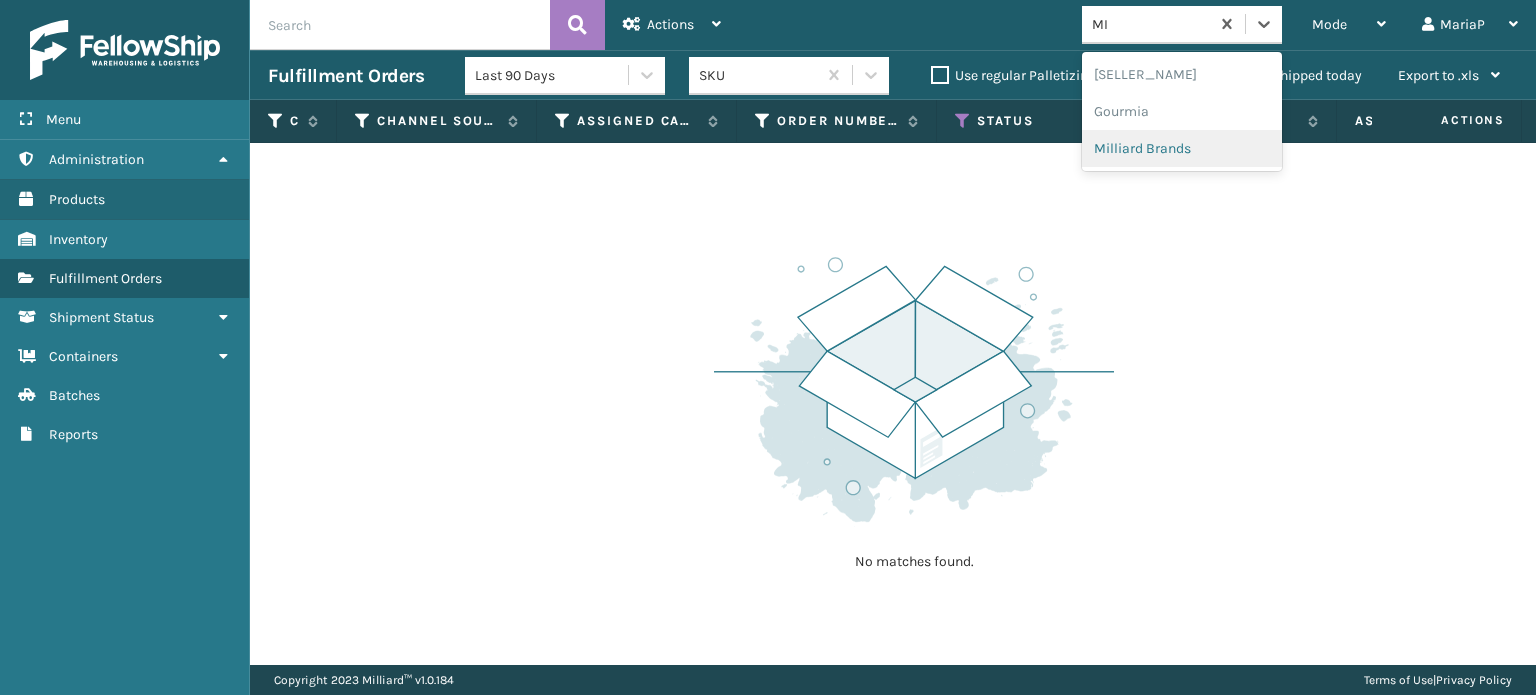 drag, startPoint x: 1168, startPoint y: 152, endPoint x: 1169, endPoint y: 176, distance: 24.020824 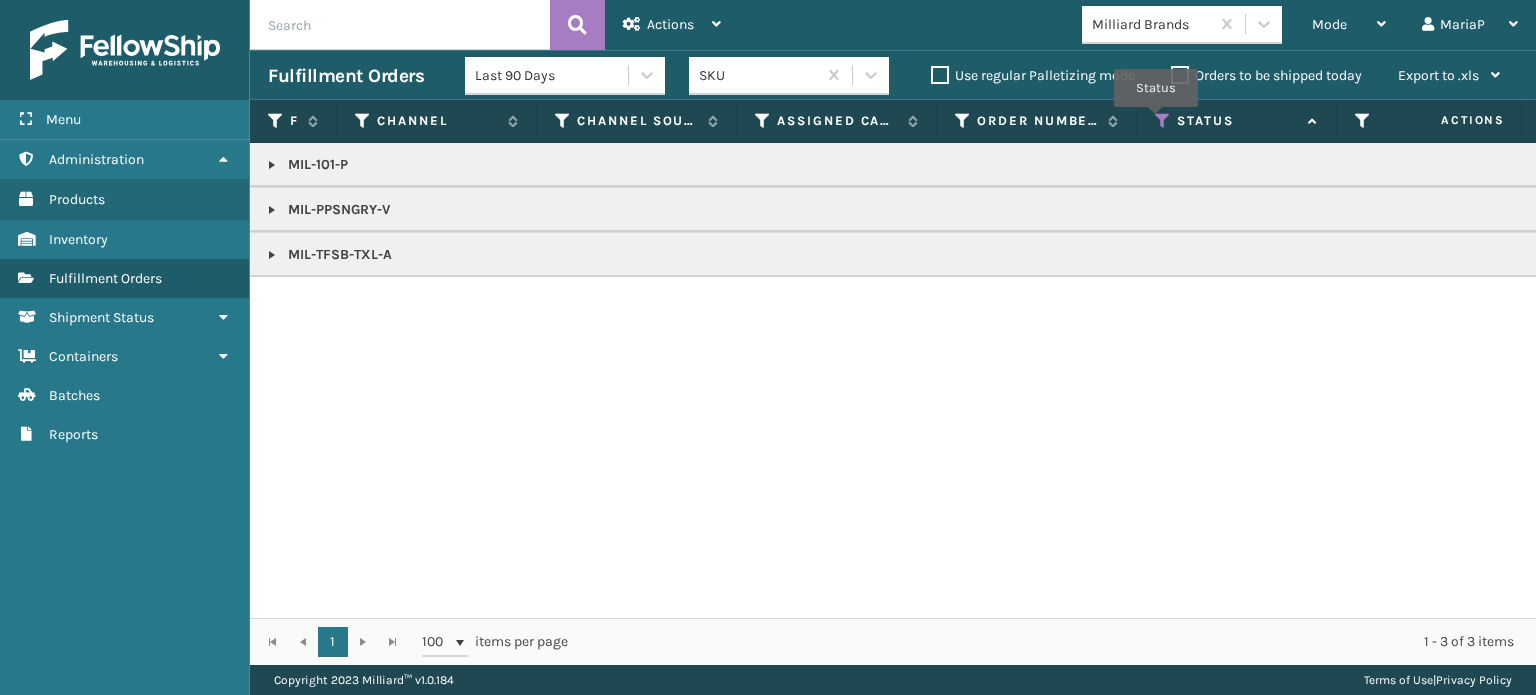 click at bounding box center (1163, 121) 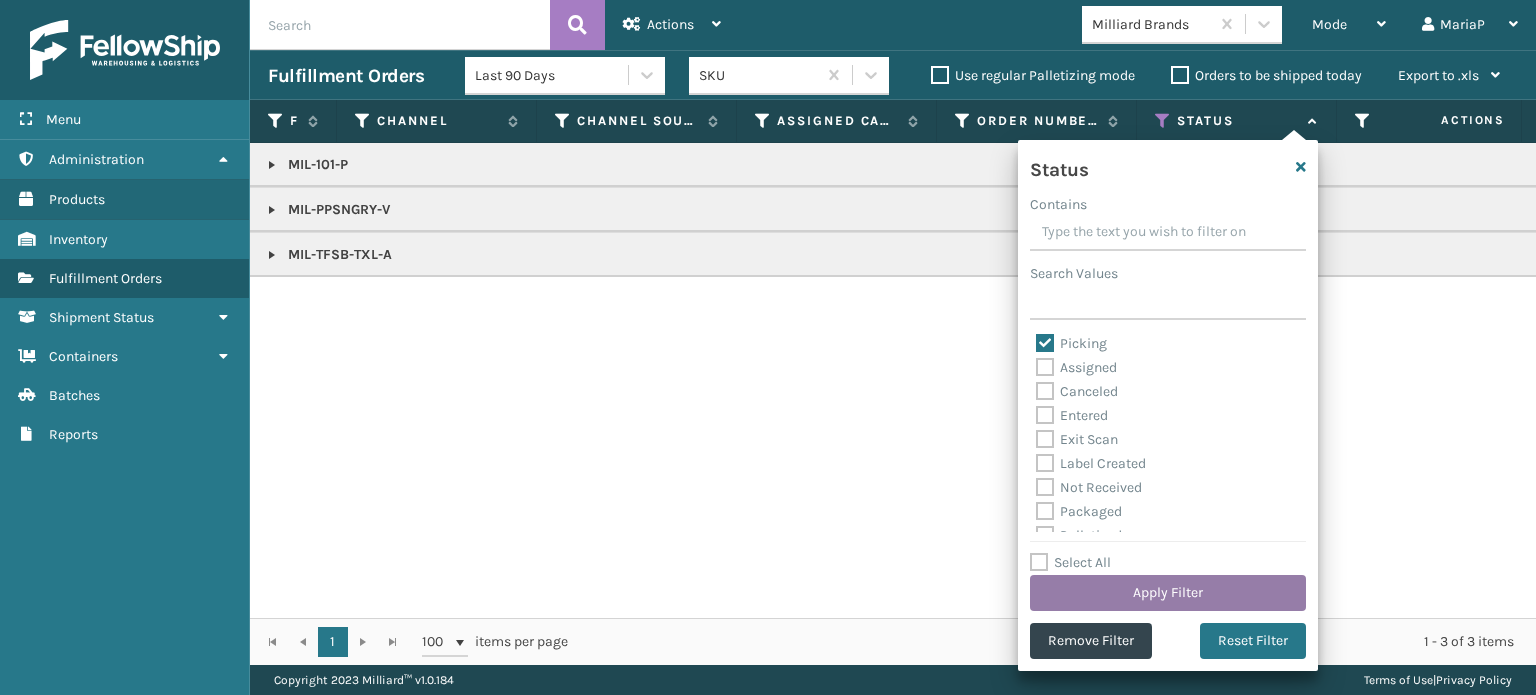click on "Apply Filter" at bounding box center (1168, 593) 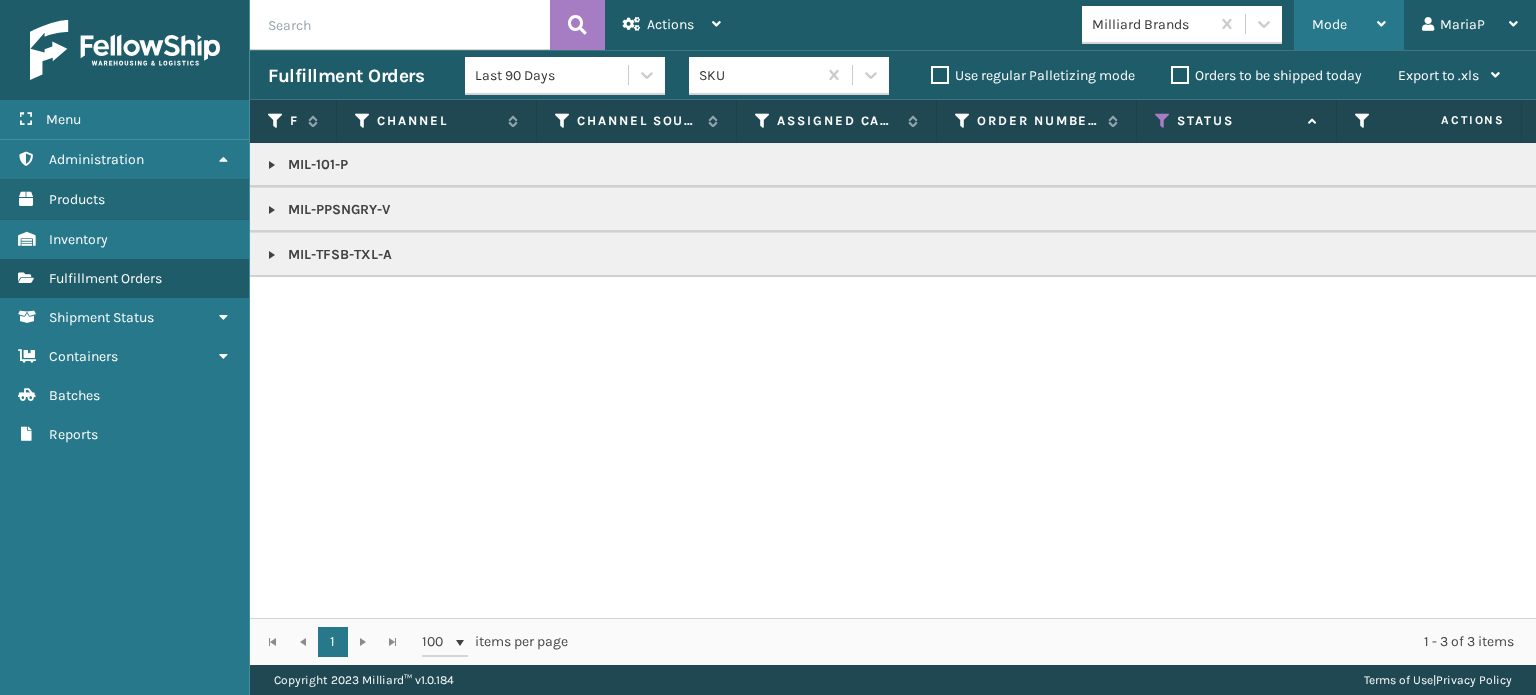 click on "Mode" at bounding box center (1349, 25) 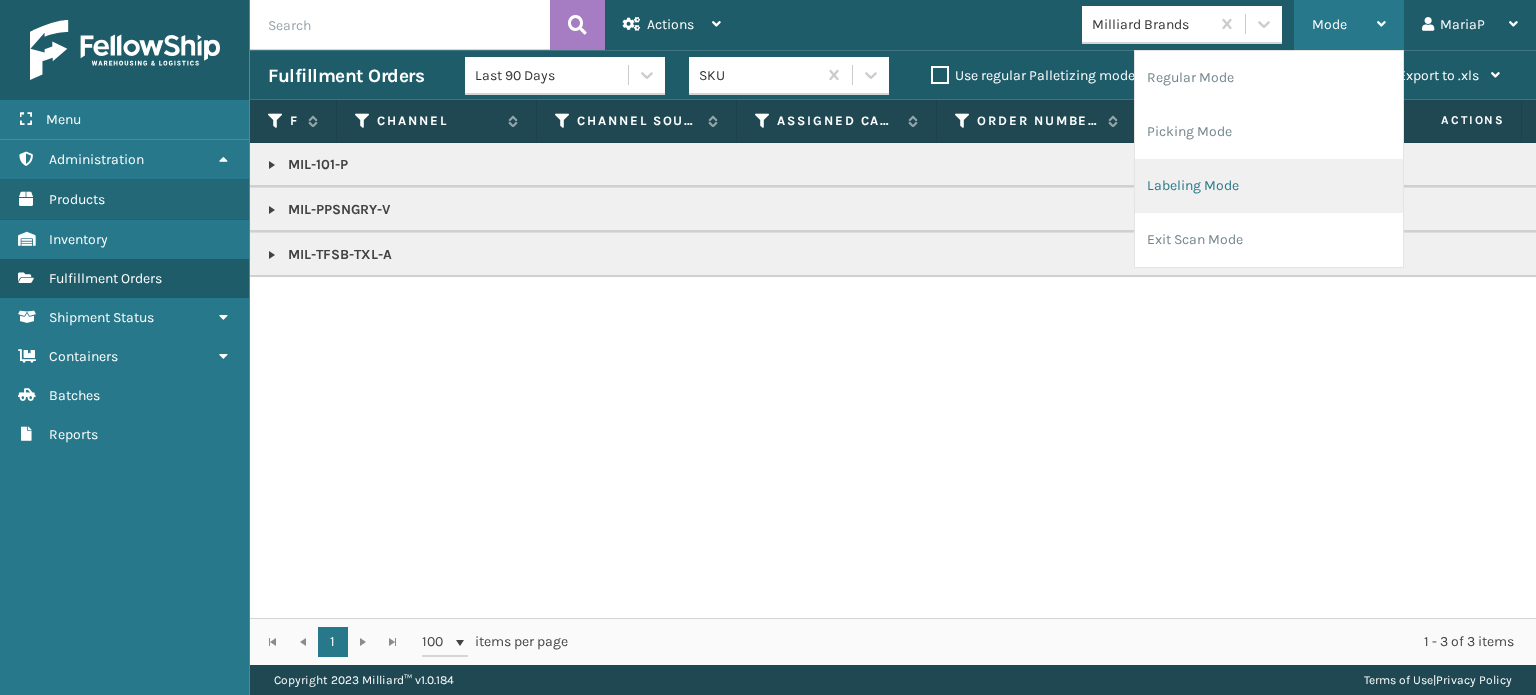 click on "Labeling Mode" at bounding box center (1269, 186) 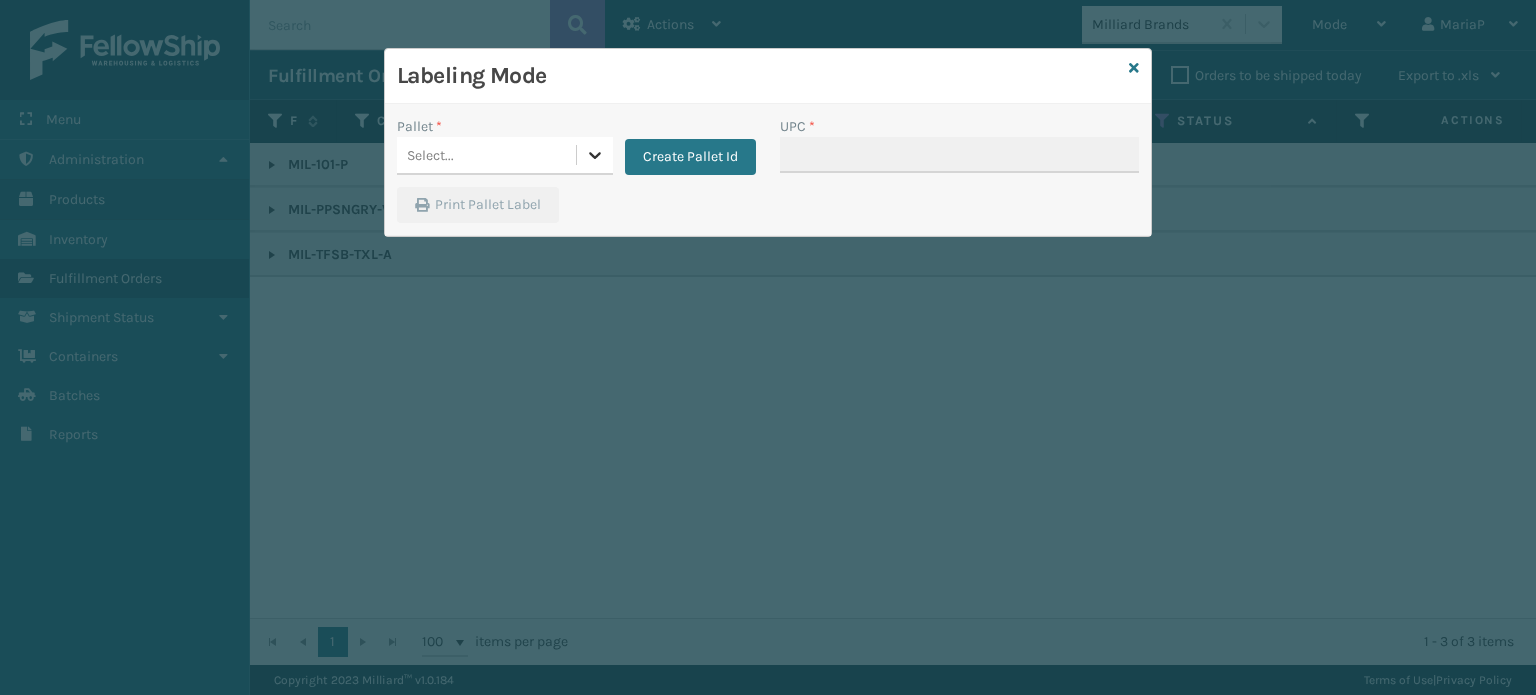click at bounding box center [595, 155] 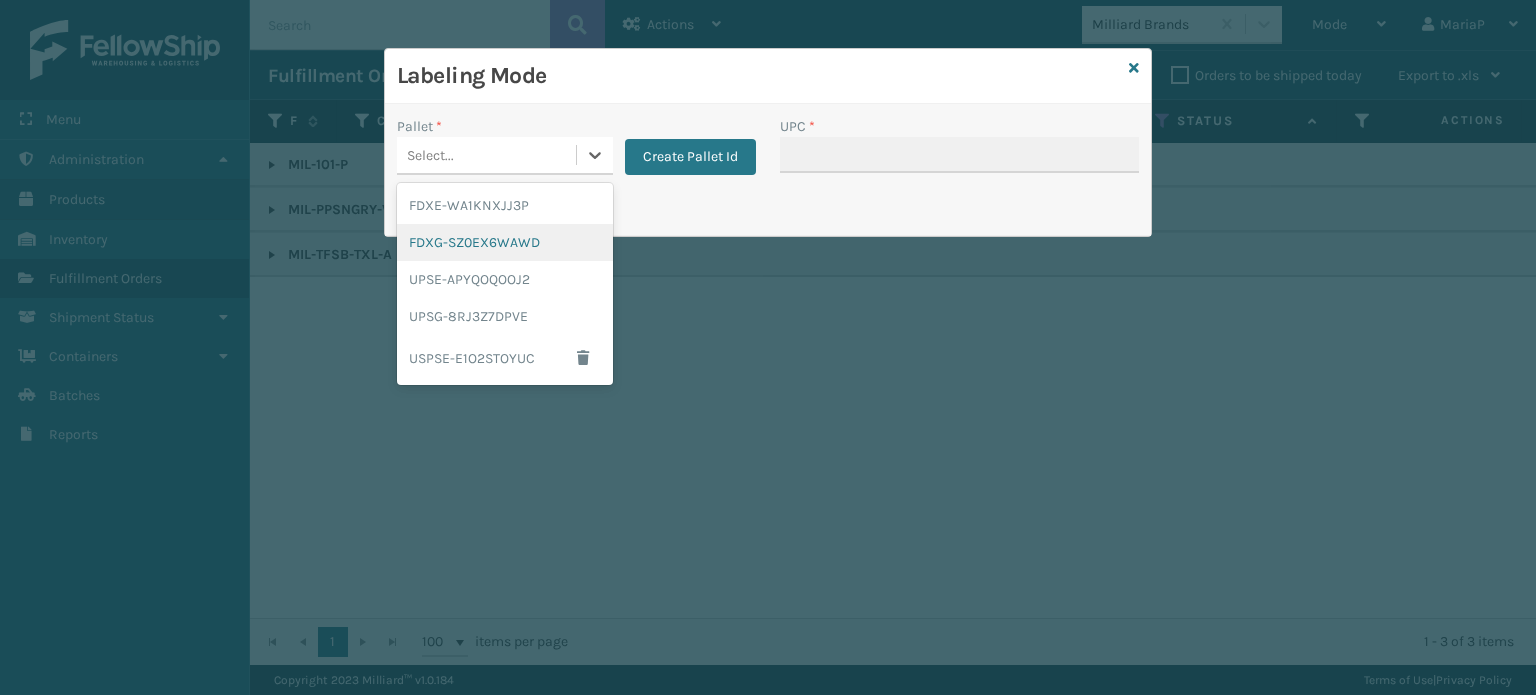 click on "FDXG-SZ0EX6WAWD" at bounding box center (505, 242) 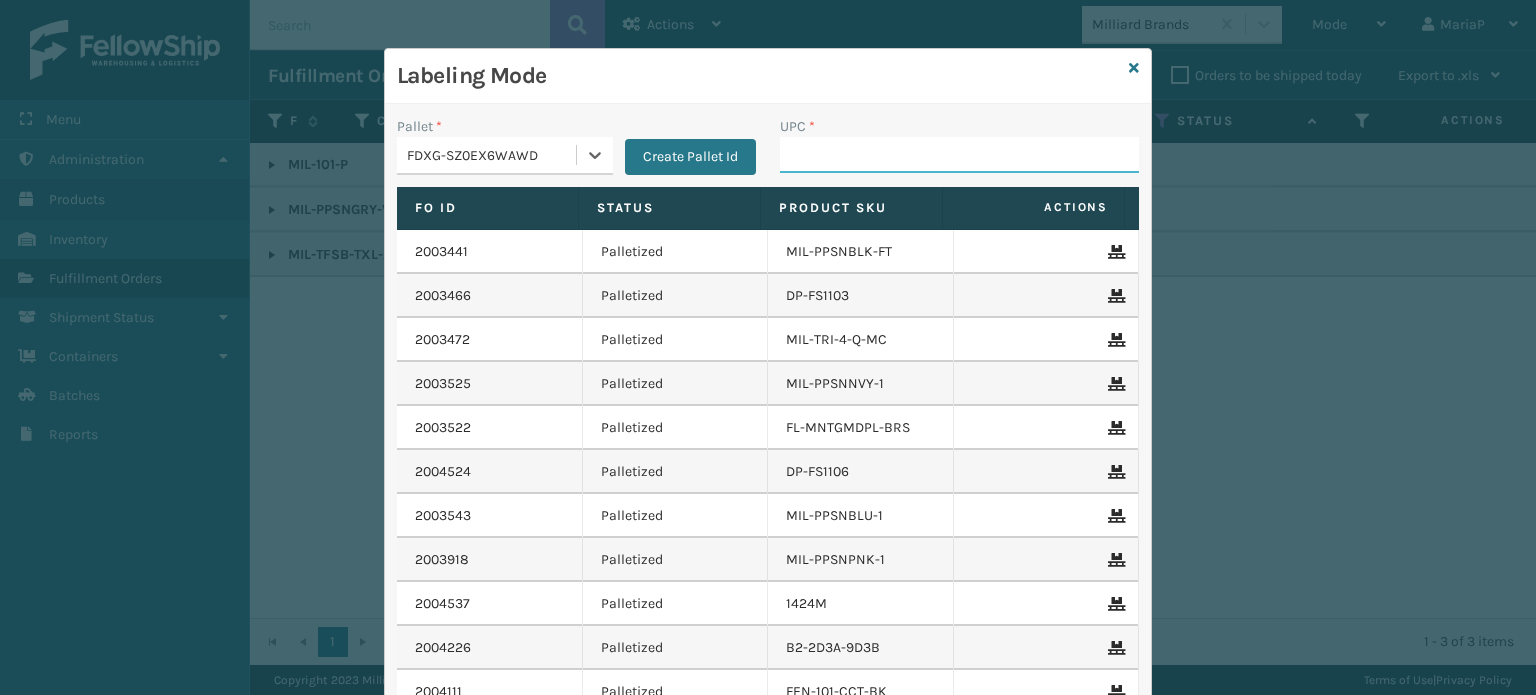 click on "UPC   *" at bounding box center [959, 155] 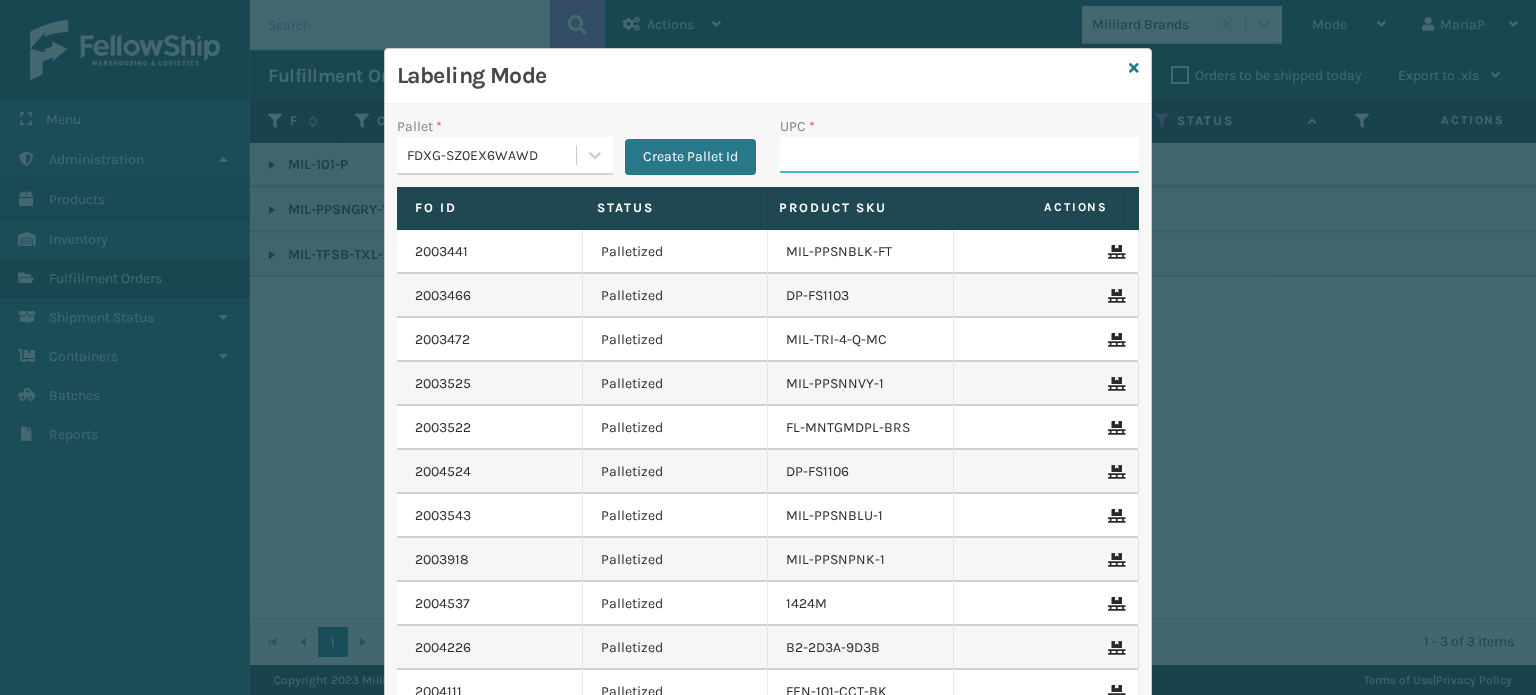 click on "UPC   *" at bounding box center [959, 155] 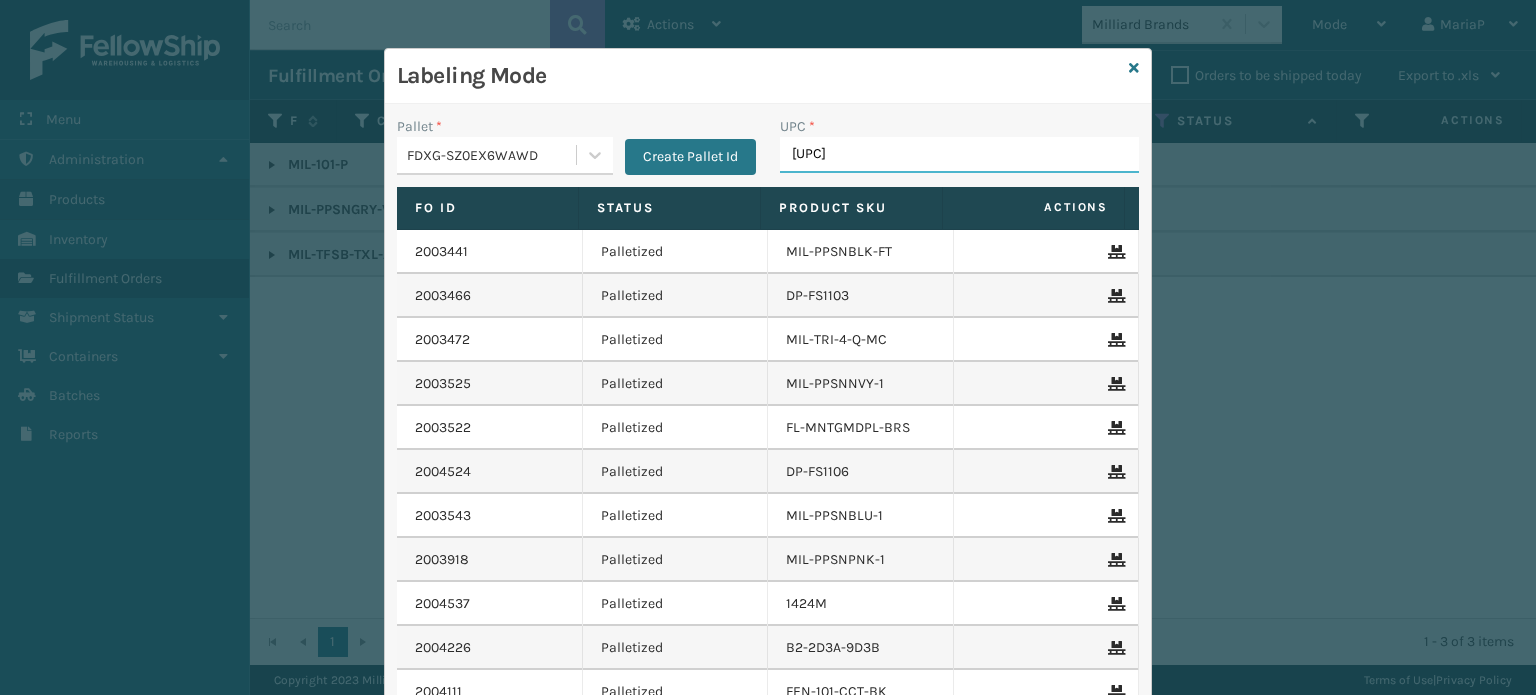 type on "8100819" 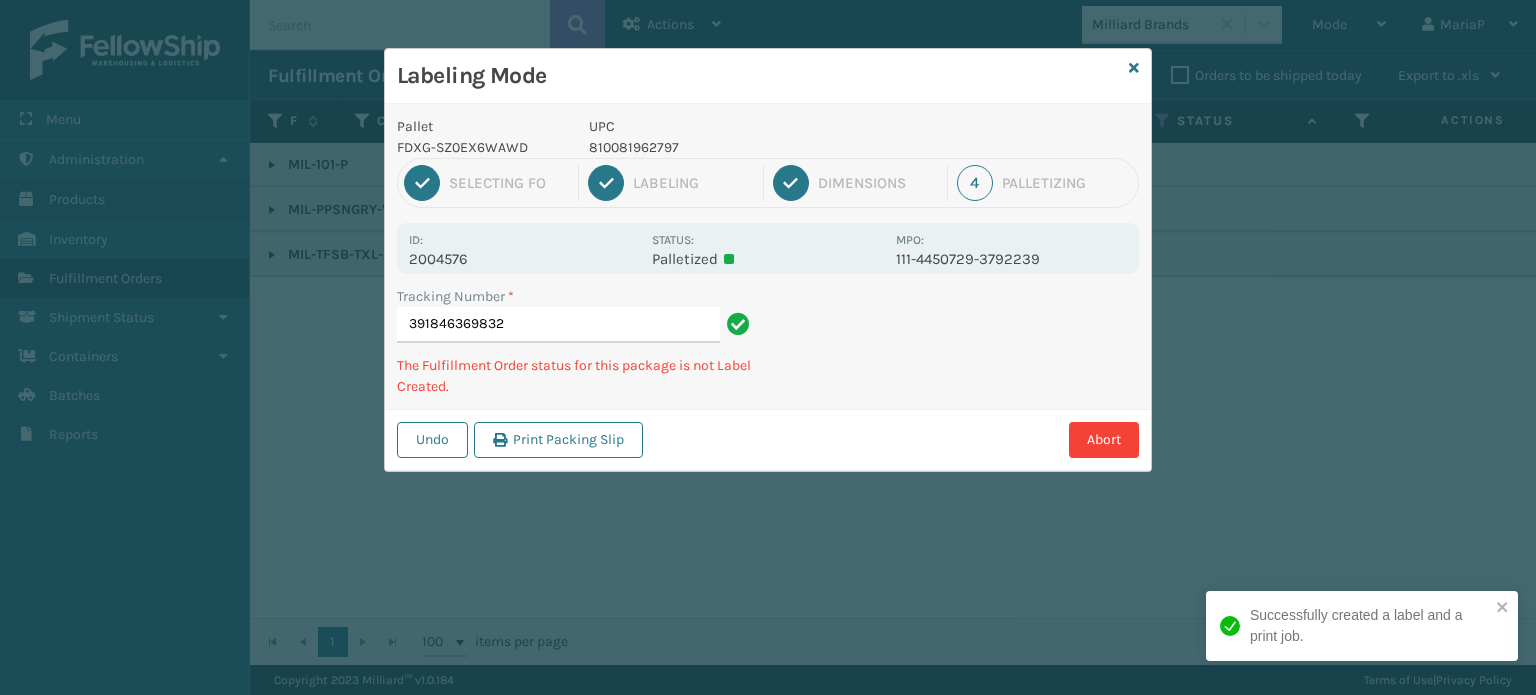 type on "[ORDER_NUMBER]" 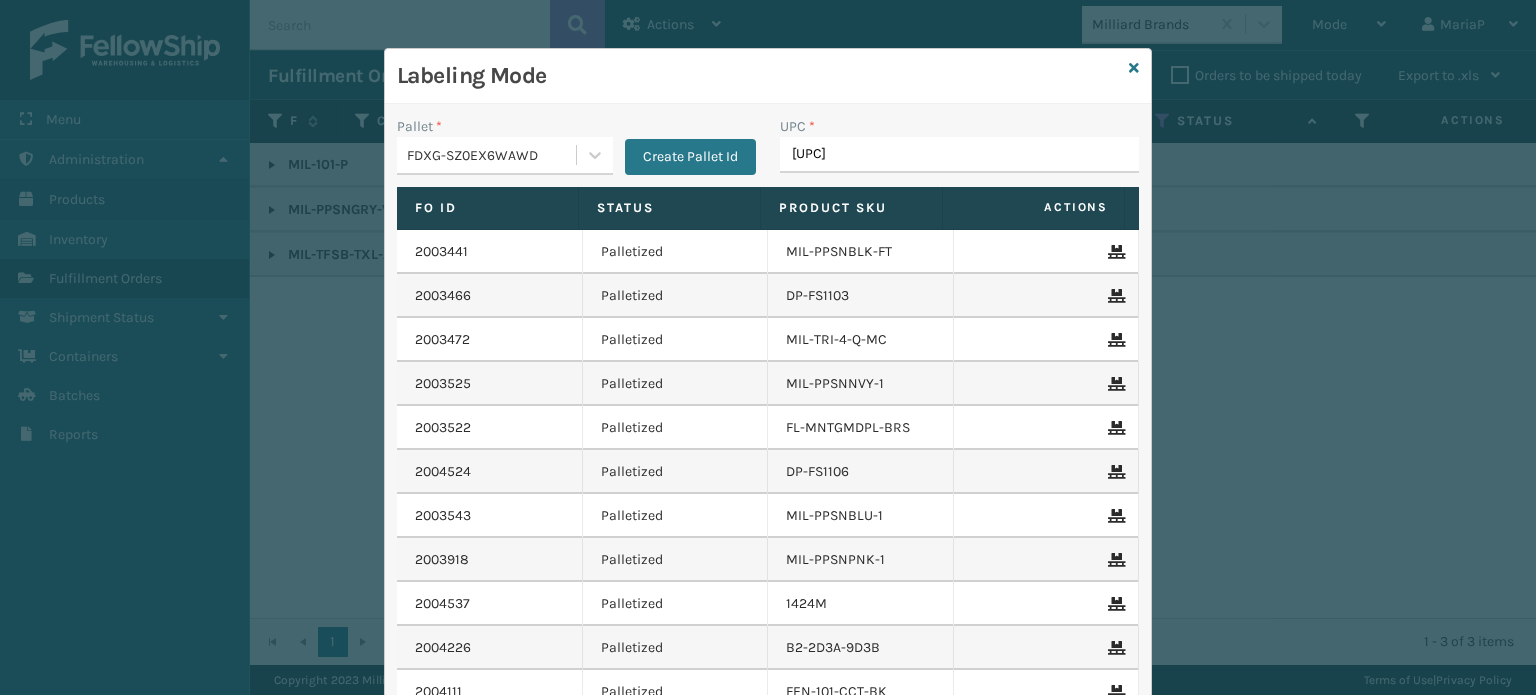 type on "8100819" 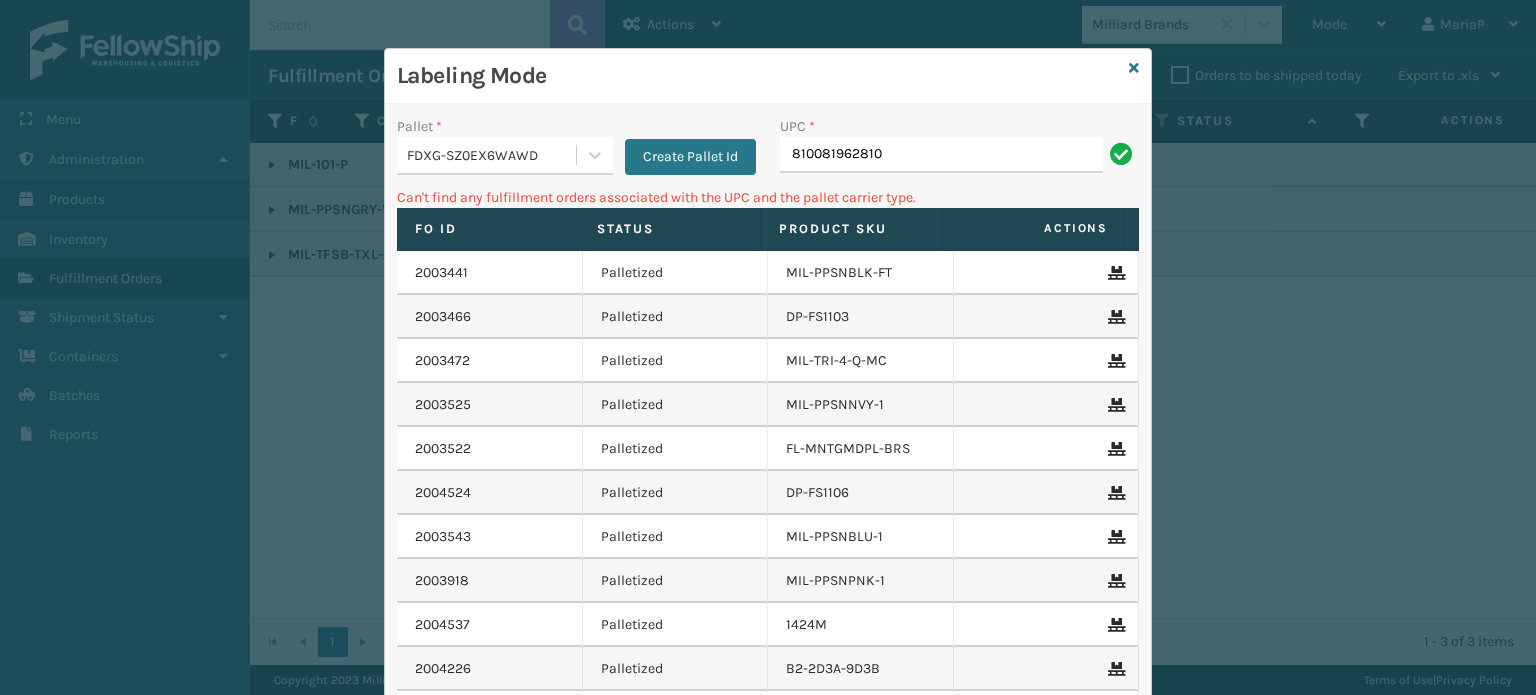 drag, startPoint x: 808, startPoint y: 105, endPoint x: 1131, endPoint y: 150, distance: 326.1196 